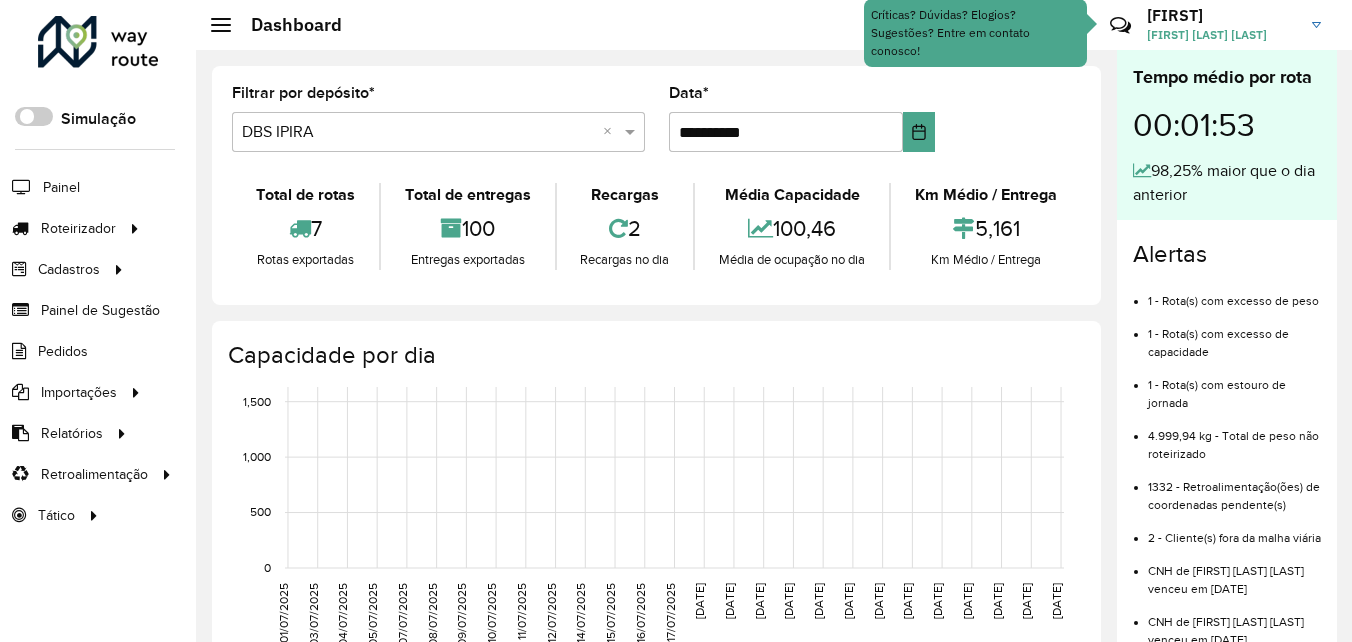 scroll, scrollTop: 0, scrollLeft: 0, axis: both 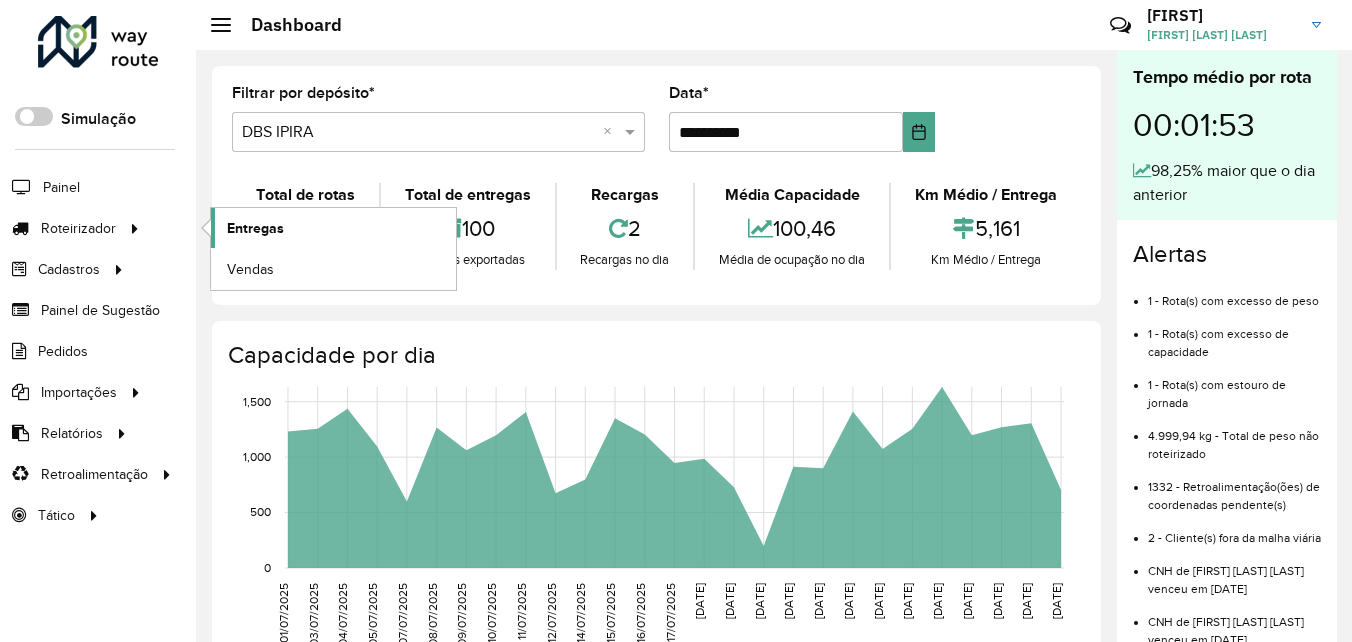 click on "Entregas" 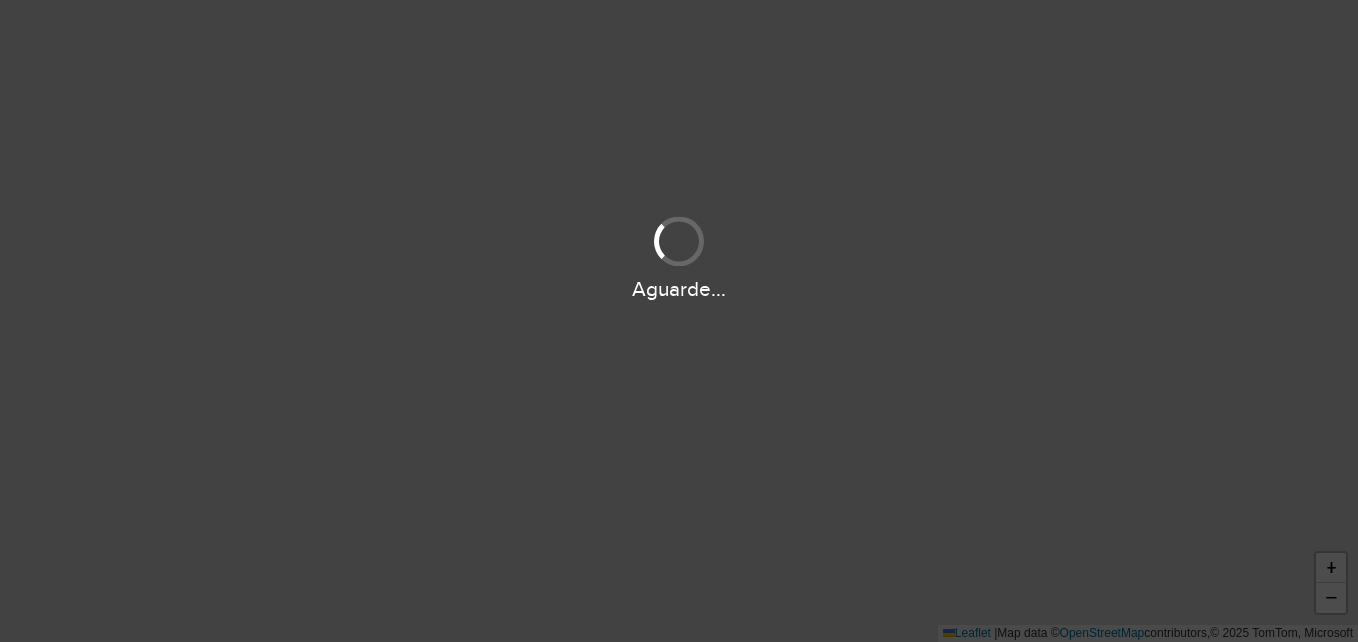 scroll, scrollTop: 0, scrollLeft: 0, axis: both 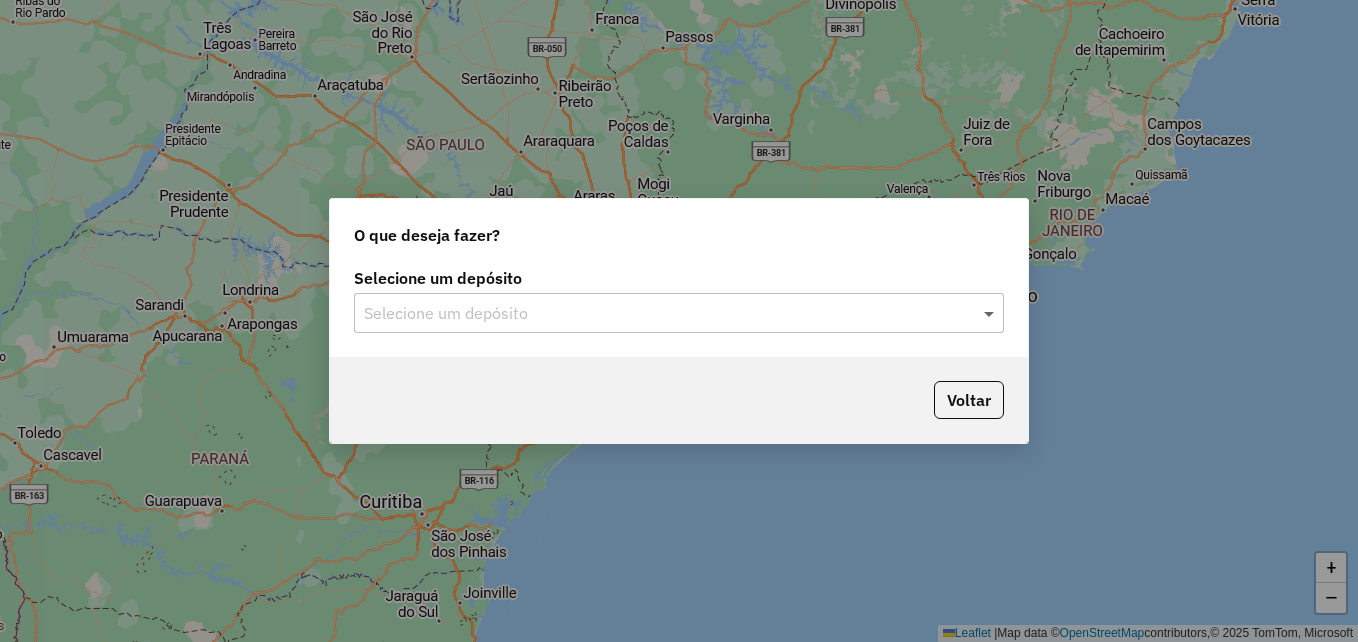 click 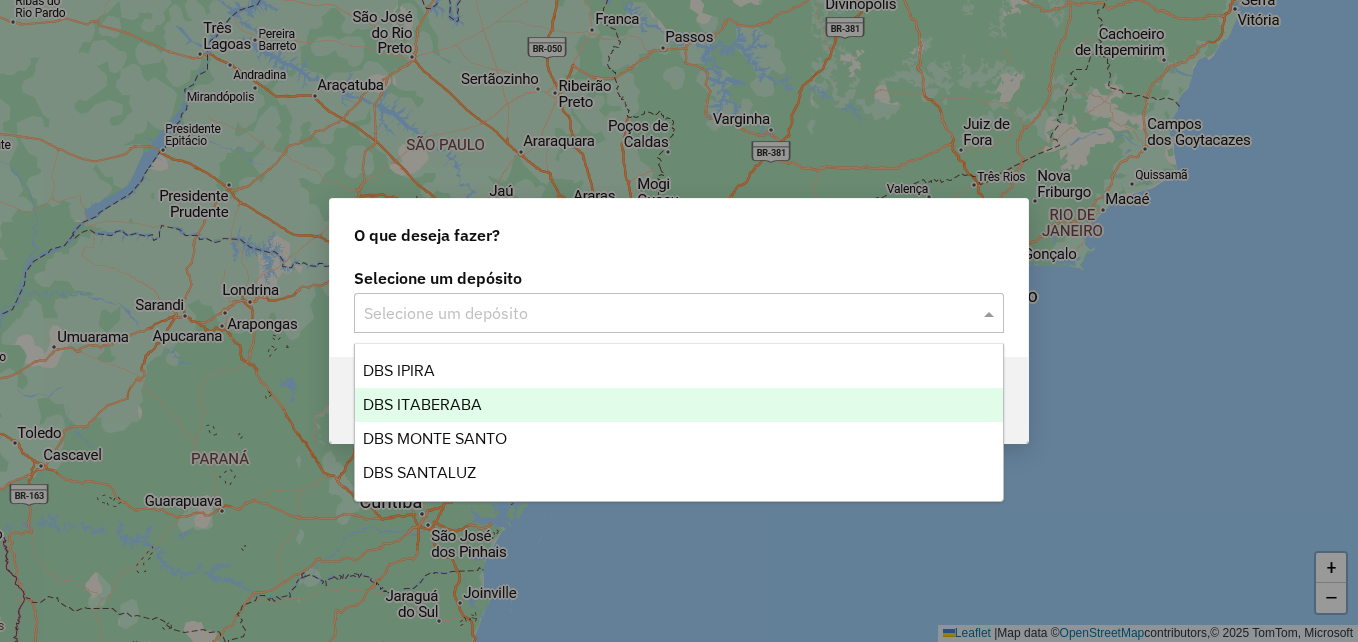 click on "DBS ITABERABA" at bounding box center (679, 405) 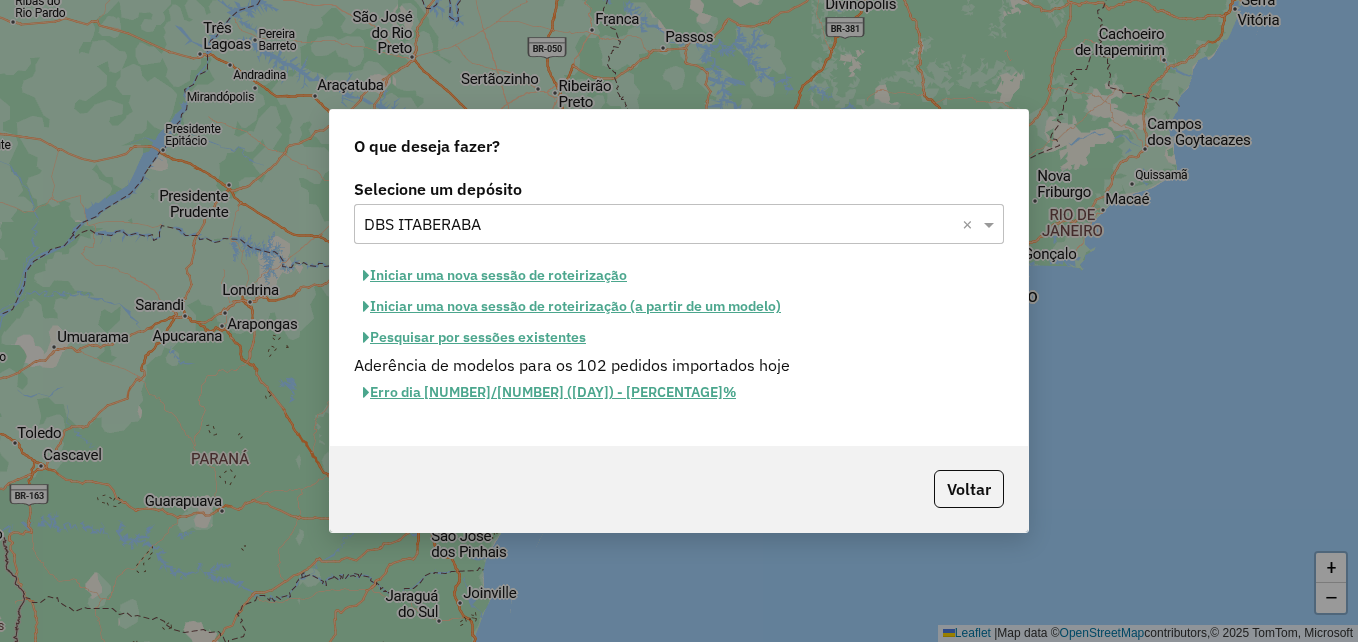 click on "Iniciar uma nova sessão de roteirização" 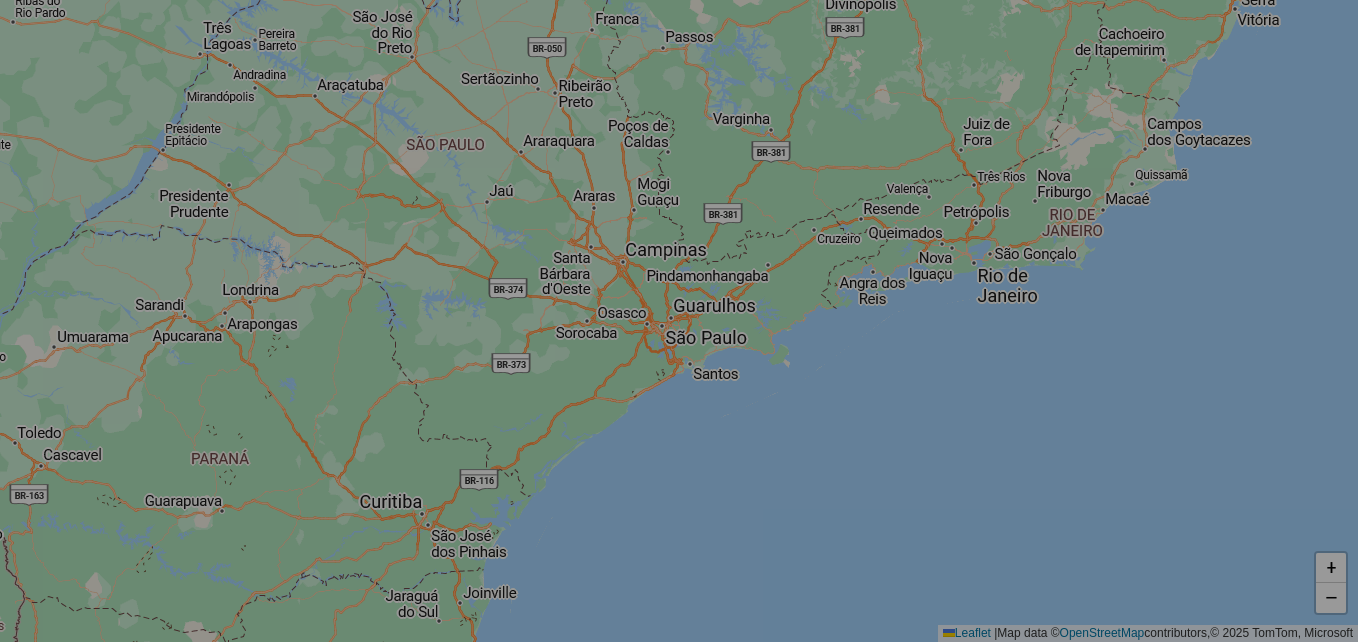 select on "*" 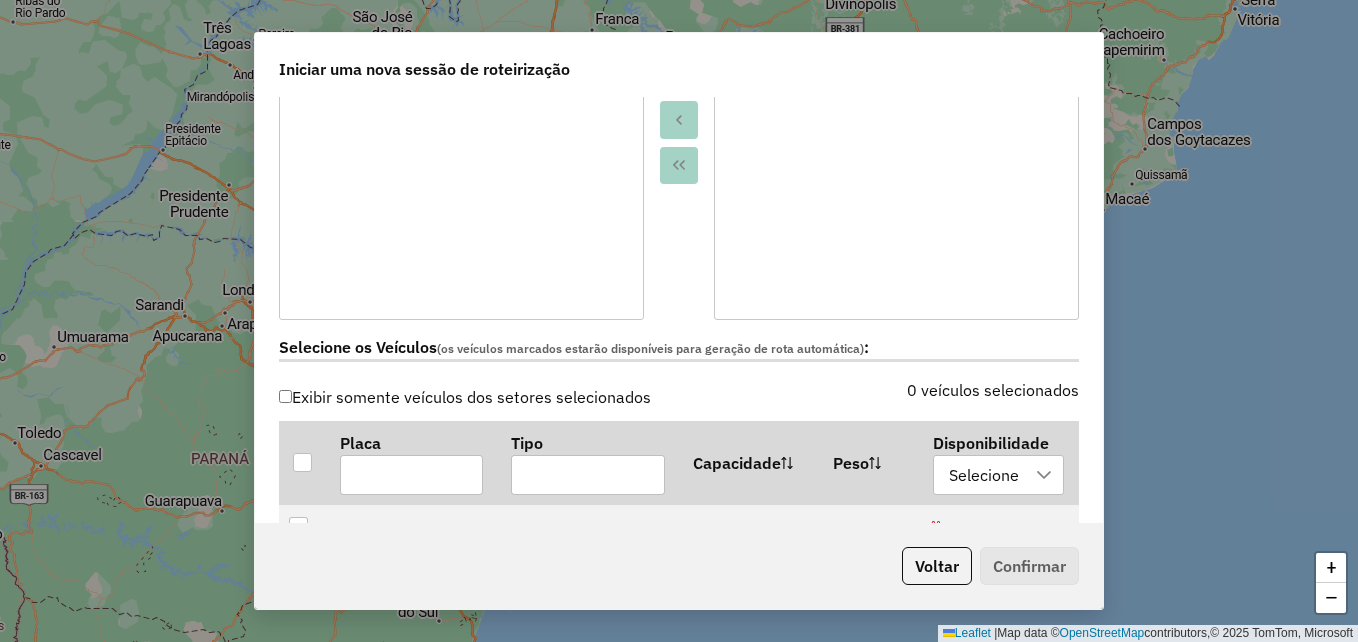 scroll, scrollTop: 500, scrollLeft: 0, axis: vertical 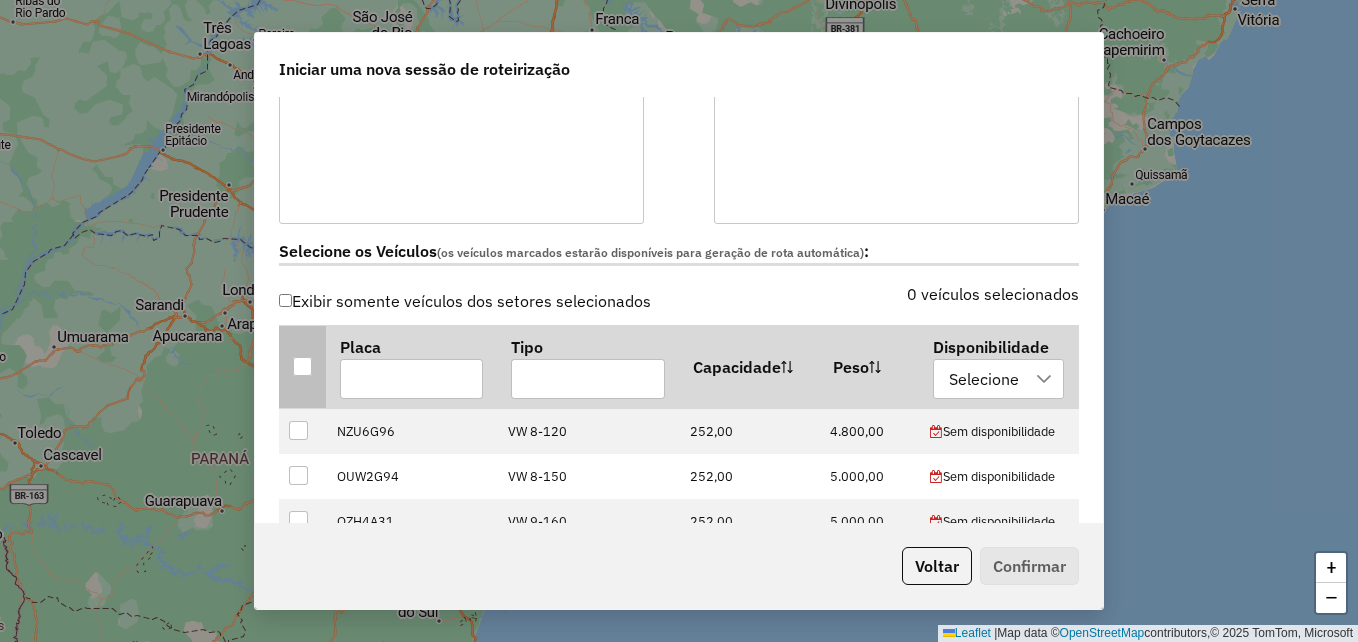 click at bounding box center (302, 366) 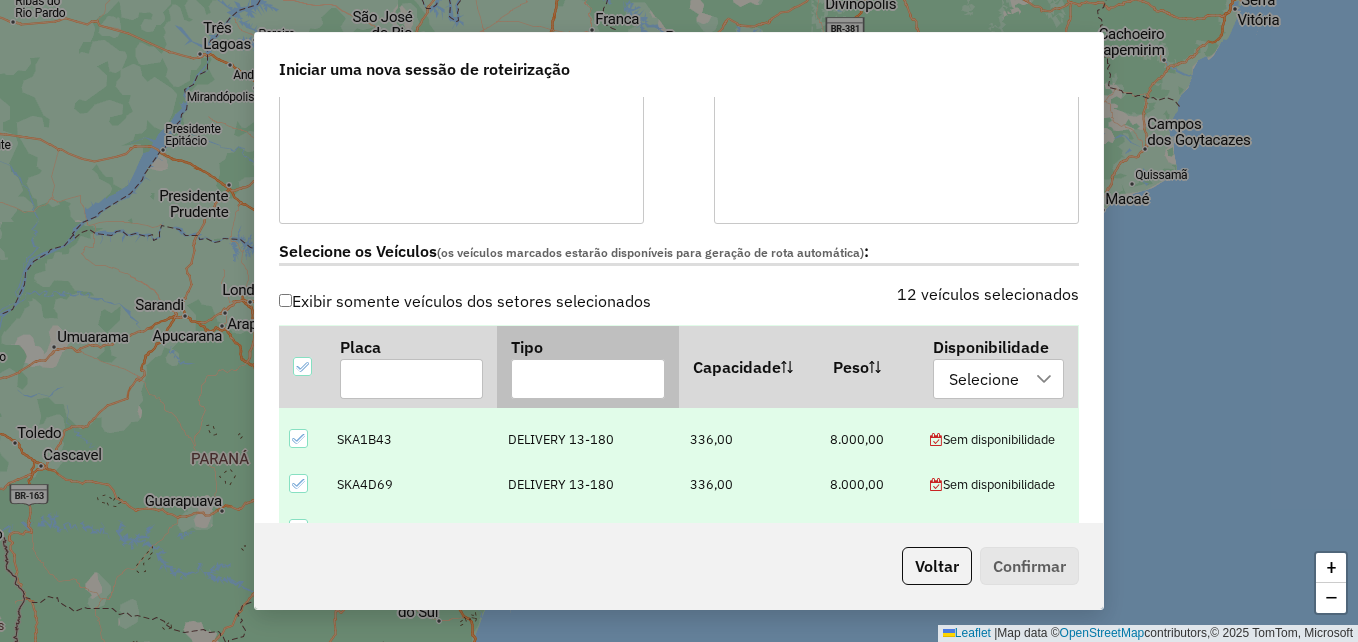 scroll, scrollTop: 324, scrollLeft: 0, axis: vertical 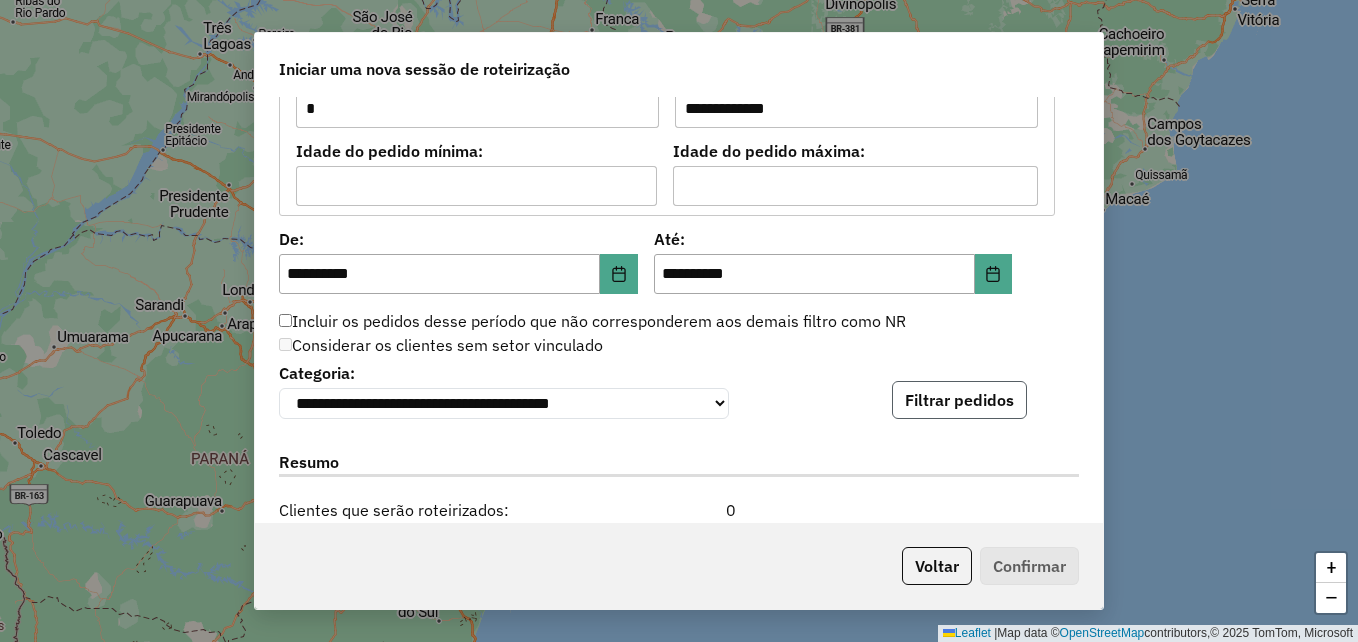 click on "Filtrar pedidos" 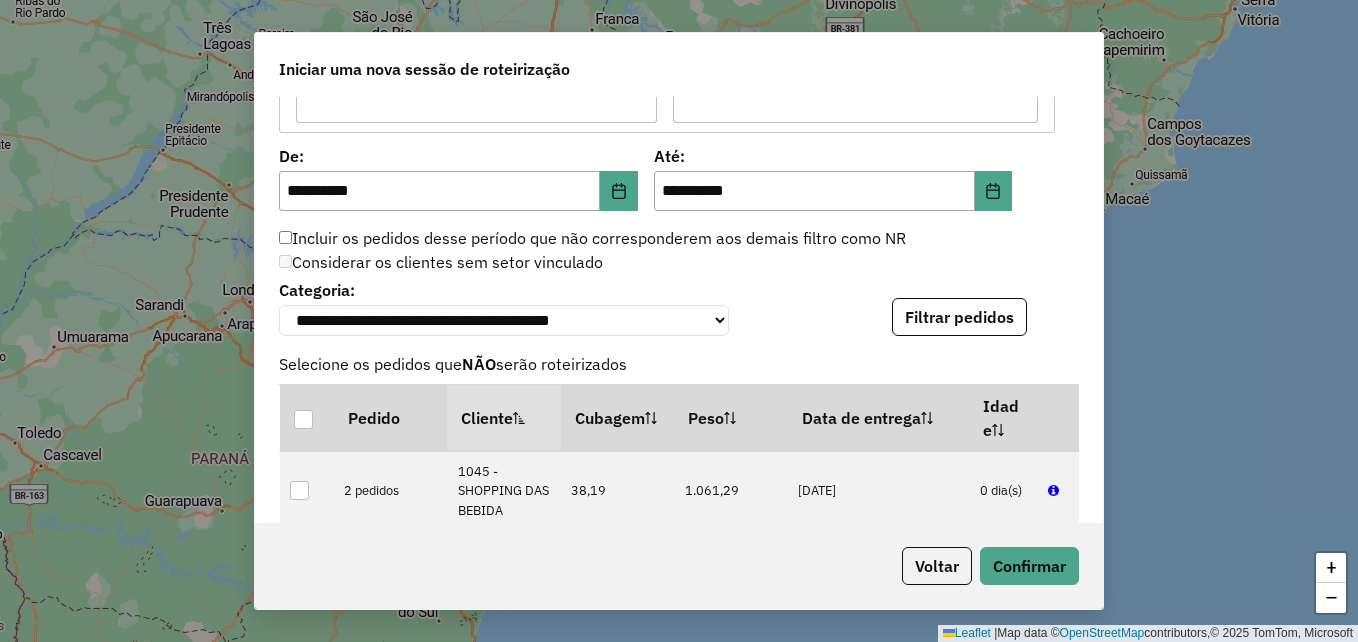 scroll, scrollTop: 2000, scrollLeft: 0, axis: vertical 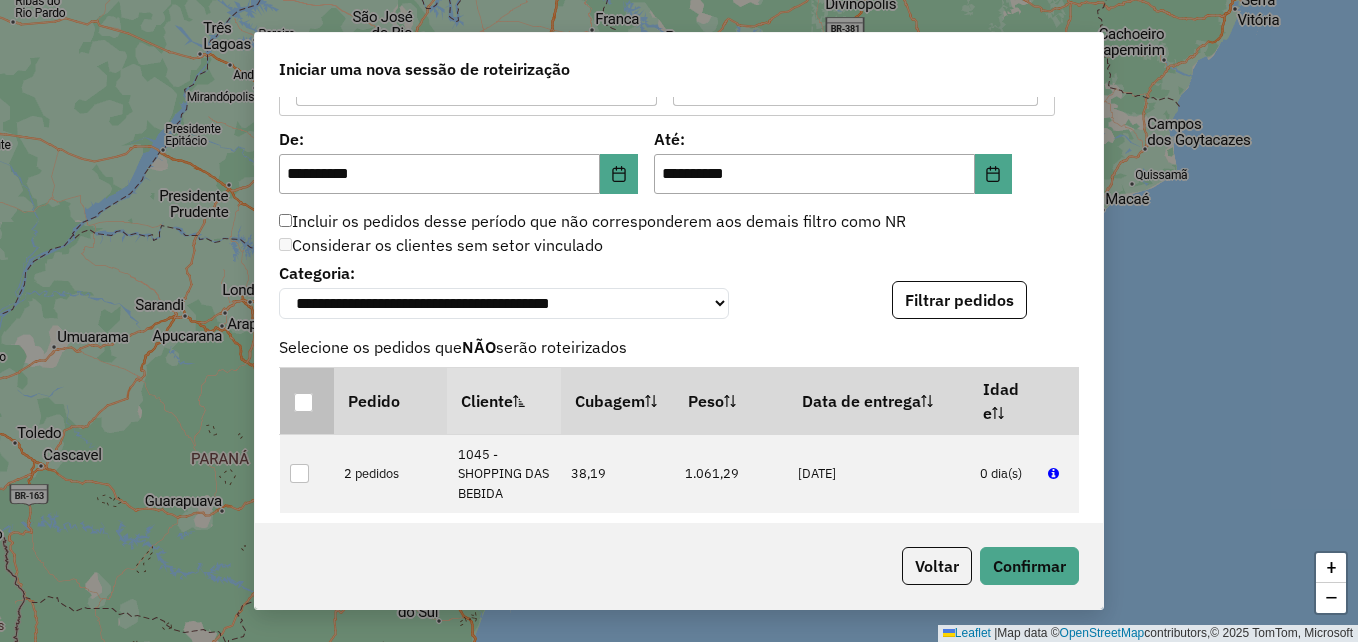 click at bounding box center (303, 402) 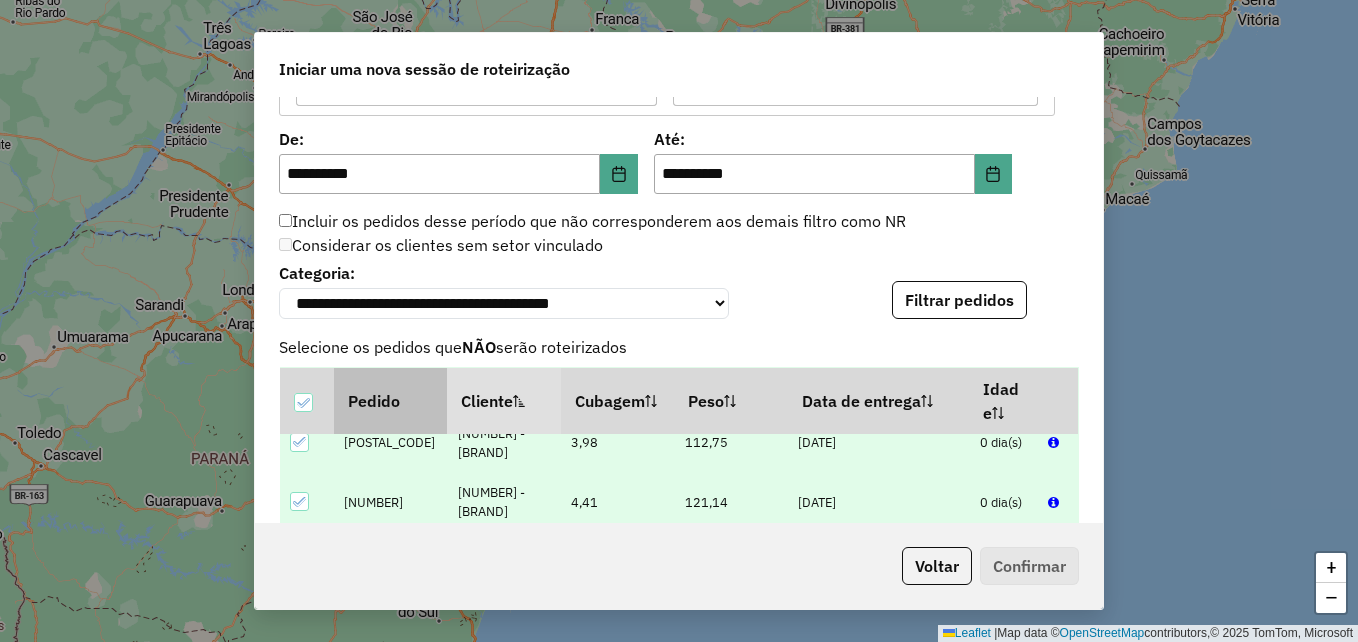 scroll, scrollTop: 2200, scrollLeft: 0, axis: vertical 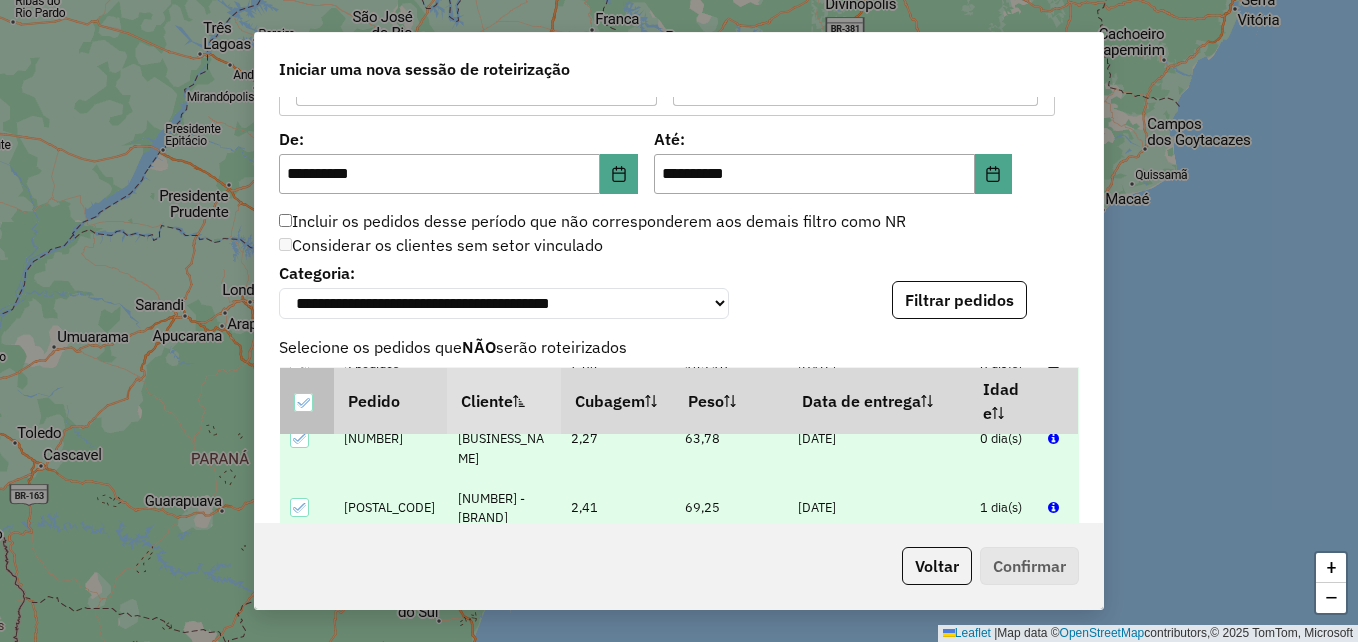 click 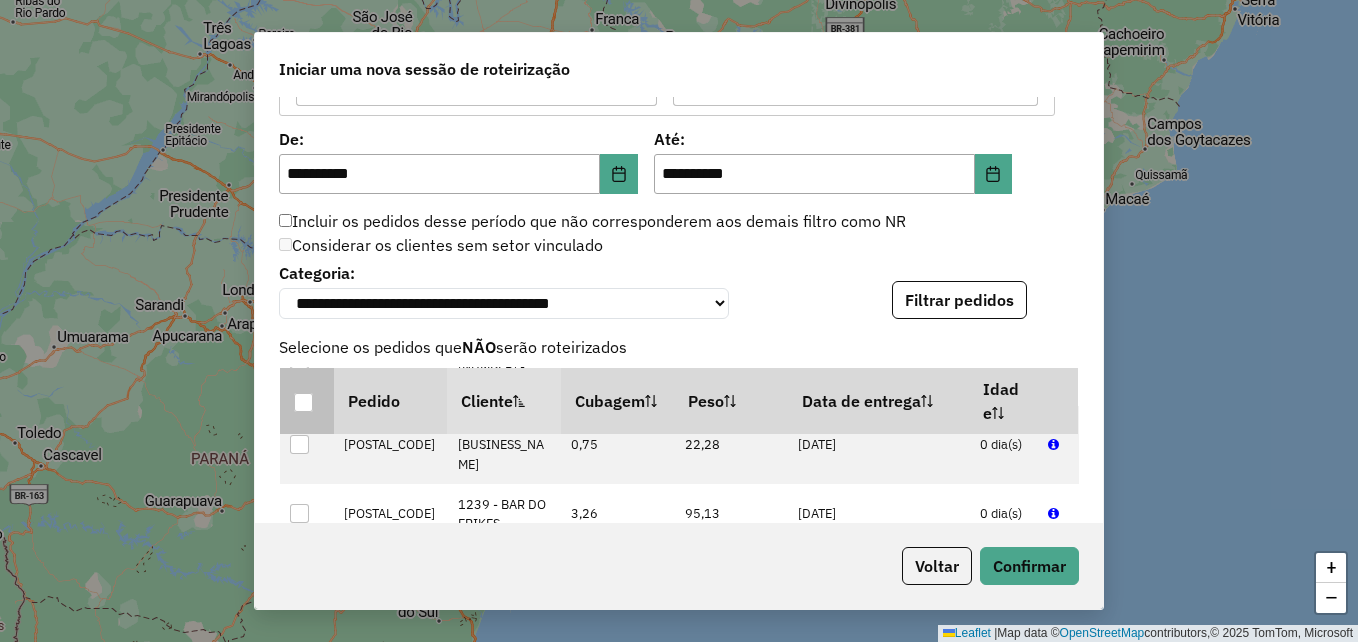 scroll, scrollTop: 0, scrollLeft: 0, axis: both 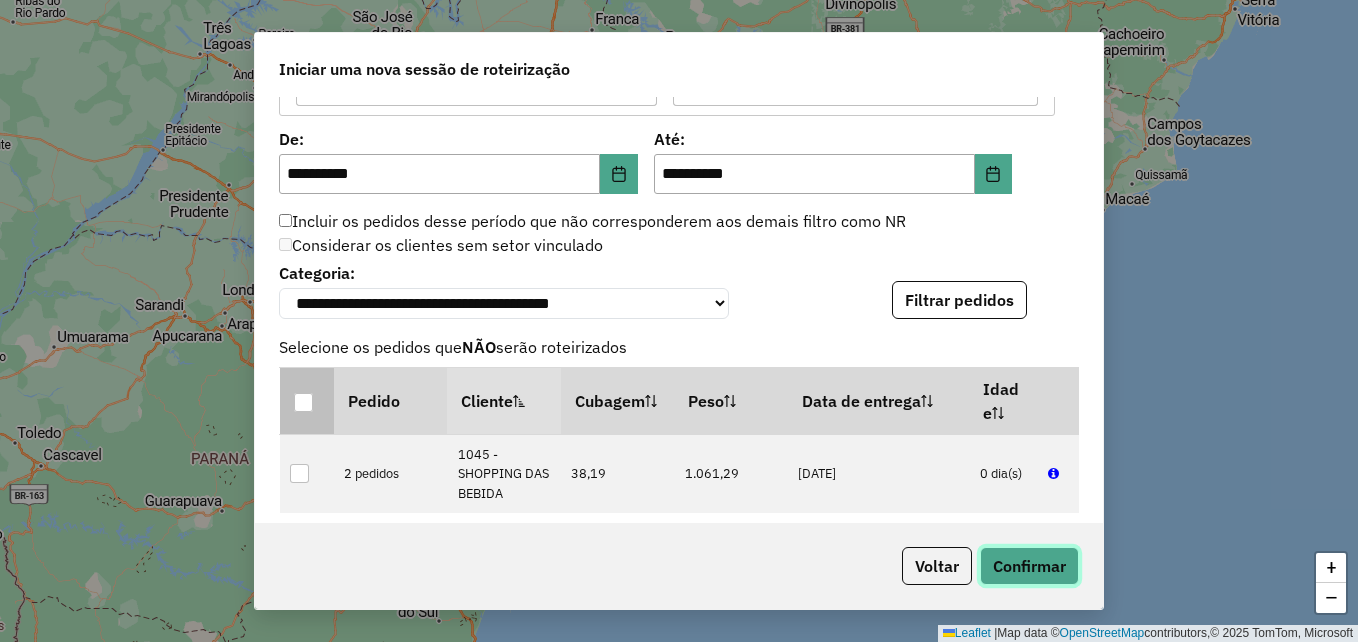 click on "Confirmar" 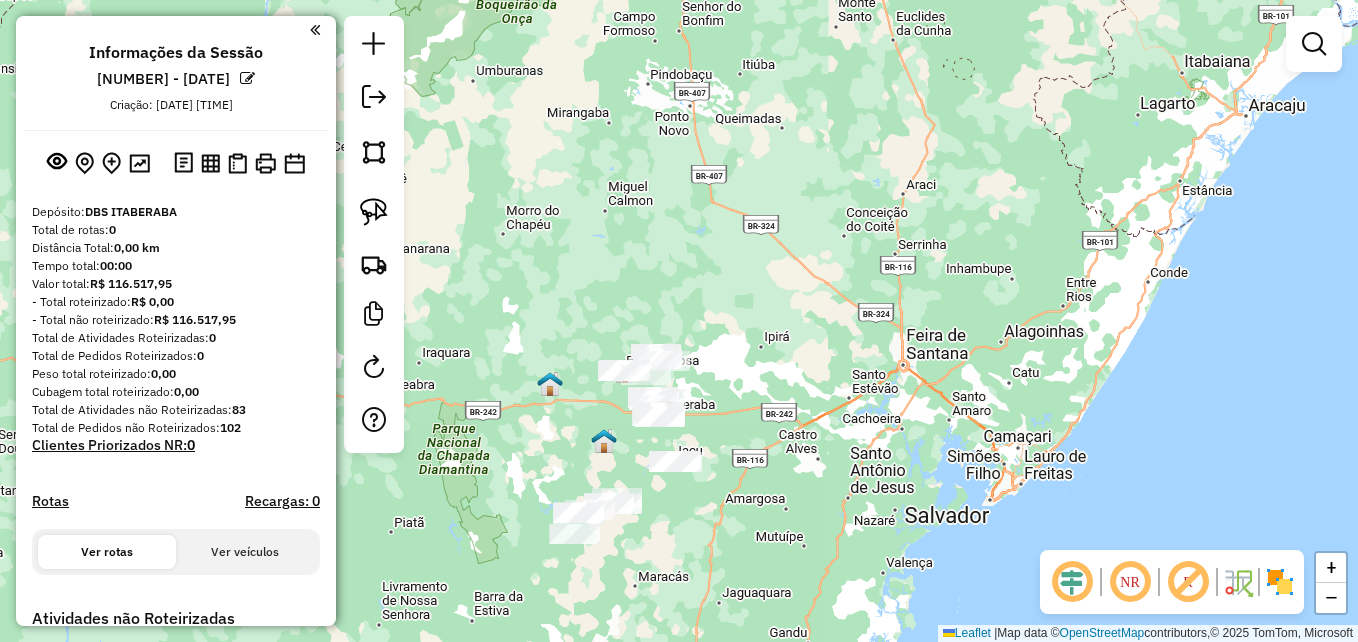 drag, startPoint x: 625, startPoint y: 513, endPoint x: 725, endPoint y: 506, distance: 100.2447 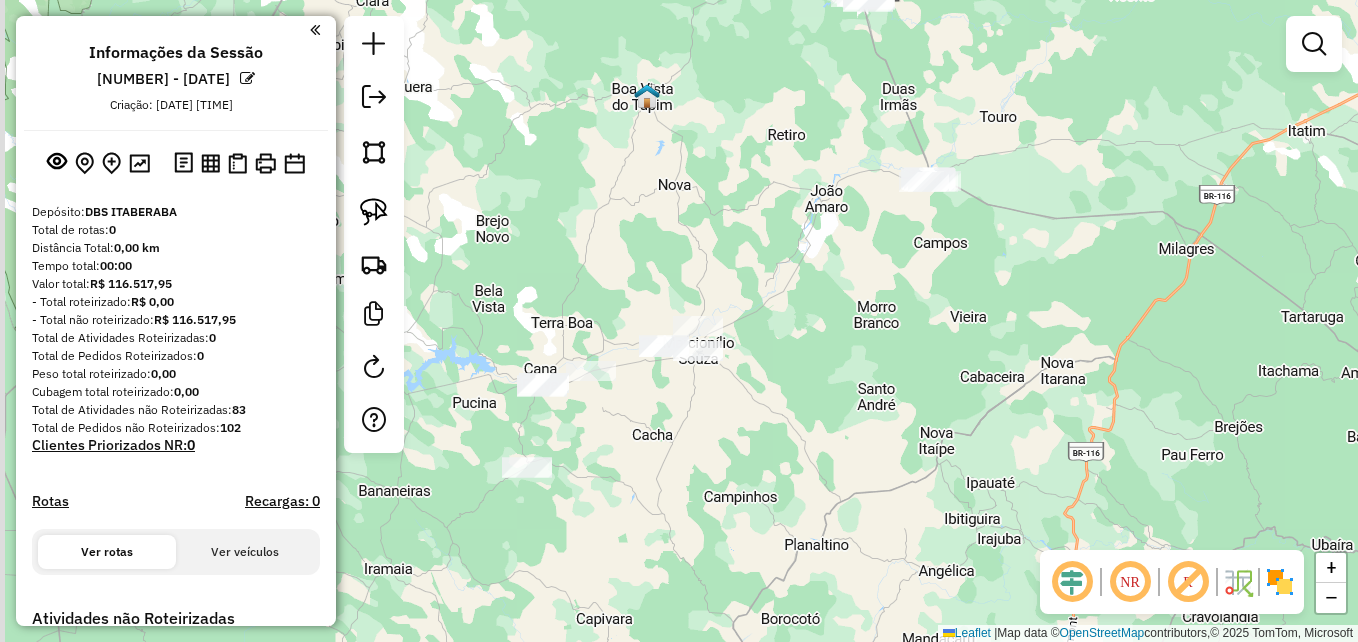 drag, startPoint x: 712, startPoint y: 534, endPoint x: 900, endPoint y: 441, distance: 209.74509 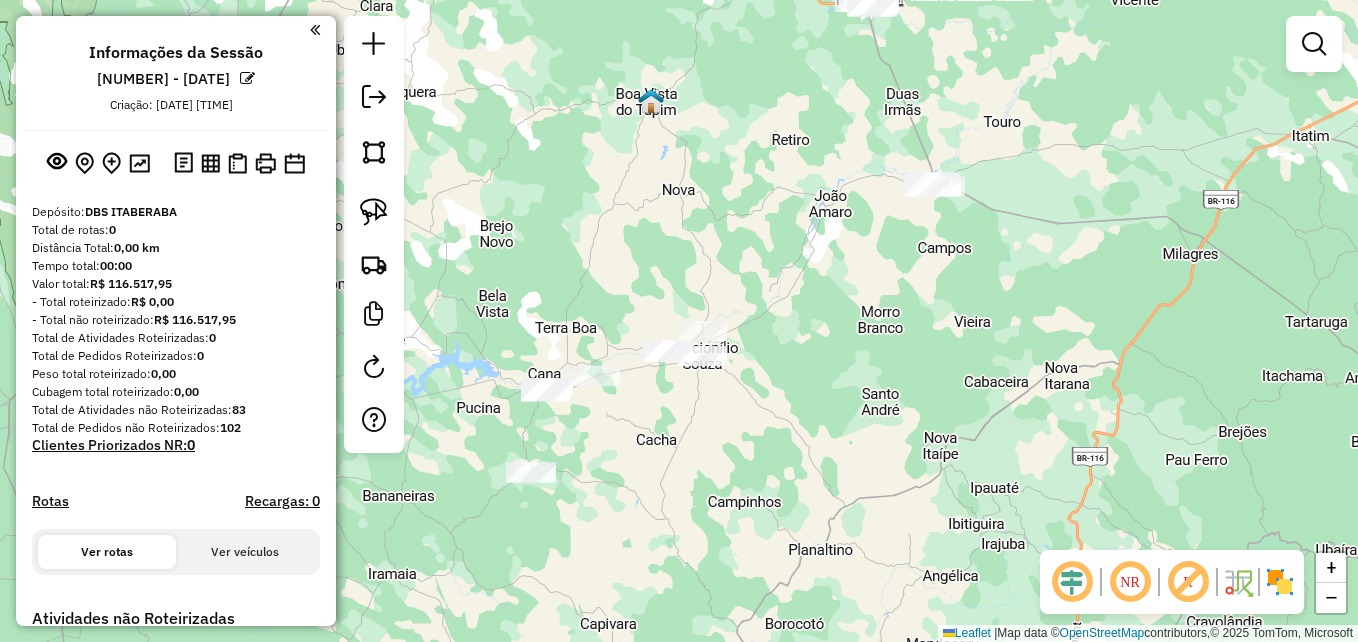 click on "Janela de atendimento Grade de atendimento Capacidade Transportadoras Veículos Cliente Pedidos  Rotas Selecione os dias de semana para filtrar as janelas de atendimento  Seg   Ter   Qua   Qui   Sex   Sáb   Dom  Informe o período da janela de atendimento: De: Até:  Filtrar exatamente a janela do cliente  Considerar janela de atendimento padrão  Selecione os dias de semana para filtrar as grades de atendimento  Seg   Ter   Qua   Qui   Sex   Sáb   Dom   Considerar clientes sem dia de atendimento cadastrado  Clientes fora do dia de atendimento selecionado Filtrar as atividades entre os valores definidos abaixo:  Peso mínimo:   Peso máximo:   Cubagem mínima:   Cubagem máxima:   De:   Até:  Filtrar as atividades entre o tempo de atendimento definido abaixo:  De:   Até:   Considerar capacidade total dos clientes não roteirizados Transportadora: Selecione um ou mais itens Tipo de veículo: Selecione um ou mais itens Veículo: Selecione um ou mais itens Motorista: Selecione um ou mais itens Nome: Rótulo:" 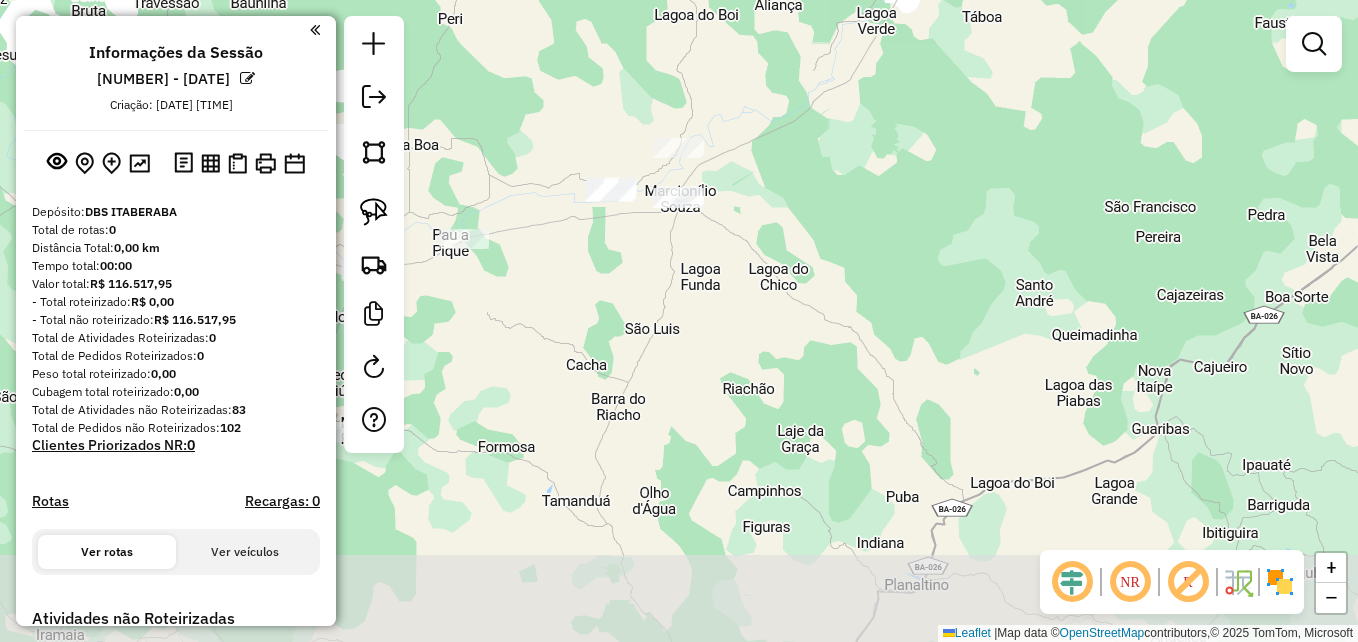drag, startPoint x: 648, startPoint y: 531, endPoint x: 800, endPoint y: 256, distance: 314.2117 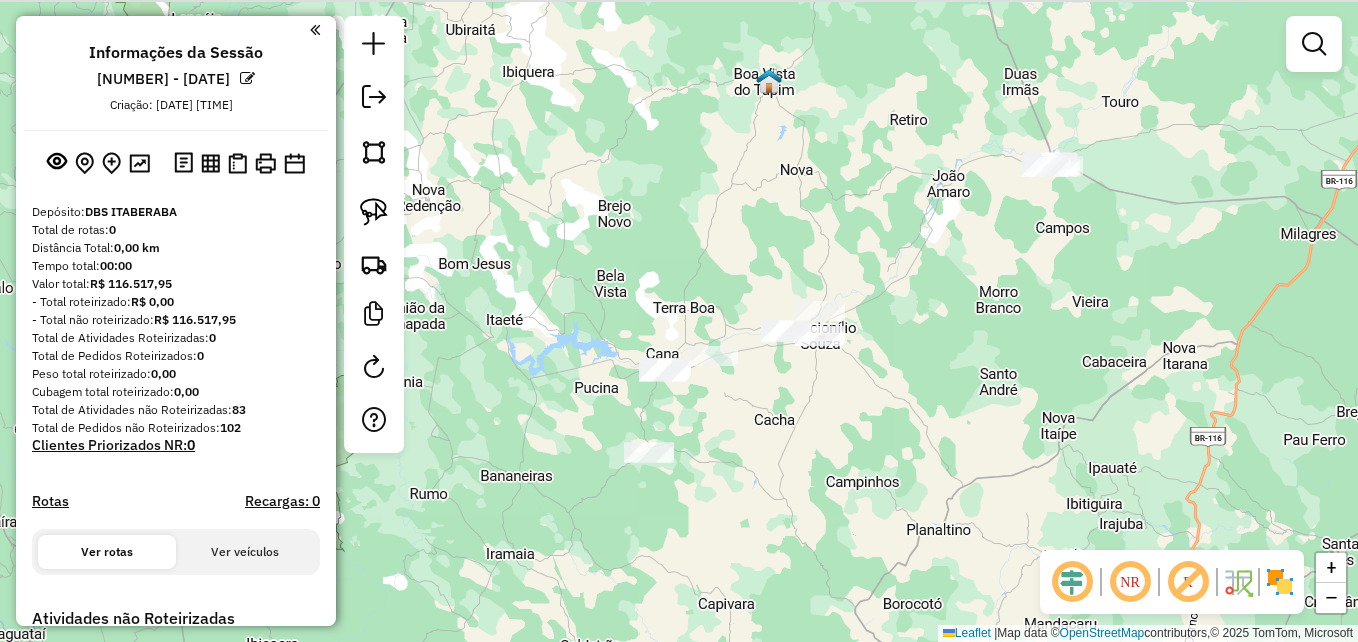 drag, startPoint x: 600, startPoint y: 362, endPoint x: 694, endPoint y: 526, distance: 189.0291 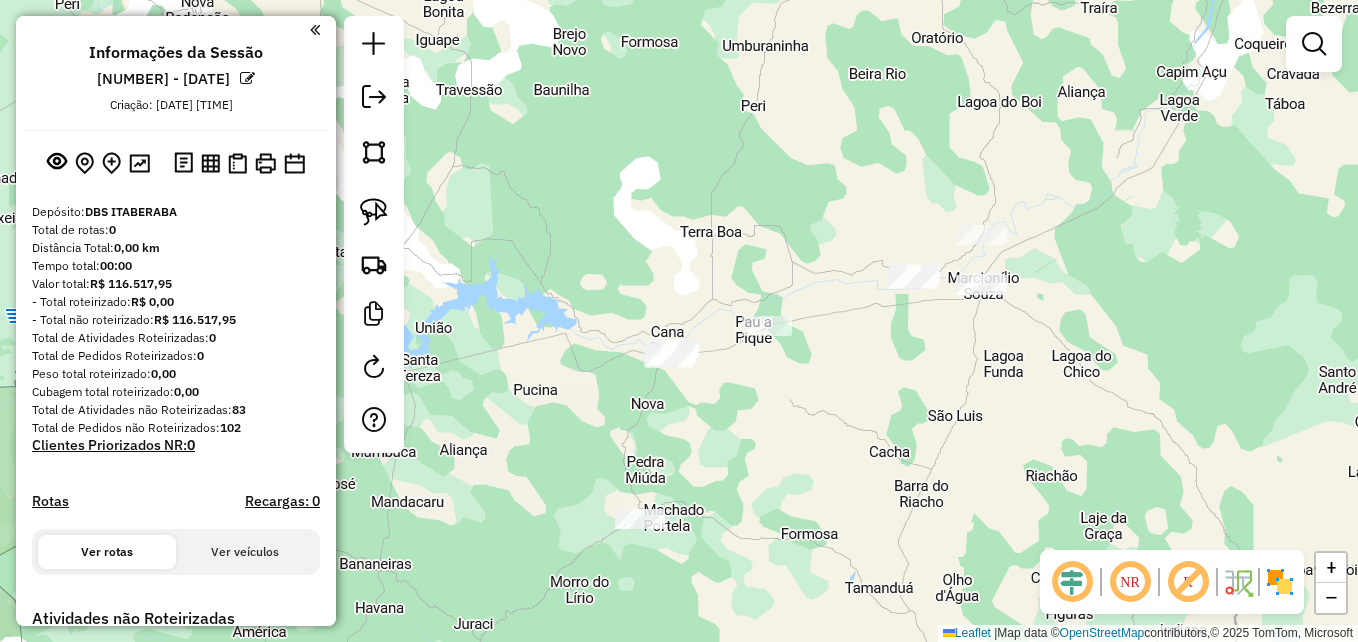 drag, startPoint x: 815, startPoint y: 454, endPoint x: 776, endPoint y: 485, distance: 49.819675 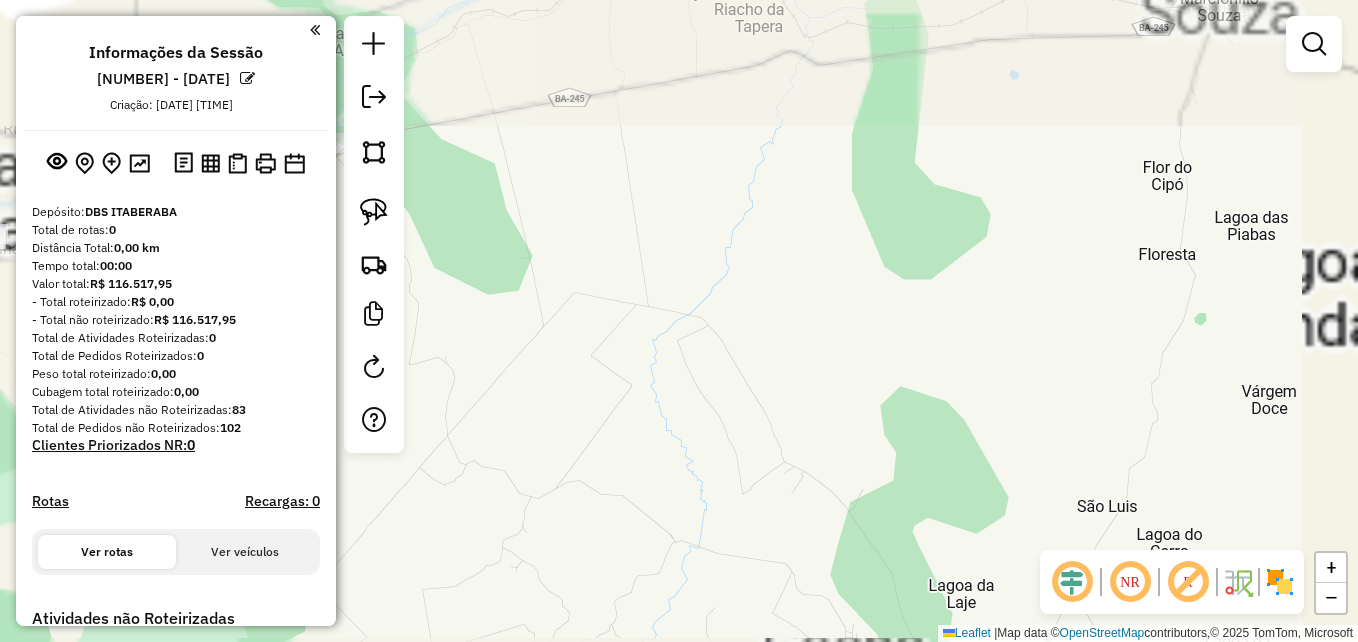 drag, startPoint x: 973, startPoint y: 347, endPoint x: 662, endPoint y: 520, distance: 355.87918 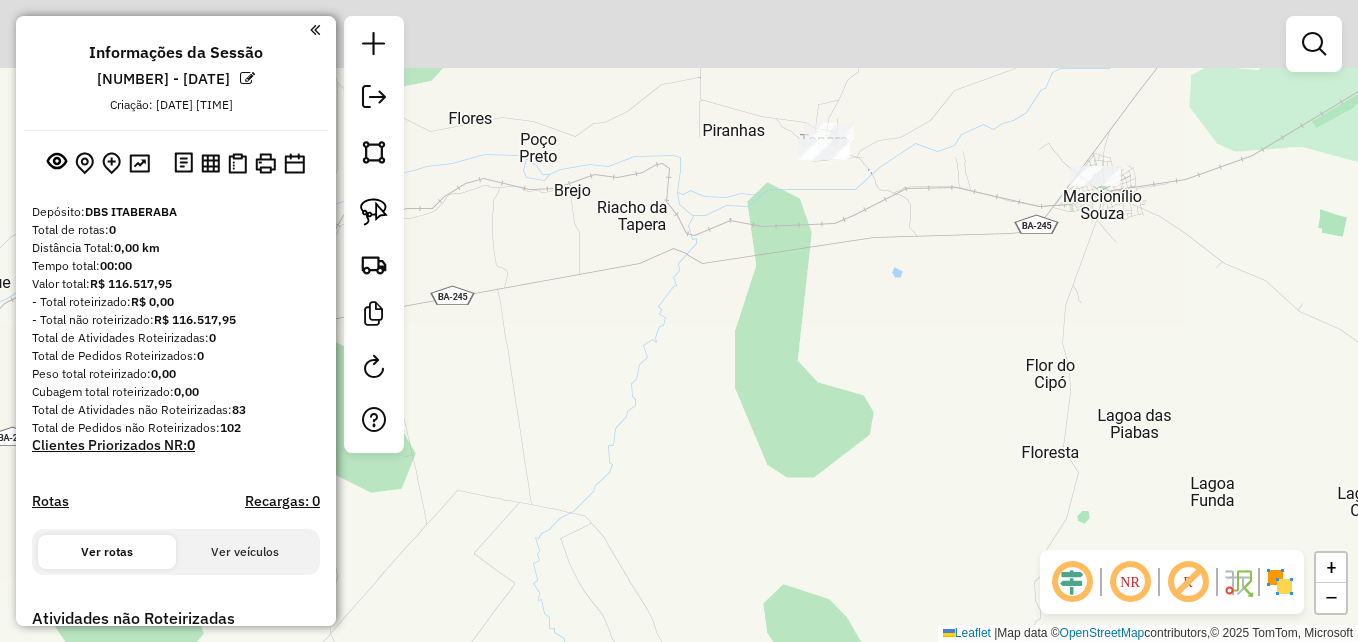 drag, startPoint x: 909, startPoint y: 351, endPoint x: 799, endPoint y: 544, distance: 222.14635 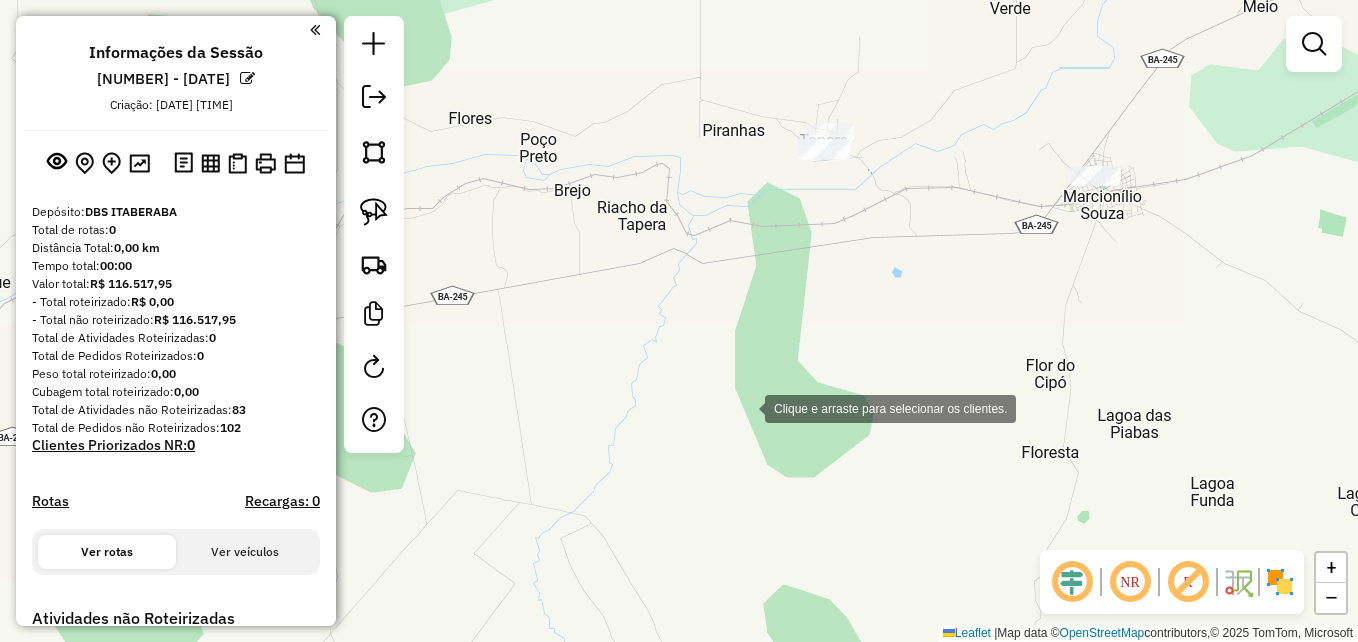 click on "Clique e arraste para selecionar os clientes. Janela de atendimento Grade de atendimento Capacidade Transportadoras Veículos Cliente Pedidos  Rotas Selecione os dias de semana para filtrar as janelas de atendimento  Seg   Ter   Qua   Qui   Sex   Sáb   Dom  Informe o período da janela de atendimento: De: Até:  Filtrar exatamente a janela do cliente  Considerar janela de atendimento padrão  Selecione os dias de semana para filtrar as grades de atendimento  Seg   Ter   Qua   Qui   Sex   Sáb   Dom   Considerar clientes sem dia de atendimento cadastrado  Clientes fora do dia de atendimento selecionado Filtrar as atividades entre os valores definidos abaixo:  Peso mínimo:   Peso máximo:   Cubagem mínima:   Cubagem máxima:   De:   Até:  Filtrar as atividades entre o tempo de atendimento definido abaixo:  De:   Até:   Considerar capacidade total dos clientes não roteirizados Transportadora: Selecione um ou mais itens Tipo de veículo: Selecione um ou mais itens Veículo: Selecione um ou mais itens Nome:" 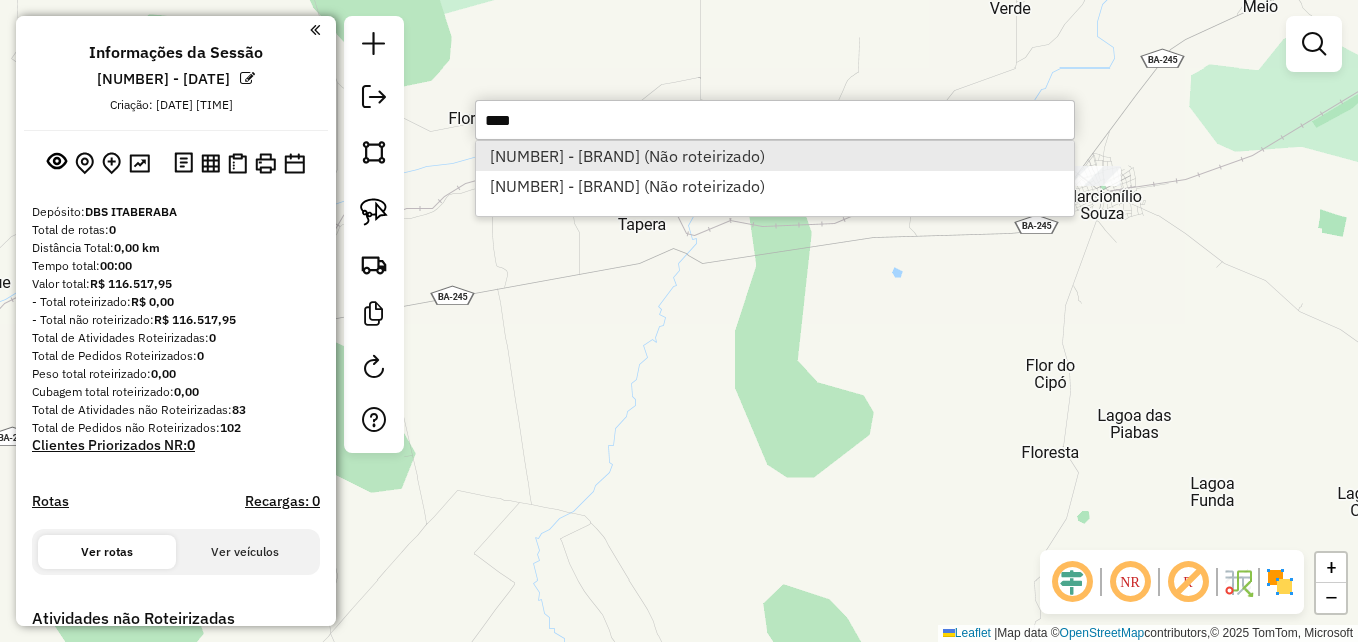type on "****" 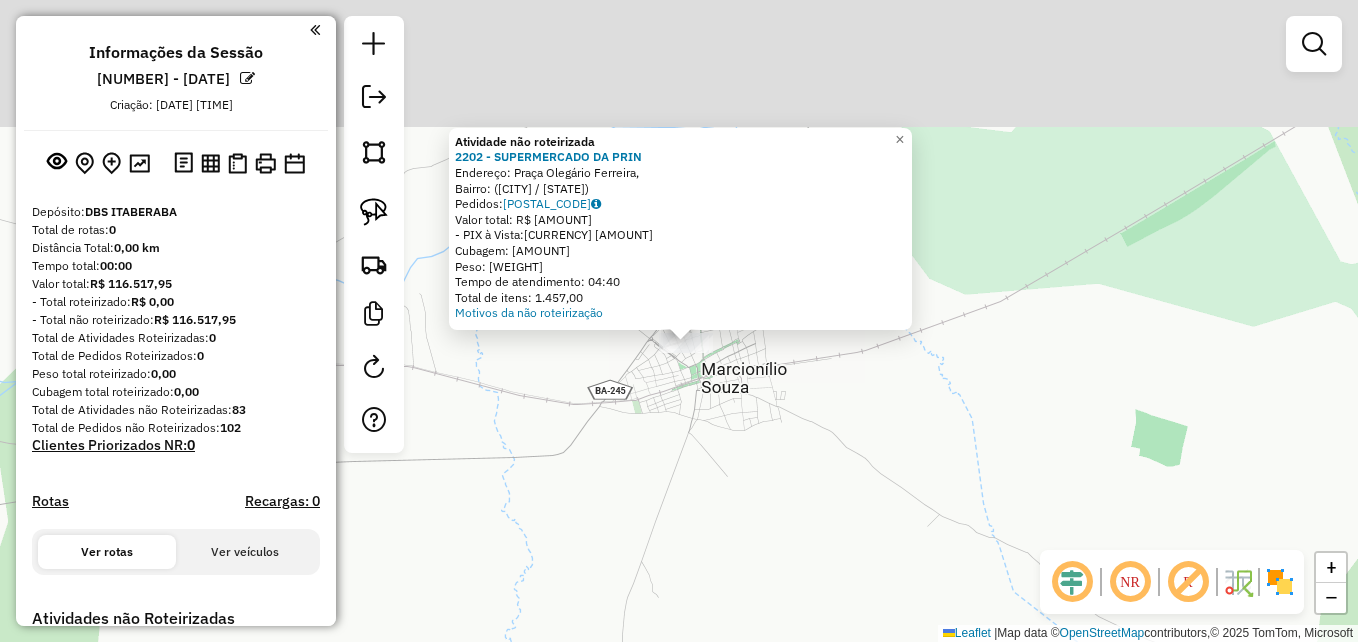 drag, startPoint x: 701, startPoint y: 342, endPoint x: 706, endPoint y: 487, distance: 145.08618 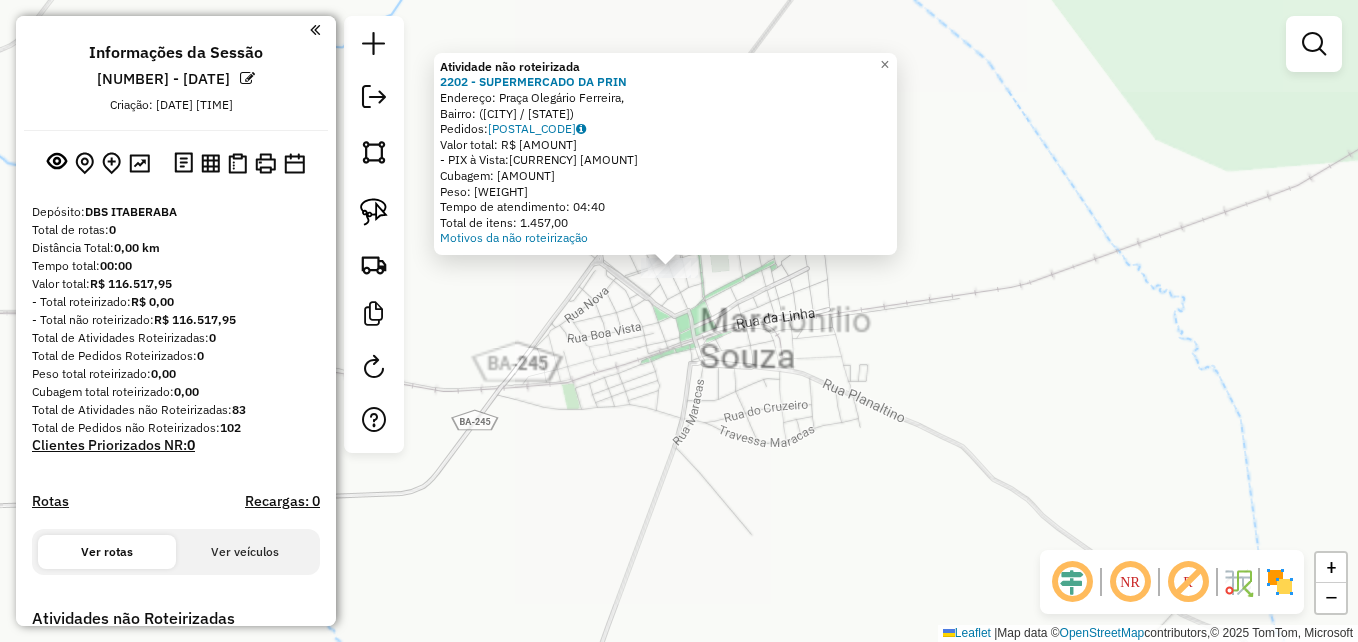 drag, startPoint x: 664, startPoint y: 390, endPoint x: 664, endPoint y: 532, distance: 142 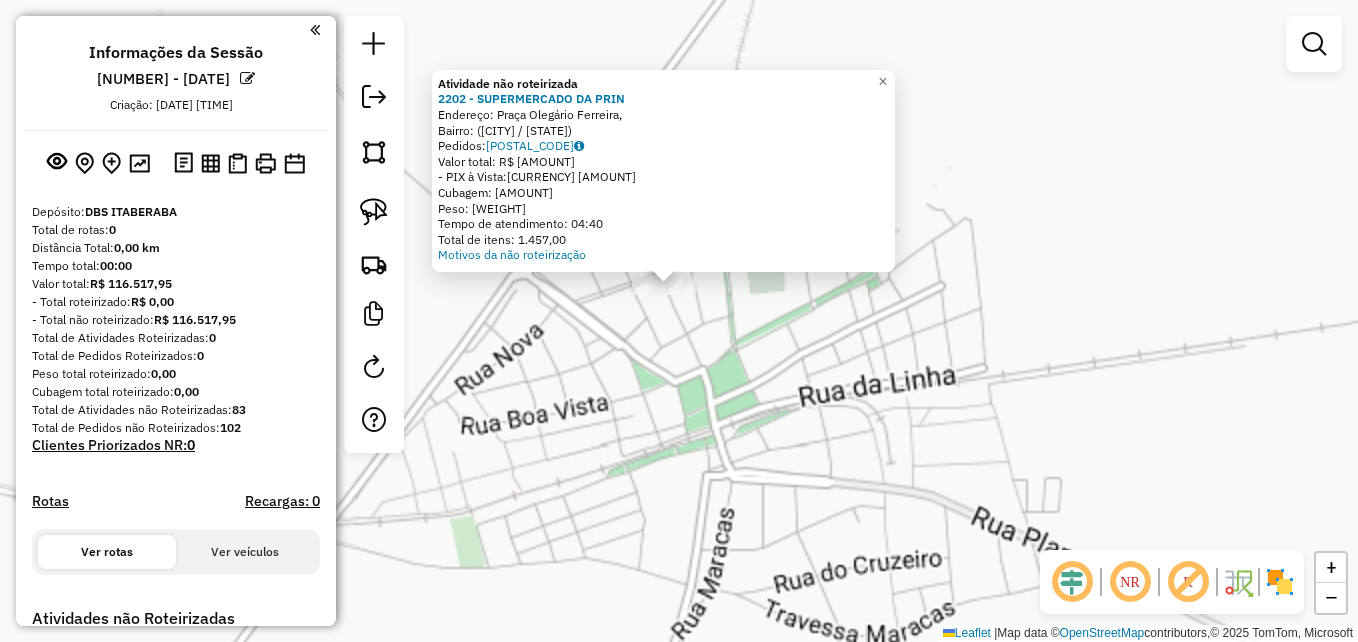 drag, startPoint x: 674, startPoint y: 413, endPoint x: 674, endPoint y: 561, distance: 148 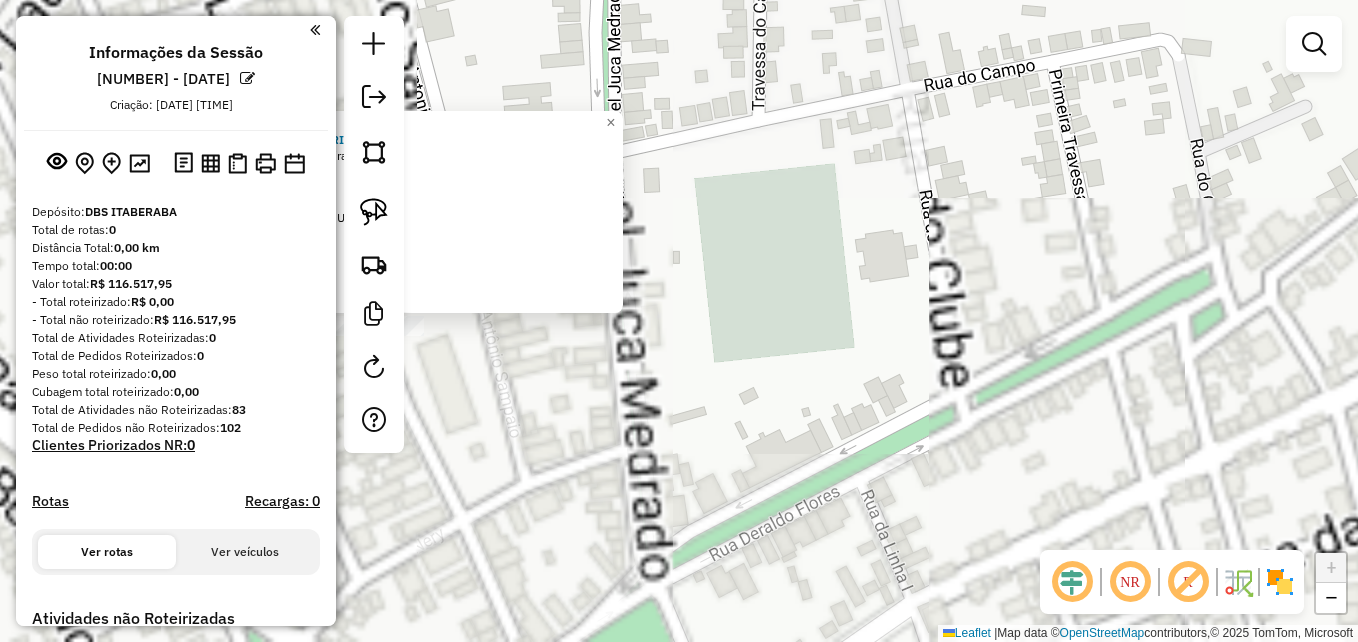 drag, startPoint x: 707, startPoint y: 445, endPoint x: 950, endPoint y: 505, distance: 250.29782 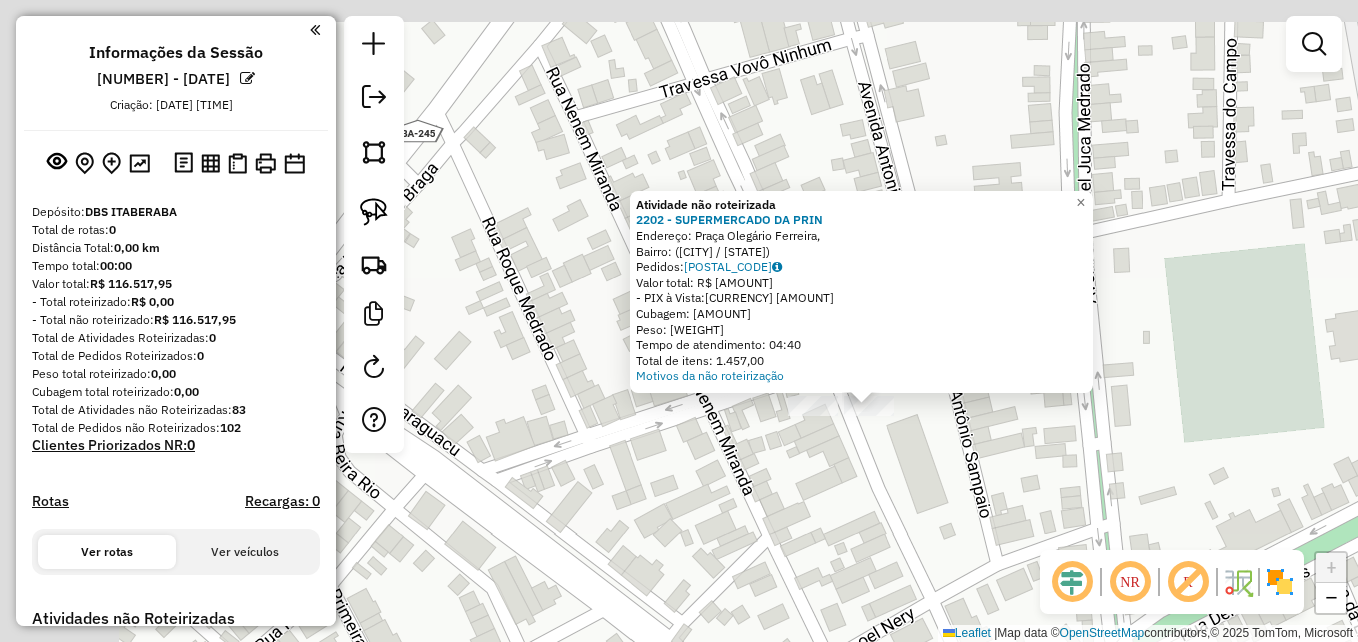 drag, startPoint x: 583, startPoint y: 473, endPoint x: 866, endPoint y: 521, distance: 287.0418 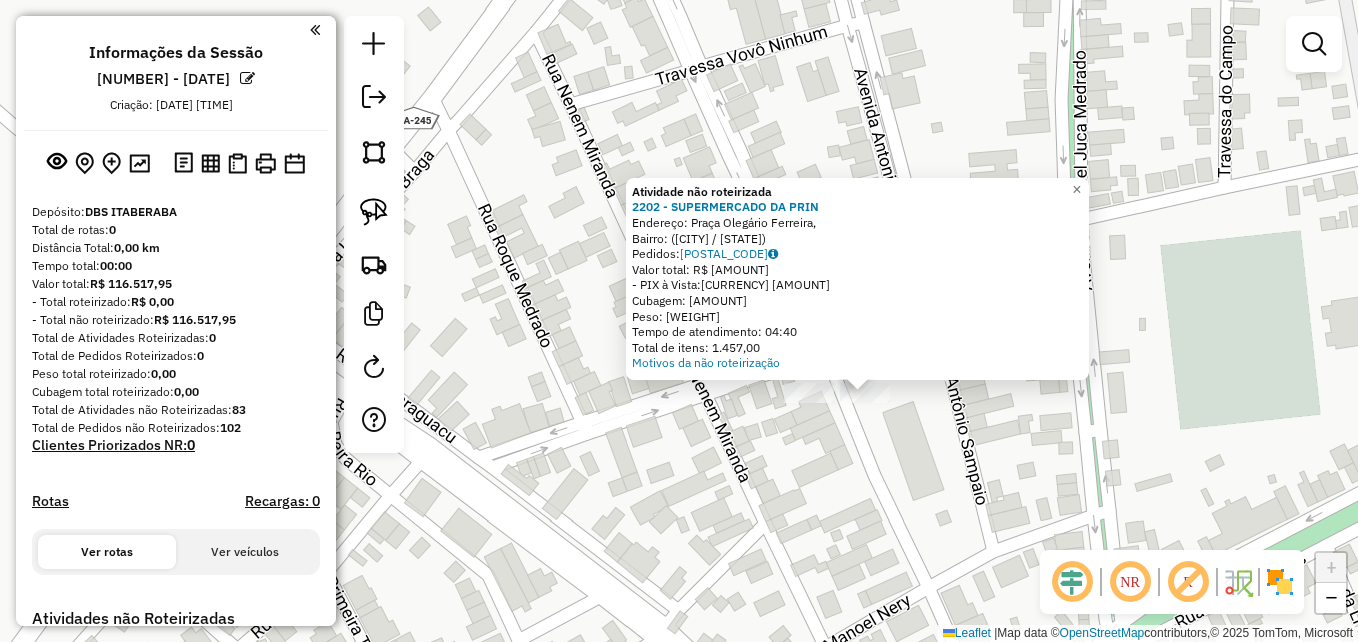click 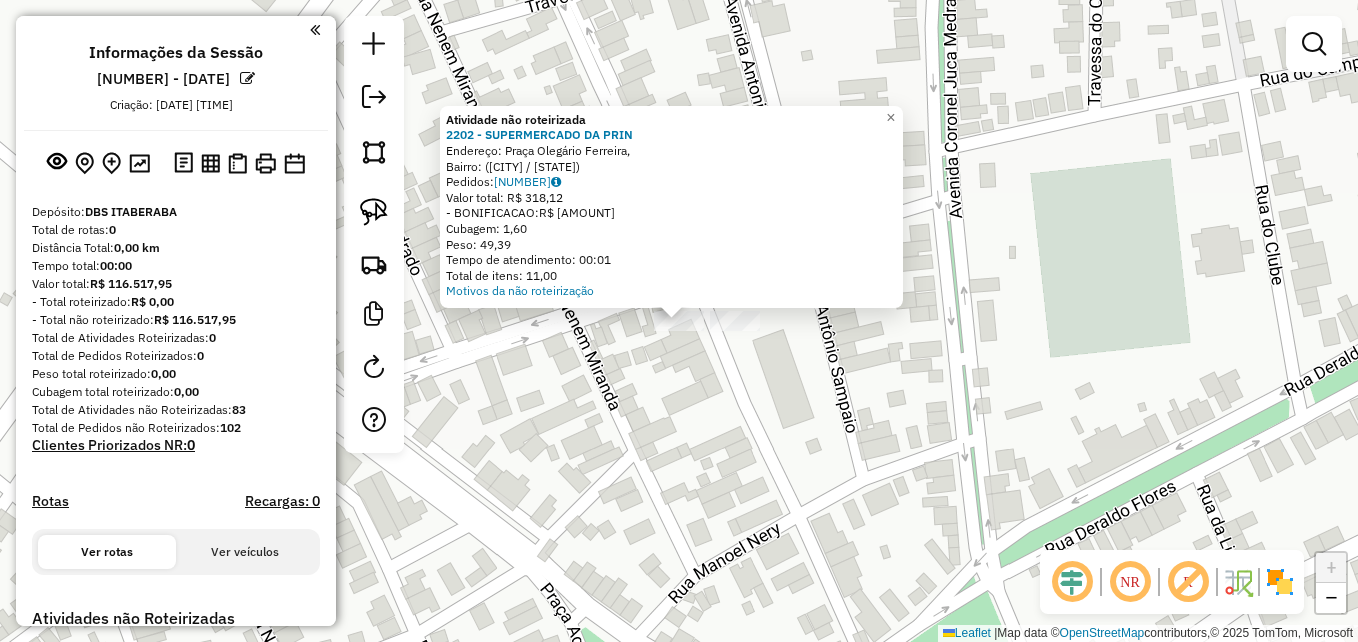 click on "Atividade não roteirizada [NUMBER] - [BUSINESS_NAME]  Endereço: [STREET],    Bairro:  ([CITY] / [STATE])   Pedidos:  [ORDER_CODE]   Valor total: [CURRENCY] [AMOUNT]   -BONIFICACAO:  [CURRENCY] [AMOUNT]   Cubagem: [CUBAGE]   Peso: [WEIGHT]   Tempo de atendimento: [TIME]   Total de itens: [ITEMS]  Motivos da não roteirização × Janela de atendimento Grade de atendimento Capacidade Transportadoras Veículos Cliente Pedidos  Rotas Selecione os dias de semana para filtrar as janelas de atendimento  Seg   Ter   Qua   Qui   Sex   Sáb   Dom  Informe o período da janela de atendimento: De: Até:  Filtrar exatamente a janela do cliente  Considerar janela de atendimento padrão  Selecione os dias de semana para filtrar as grades de atendimento  Seg   Ter   Qua   Qui   Sex   Sáb   Dom   Considerar clientes sem dia de atendimento cadastrado  Clientes fora do dia de atendimento selecionado Filtrar as atividades entre os valores definidos abaixo:  Peso mínimo:   Peso máximo:   Cubagem mínima:   Cubagem máxima:   De:  +" 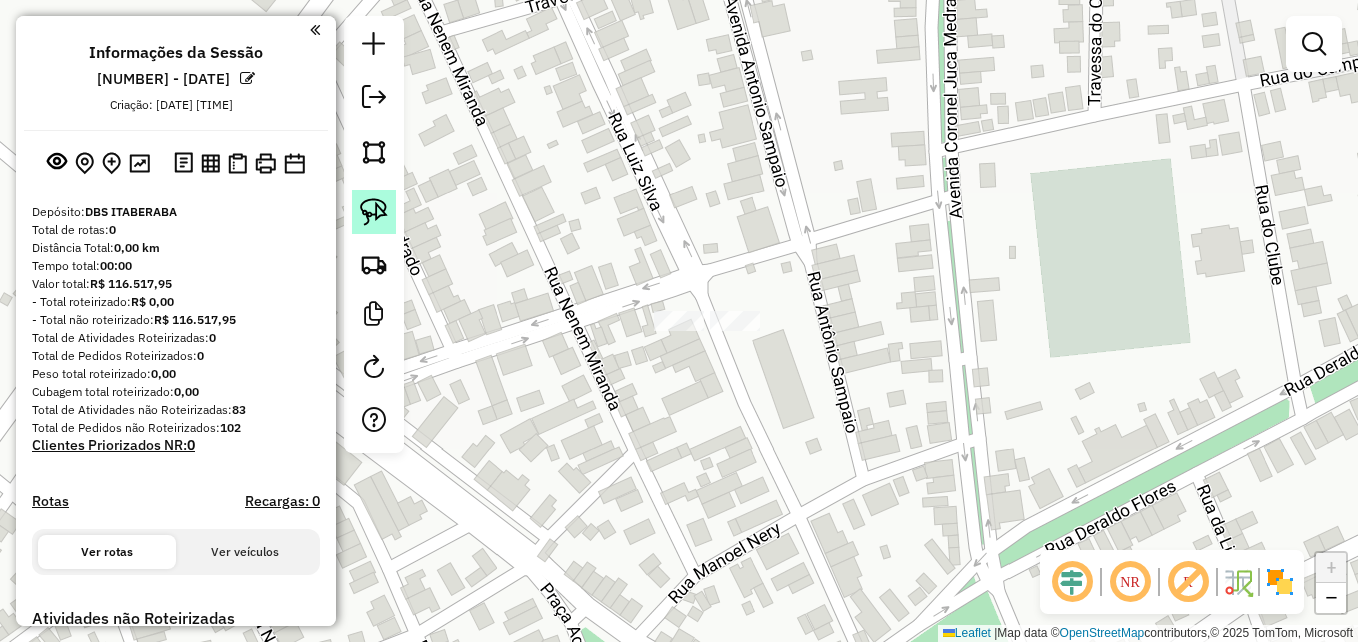 click 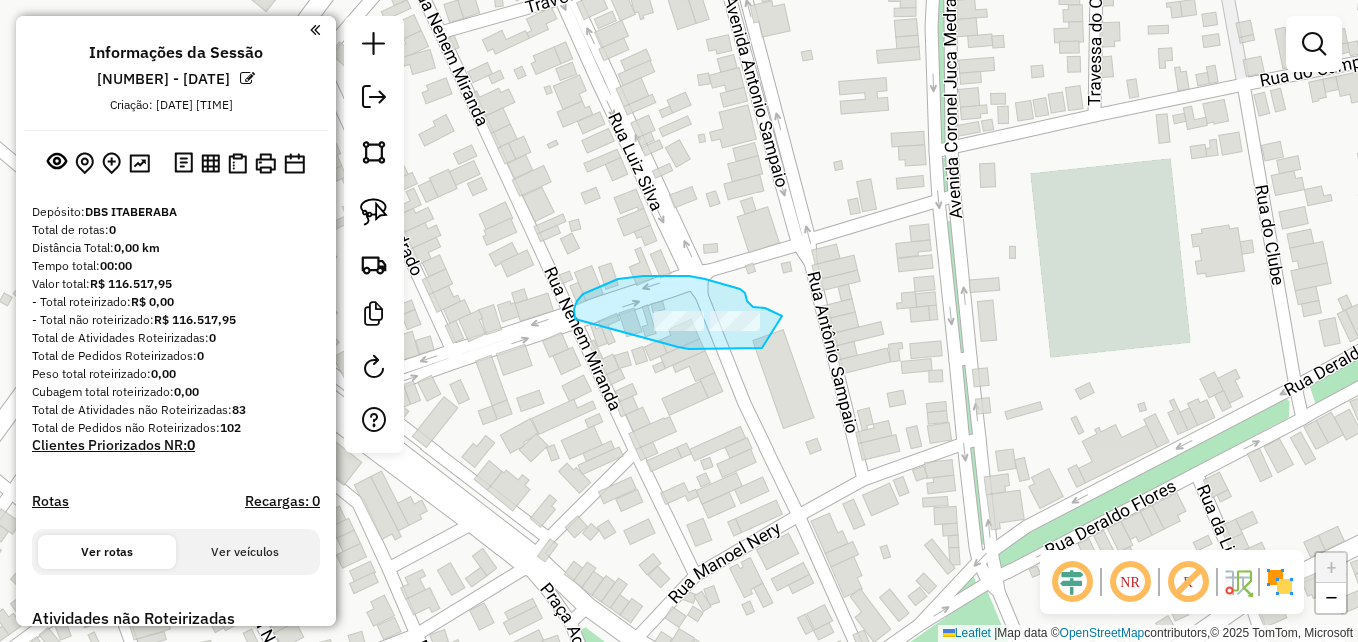 drag, startPoint x: 762, startPoint y: 348, endPoint x: 782, endPoint y: 316, distance: 37.735924 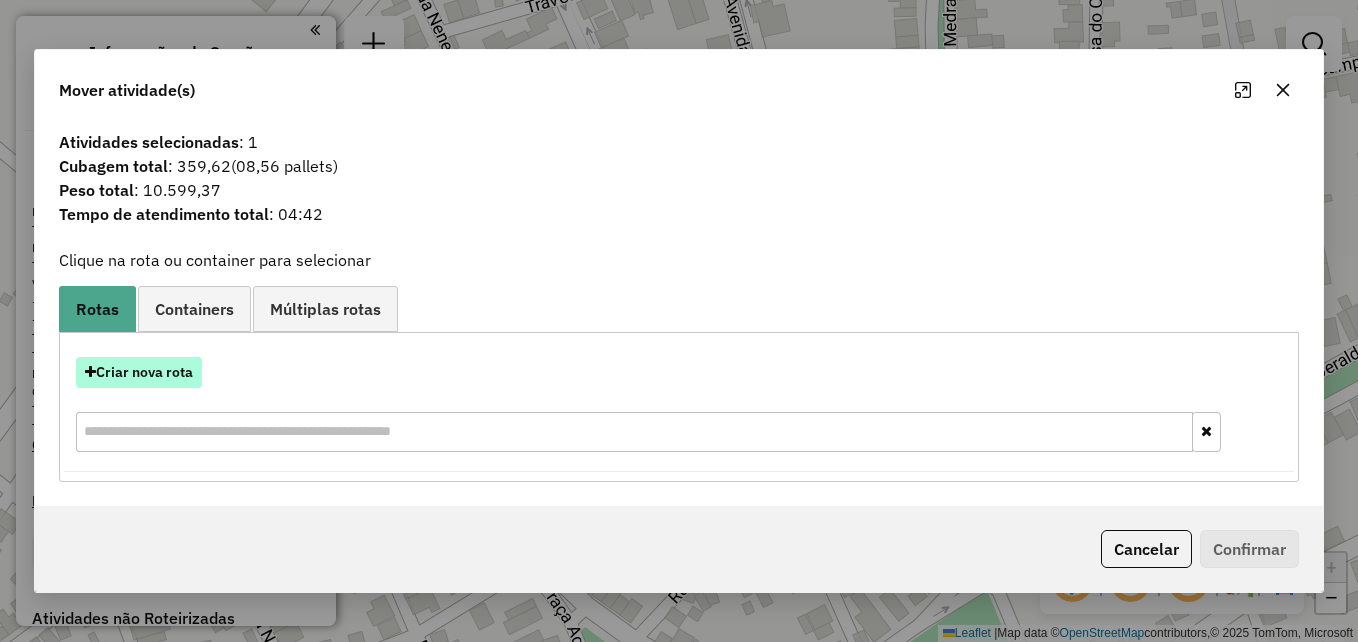 click on "Criar nova rota" at bounding box center (139, 372) 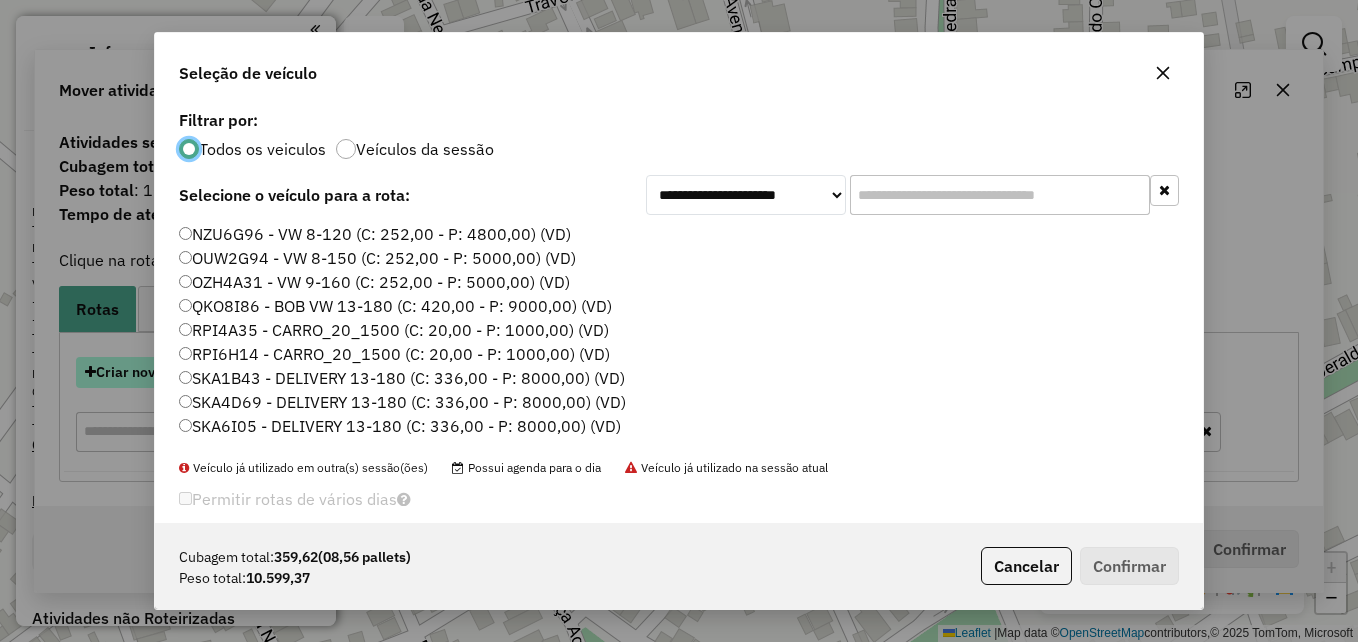 scroll, scrollTop: 11, scrollLeft: 6, axis: both 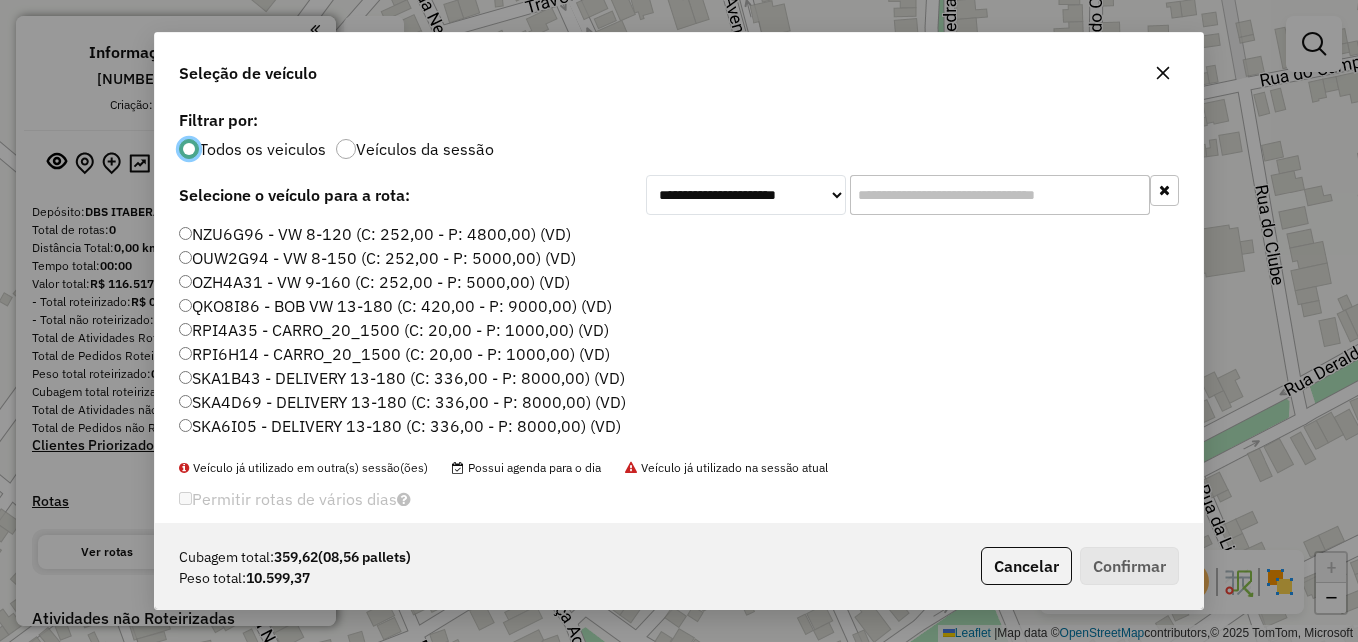 click on "OUW2G94 - VW 8-150 (C: 252,00 - P: 5000,00) (VD)" 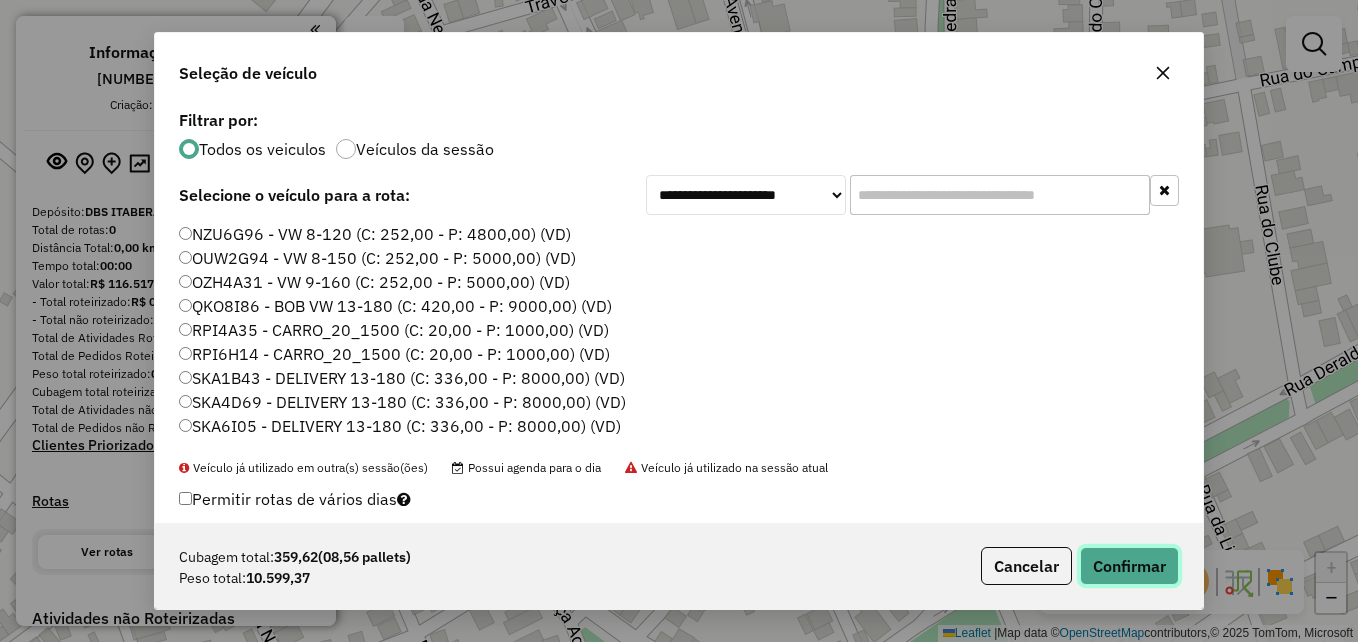 click on "Confirmar" 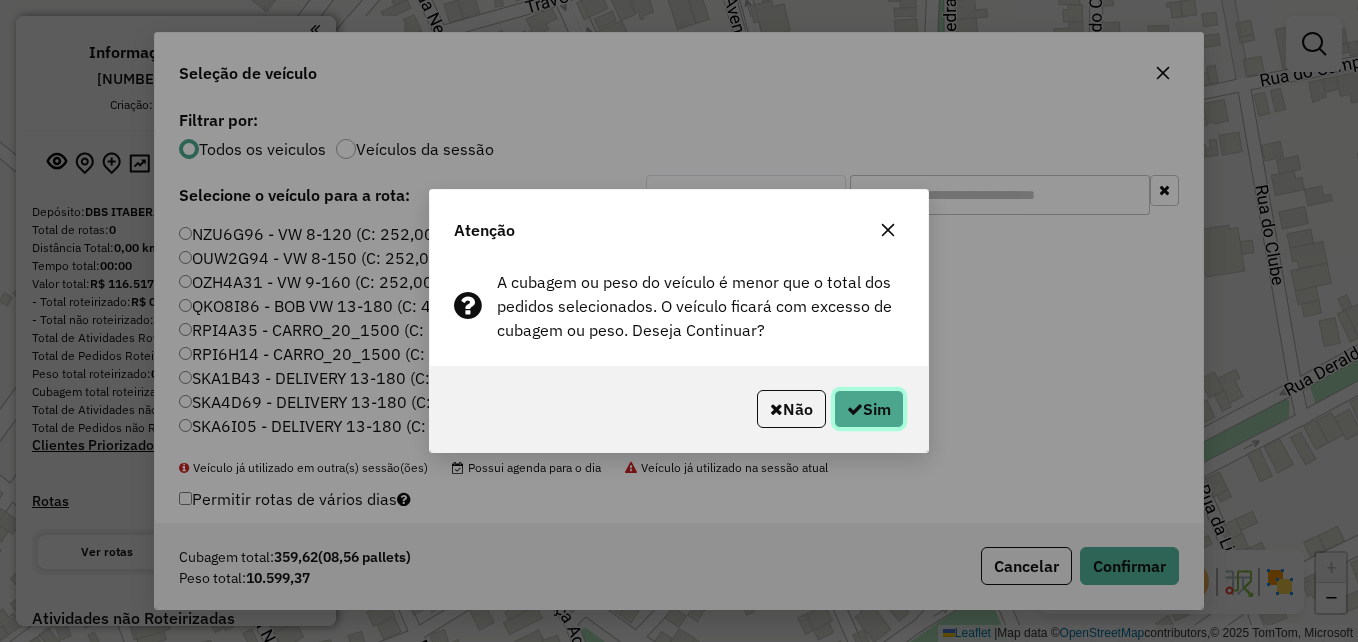 click on "Sim" 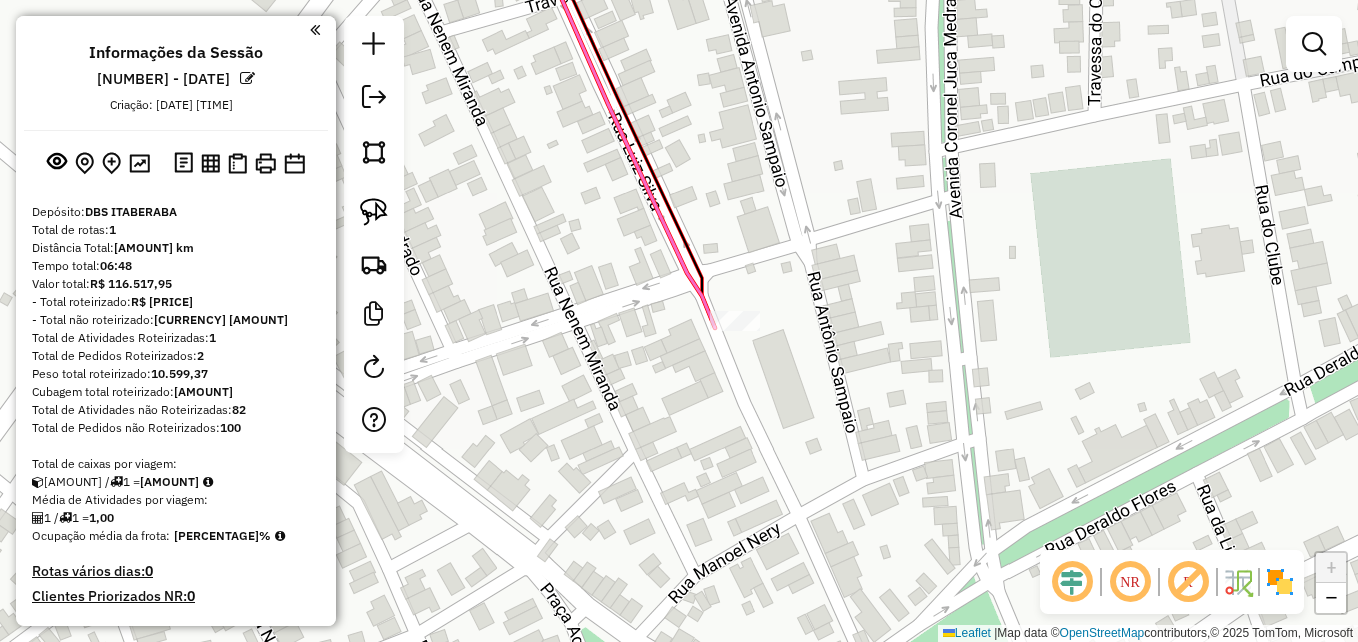 drag, startPoint x: 771, startPoint y: 464, endPoint x: 771, endPoint y: 490, distance: 26 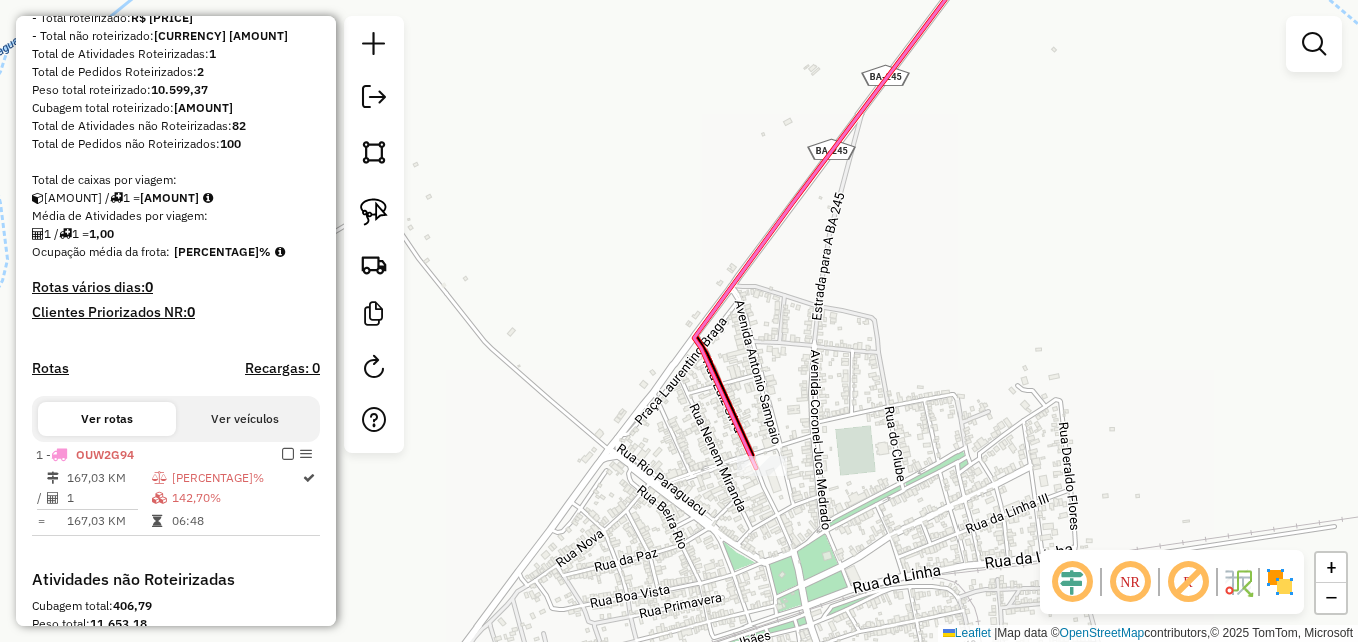 select on "**********" 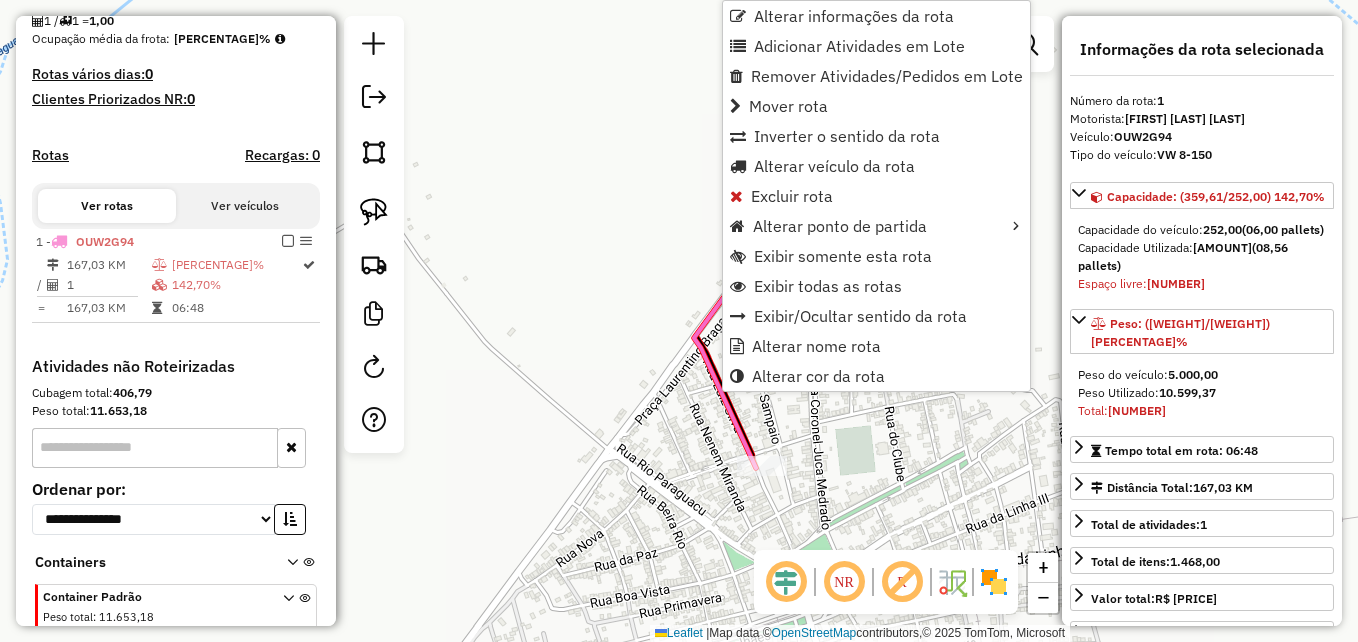 scroll, scrollTop: 587, scrollLeft: 0, axis: vertical 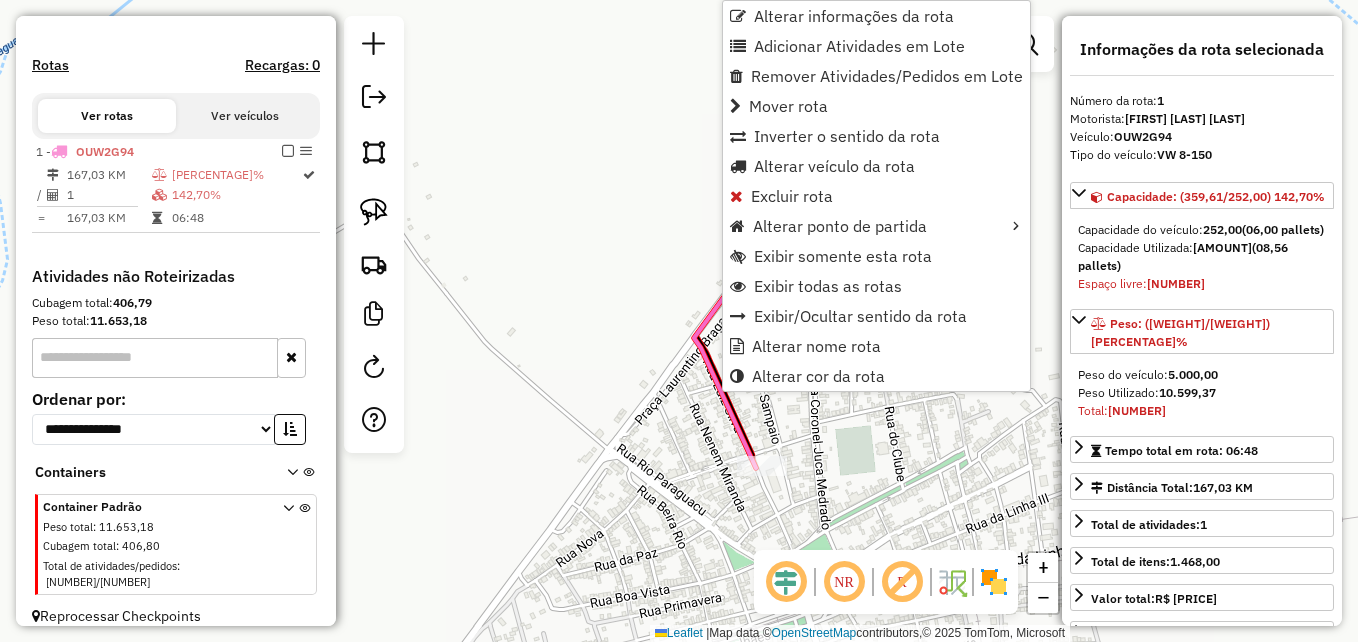click 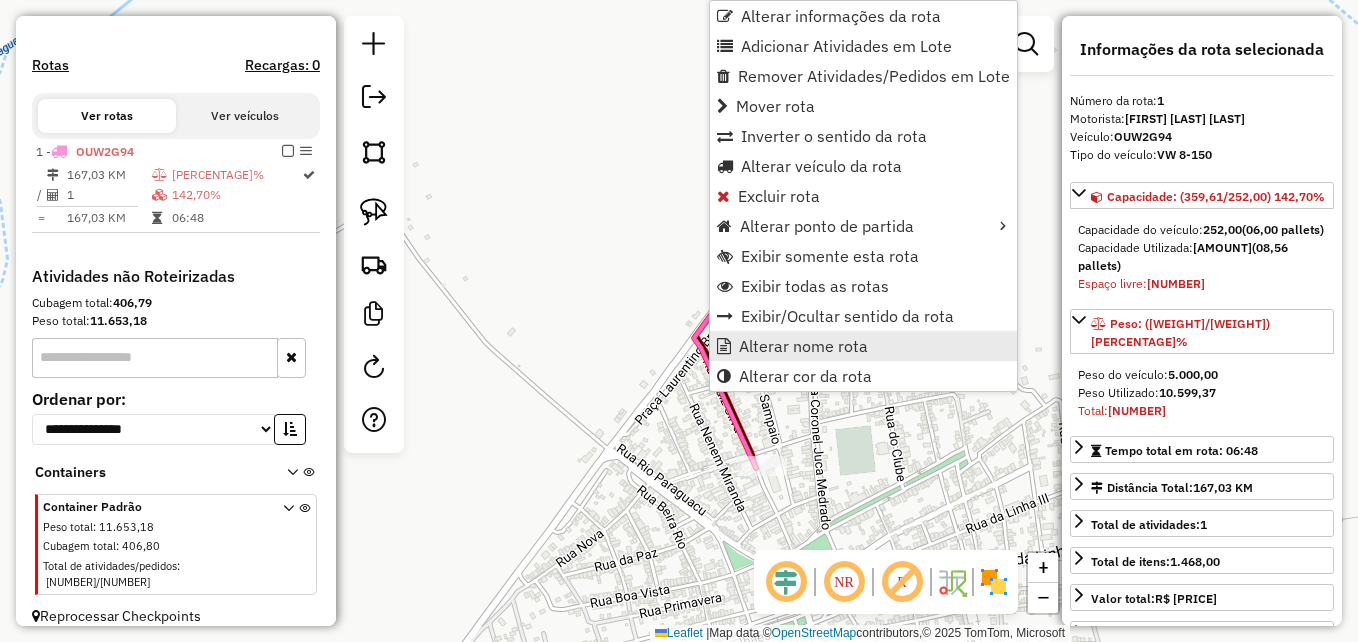 click on "Alterar nome rota" at bounding box center [803, 346] 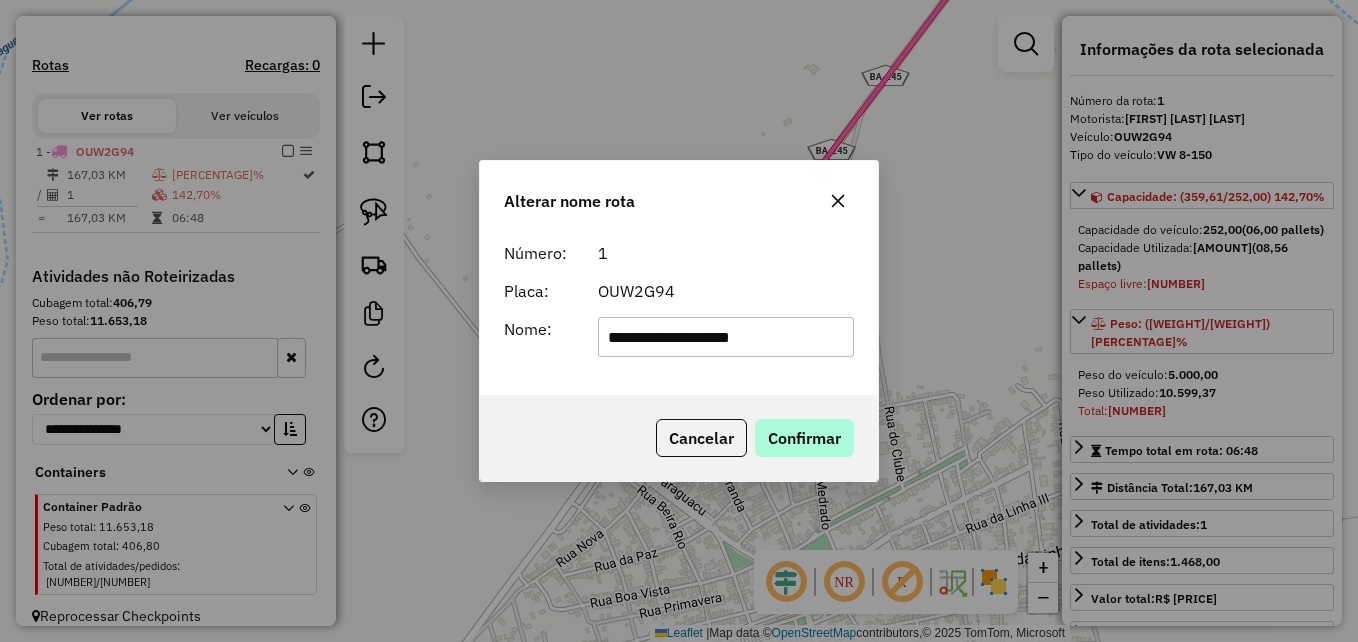 type on "**********" 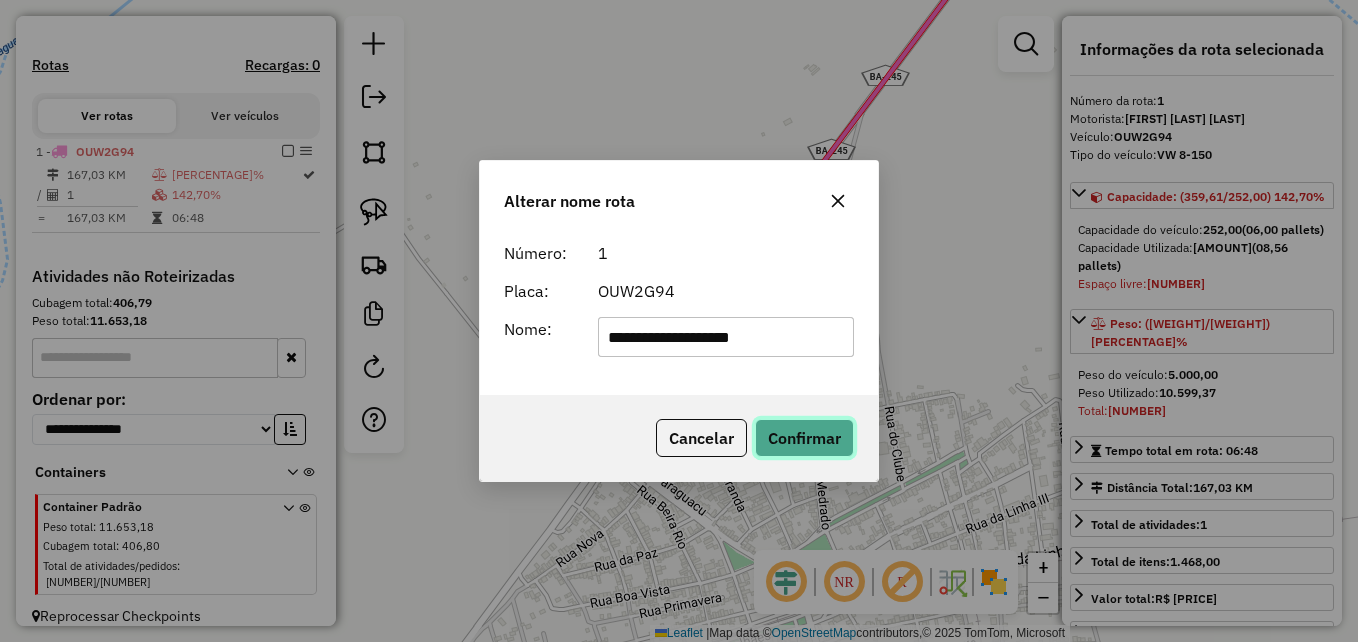 click on "Confirmar" 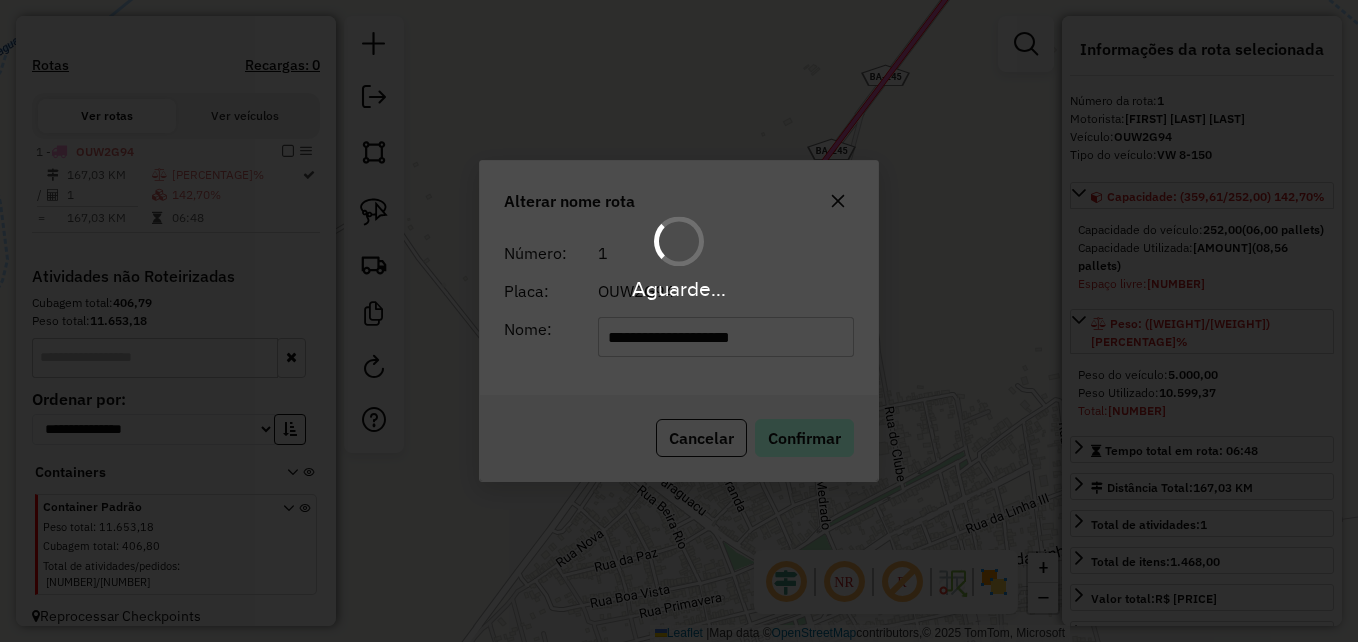 type 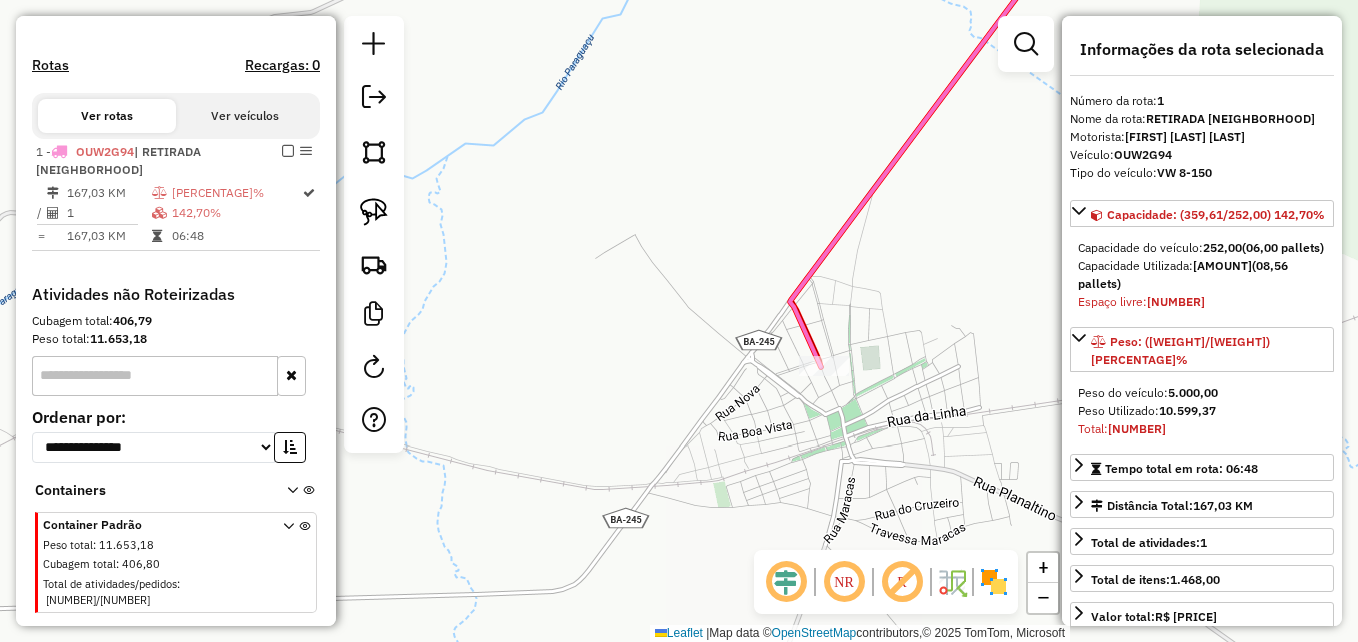 drag, startPoint x: 689, startPoint y: 371, endPoint x: 856, endPoint y: 268, distance: 196.20908 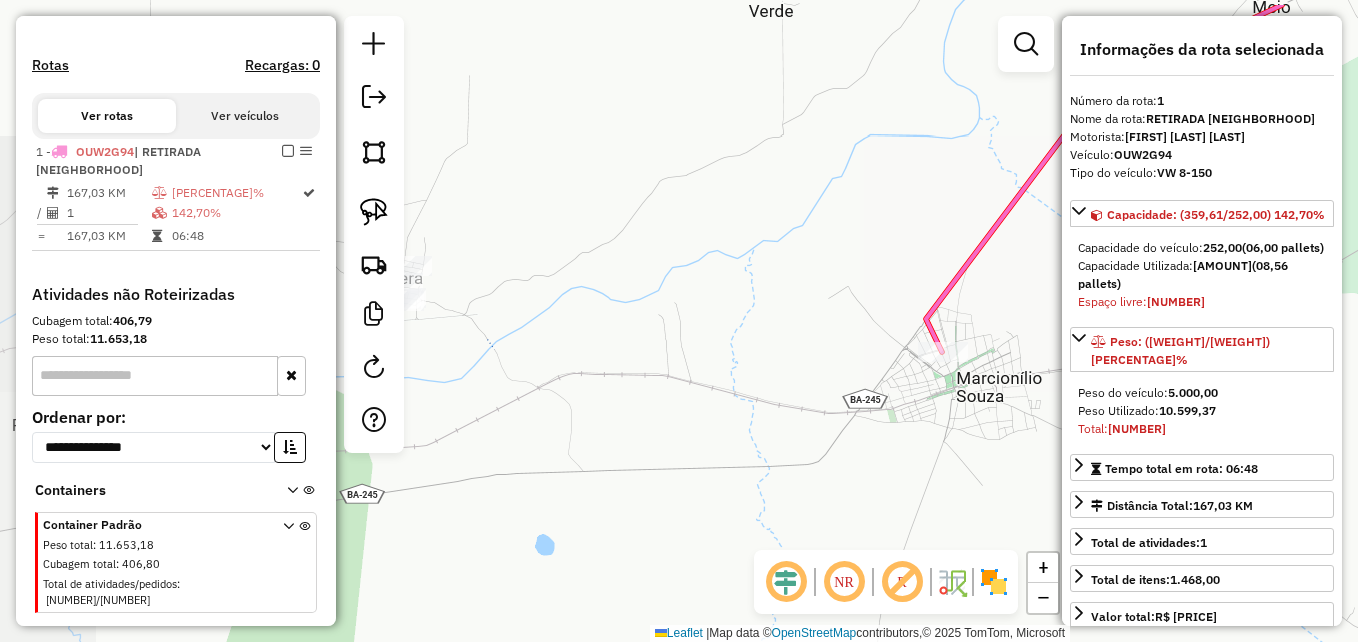 drag, startPoint x: 786, startPoint y: 398, endPoint x: 817, endPoint y: 443, distance: 54.644306 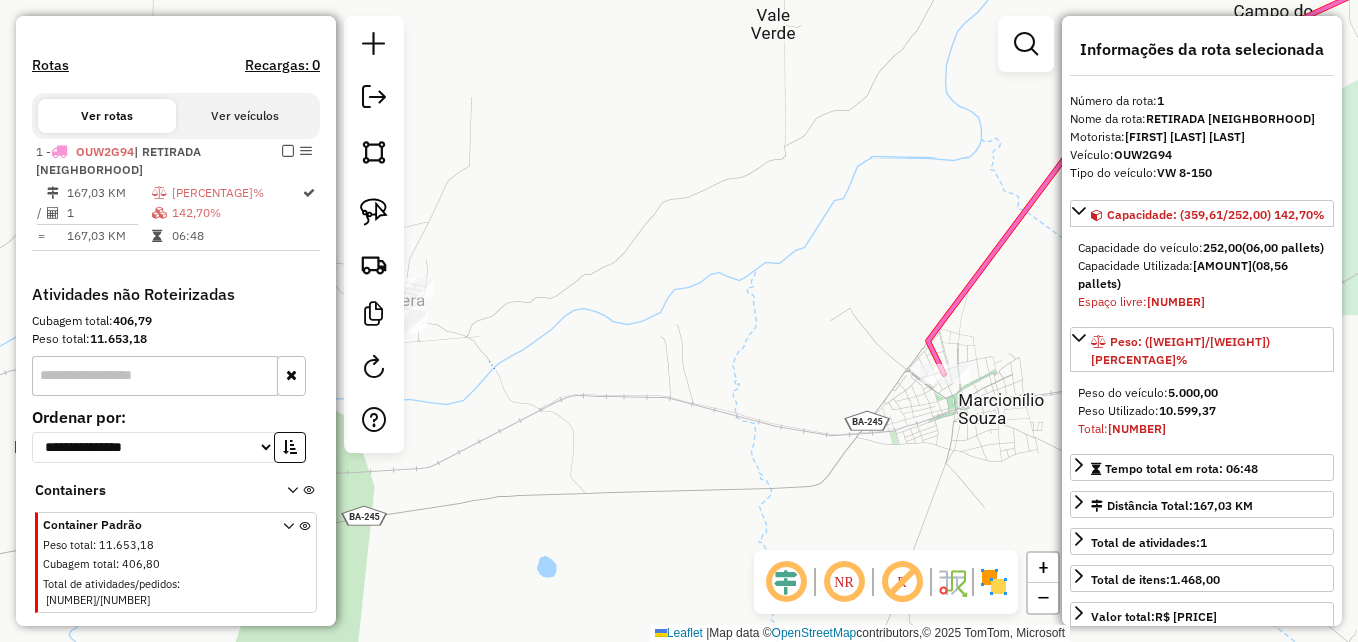 drag, startPoint x: 758, startPoint y: 299, endPoint x: 845, endPoint y: 407, distance: 138.68309 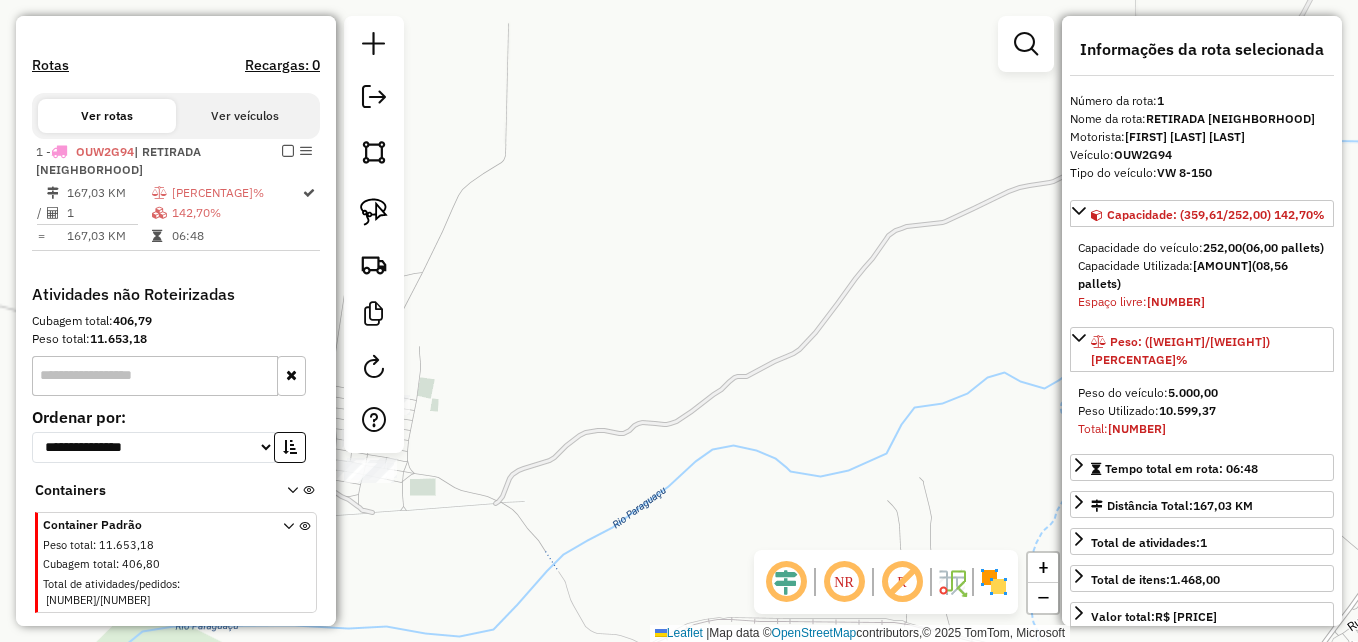 drag, startPoint x: 648, startPoint y: 402, endPoint x: 764, endPoint y: 445, distance: 123.71338 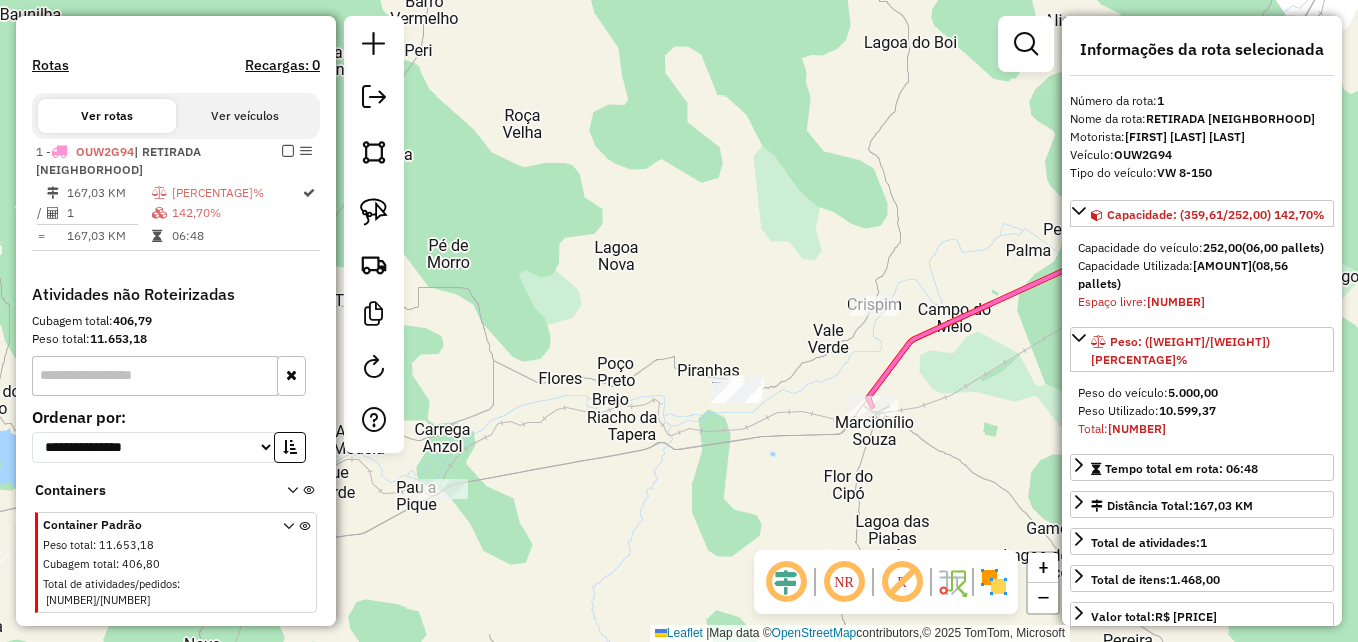 drag, startPoint x: 833, startPoint y: 415, endPoint x: 810, endPoint y: 499, distance: 87.0919 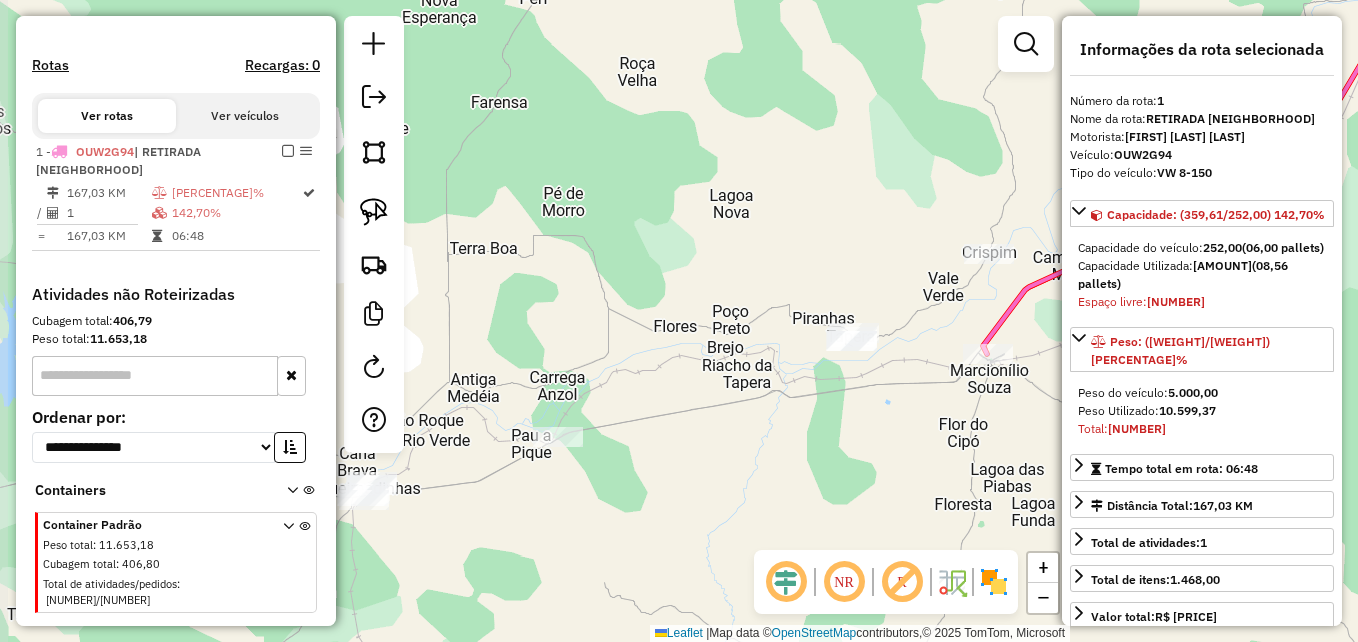 drag, startPoint x: 788, startPoint y: 499, endPoint x: 903, endPoint y: 447, distance: 126.210144 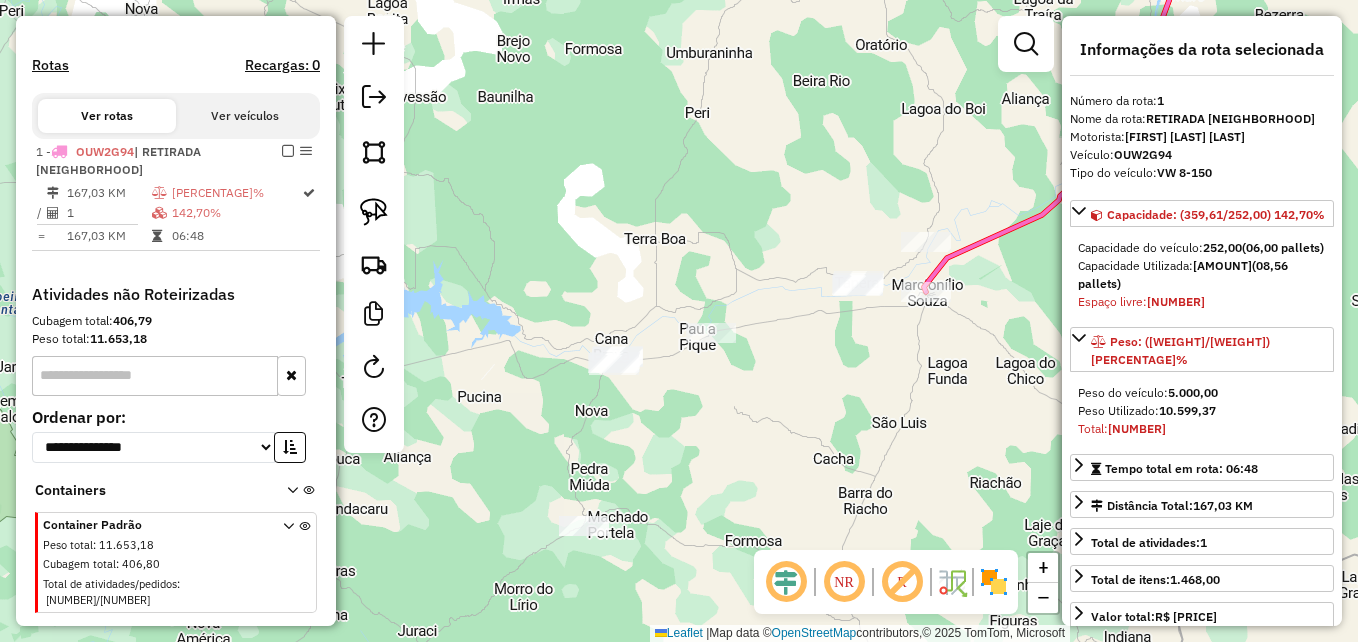 drag, startPoint x: 891, startPoint y: 479, endPoint x: 872, endPoint y: 371, distance: 109.65856 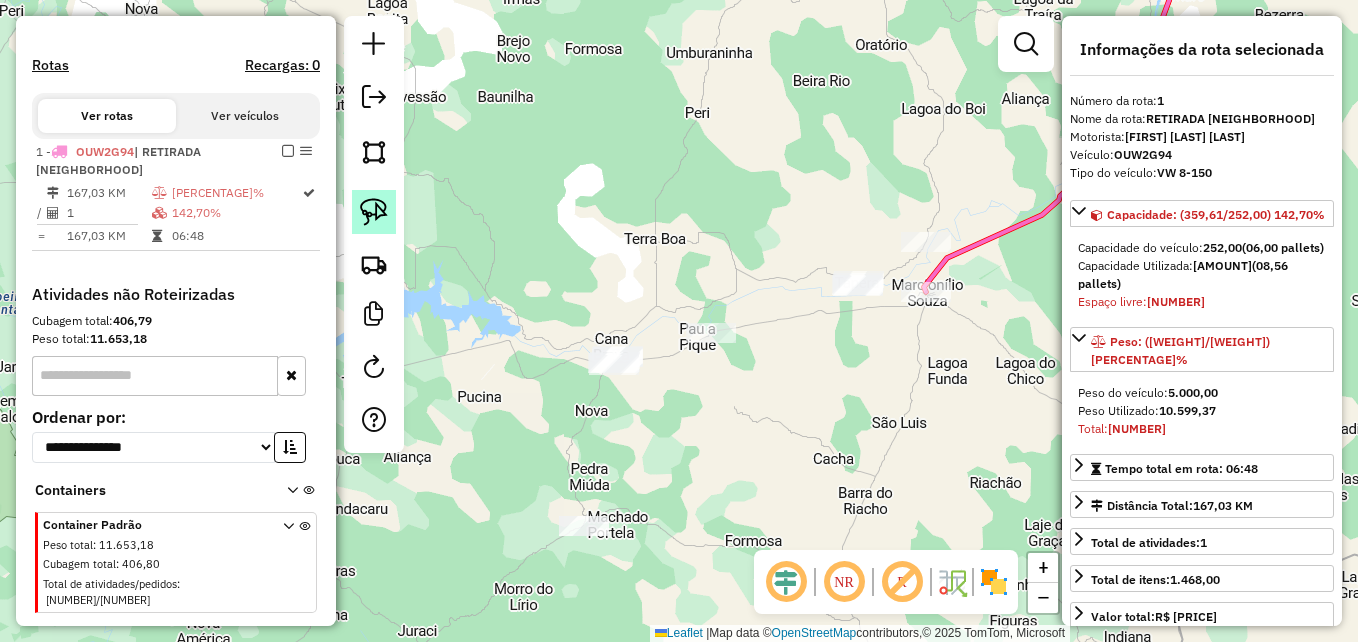 click 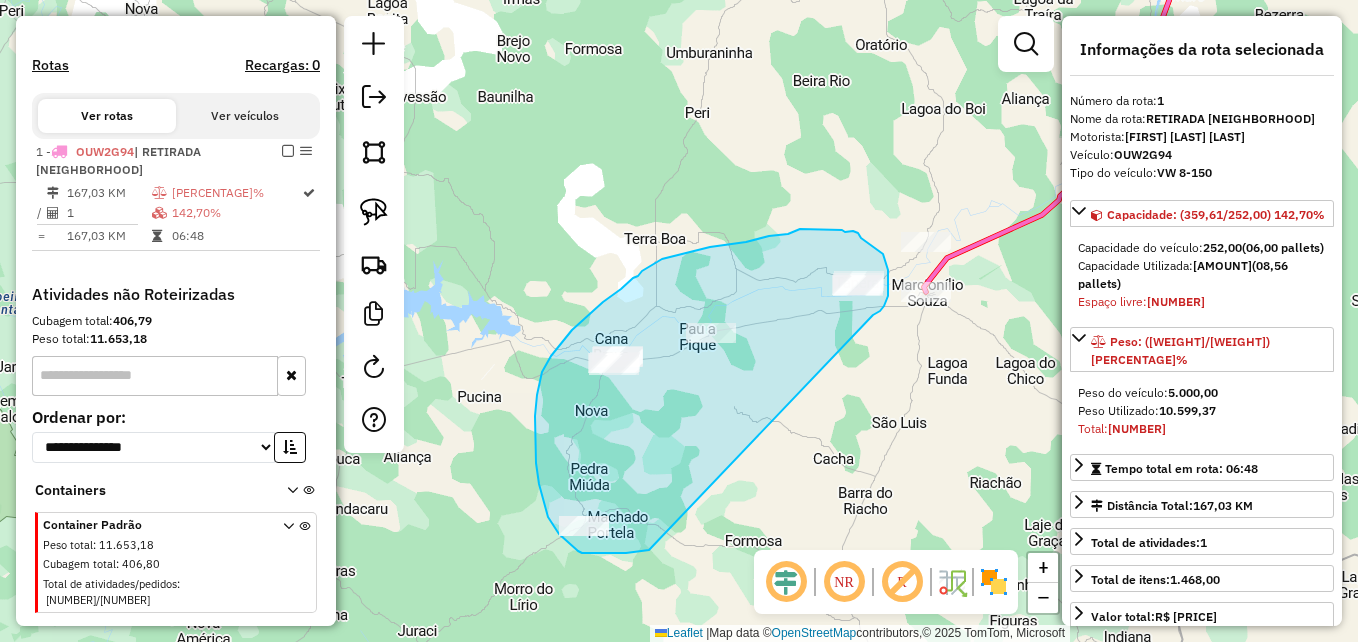 drag, startPoint x: 649, startPoint y: 550, endPoint x: 873, endPoint y: 315, distance: 324.6552 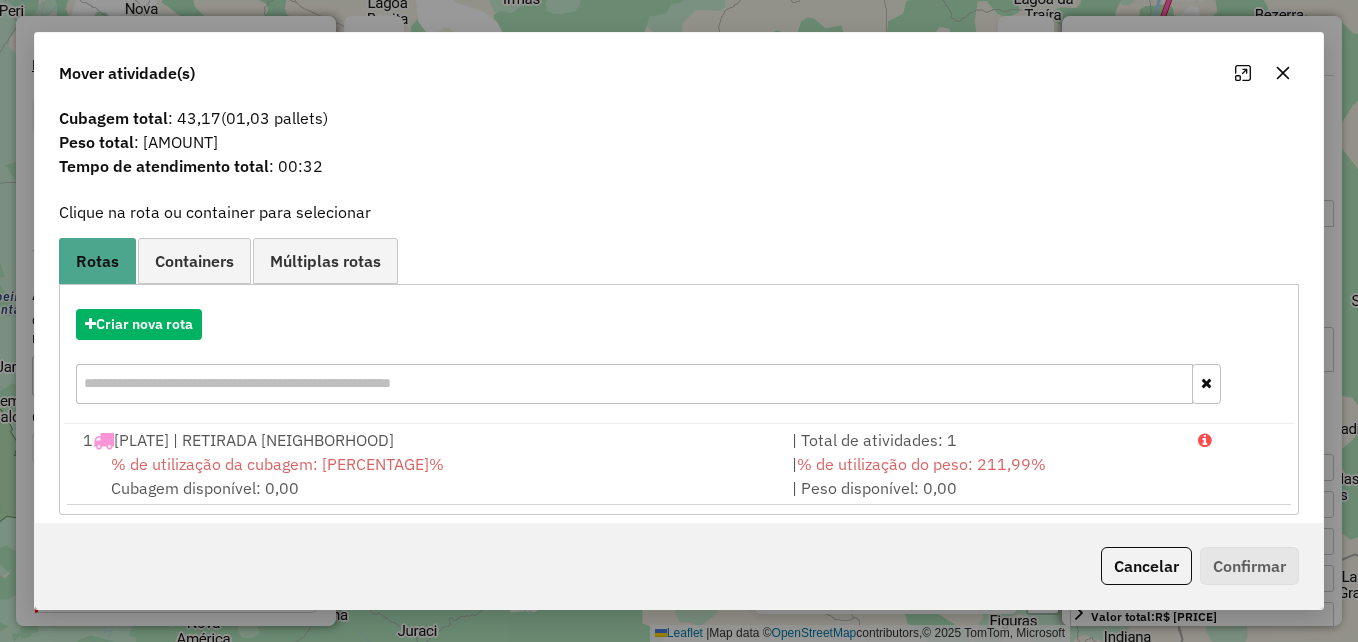scroll, scrollTop: 47, scrollLeft: 0, axis: vertical 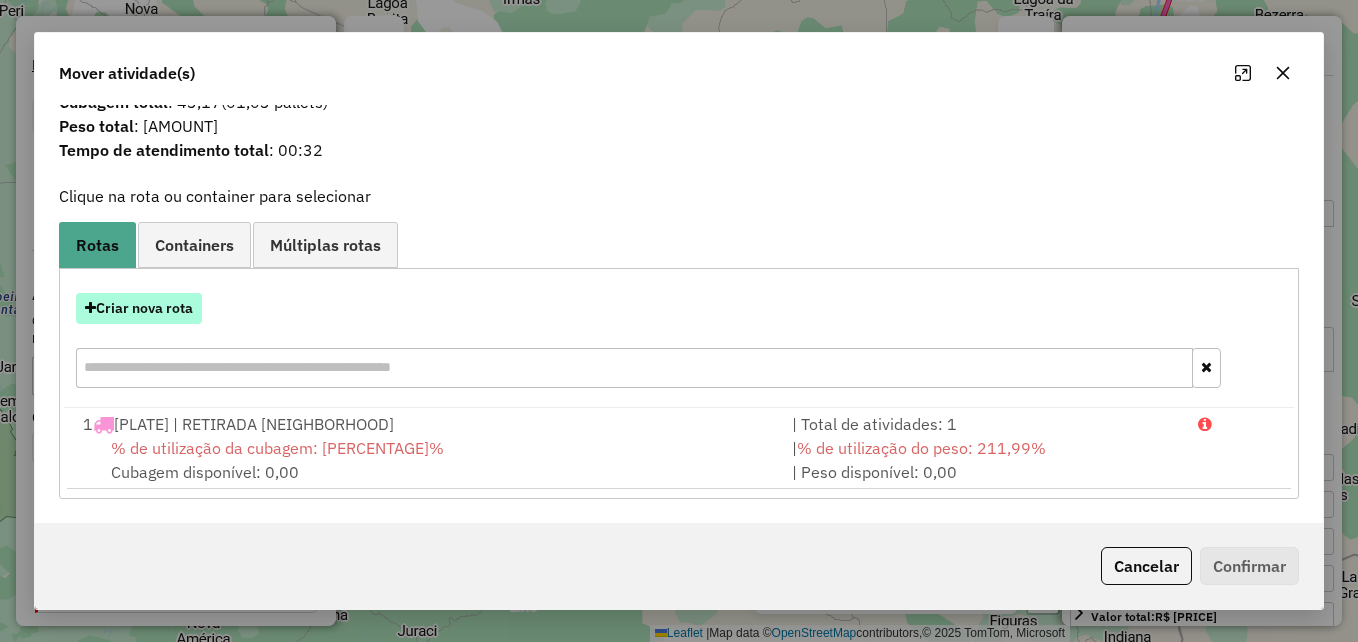 click on "Criar nova rota" at bounding box center (139, 308) 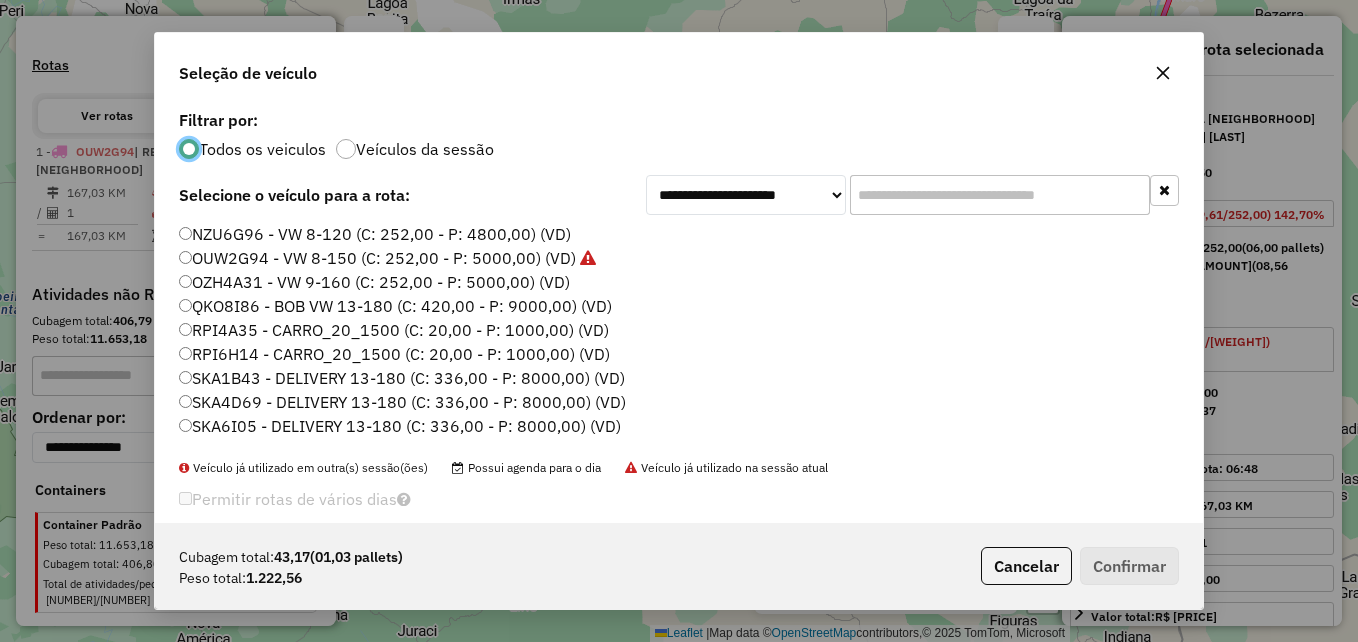 scroll, scrollTop: 11, scrollLeft: 6, axis: both 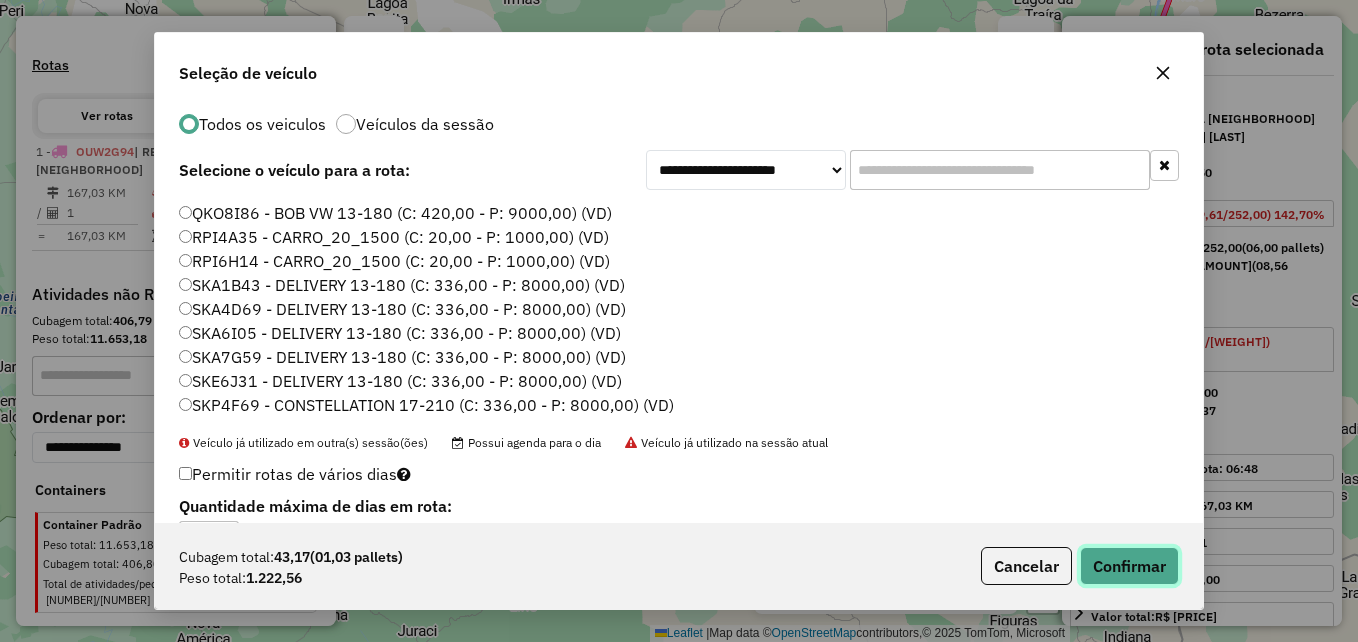 click on "Confirmar" 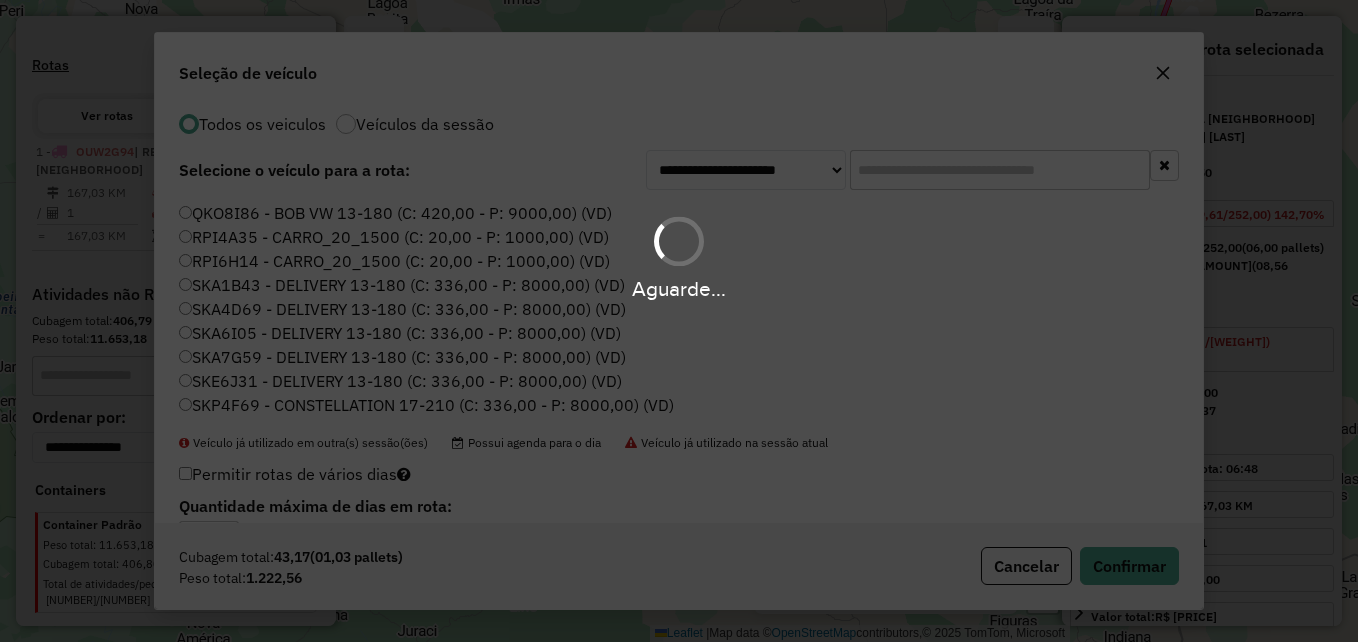 scroll, scrollTop: 0, scrollLeft: 0, axis: both 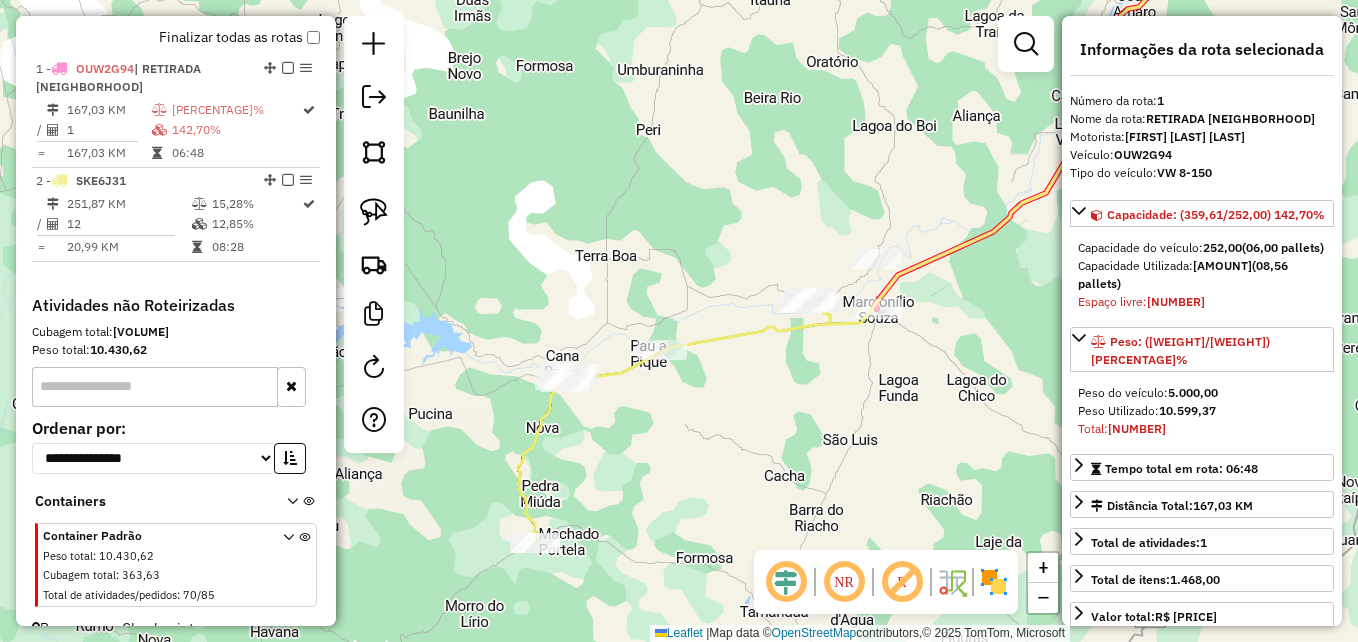 drag, startPoint x: 773, startPoint y: 415, endPoint x: 715, endPoint y: 431, distance: 60.166435 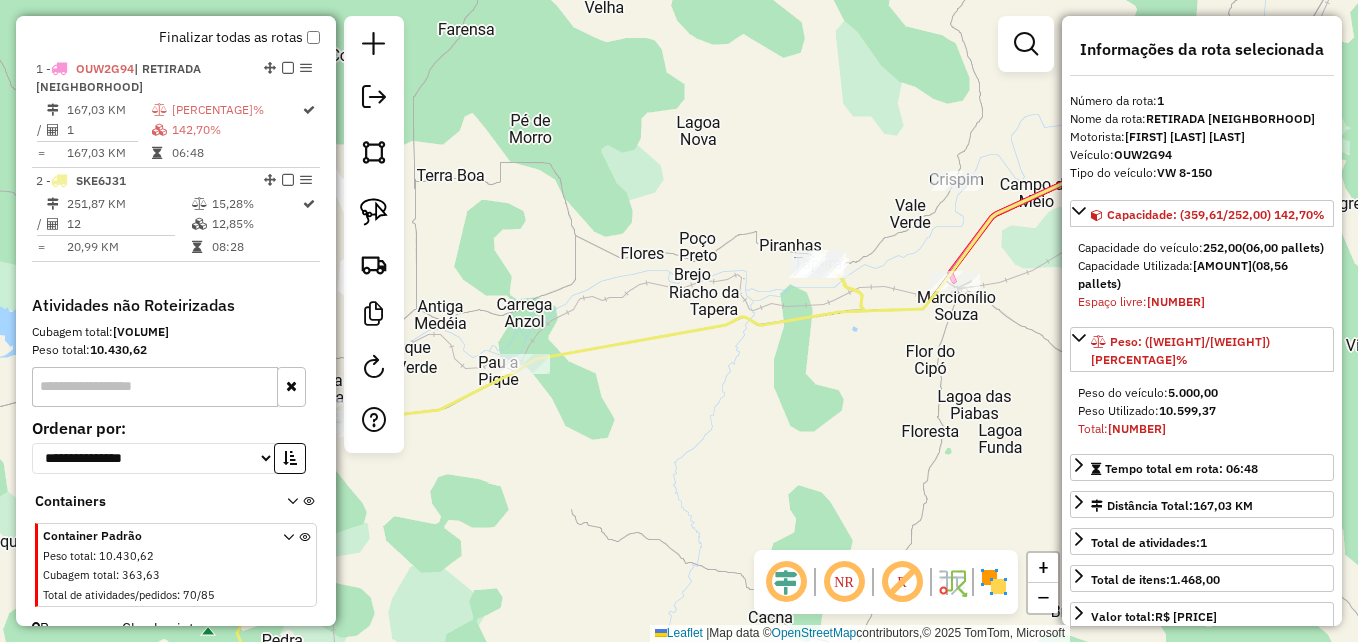 drag, startPoint x: 760, startPoint y: 383, endPoint x: 702, endPoint y: 470, distance: 104.56099 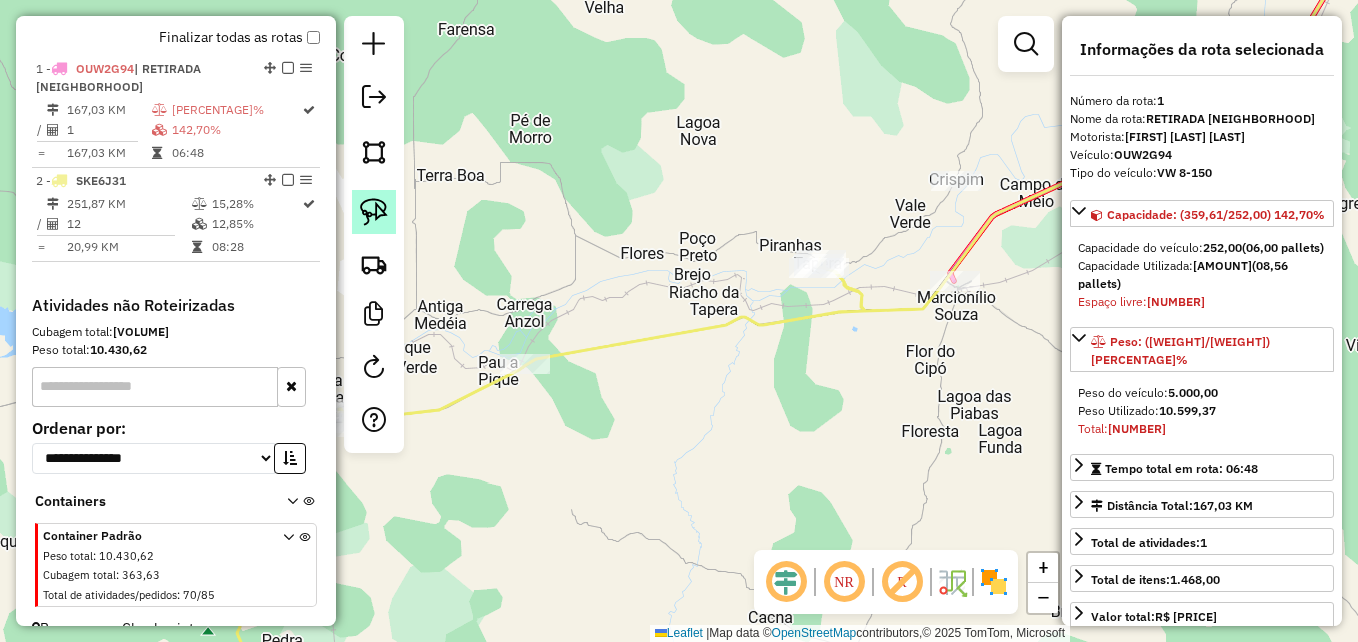 click 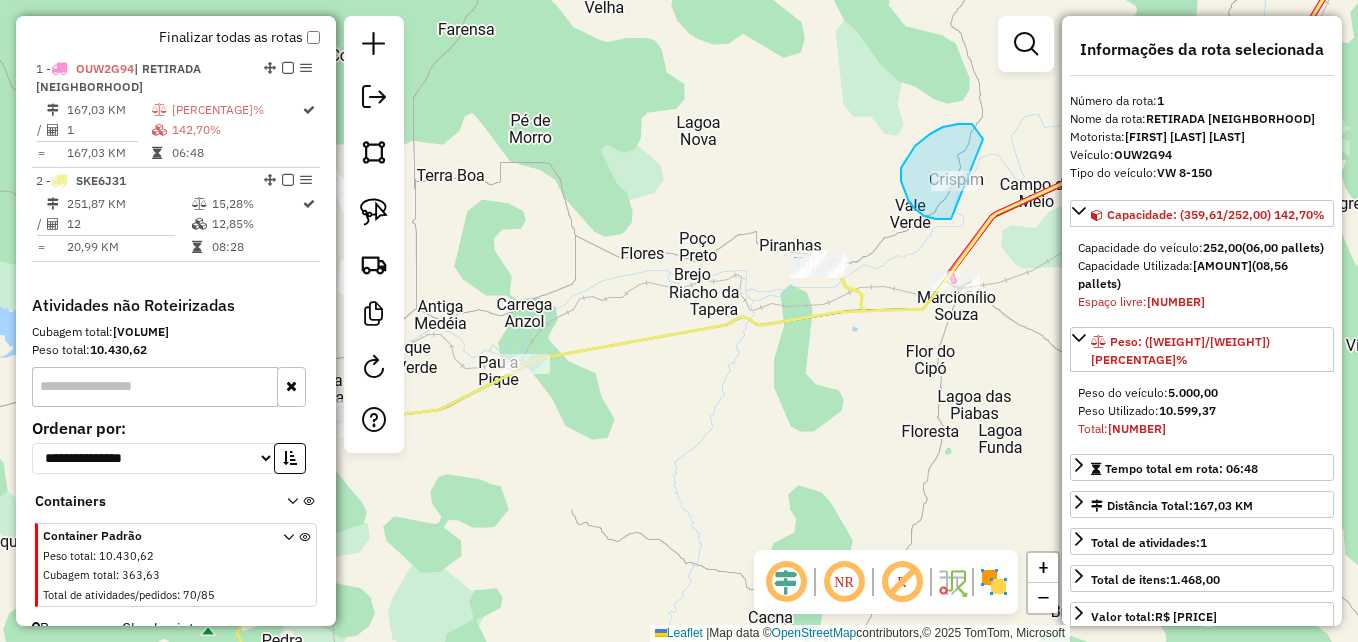 drag, startPoint x: 951, startPoint y: 219, endPoint x: 999, endPoint y: 164, distance: 73 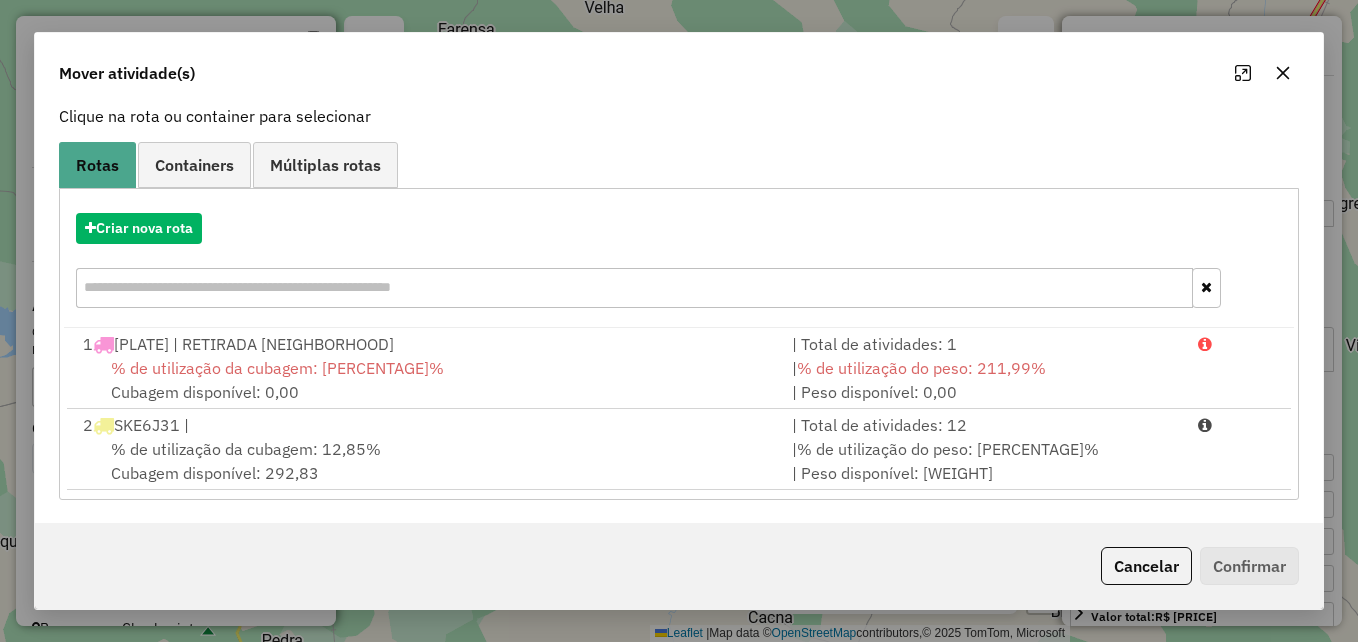 scroll, scrollTop: 128, scrollLeft: 0, axis: vertical 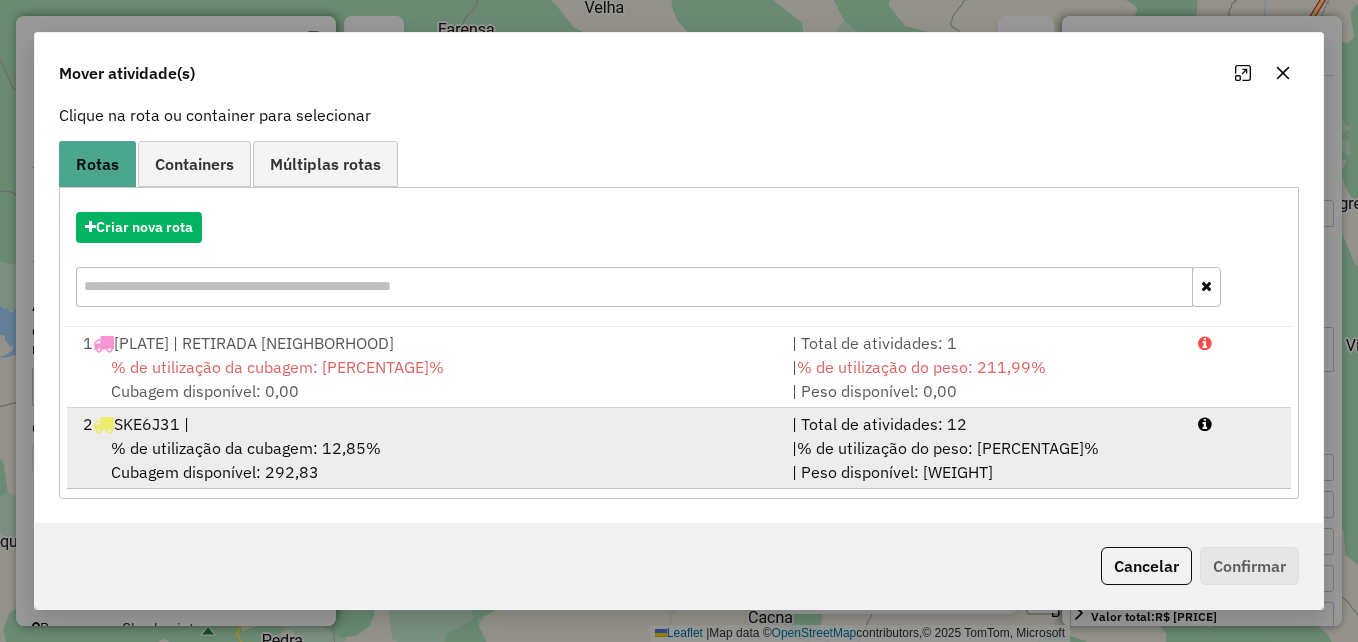 click on "% de utilização da cubagem: [PERCENTAGE]%  Cubagem disponível: [VOLUME]" at bounding box center [425, 460] 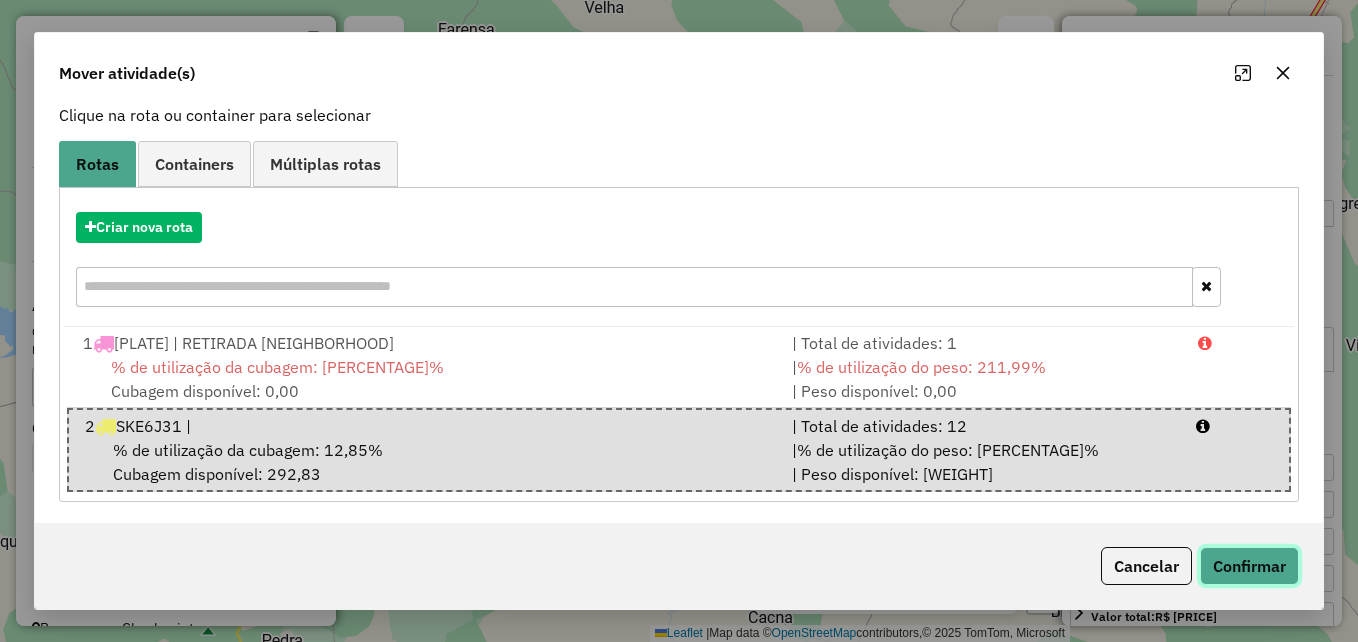 click on "Confirmar" 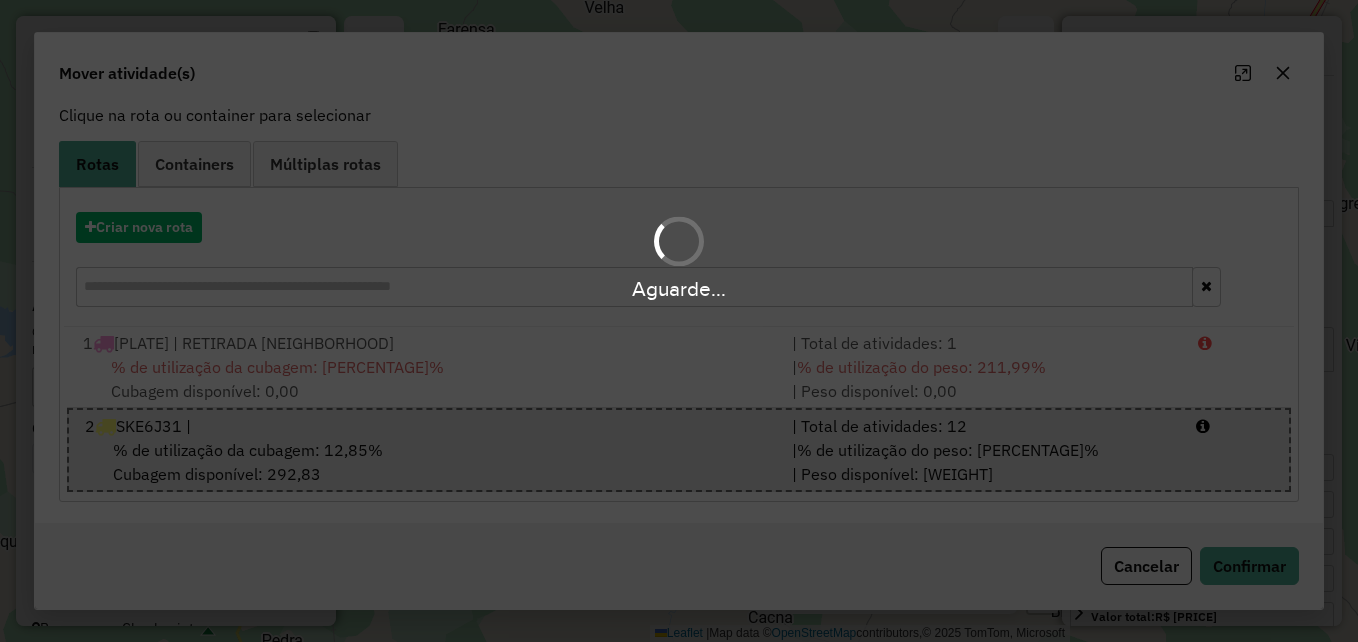 scroll, scrollTop: 0, scrollLeft: 0, axis: both 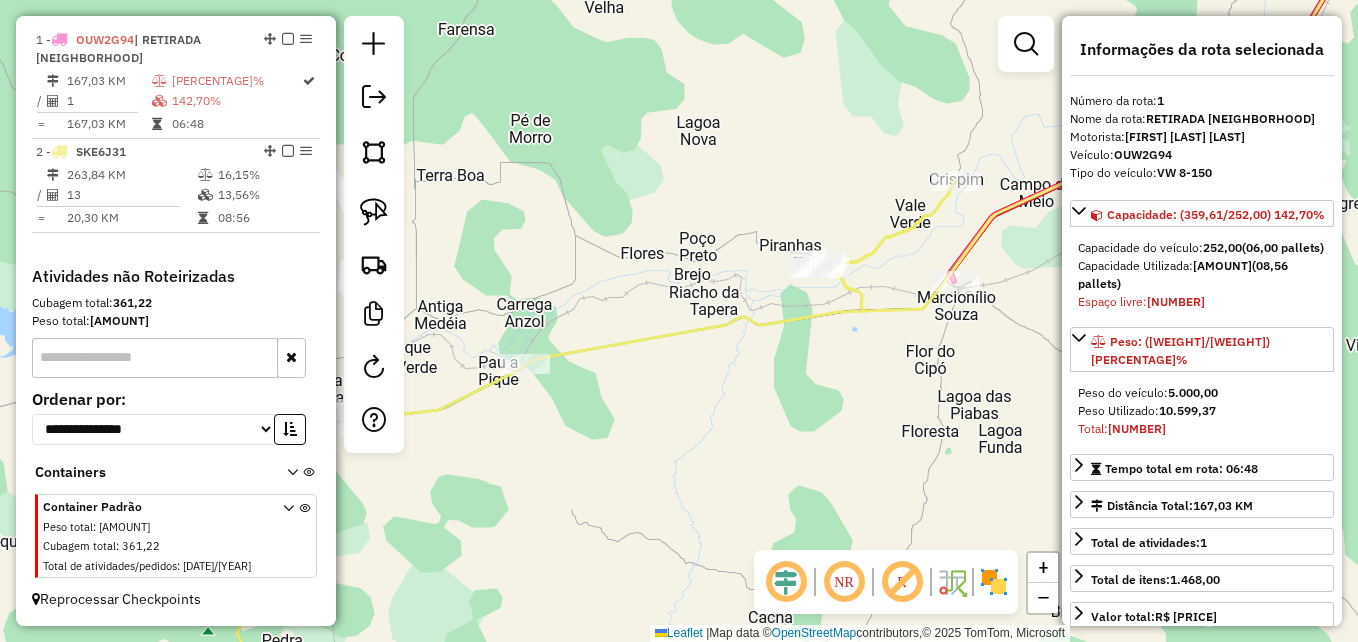 drag, startPoint x: 773, startPoint y: 407, endPoint x: 505, endPoint y: 446, distance: 270.8228 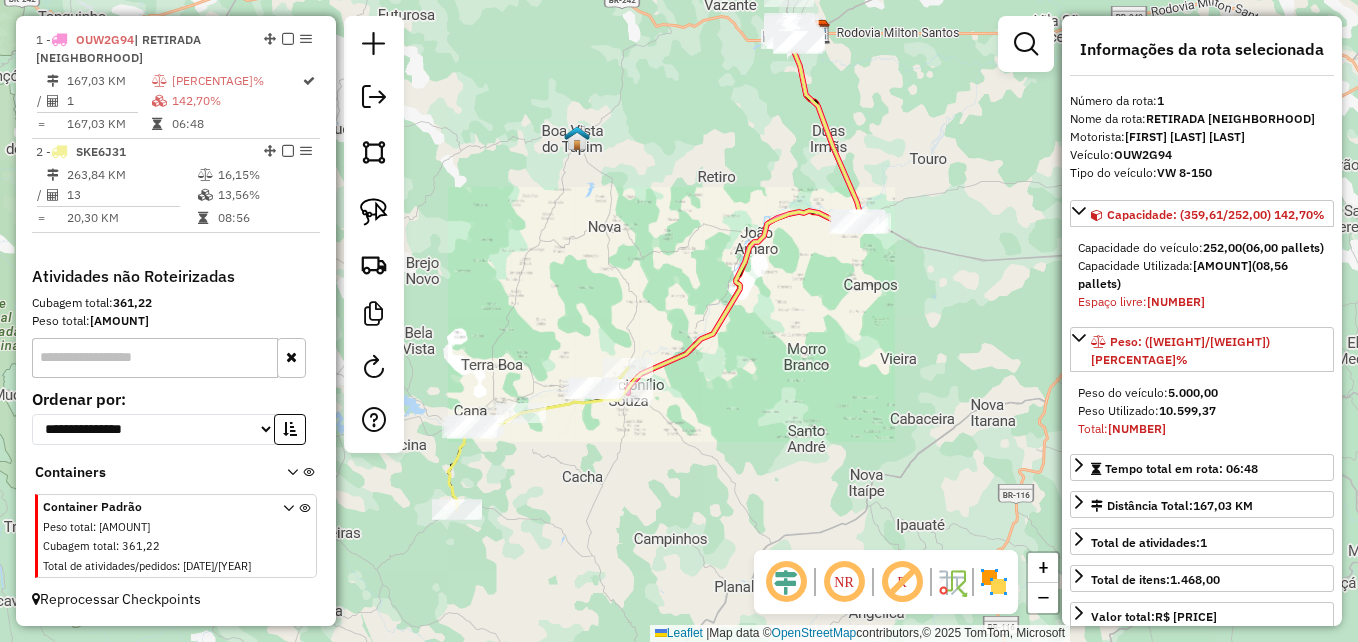 drag, startPoint x: 782, startPoint y: 343, endPoint x: 721, endPoint y: 448, distance: 121.433105 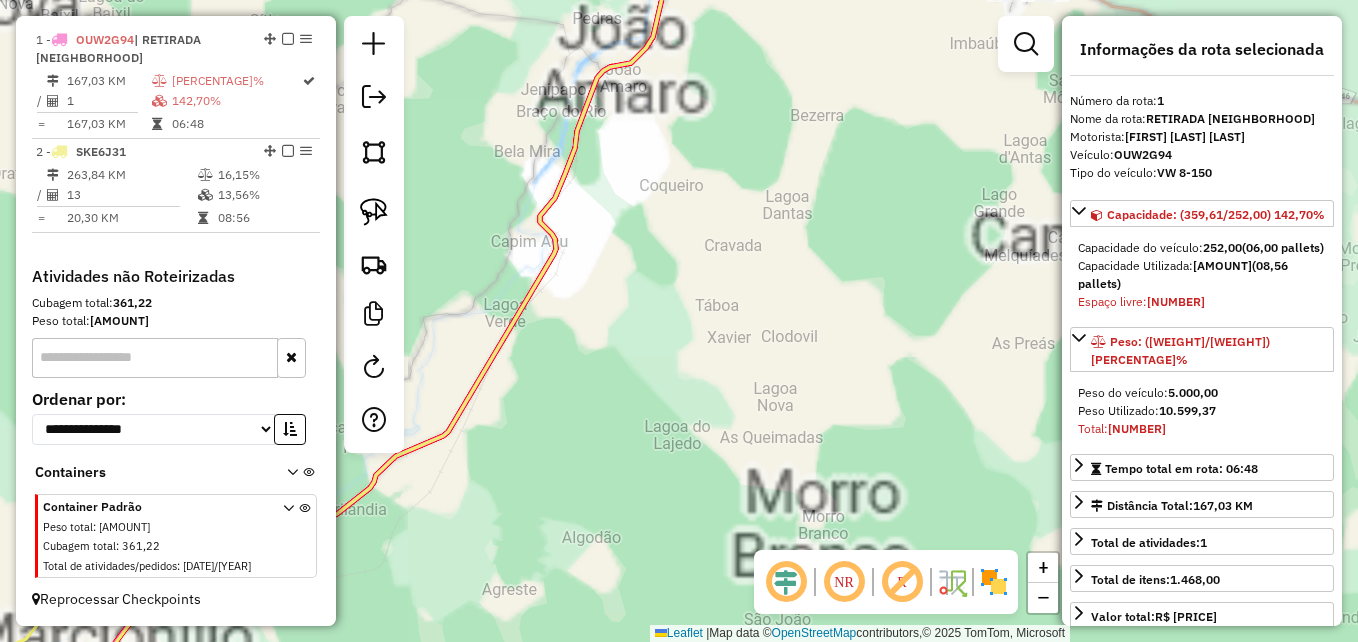 drag, startPoint x: 803, startPoint y: 279, endPoint x: 653, endPoint y: 512, distance: 277.10828 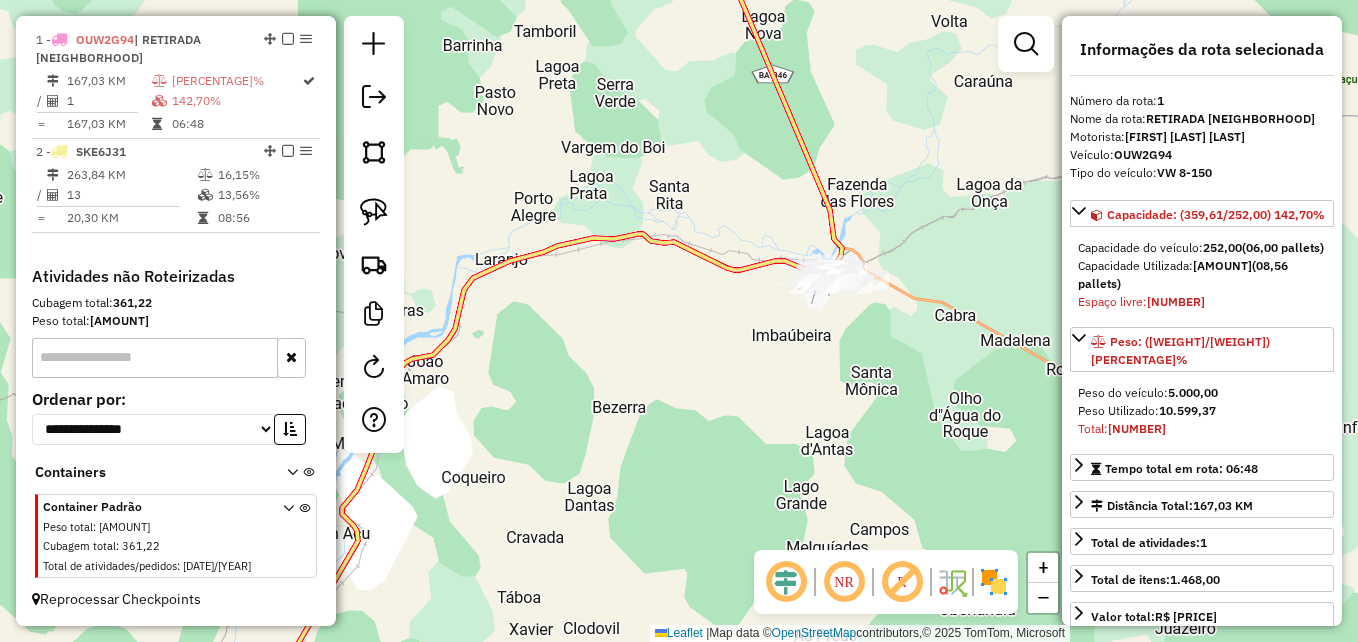 drag, startPoint x: 800, startPoint y: 358, endPoint x: 716, endPoint y: 454, distance: 127.56175 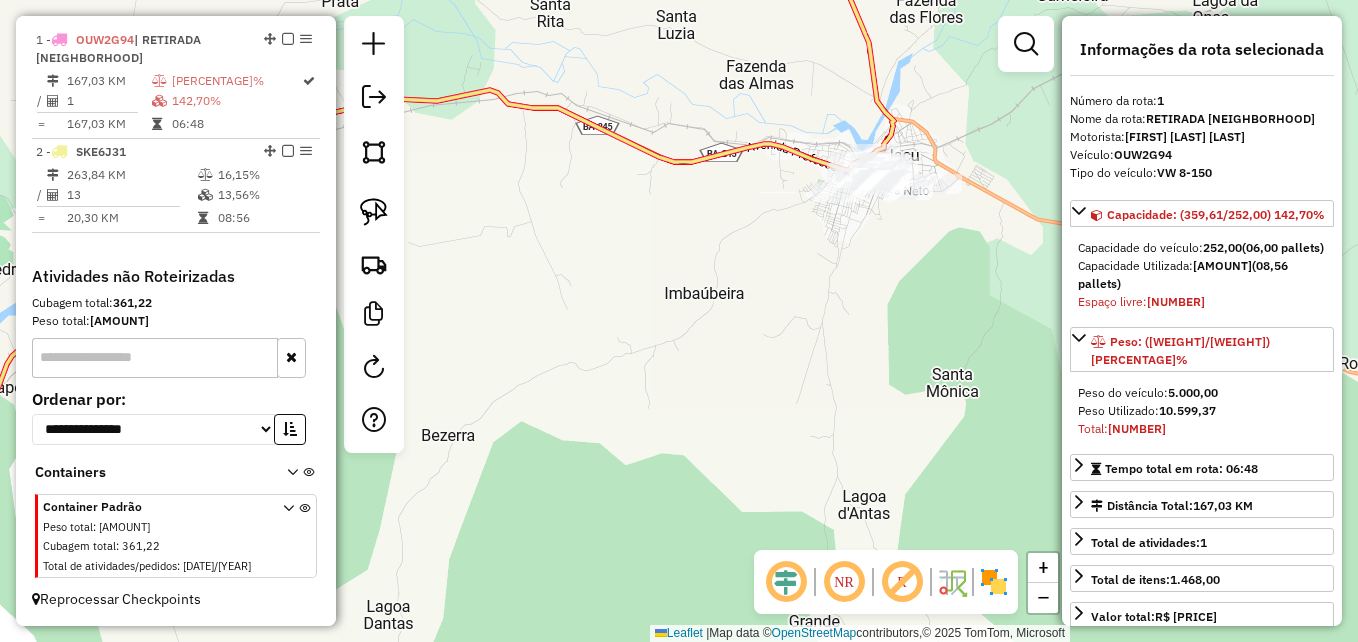 drag, startPoint x: 820, startPoint y: 360, endPoint x: 690, endPoint y: 514, distance: 201.53412 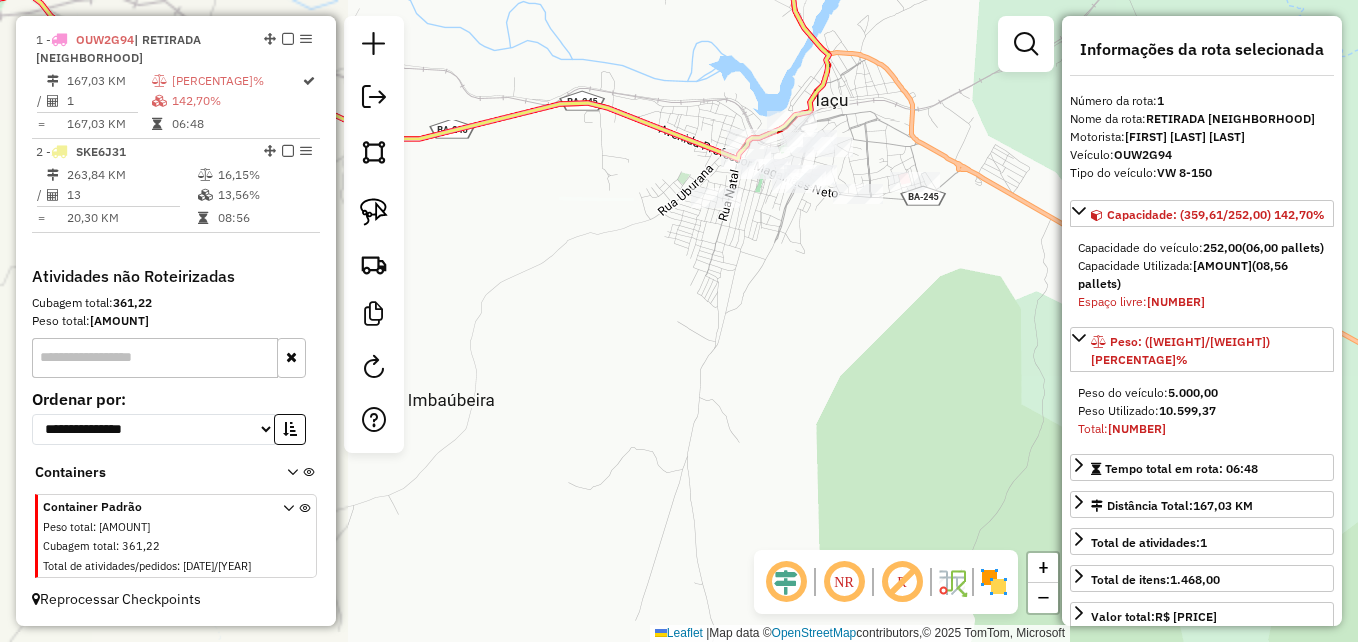 drag, startPoint x: 842, startPoint y: 383, endPoint x: 699, endPoint y: 479, distance: 172.2353 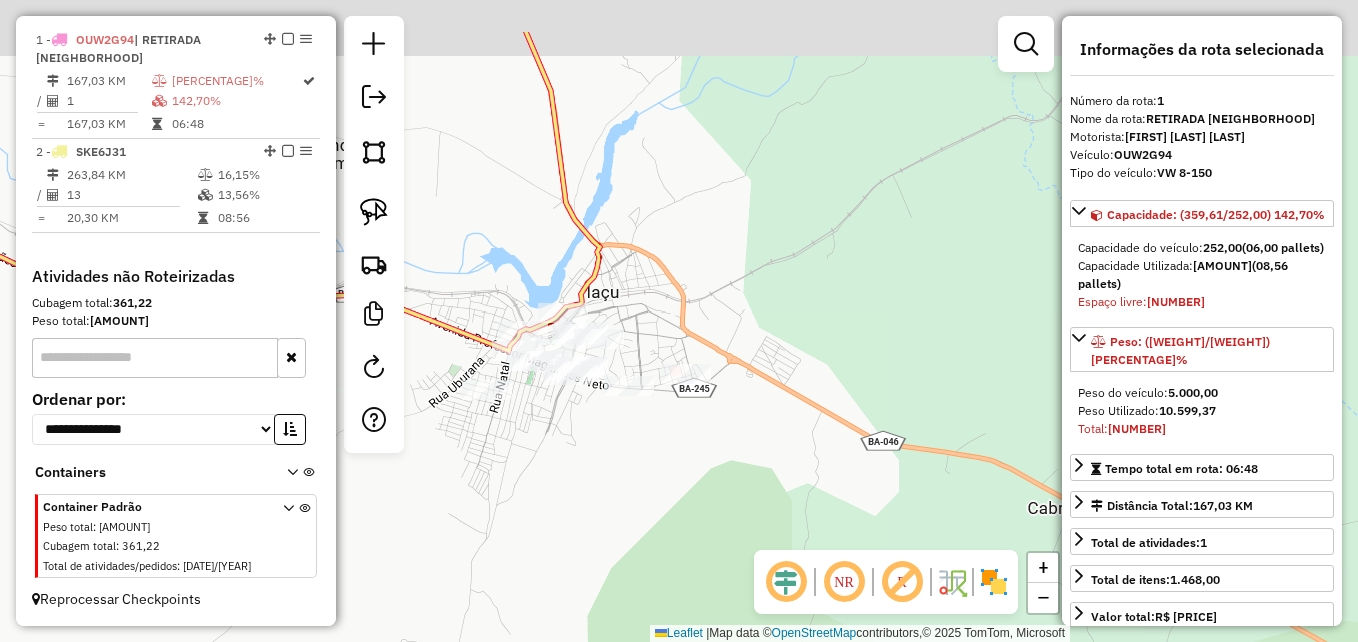 drag, startPoint x: 712, startPoint y: 398, endPoint x: 626, endPoint y: 494, distance: 128.88754 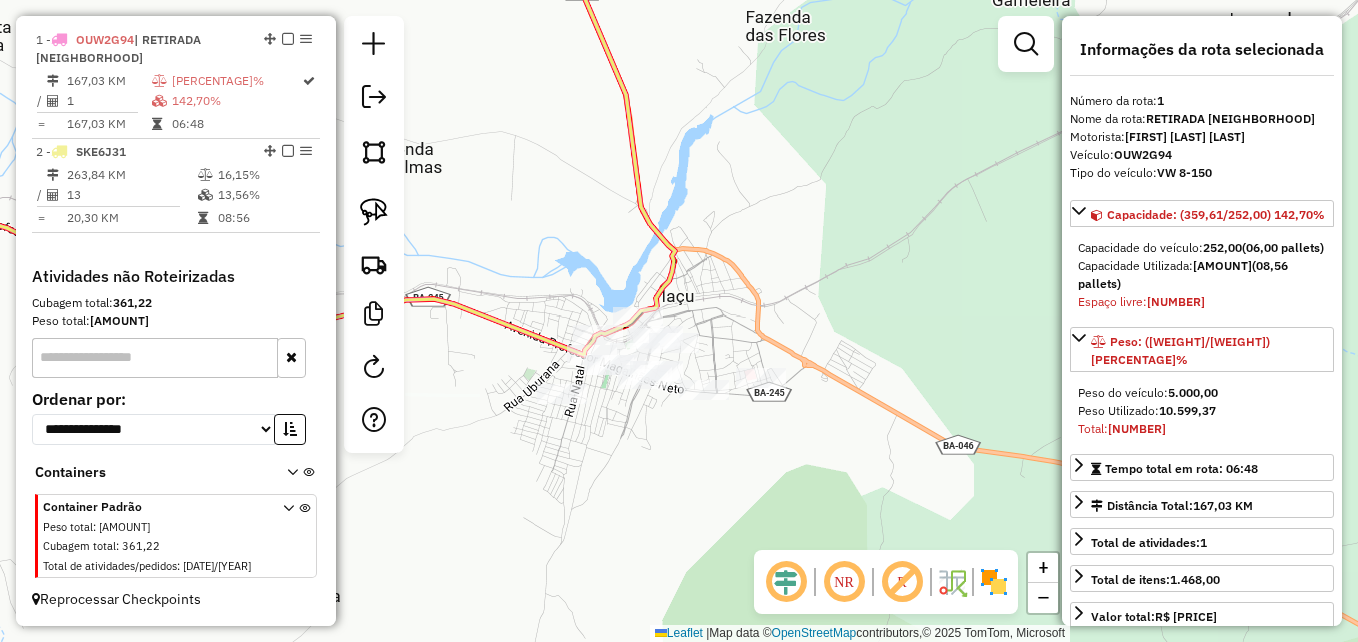 drag, startPoint x: 596, startPoint y: 496, endPoint x: 671, endPoint y: 500, distance: 75.10659 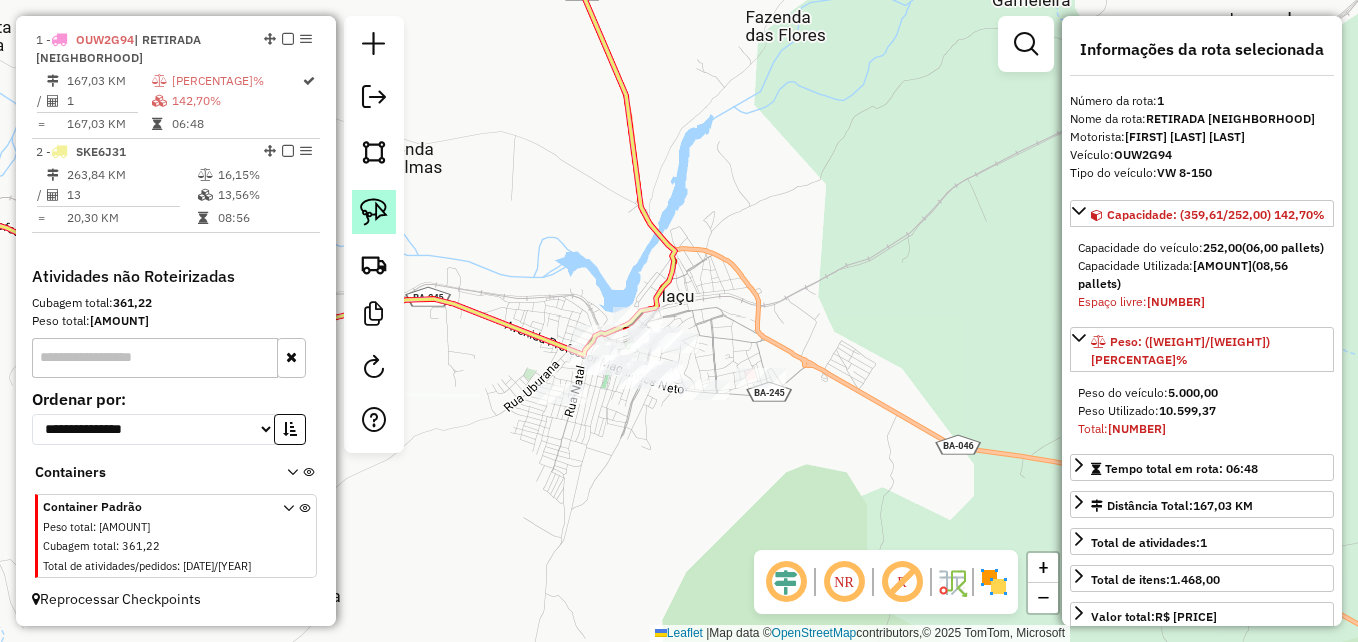 click 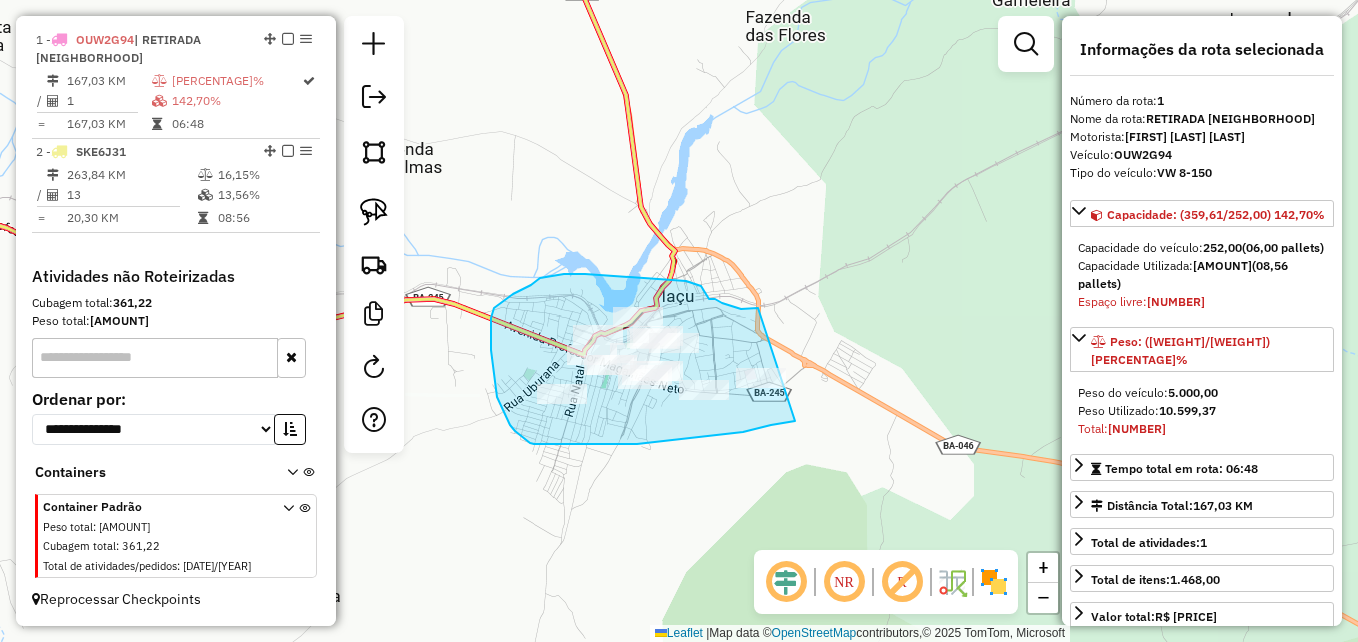 drag, startPoint x: 795, startPoint y: 421, endPoint x: 764, endPoint y: 308, distance: 117.17508 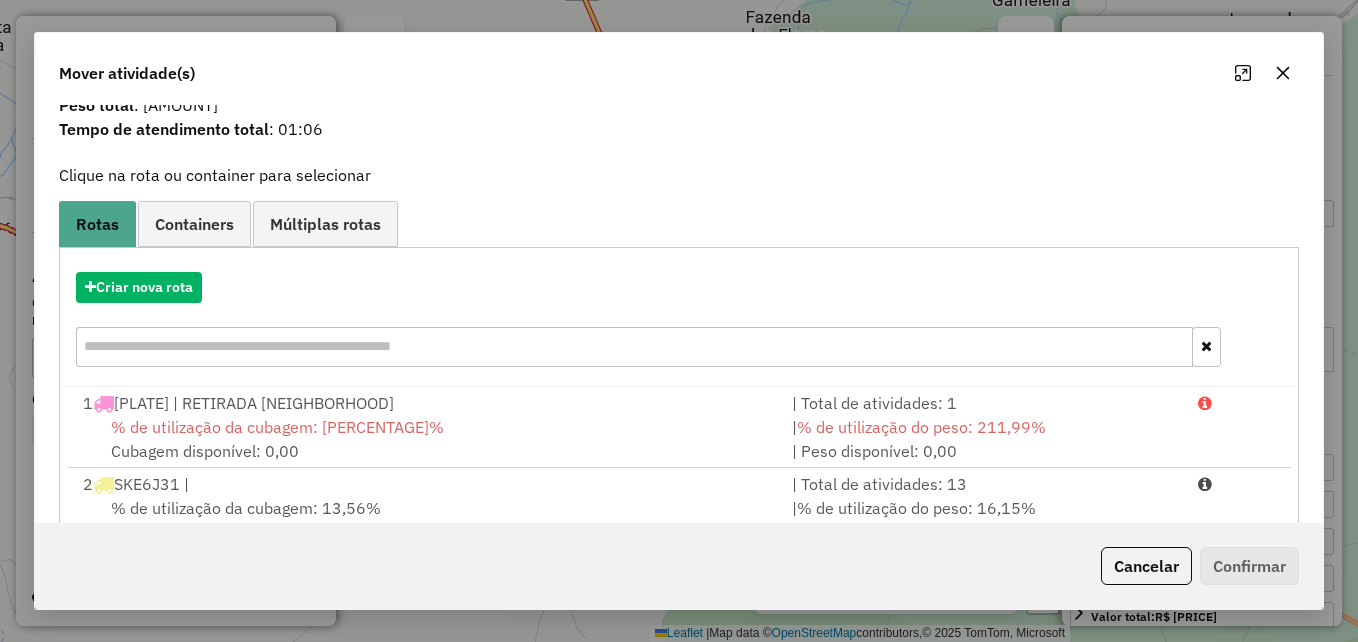 scroll, scrollTop: 128, scrollLeft: 0, axis: vertical 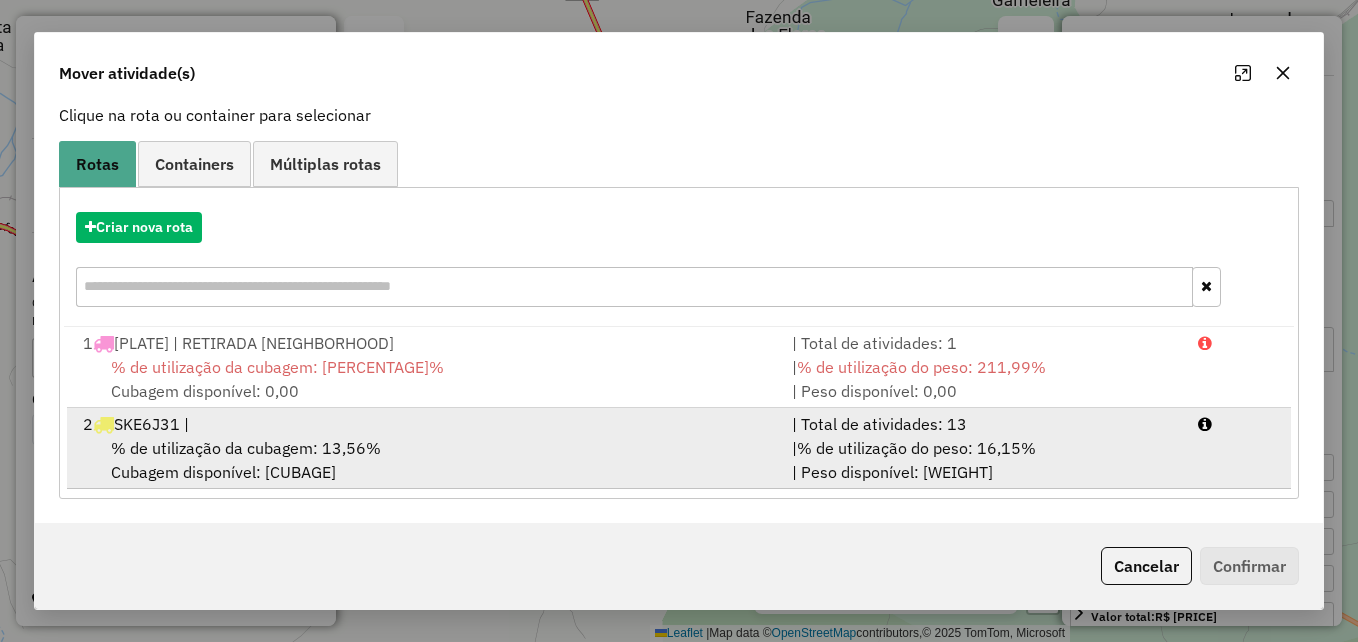 click on "% de utilização da cubagem: 13,56%" at bounding box center [246, 448] 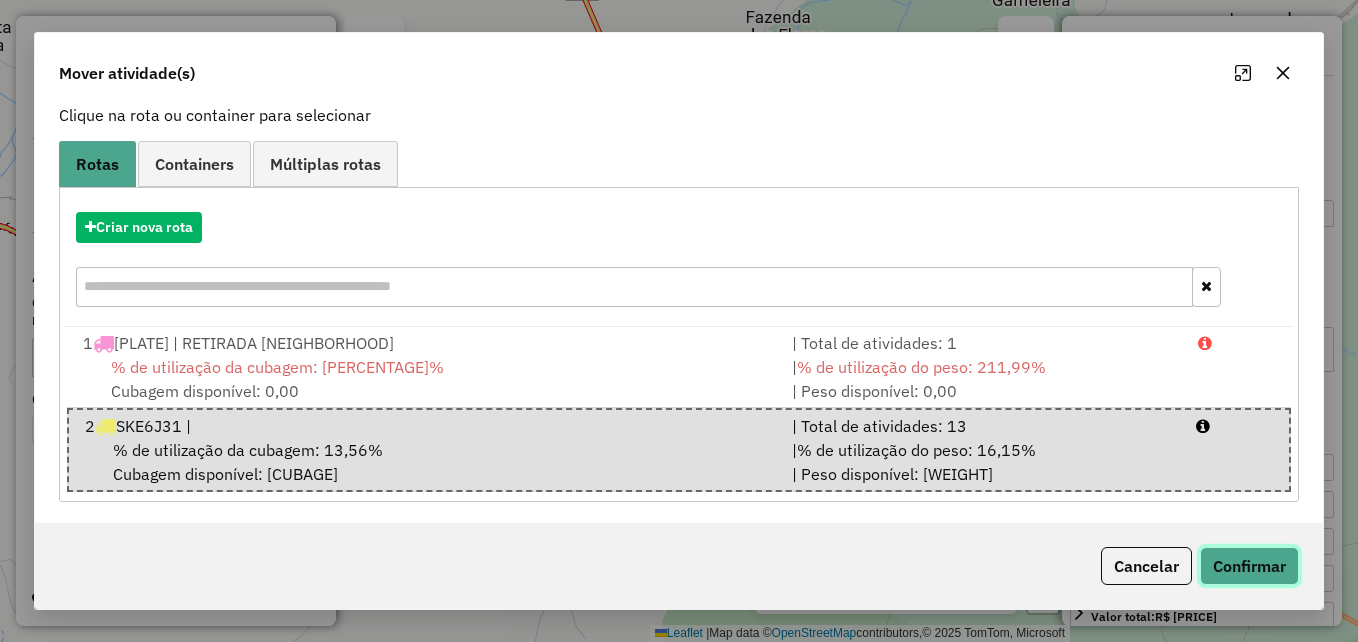 click on "Confirmar" 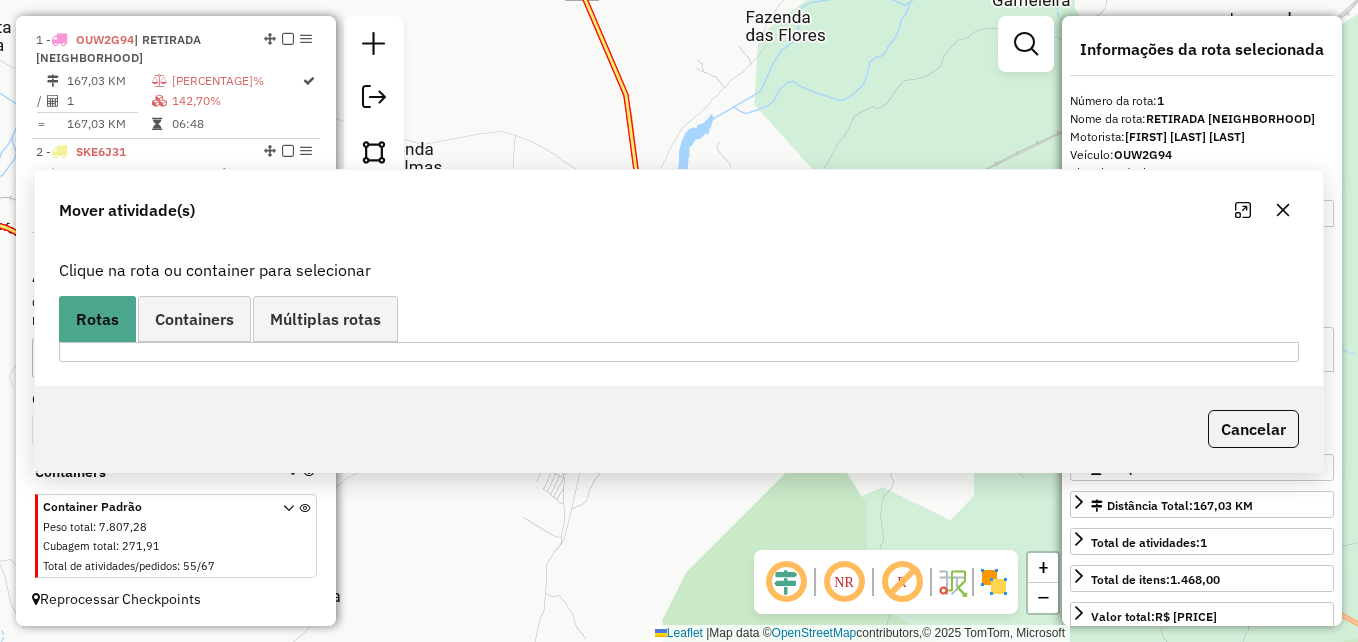 scroll, scrollTop: 0, scrollLeft: 0, axis: both 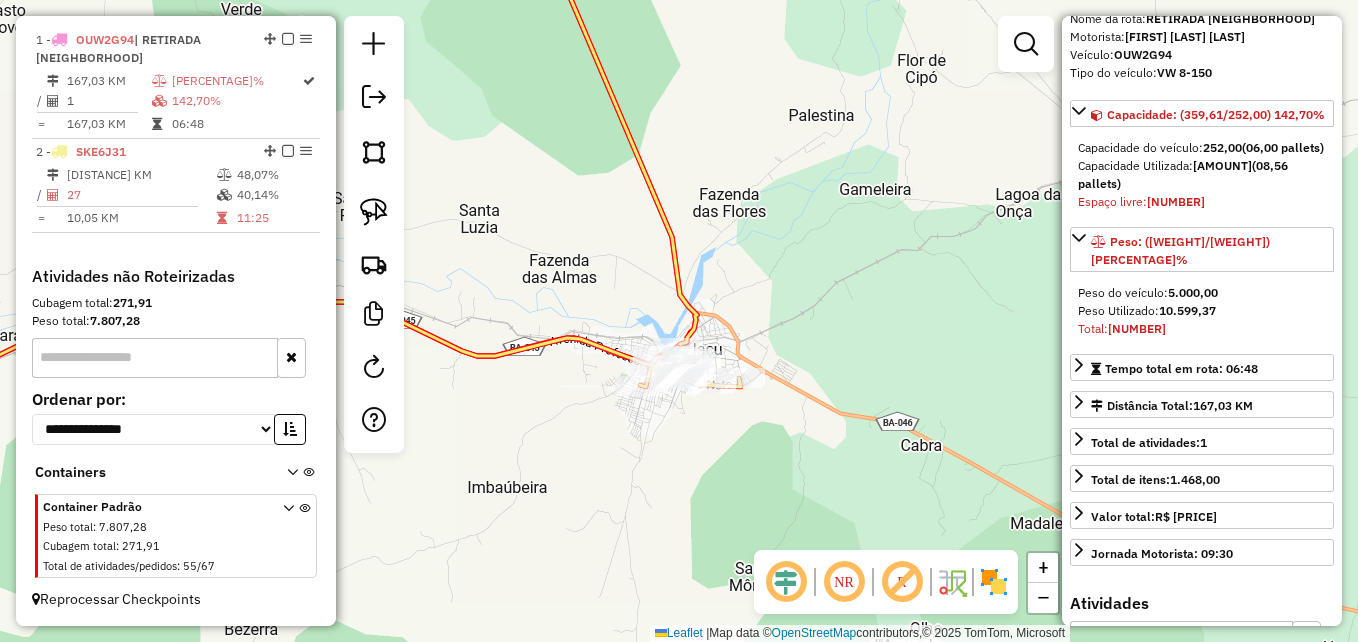 click 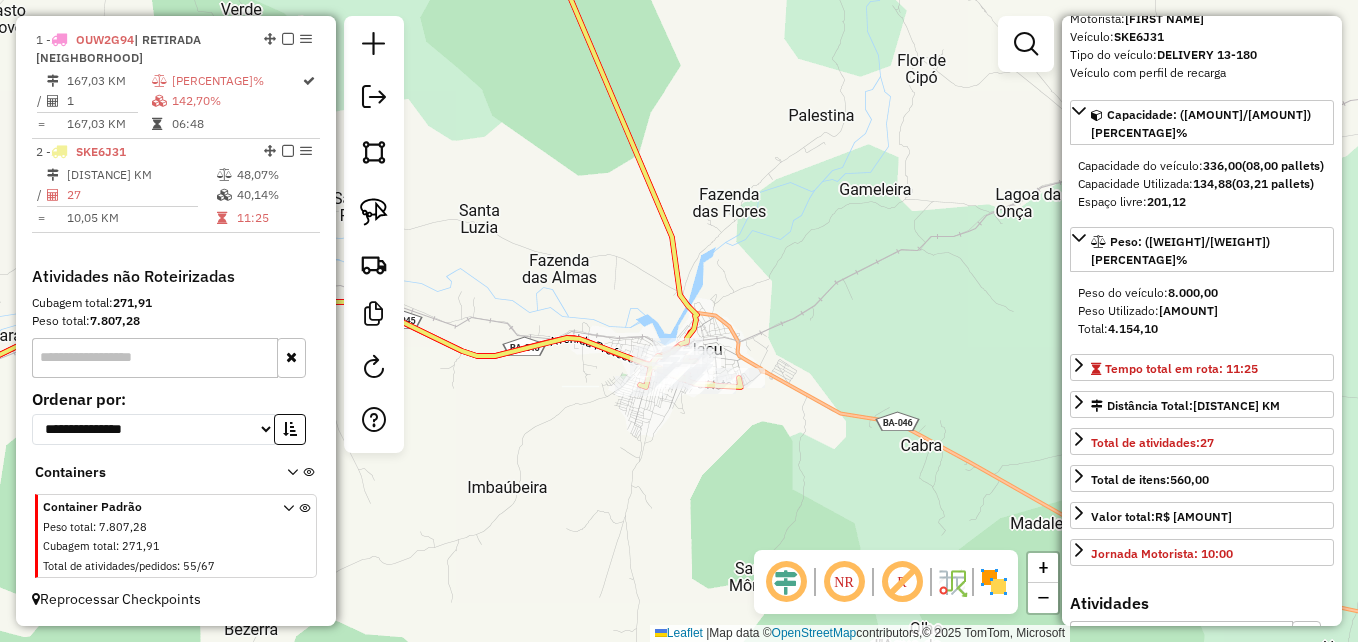 scroll, scrollTop: 82, scrollLeft: 0, axis: vertical 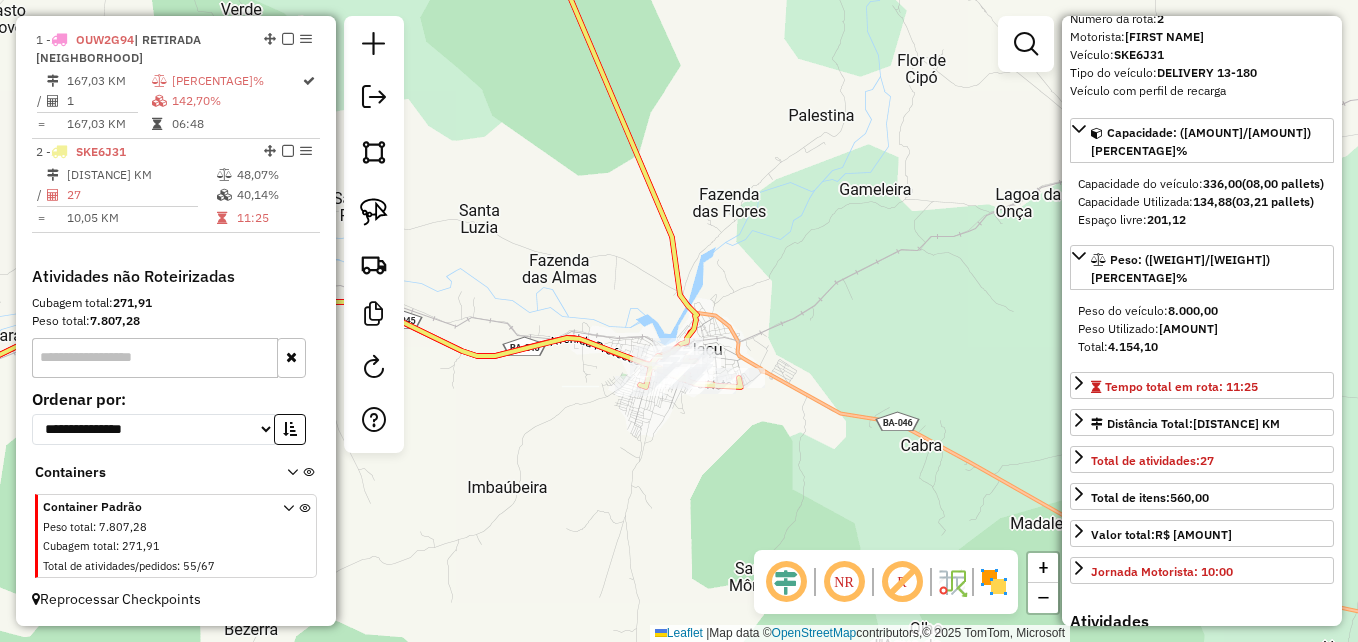 click 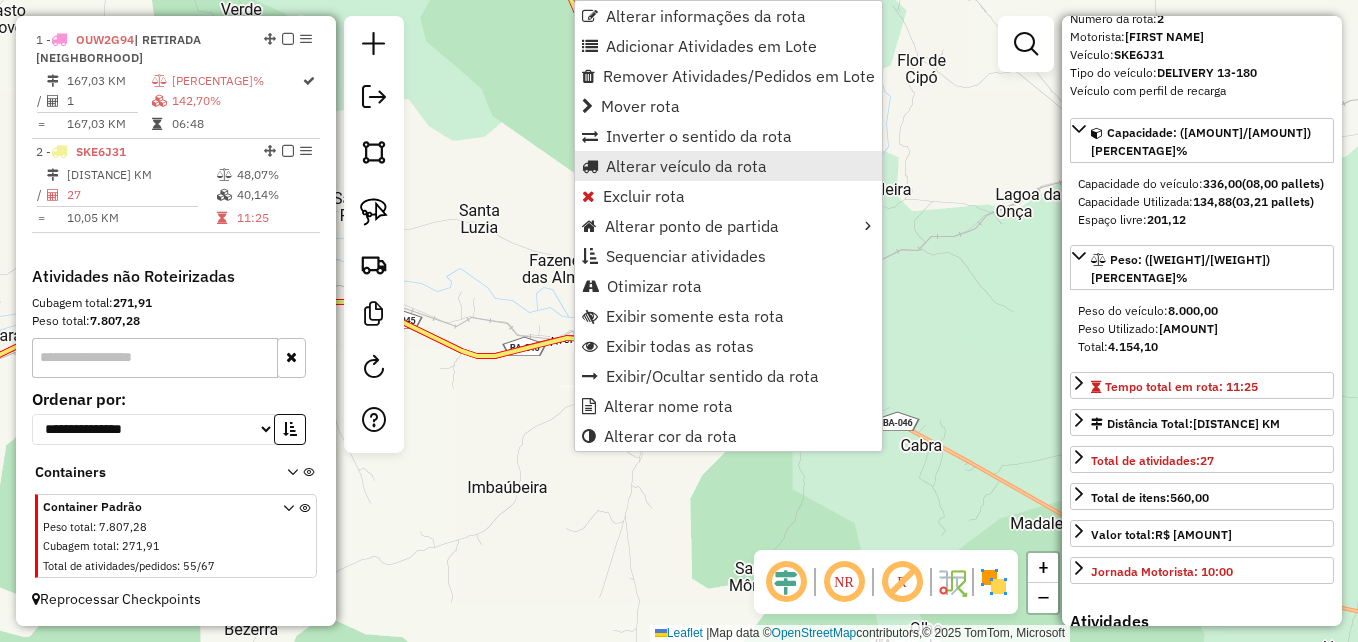 click on "Alterar veículo da rota" at bounding box center [686, 166] 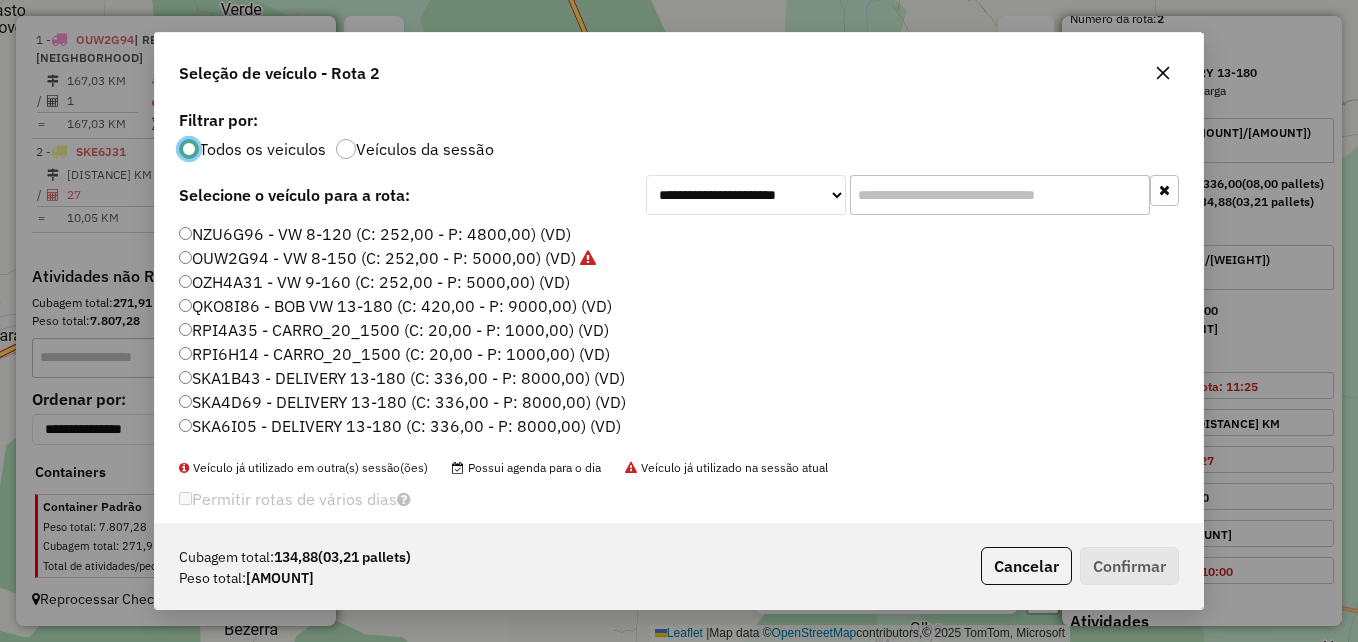scroll, scrollTop: 11, scrollLeft: 6, axis: both 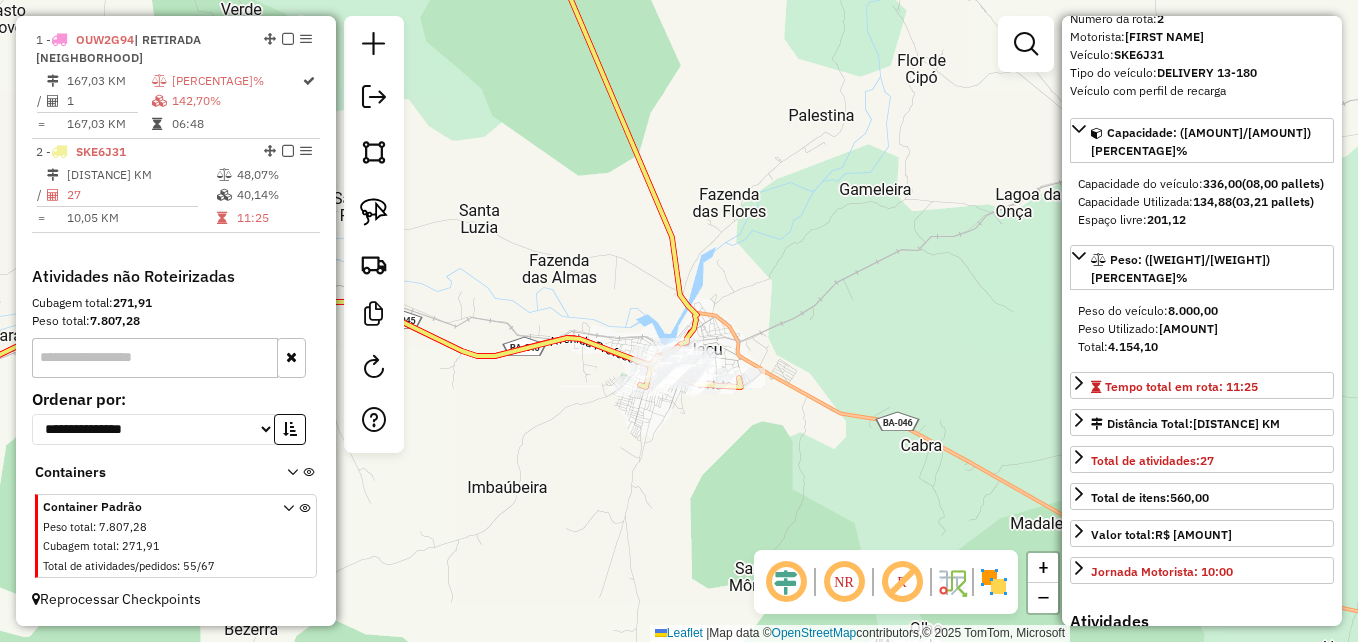click 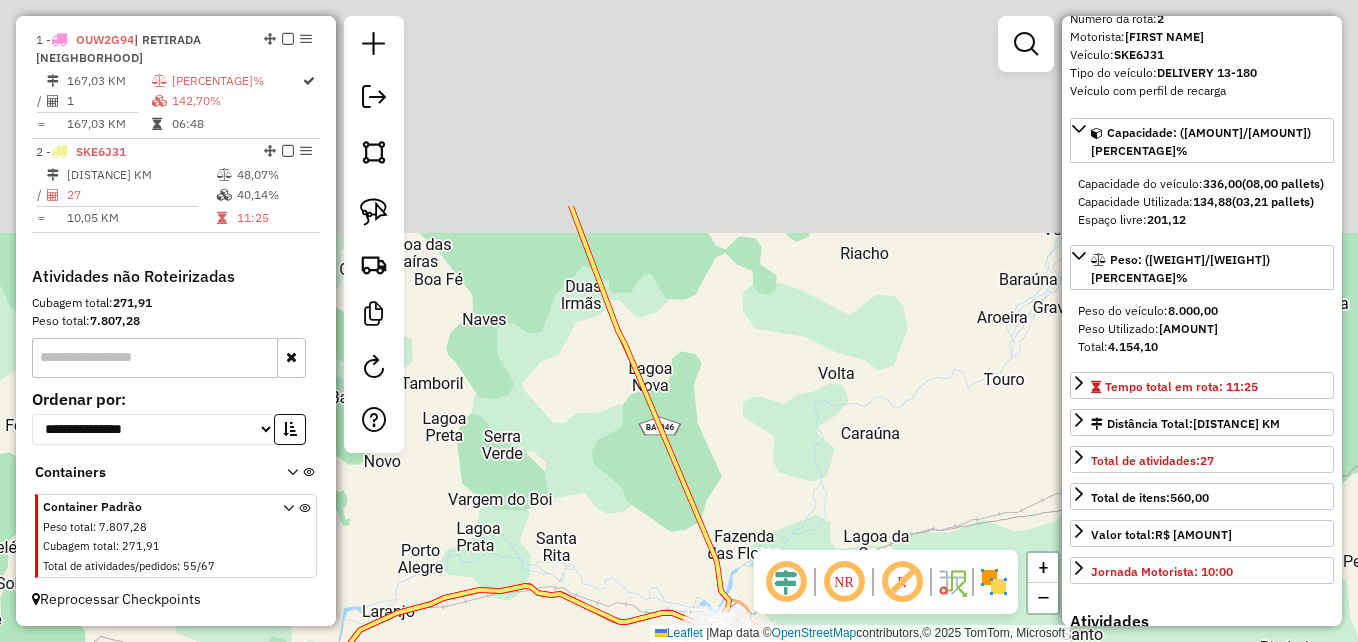 drag, startPoint x: 589, startPoint y: 431, endPoint x: 648, endPoint y: 555, distance: 137.32079 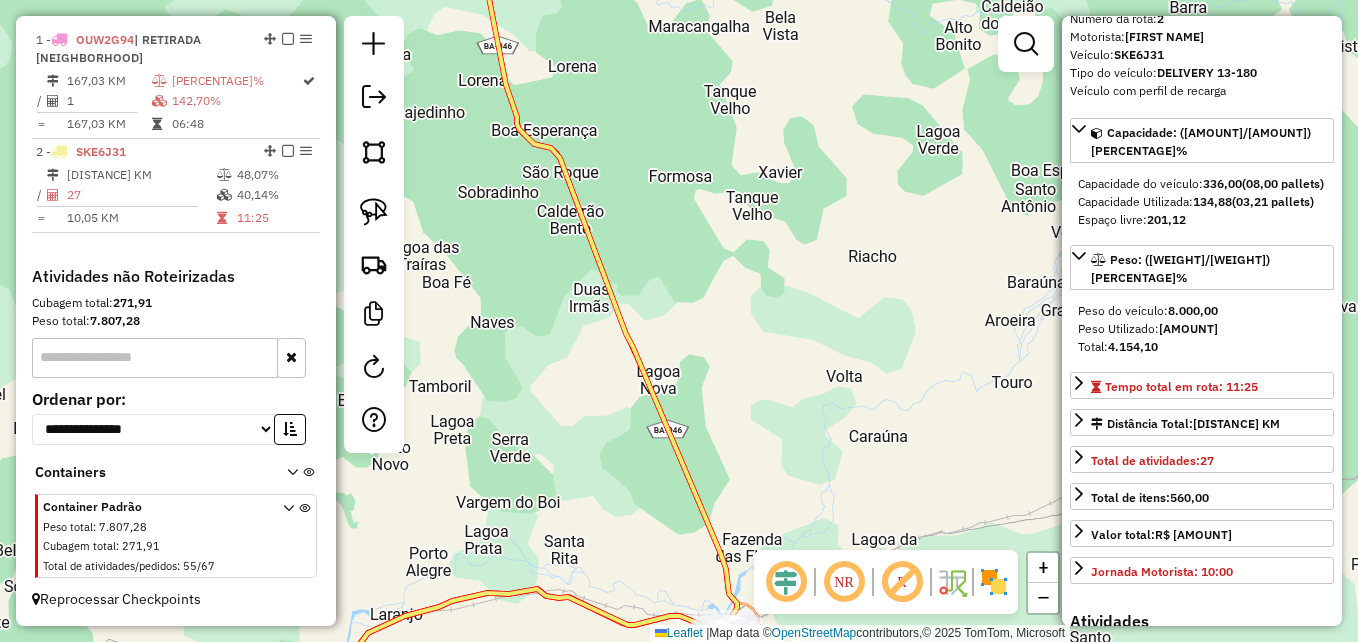 drag, startPoint x: 586, startPoint y: 502, endPoint x: 632, endPoint y: 417, distance: 96.64885 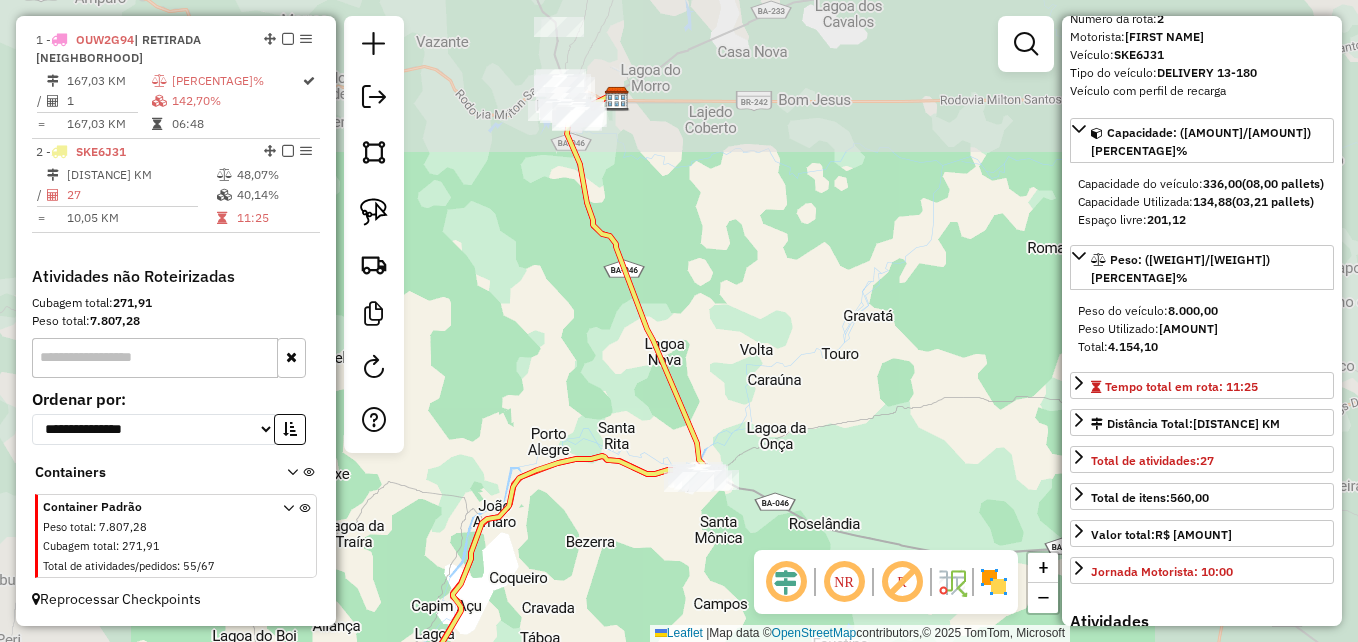 click 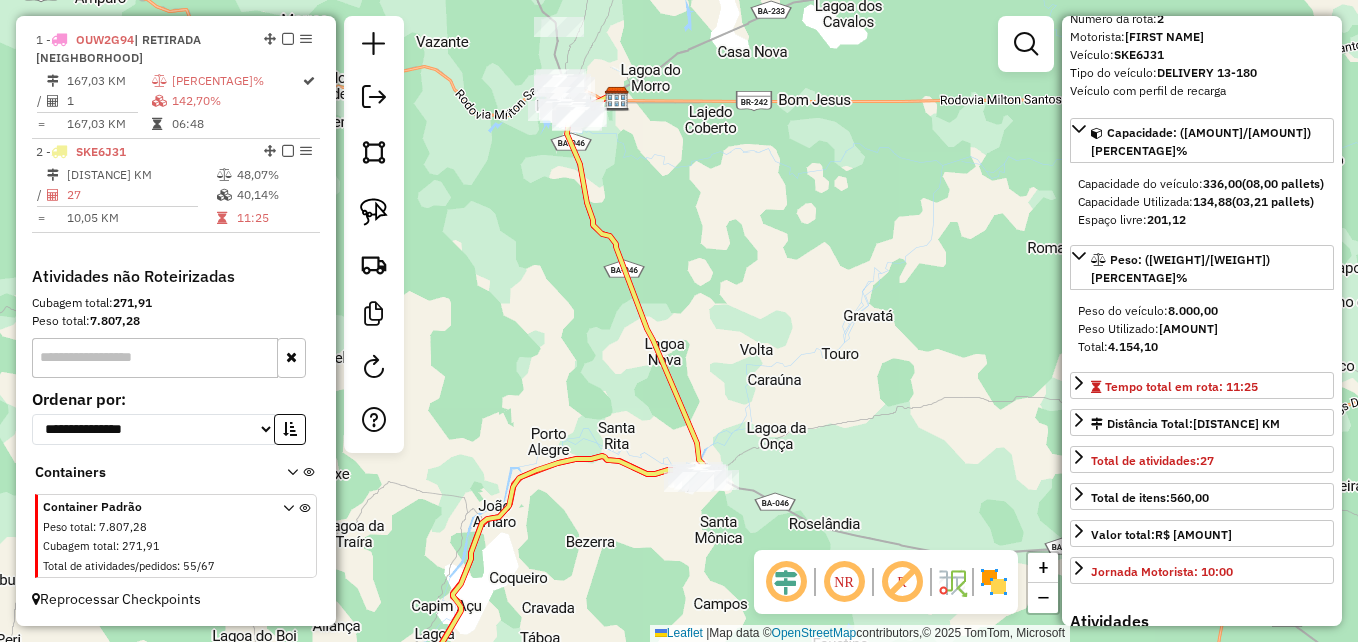click 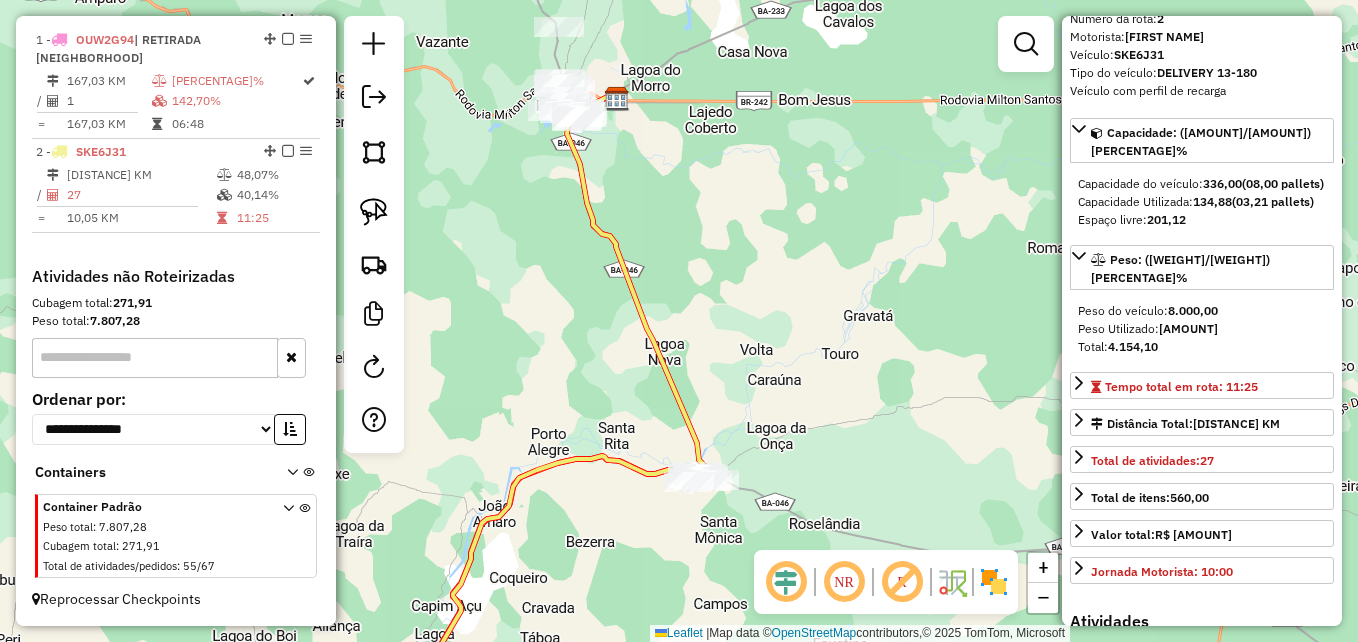click 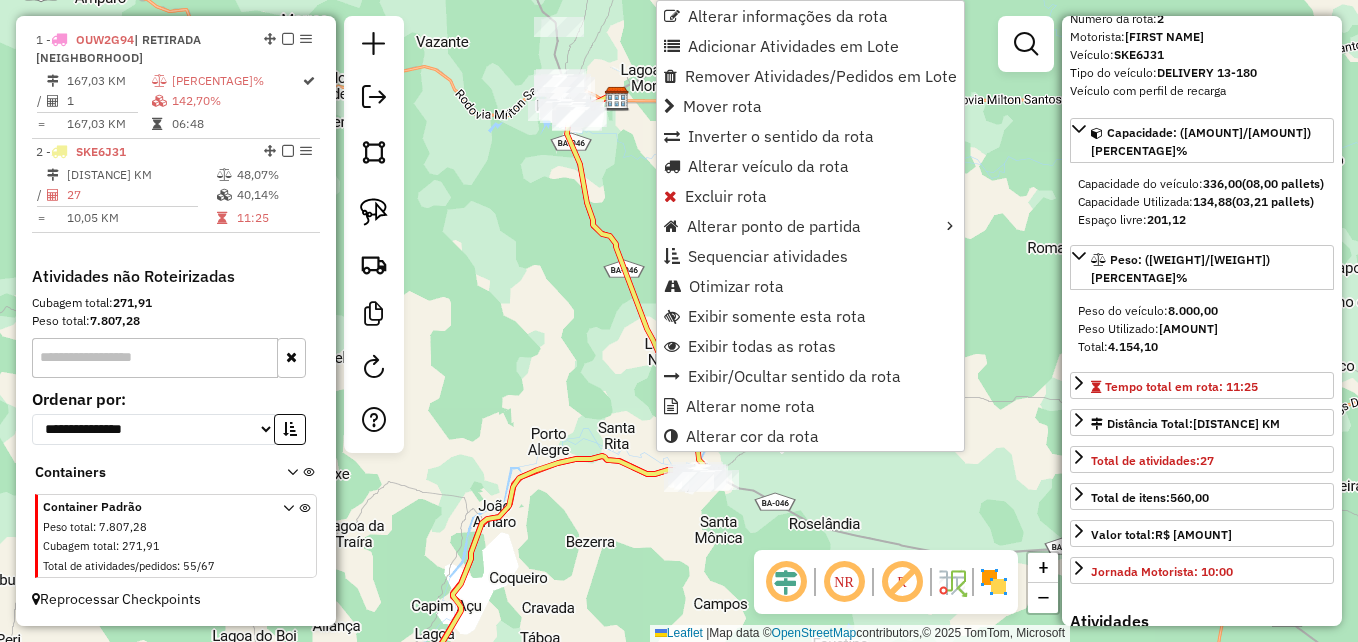 click on "Janela de atendimento Grade de atendimento Capacidade Transportadoras Veículos Cliente Pedidos  Rotas Selecione os dias de semana para filtrar as janelas de atendimento  Seg   Ter   Qua   Qui   Sex   Sáb   Dom  Informe o período da janela de atendimento: De: Até:  Filtrar exatamente a janela do cliente  Considerar janela de atendimento padrão  Selecione os dias de semana para filtrar as grades de atendimento  Seg   Ter   Qua   Qui   Sex   Sáb   Dom   Considerar clientes sem dia de atendimento cadastrado  Clientes fora do dia de atendimento selecionado Filtrar as atividades entre os valores definidos abaixo:  Peso mínimo:   Peso máximo:   Cubagem mínima:   Cubagem máxima:   De:   Até:  Filtrar as atividades entre o tempo de atendimento definido abaixo:  De:   Até:   Considerar capacidade total dos clientes não roteirizados Transportadora: Selecione um ou mais itens Tipo de veículo: Selecione um ou mais itens Veículo: Selecione um ou mais itens Motorista: Selecione um ou mais itens Nome: Rótulo:" 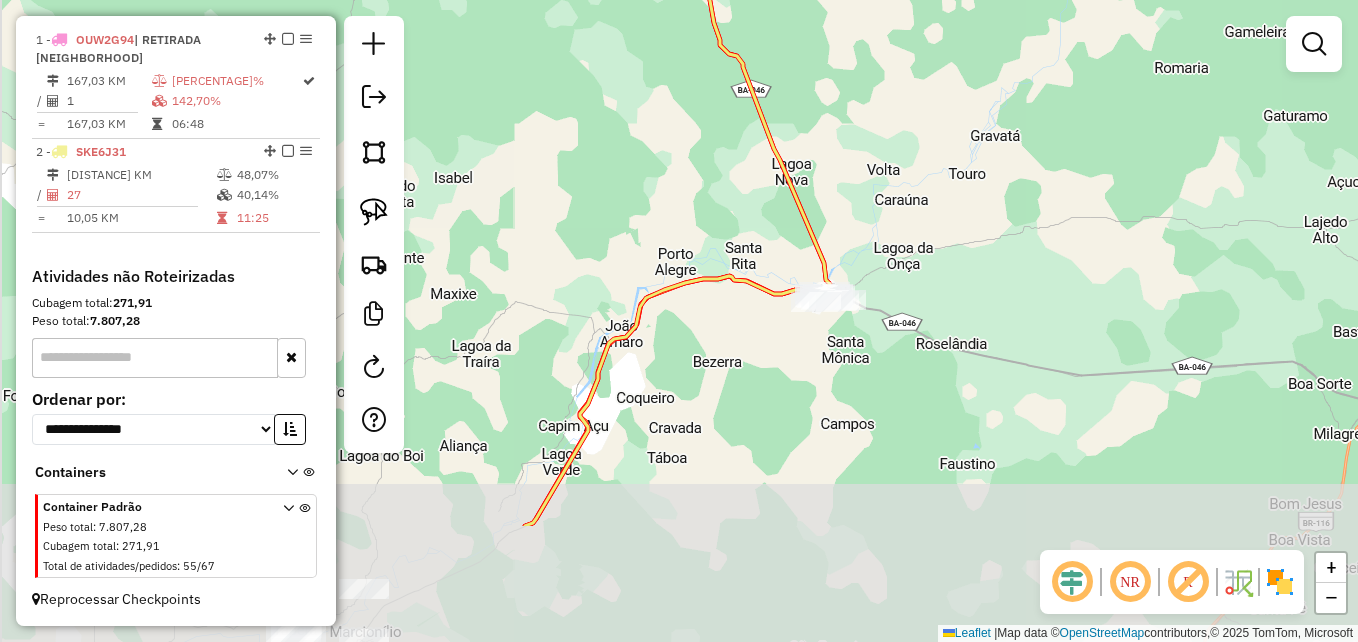 drag, startPoint x: 529, startPoint y: 385, endPoint x: 665, endPoint y: 202, distance: 228.0022 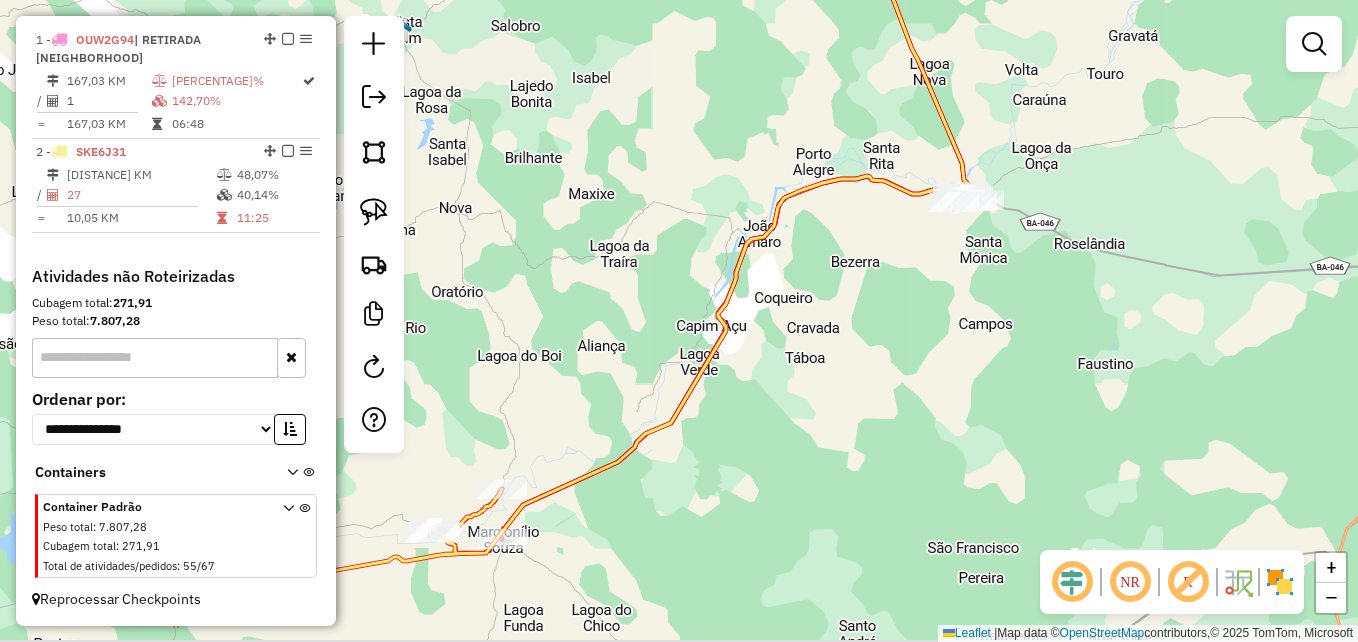 drag, startPoint x: 712, startPoint y: 371, endPoint x: 812, endPoint y: 331, distance: 107.70329 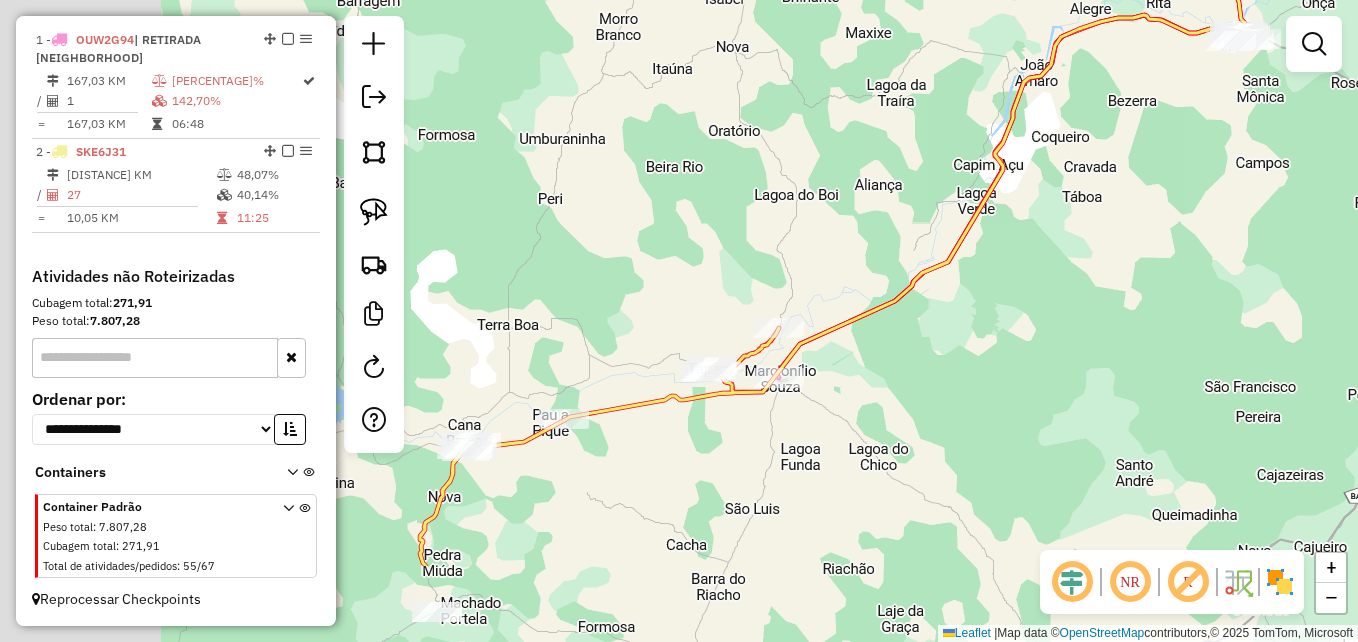 drag, startPoint x: 689, startPoint y: 483, endPoint x: 921, endPoint y: 322, distance: 282.39157 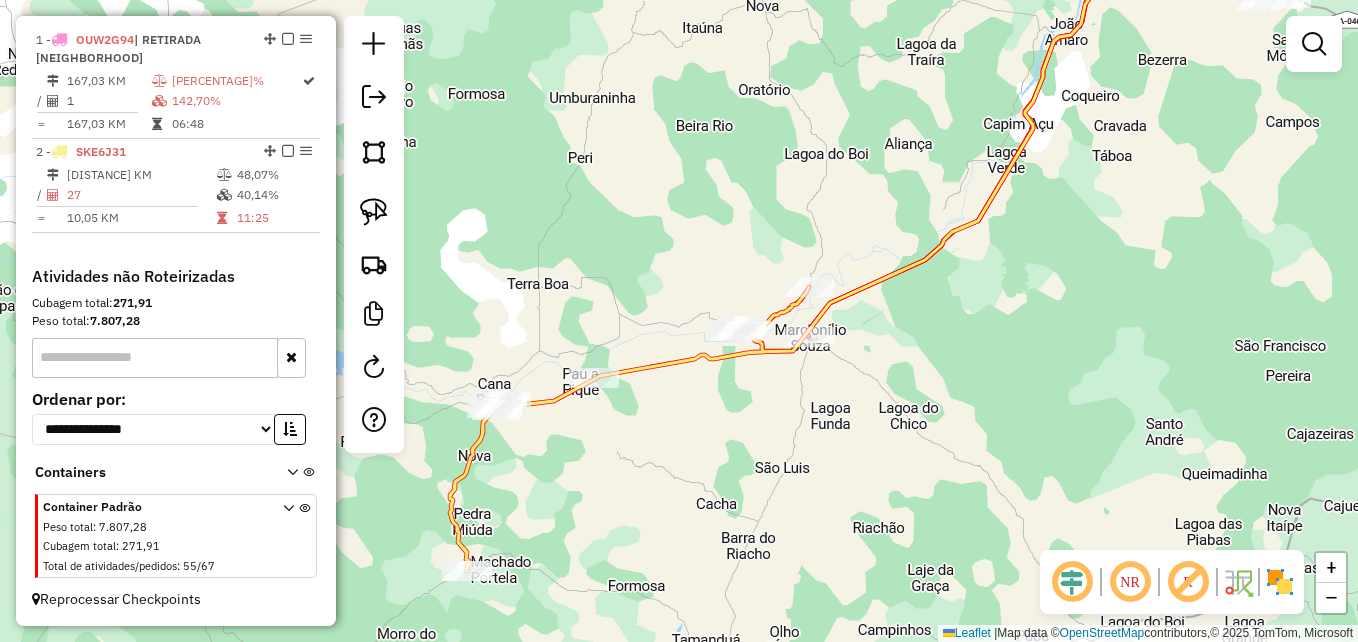 drag, startPoint x: 730, startPoint y: 561, endPoint x: 747, endPoint y: 546, distance: 22.671568 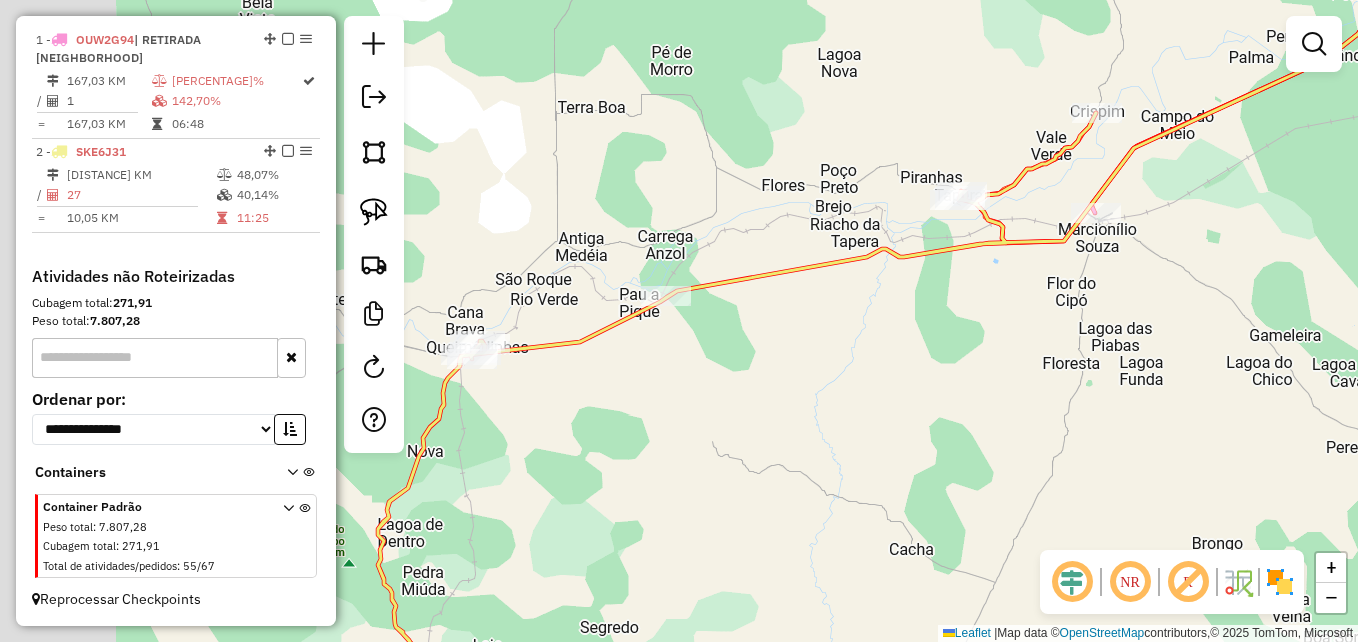 drag, startPoint x: 596, startPoint y: 512, endPoint x: 674, endPoint y: 545, distance: 84.693565 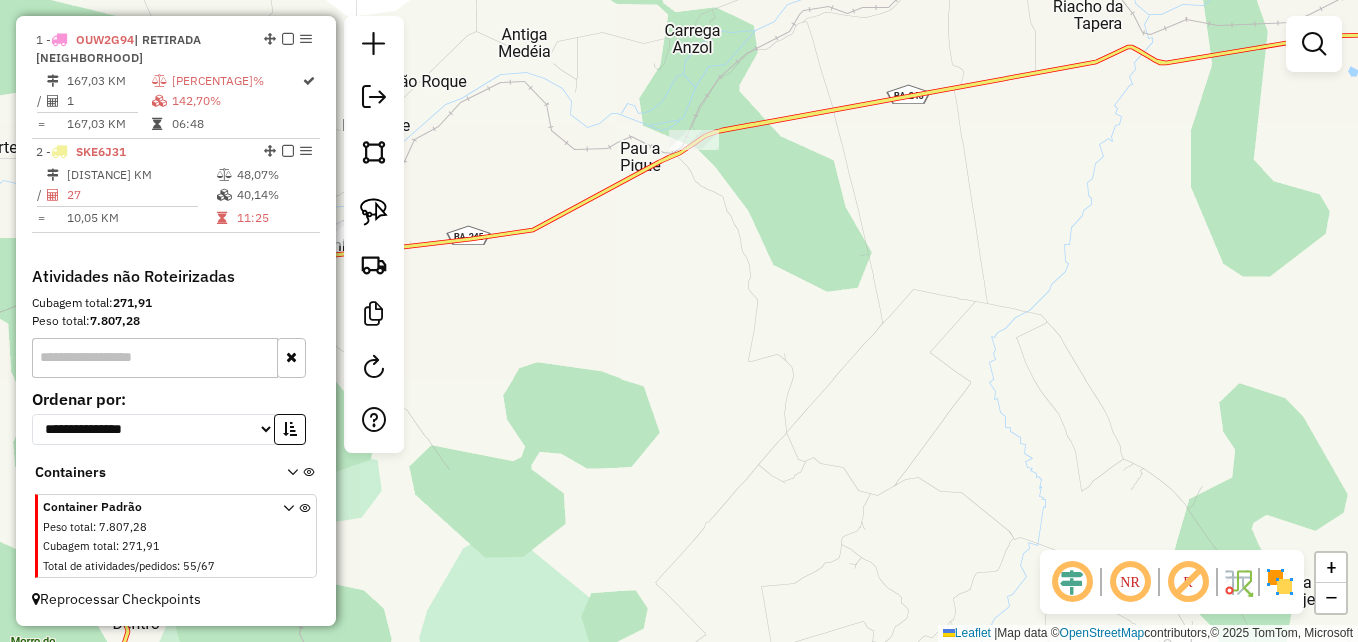 drag, startPoint x: 604, startPoint y: 454, endPoint x: 601, endPoint y: 534, distance: 80.05623 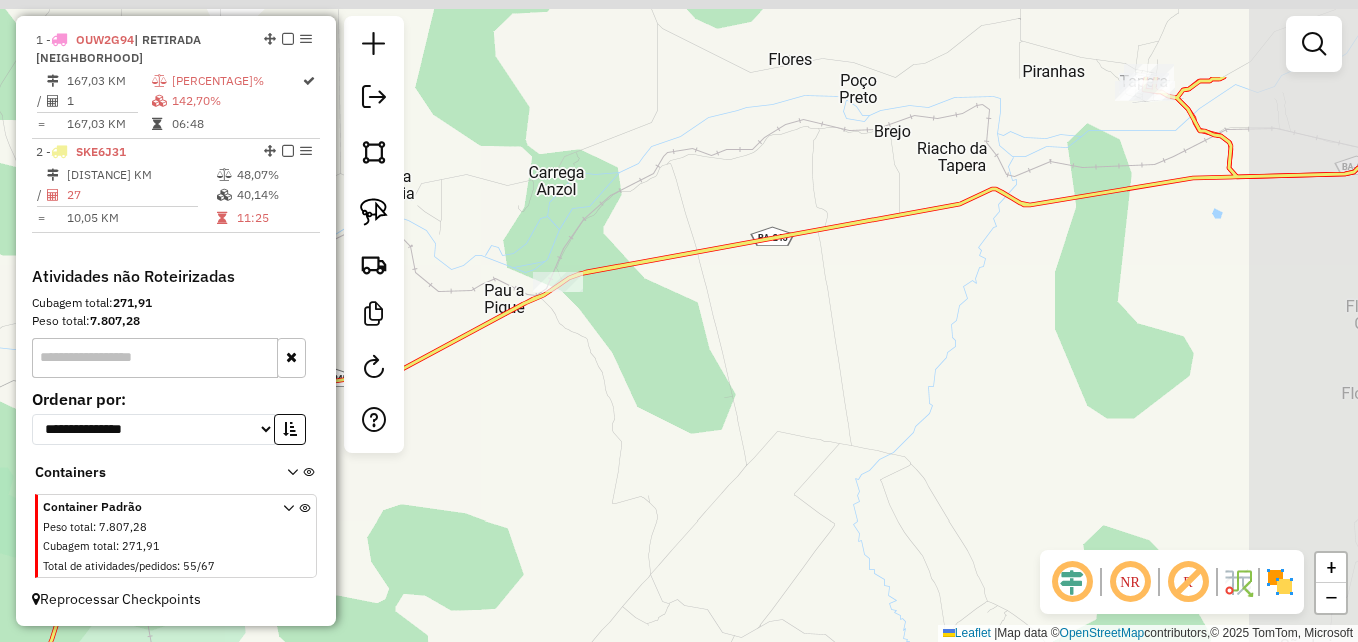 drag, startPoint x: 880, startPoint y: 349, endPoint x: 744, endPoint y: 490, distance: 195.90048 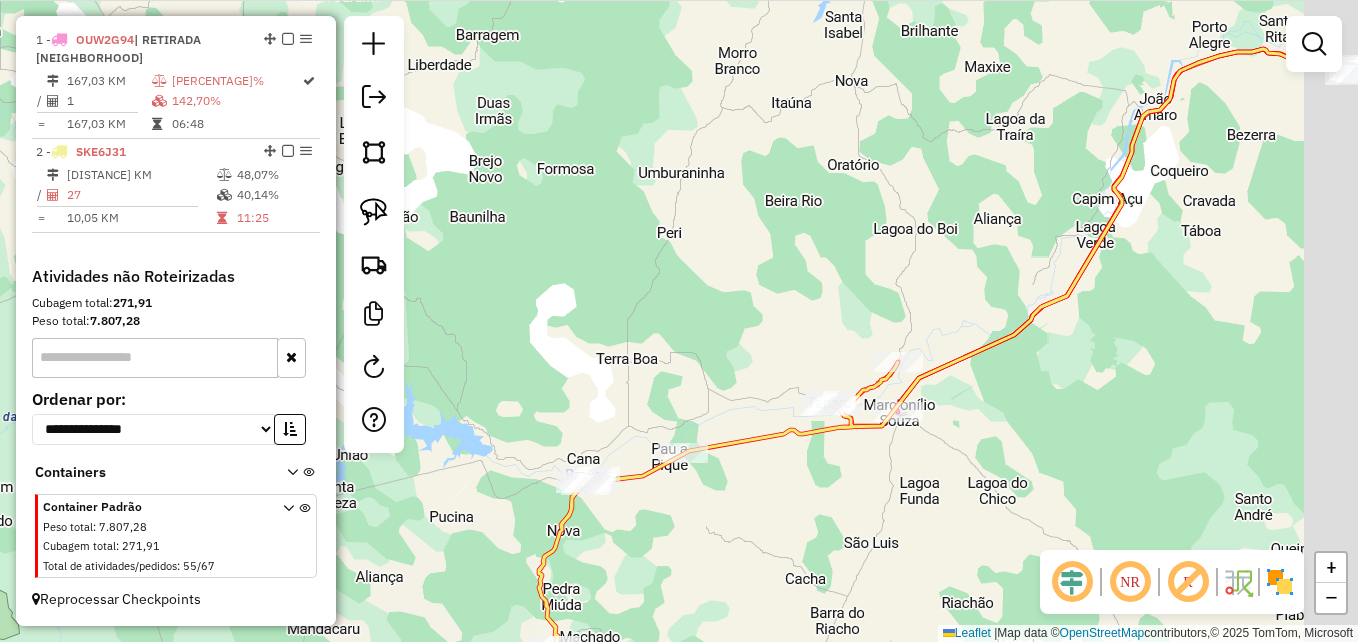 drag, startPoint x: 935, startPoint y: 414, endPoint x: 757, endPoint y: 510, distance: 202.23749 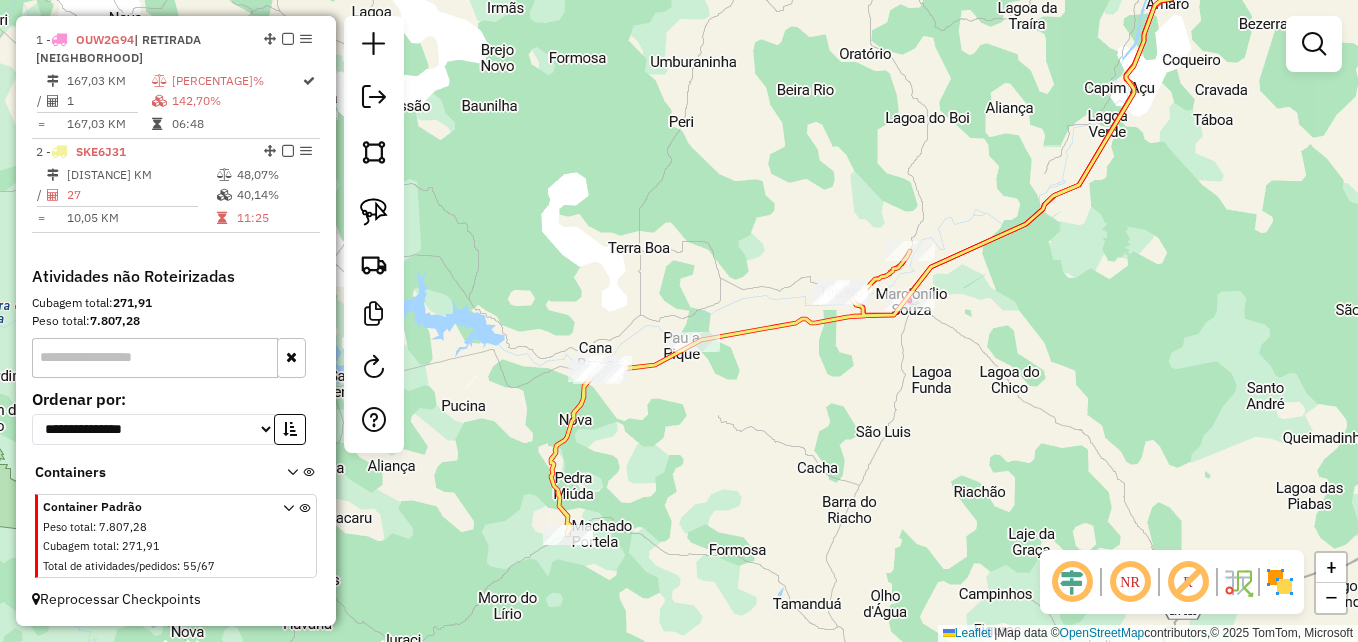 drag, startPoint x: 751, startPoint y: 513, endPoint x: 764, endPoint y: 397, distance: 116.72617 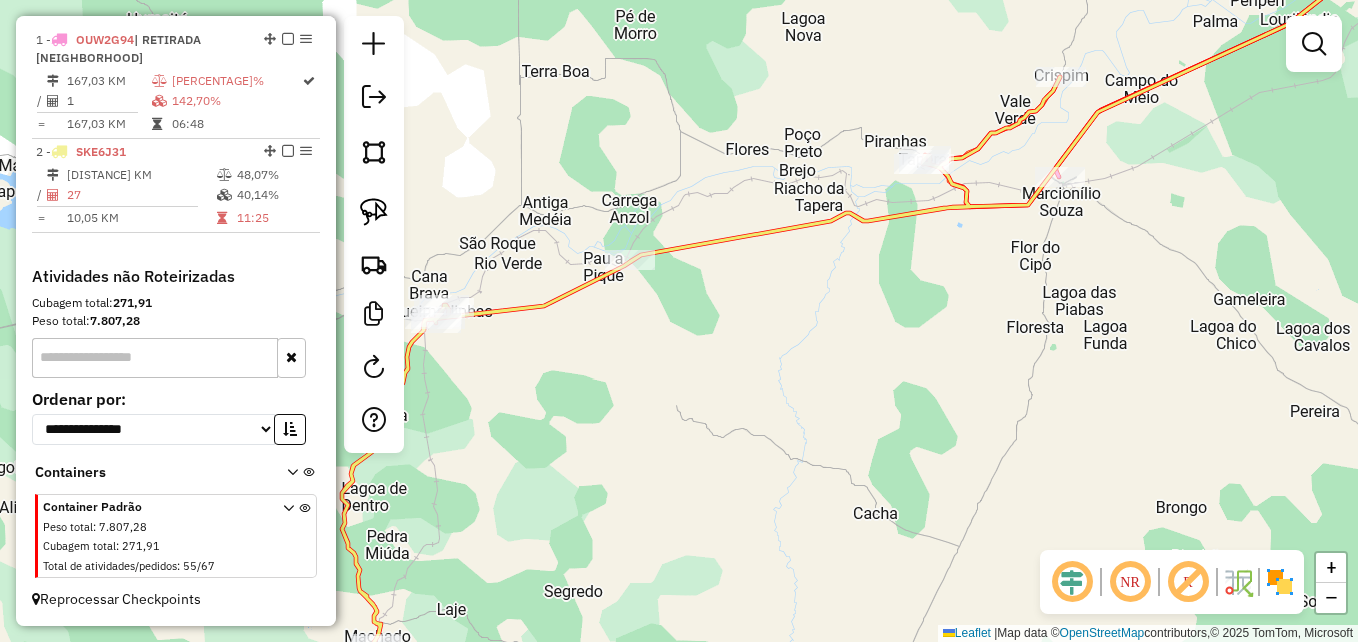 drag, startPoint x: 700, startPoint y: 424, endPoint x: 680, endPoint y: 570, distance: 147.3635 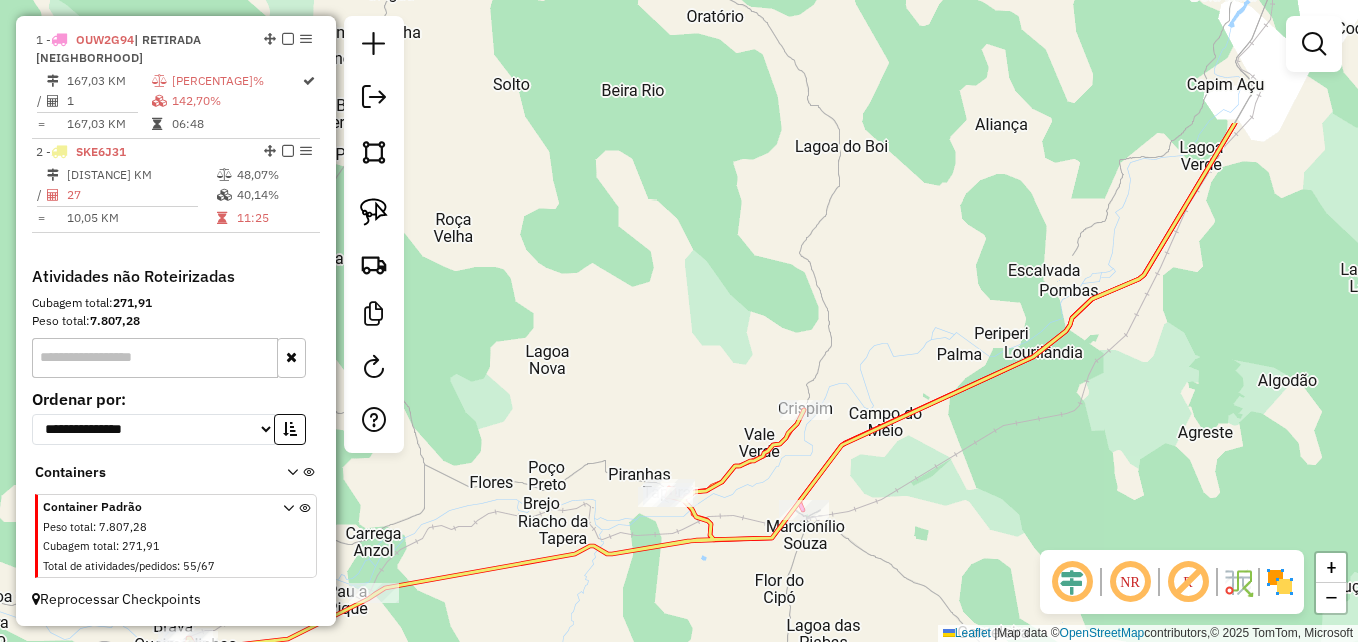 drag, startPoint x: 851, startPoint y: 250, endPoint x: 594, endPoint y: 422, distance: 309.24585 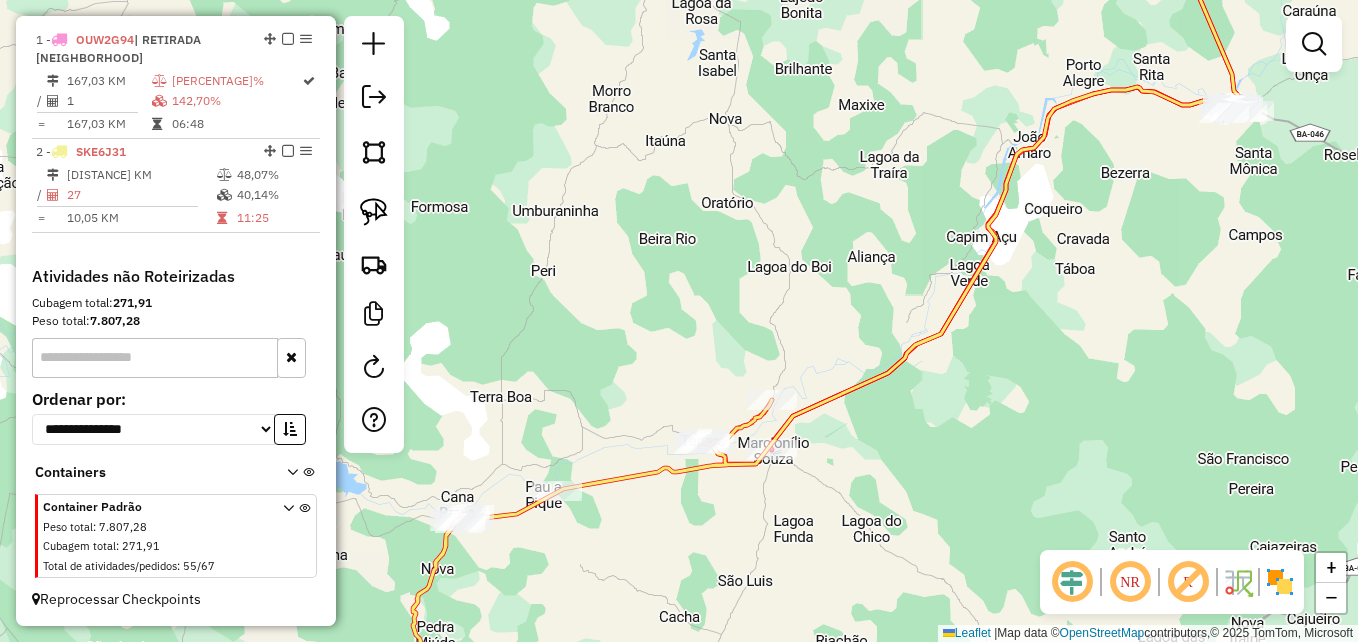drag, startPoint x: 568, startPoint y: 383, endPoint x: 807, endPoint y: 338, distance: 243.19951 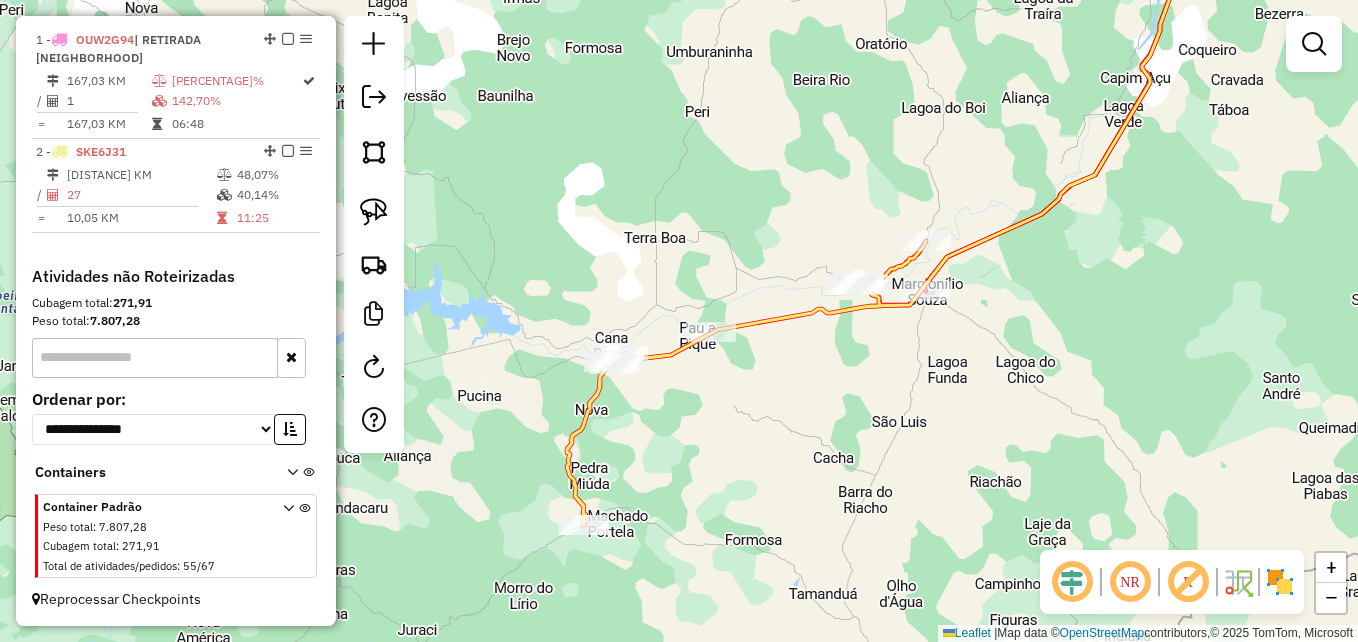 drag, startPoint x: 720, startPoint y: 530, endPoint x: 720, endPoint y: 422, distance: 108 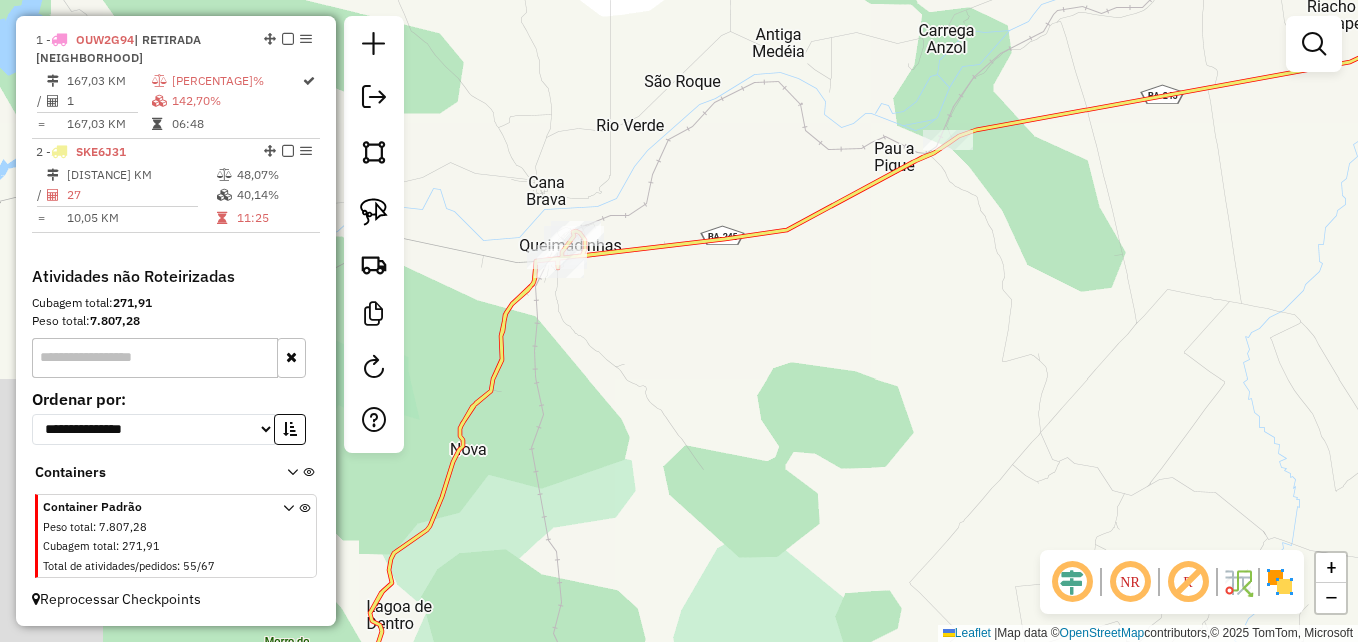 drag, startPoint x: 625, startPoint y: 375, endPoint x: 828, endPoint y: 479, distance: 228.08989 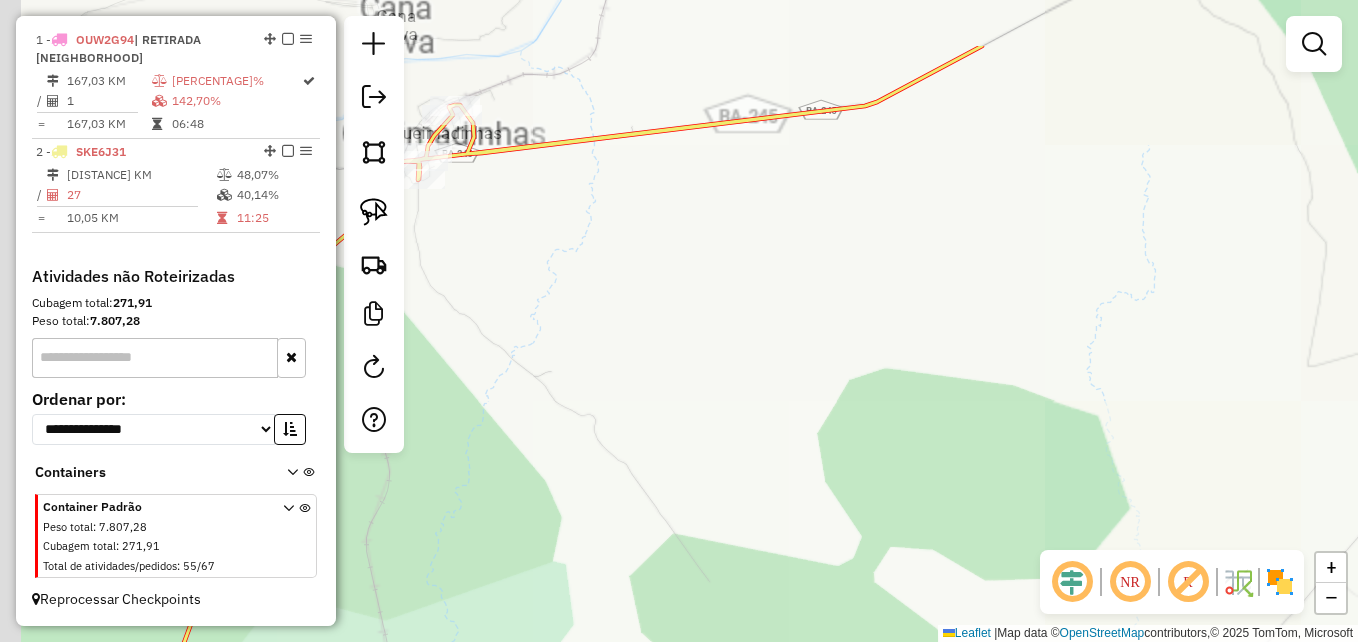 drag, startPoint x: 576, startPoint y: 329, endPoint x: 791, endPoint y: 512, distance: 282.33667 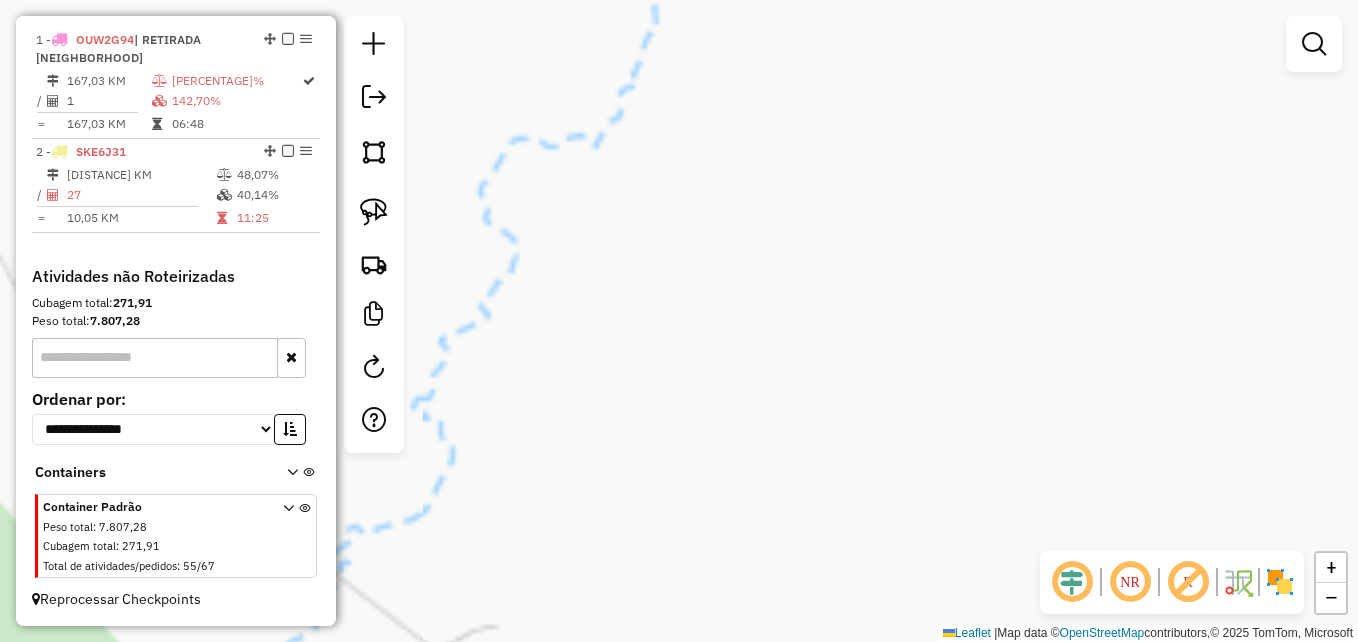 drag, startPoint x: 656, startPoint y: 299, endPoint x: 756, endPoint y: 495, distance: 220.03636 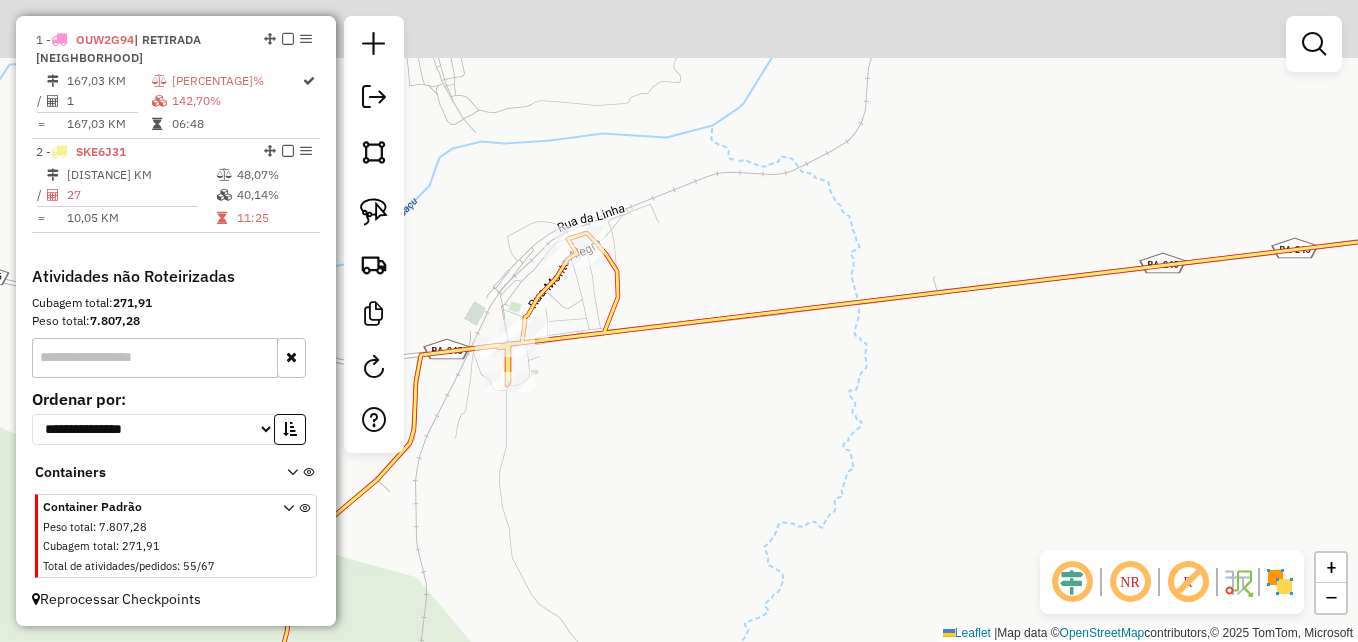 drag, startPoint x: 567, startPoint y: 306, endPoint x: 709, endPoint y: 526, distance: 261.8473 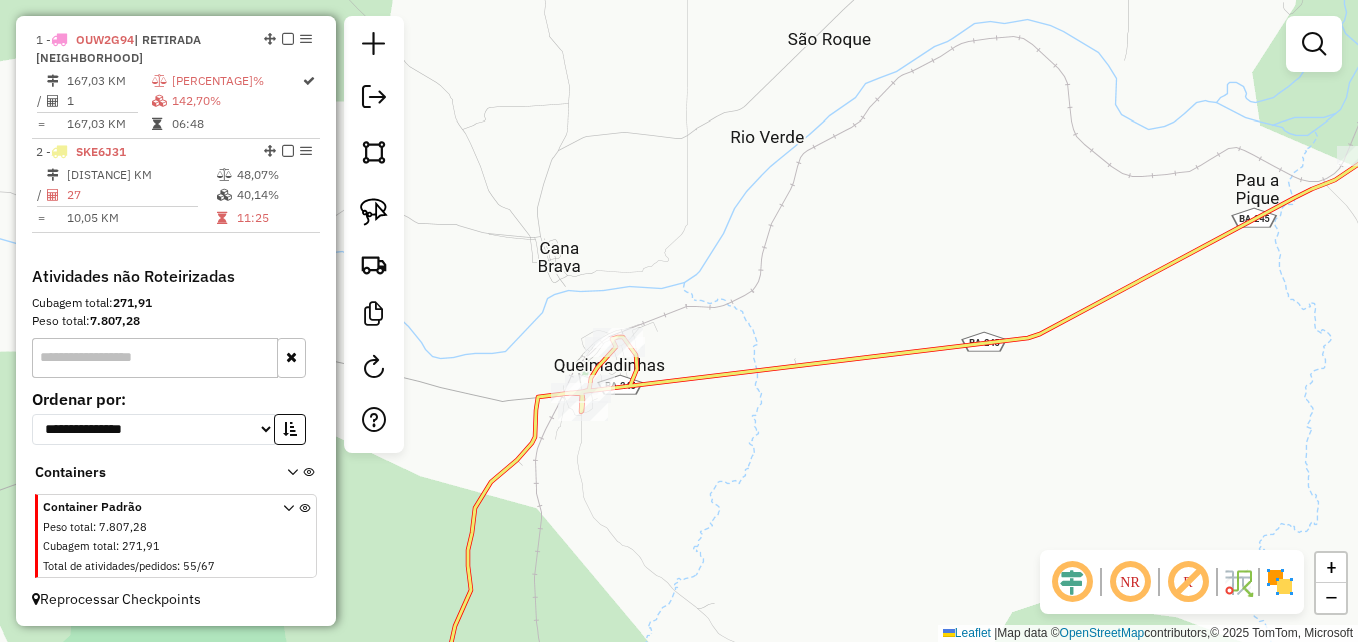 select on "**********" 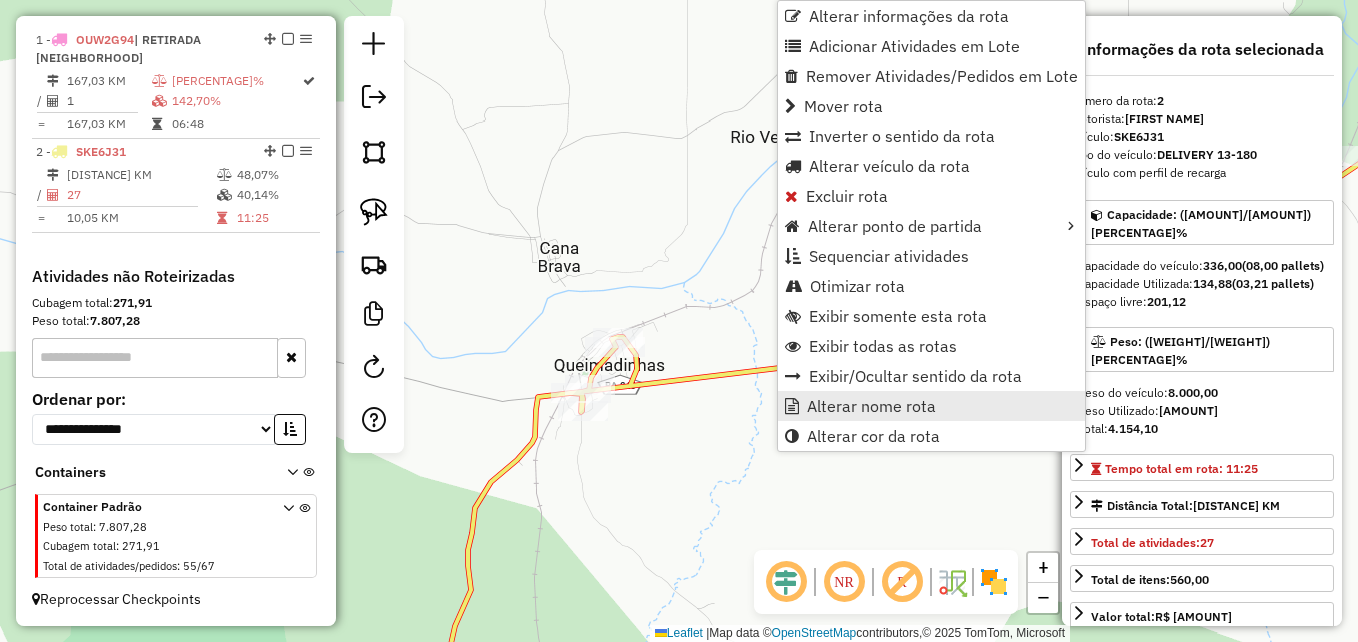 click on "Alterar nome rota" at bounding box center (871, 406) 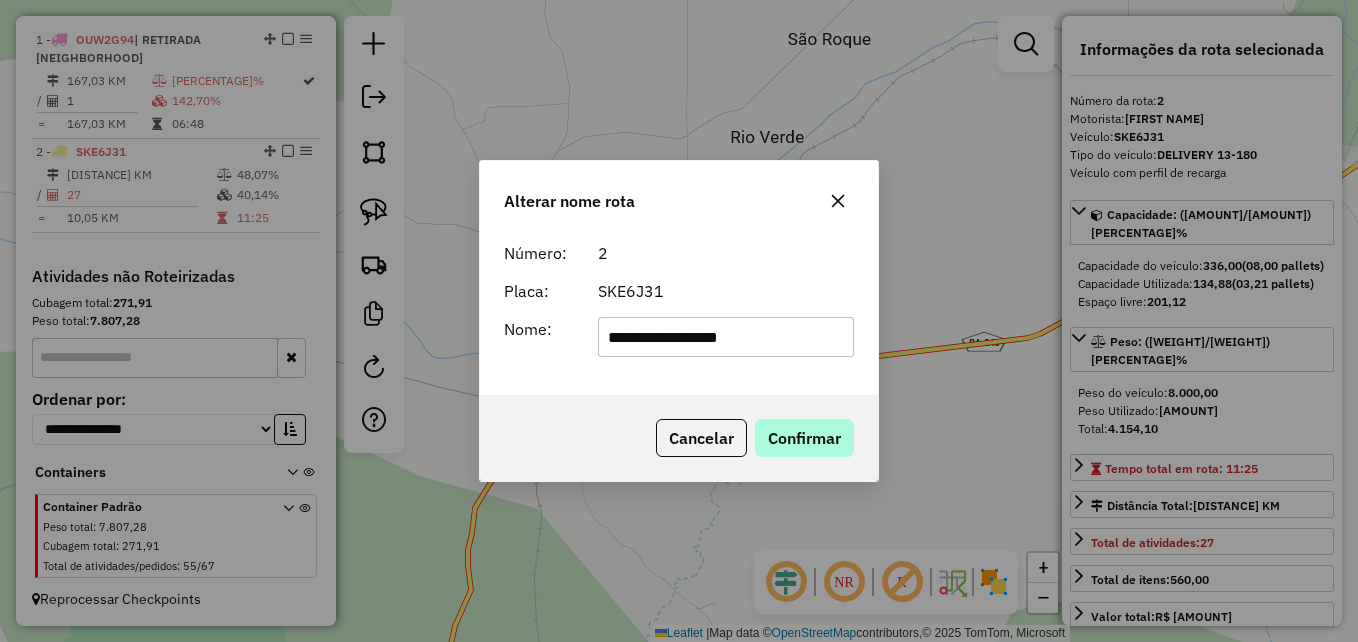 type on "**********" 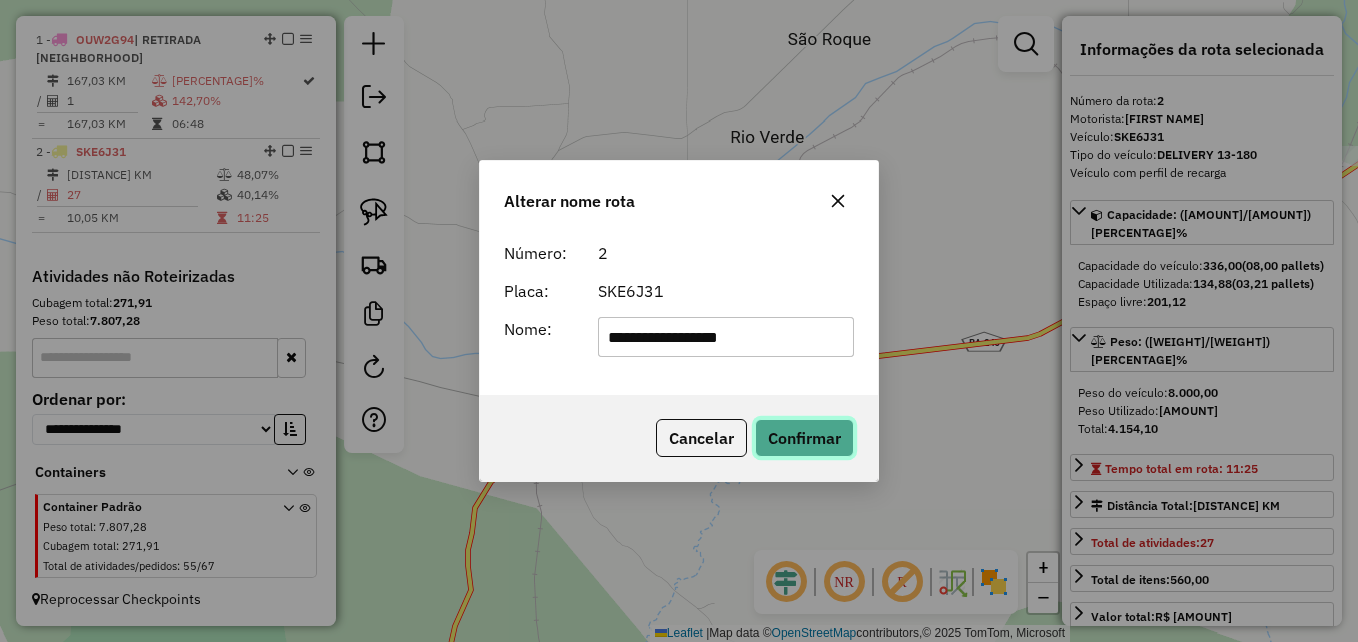 click on "Confirmar" 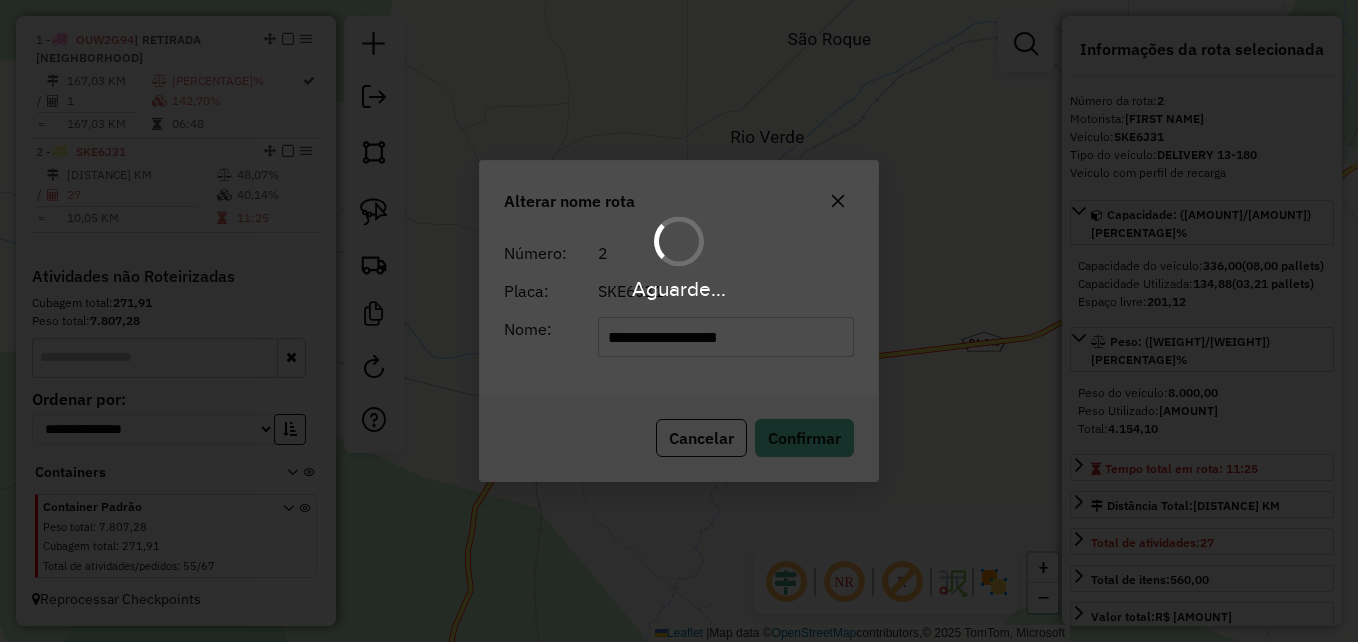type 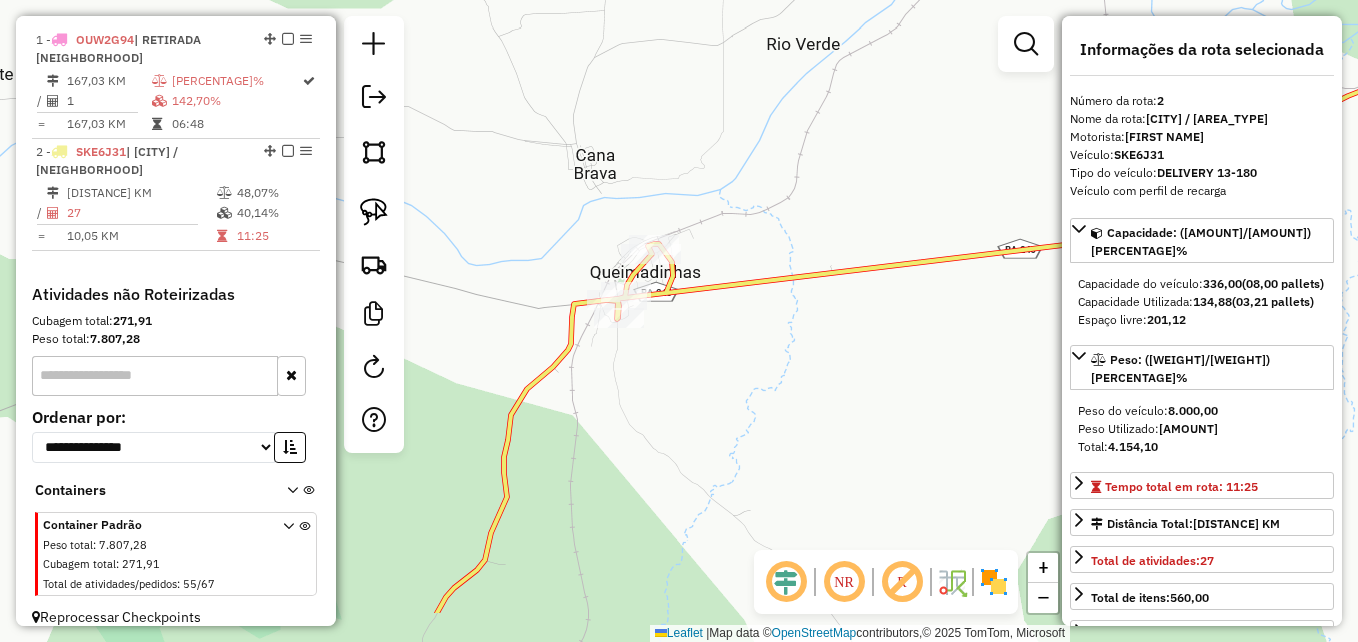 drag, startPoint x: 696, startPoint y: 406, endPoint x: 739, endPoint y: 287, distance: 126.53063 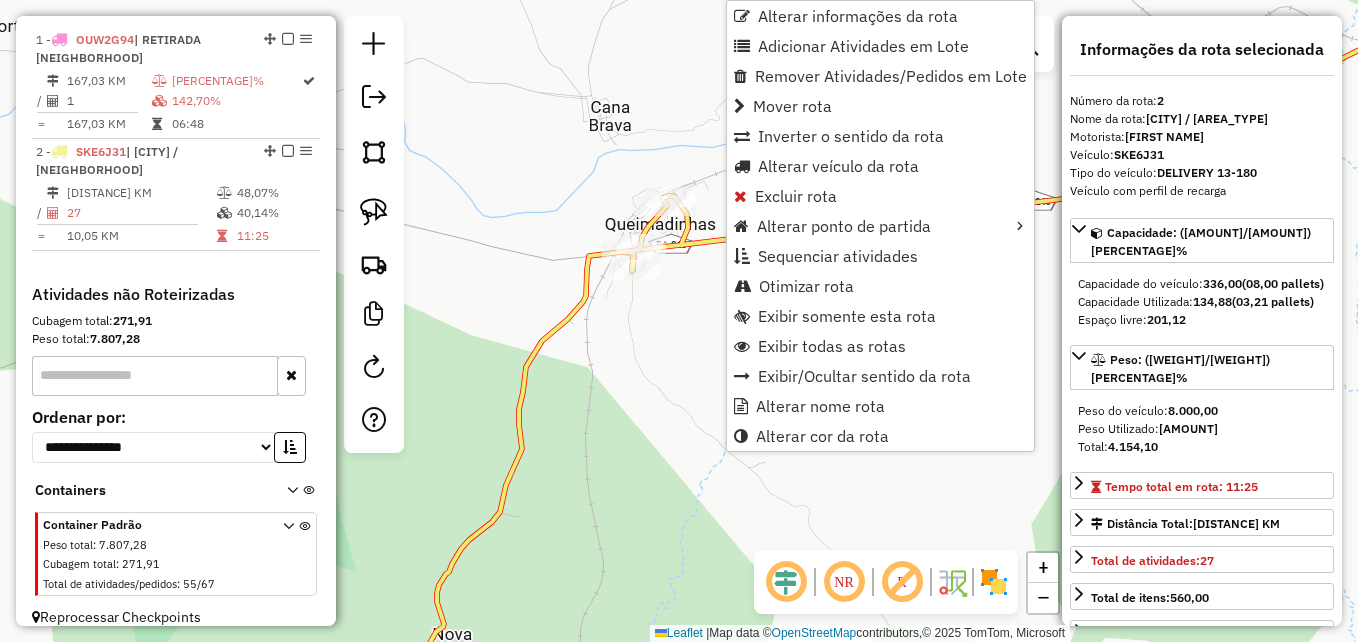 scroll, scrollTop: 757, scrollLeft: 0, axis: vertical 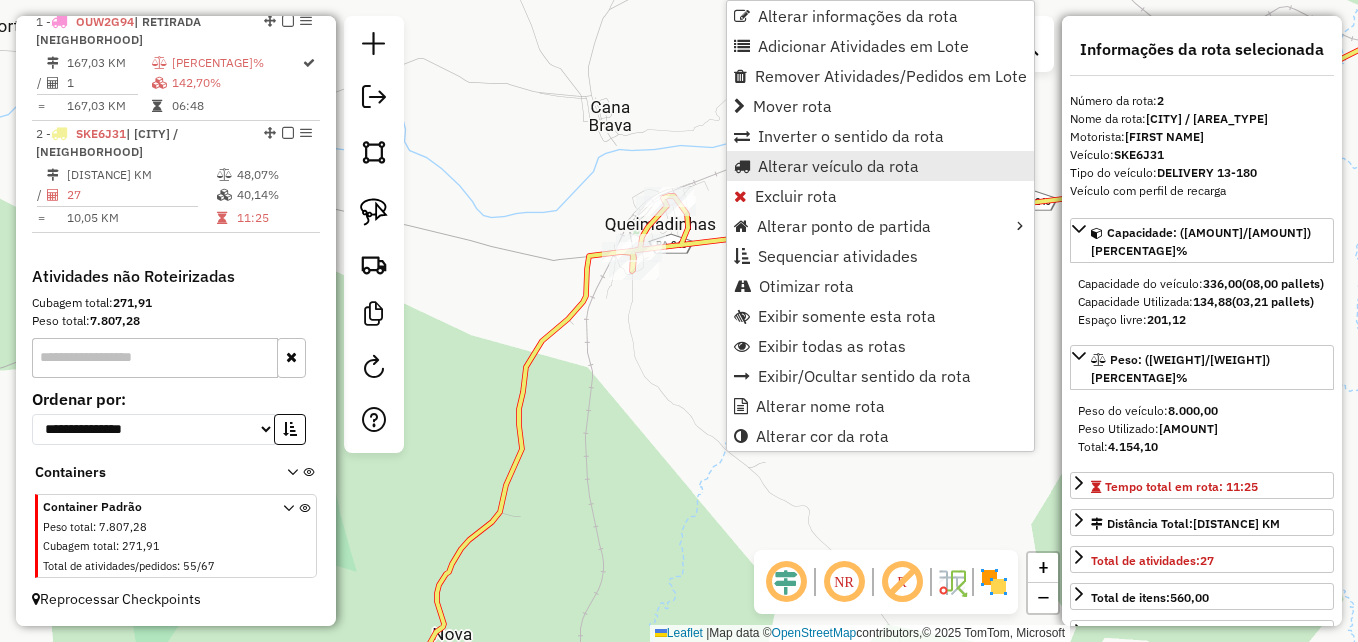 click on "Alterar veículo da rota" at bounding box center [838, 166] 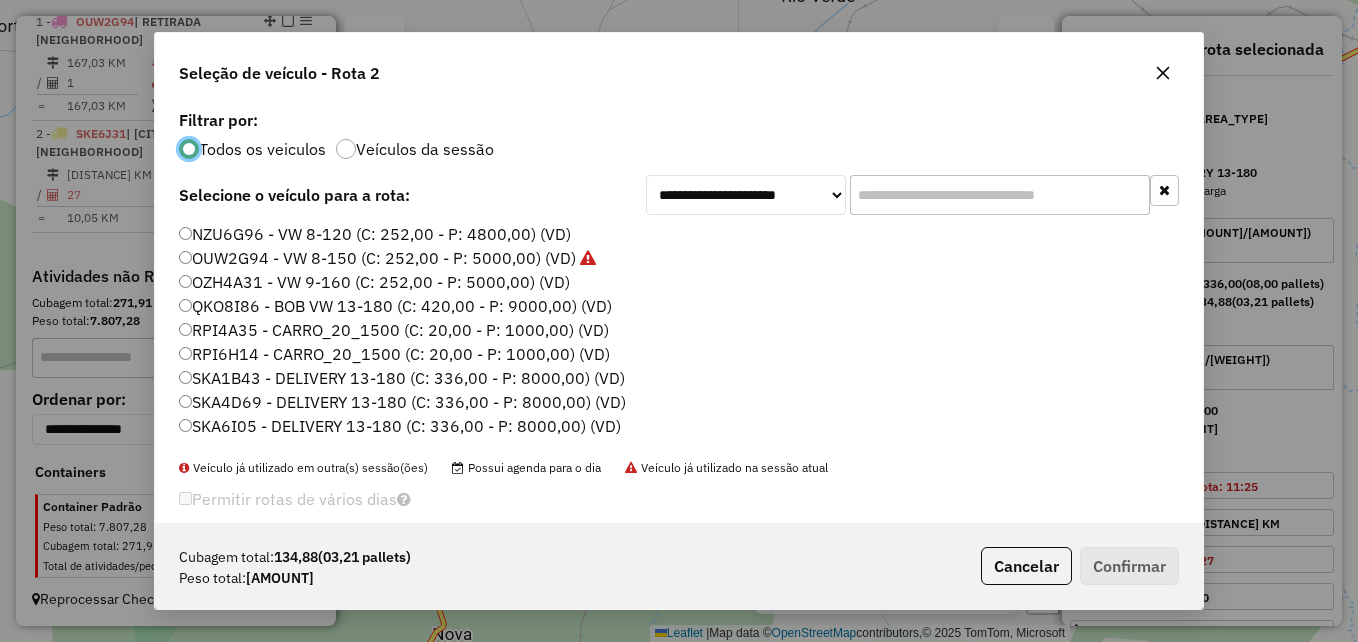scroll, scrollTop: 11, scrollLeft: 6, axis: both 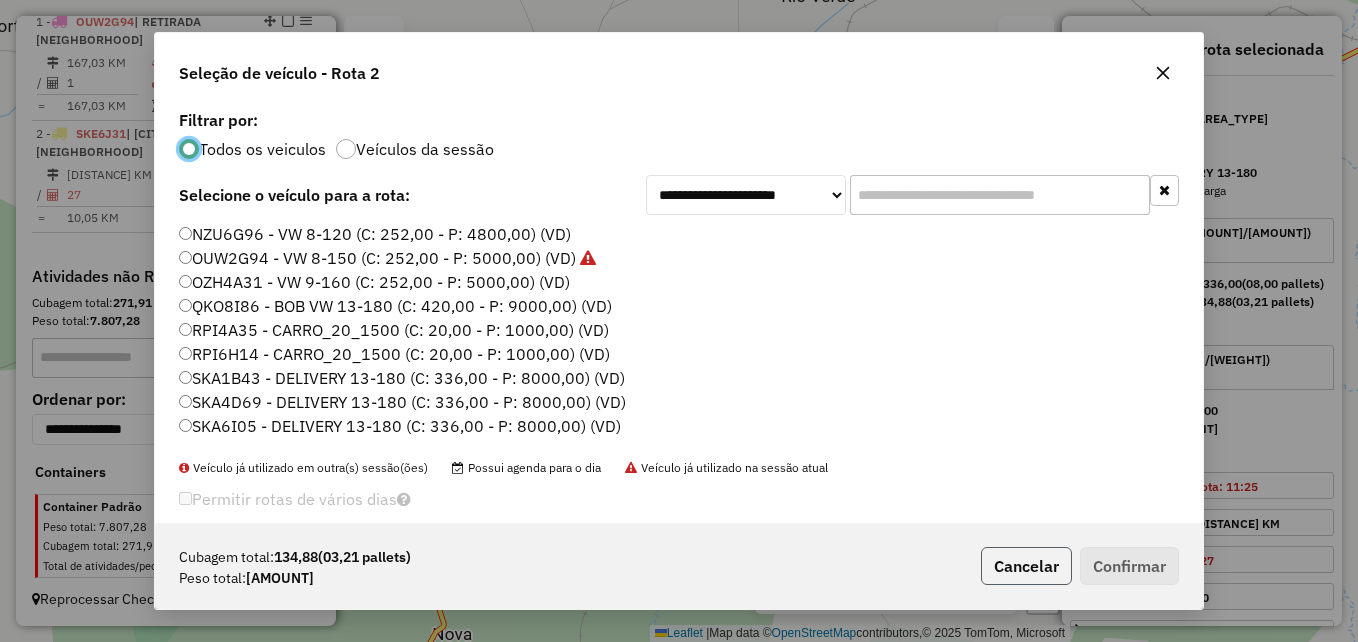 click on "Cancelar" 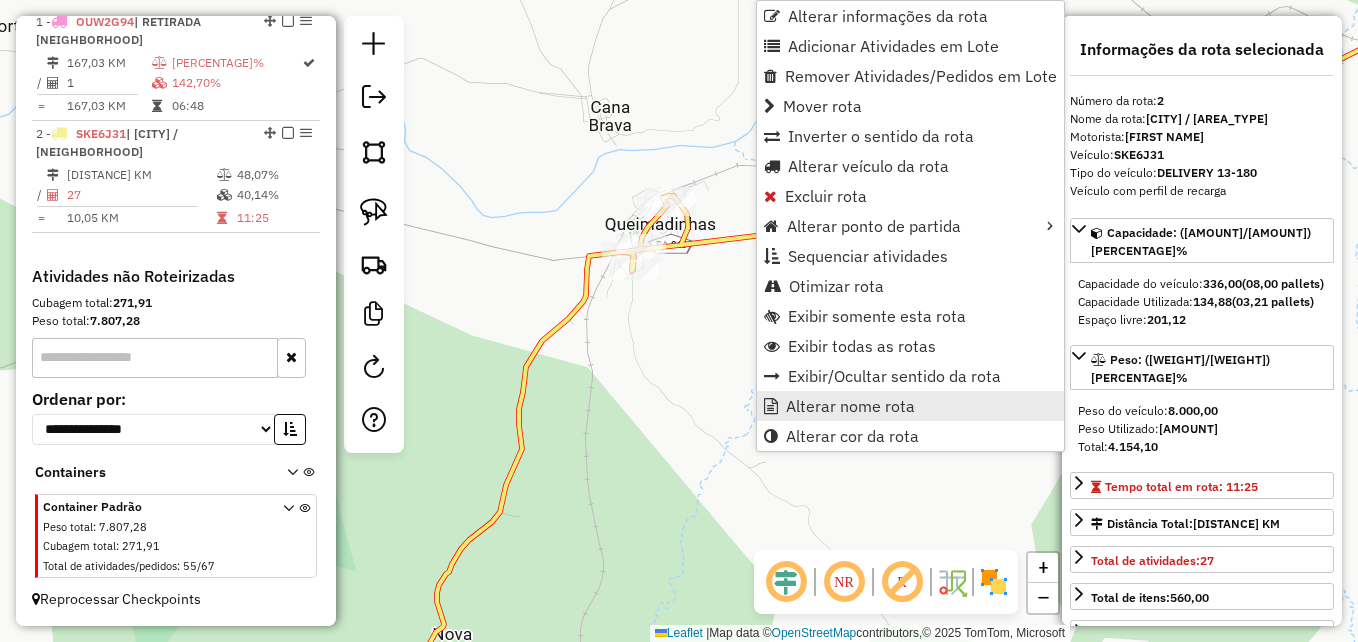 click on "Alterar nome rota" at bounding box center [850, 406] 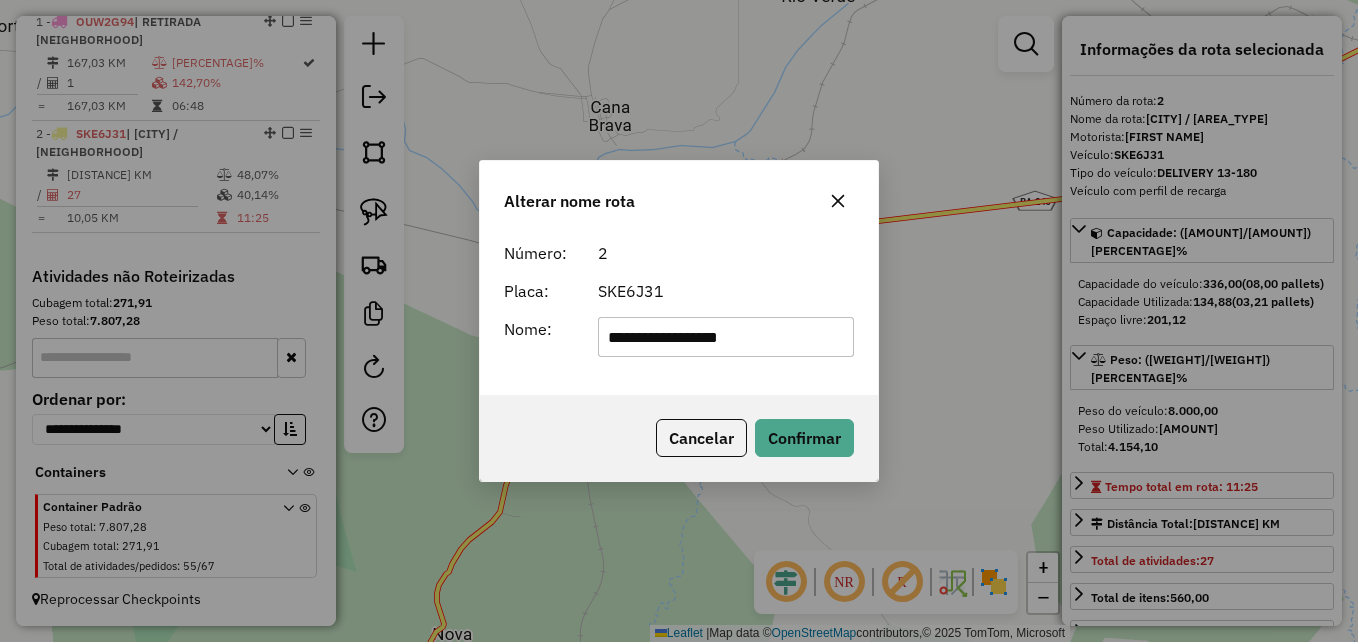 click on "**********" 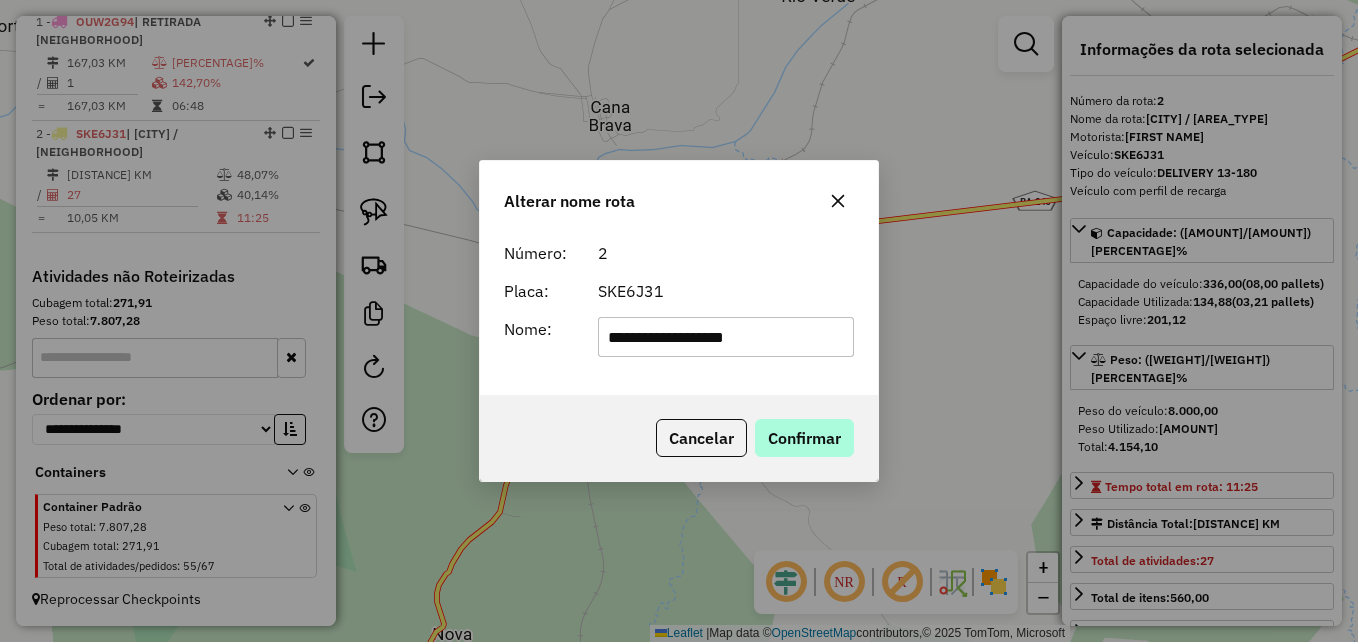 type on "**********" 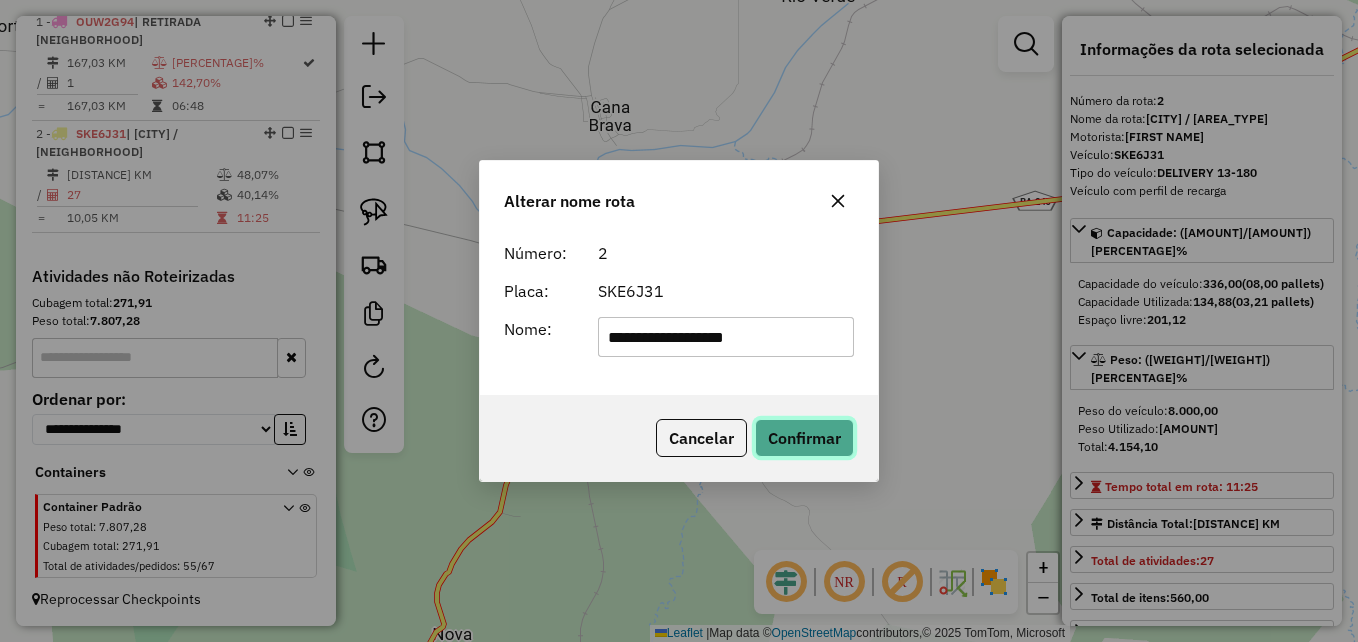 click on "Confirmar" 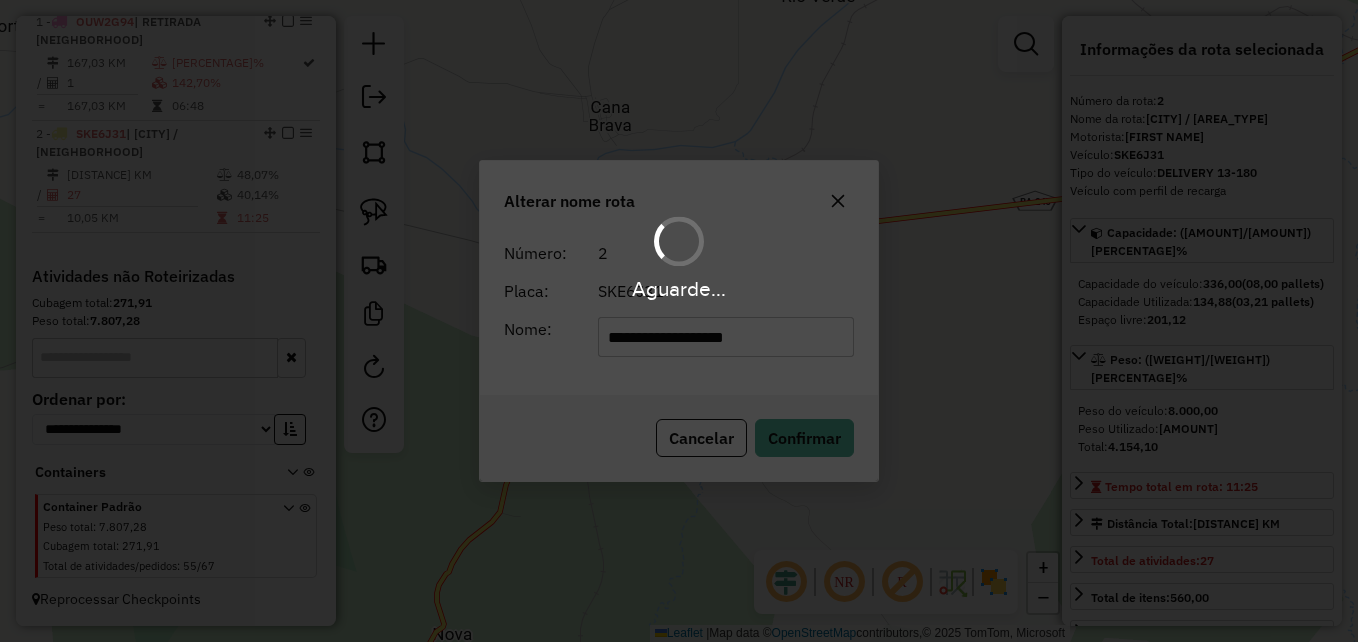 type 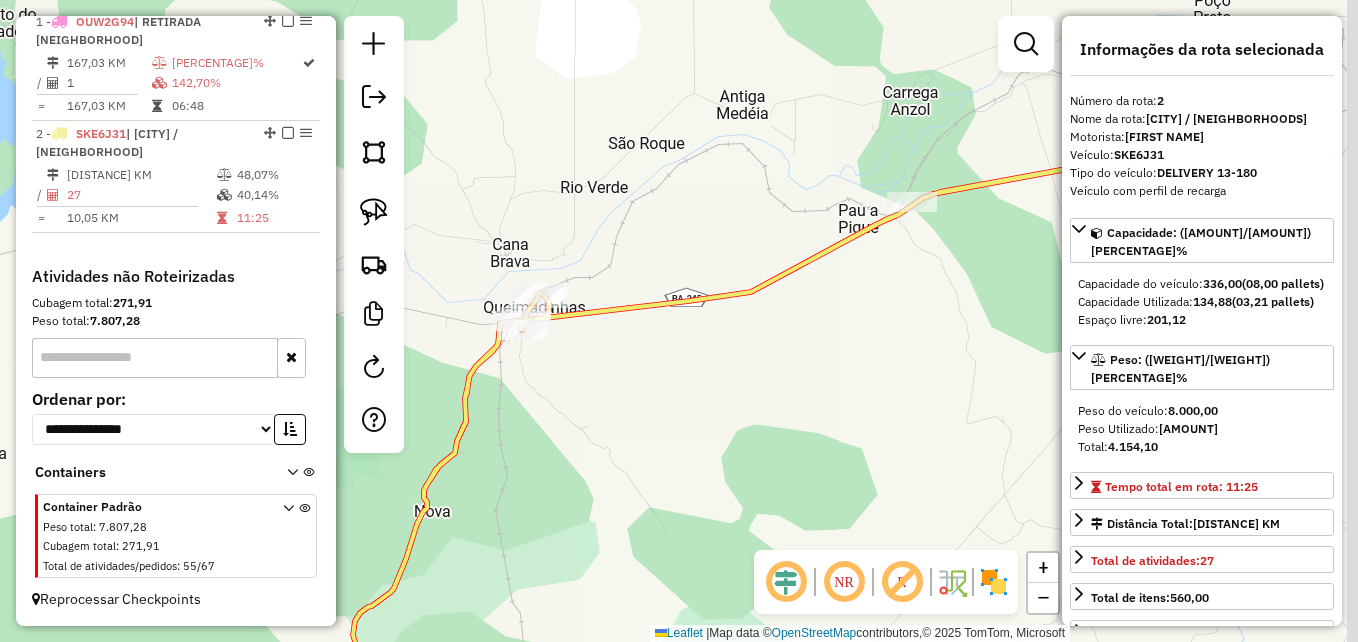 drag, startPoint x: 820, startPoint y: 390, endPoint x: 616, endPoint y: 390, distance: 204 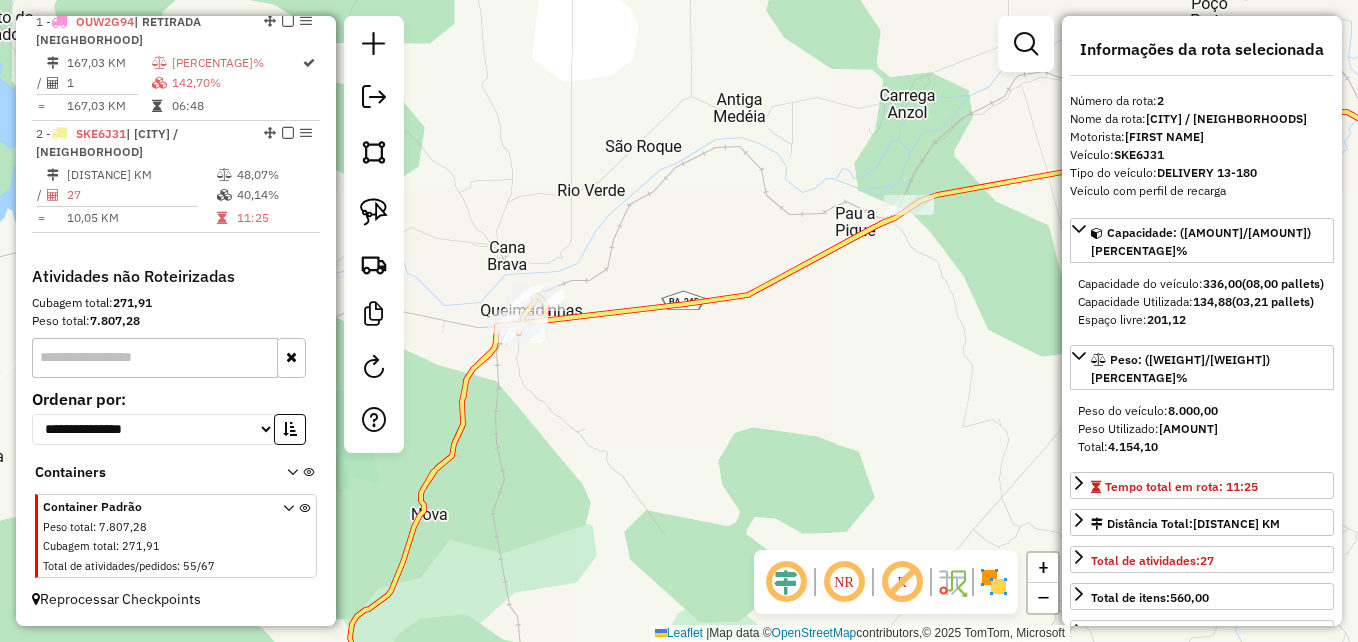 drag, startPoint x: 742, startPoint y: 393, endPoint x: 624, endPoint y: 421, distance: 121.27654 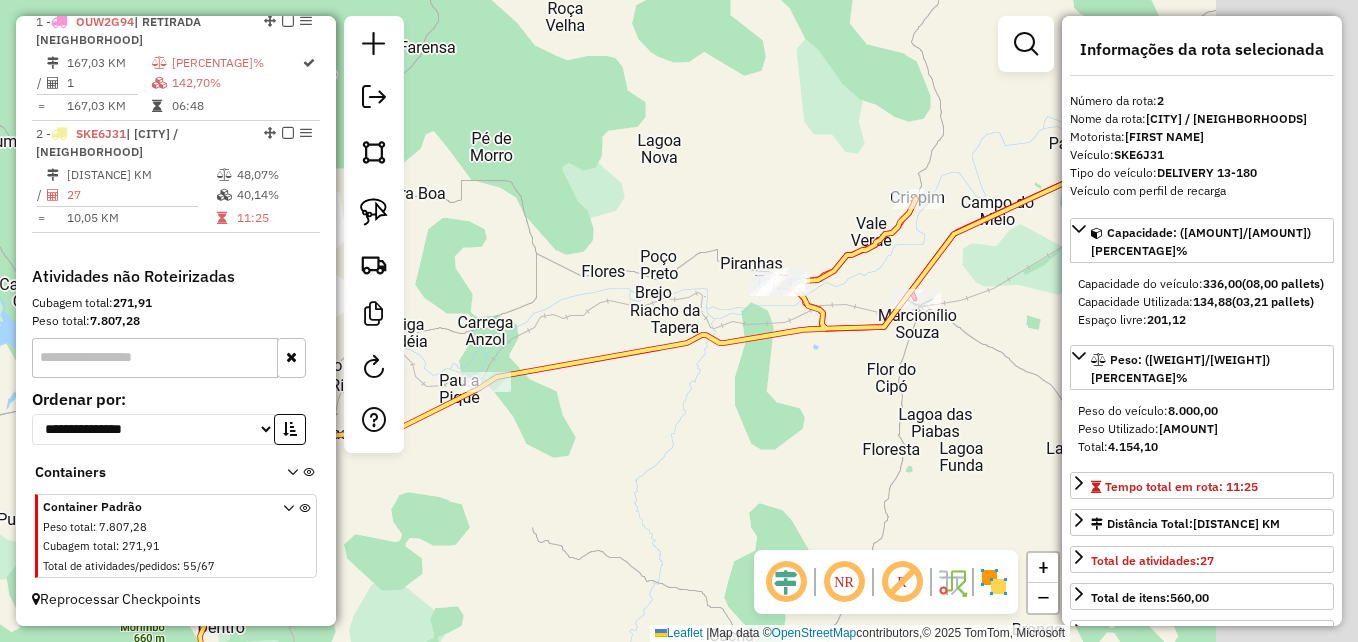 drag, startPoint x: 826, startPoint y: 401, endPoint x: 600, endPoint y: 470, distance: 236.29854 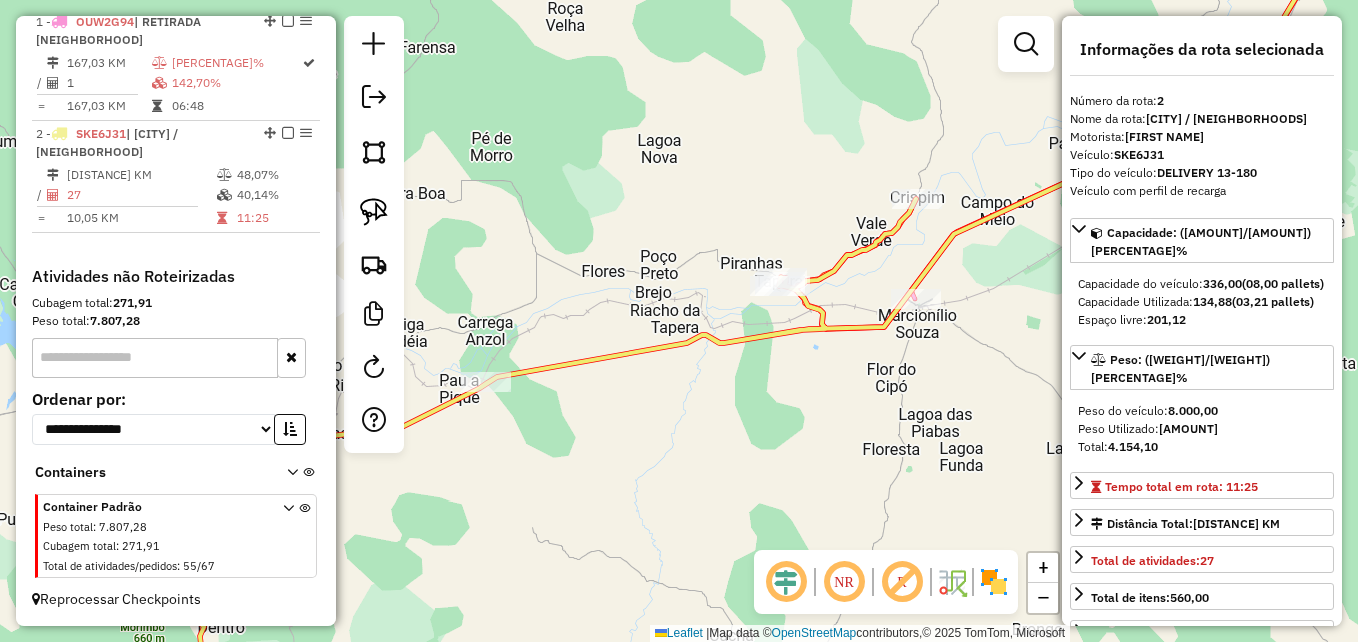 drag, startPoint x: 801, startPoint y: 390, endPoint x: 584, endPoint y: 434, distance: 221.4159 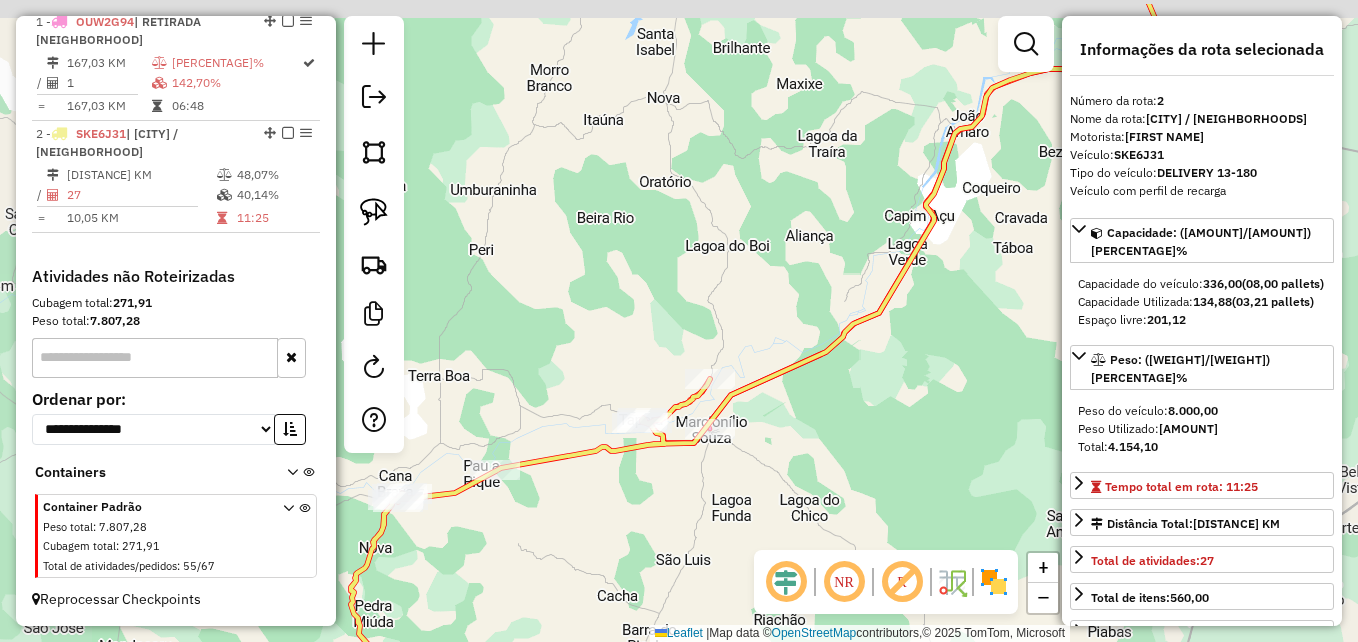 drag, startPoint x: 915, startPoint y: 299, endPoint x: 518, endPoint y: 497, distance: 443.6361 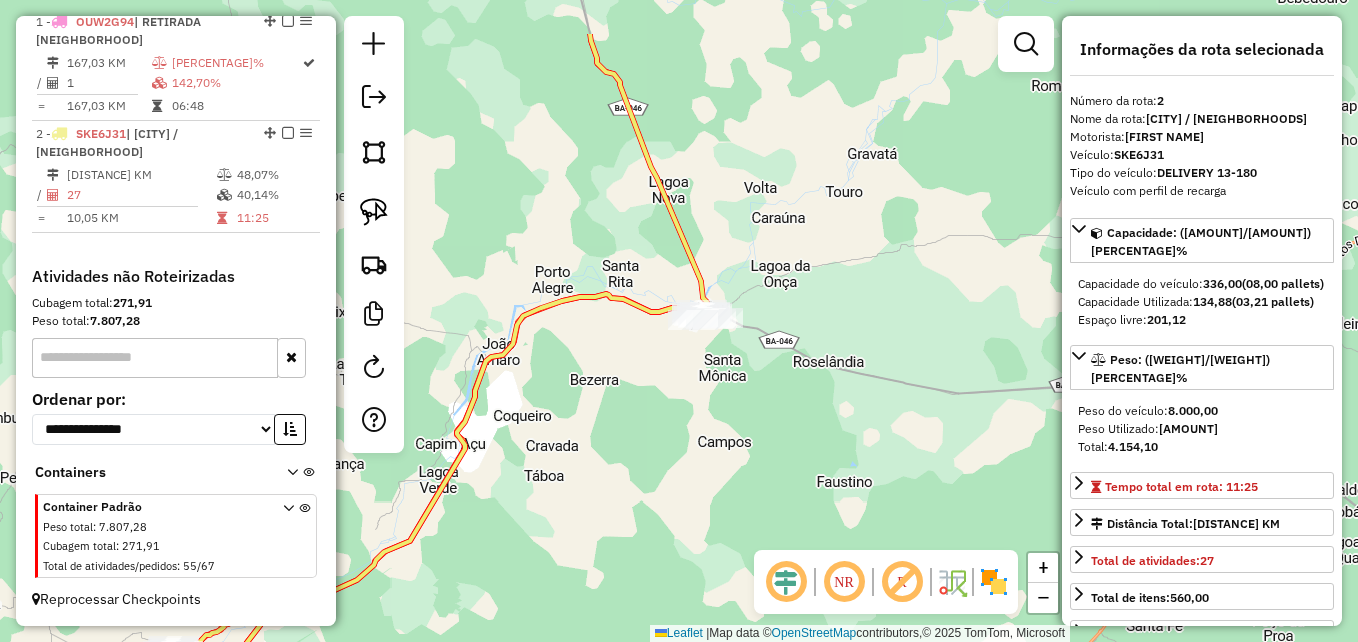 drag, startPoint x: 836, startPoint y: 390, endPoint x: 702, endPoint y: 488, distance: 166.01205 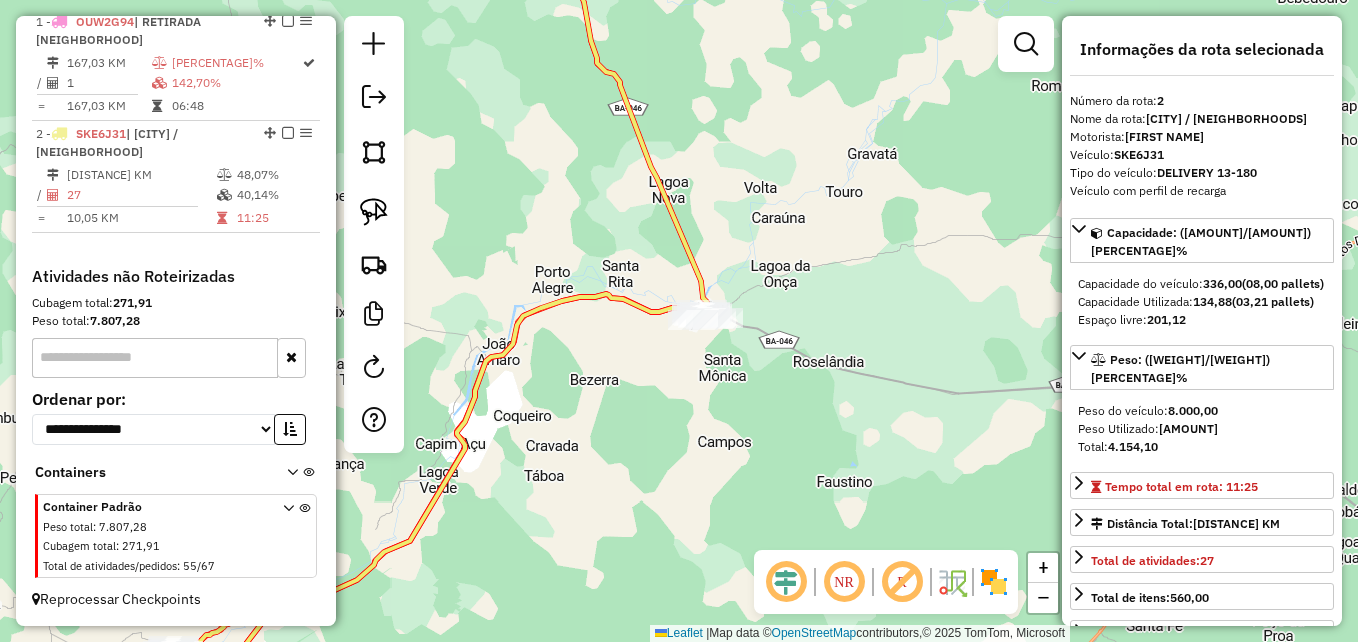 click on "Janela de atendimento Grade de atendimento Capacidade Transportadoras Veículos Cliente Pedidos  Rotas Selecione os dias de semana para filtrar as janelas de atendimento  Seg   Ter   Qua   Qui   Sex   Sáb   Dom  Informe o período da janela de atendimento: De: Até:  Filtrar exatamente a janela do cliente  Considerar janela de atendimento padrão  Selecione os dias de semana para filtrar as grades de atendimento  Seg   Ter   Qua   Qui   Sex   Sáb   Dom   Considerar clientes sem dia de atendimento cadastrado  Clientes fora do dia de atendimento selecionado Filtrar as atividades entre os valores definidos abaixo:  Peso mínimo:   Peso máximo:   Cubagem mínima:   Cubagem máxima:   De:   Até:  Filtrar as atividades entre o tempo de atendimento definido abaixo:  De:   Até:   Considerar capacidade total dos clientes não roteirizados Transportadora: Selecione um ou mais itens Tipo de veículo: Selecione um ou mais itens Veículo: Selecione um ou mais itens Motorista: Selecione um ou mais itens Nome: Rótulo:" 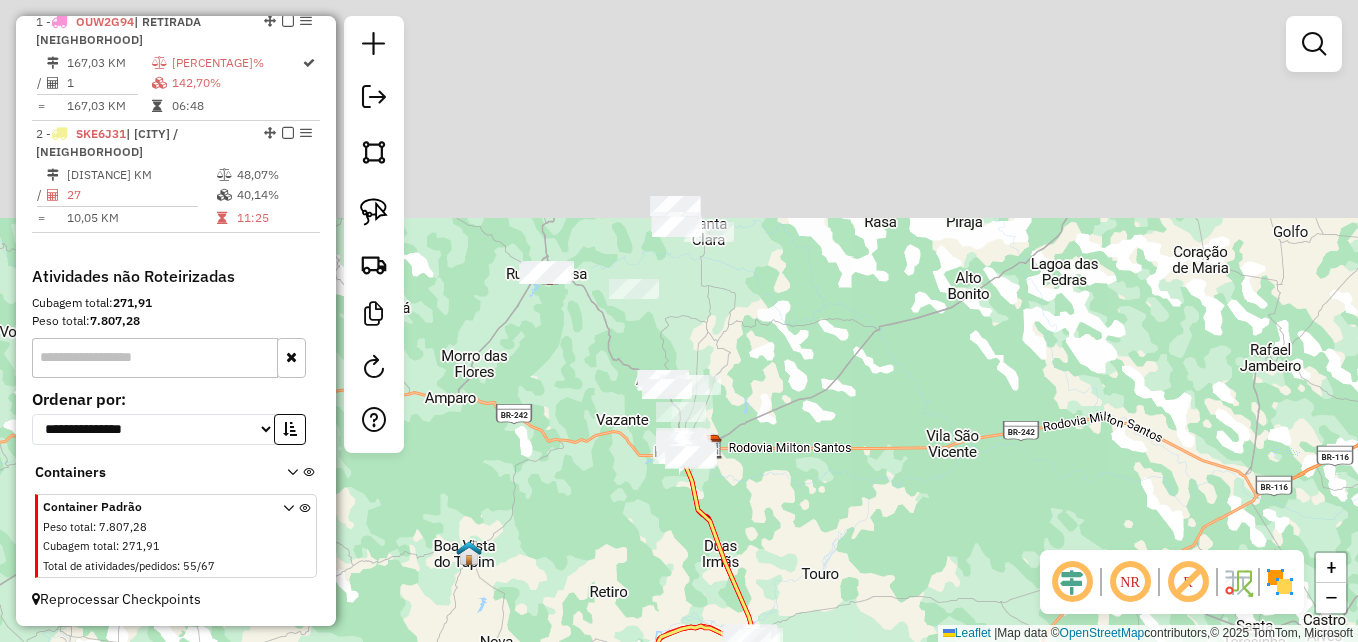 drag, startPoint x: 822, startPoint y: 155, endPoint x: 813, endPoint y: 554, distance: 399.1015 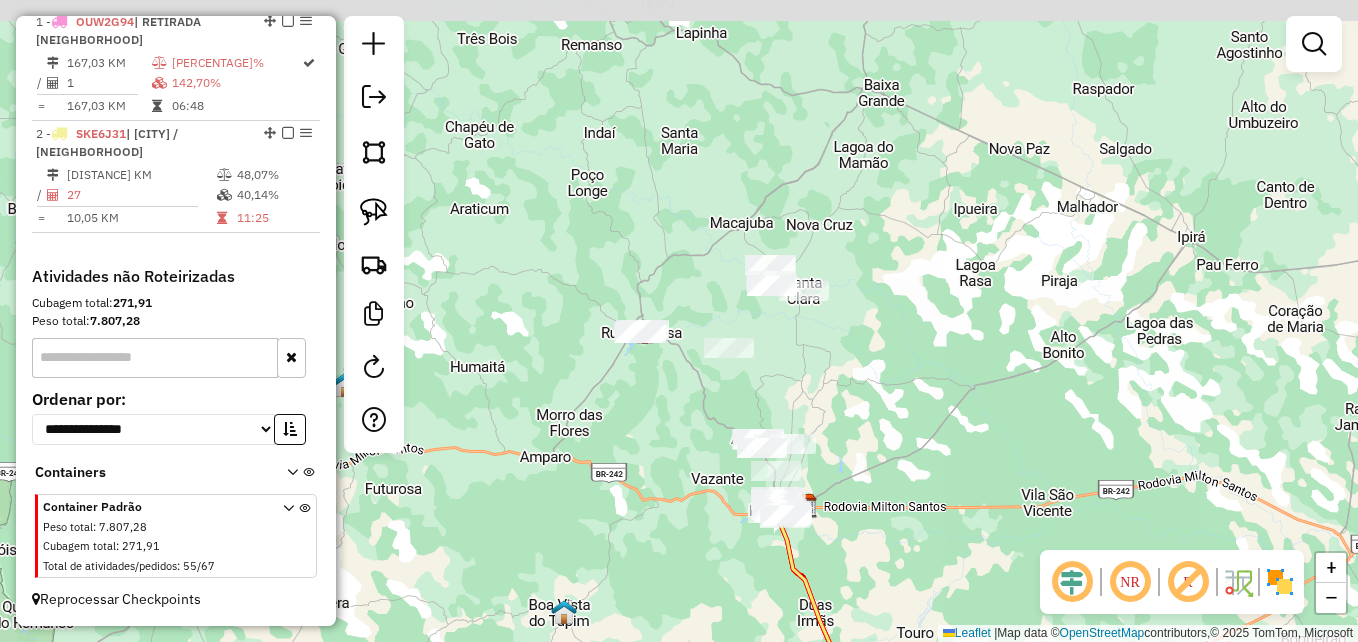 drag, startPoint x: 783, startPoint y: 522, endPoint x: 879, endPoint y: 573, distance: 108.706024 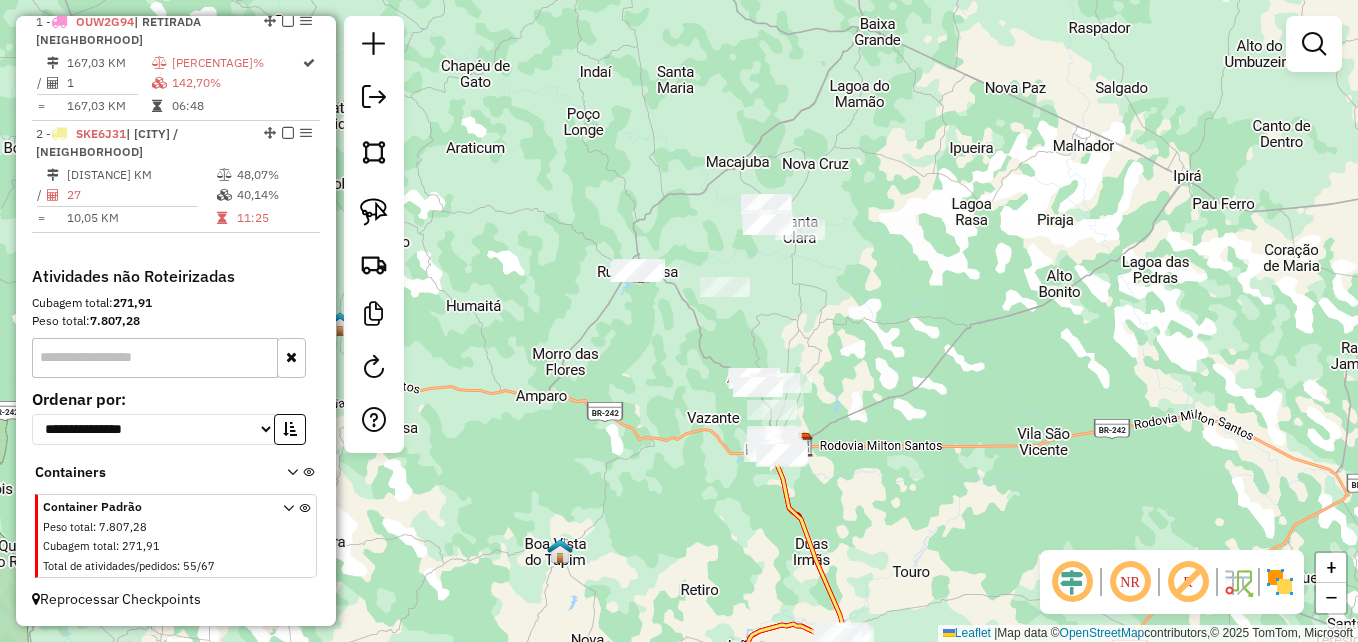 drag, startPoint x: 878, startPoint y: 552, endPoint x: 872, endPoint y: 442, distance: 110.16351 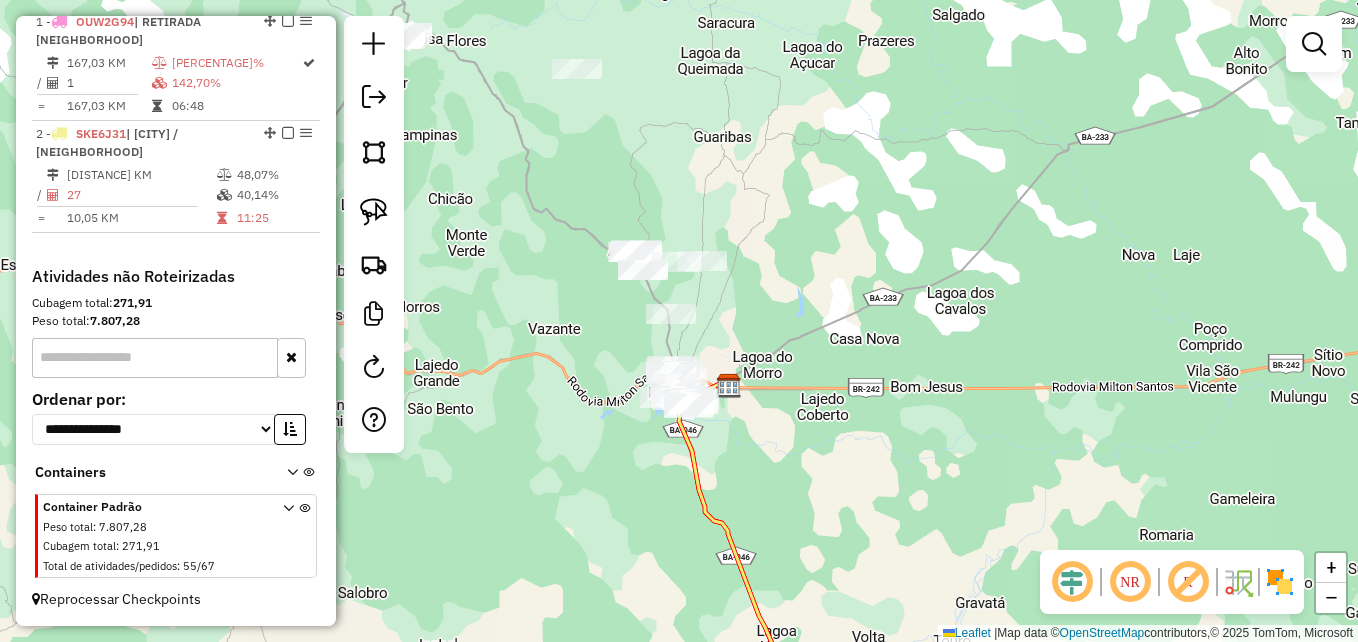 drag, startPoint x: 837, startPoint y: 386, endPoint x: 848, endPoint y: 455, distance: 69.87131 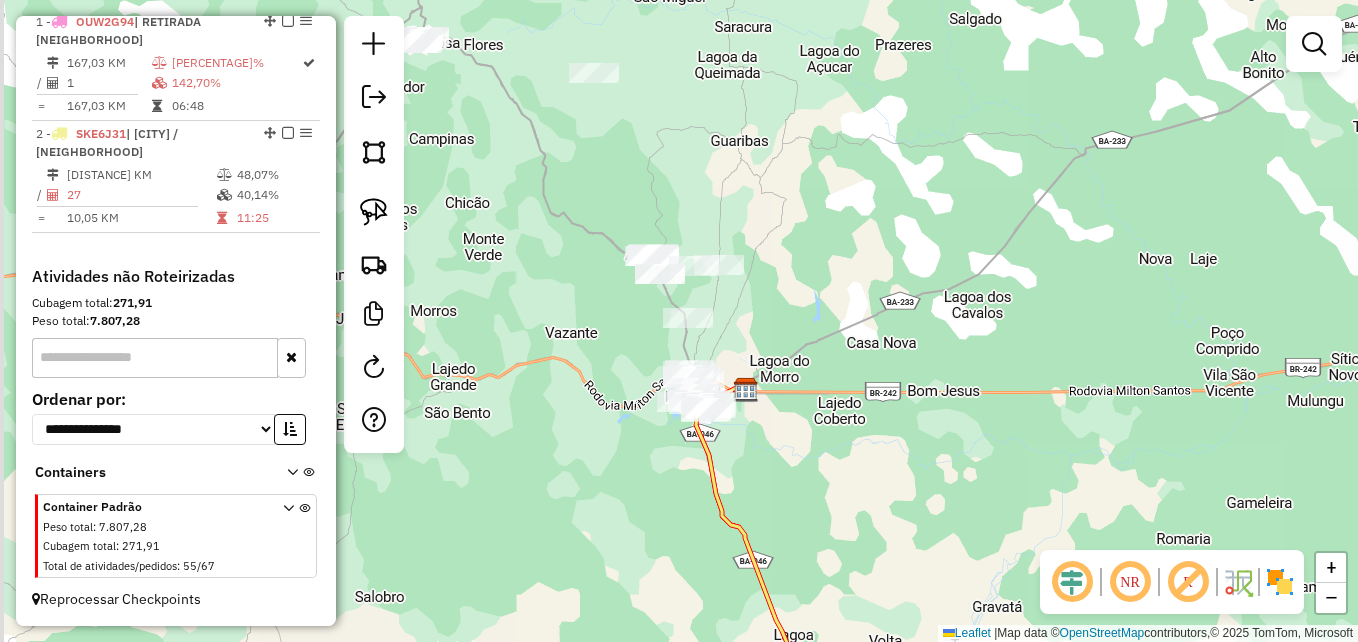 drag, startPoint x: 823, startPoint y: 526, endPoint x: 879, endPoint y: 441, distance: 101.788994 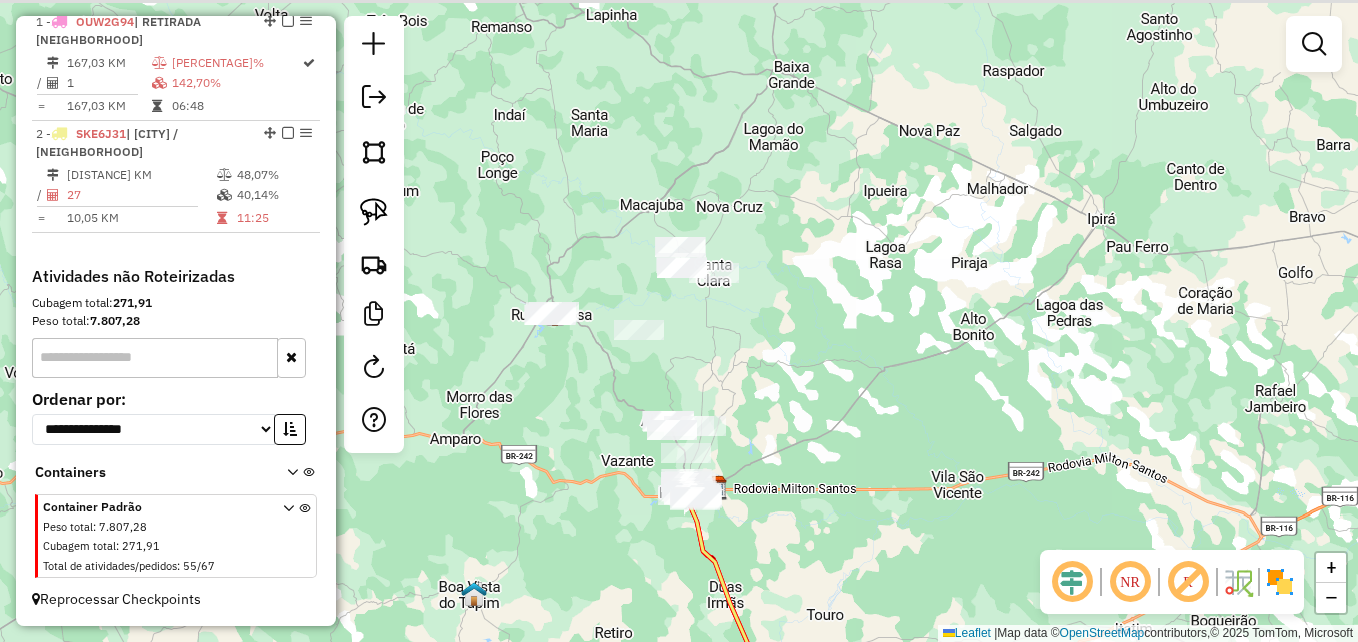 drag, startPoint x: 640, startPoint y: 354, endPoint x: 640, endPoint y: 466, distance: 112 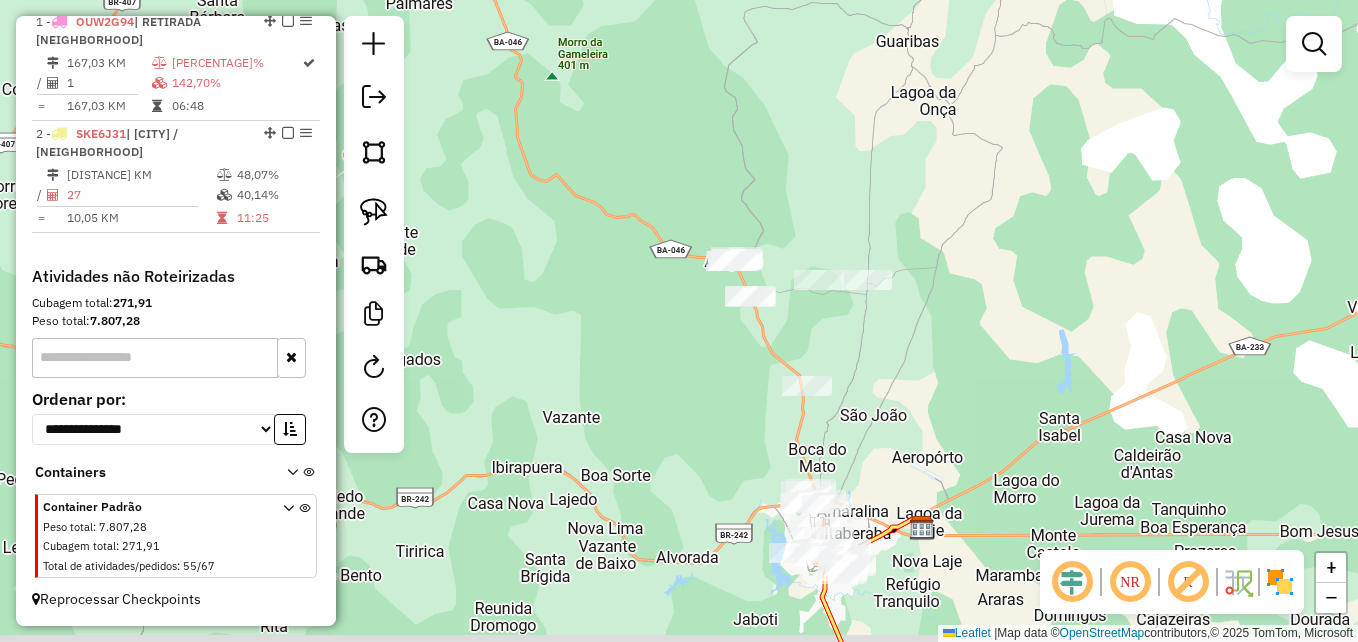 drag, startPoint x: 637, startPoint y: 446, endPoint x: 619, endPoint y: 416, distance: 34.98571 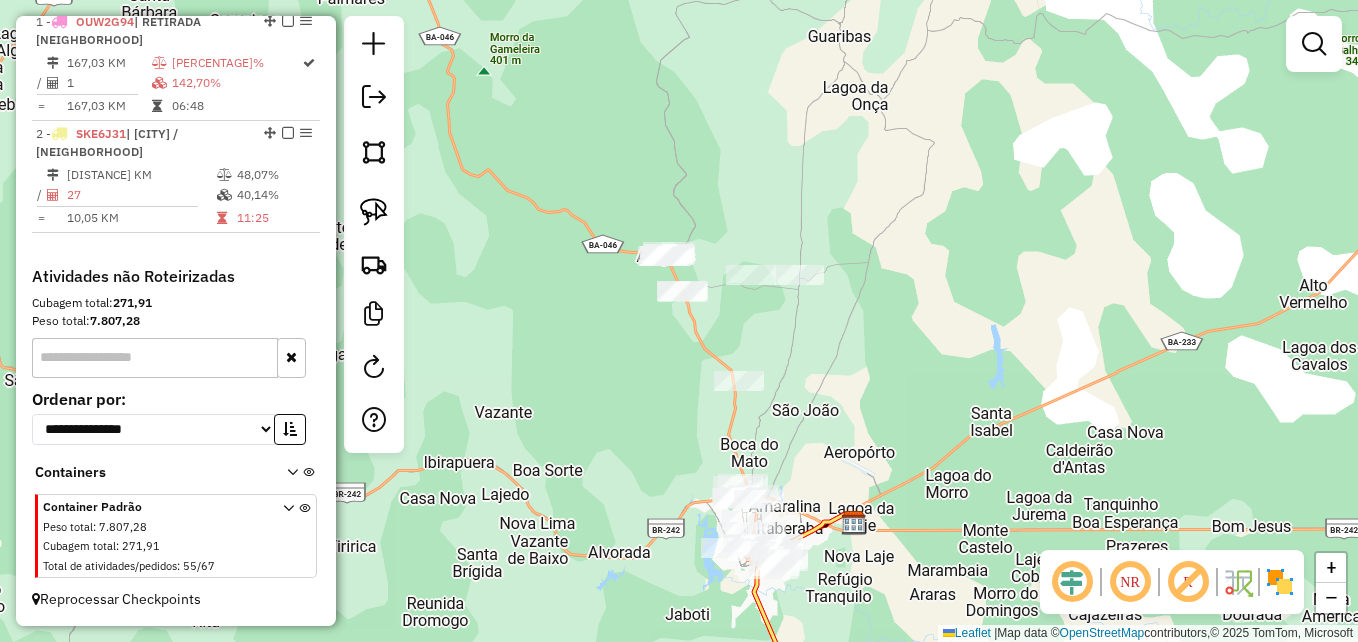drag, startPoint x: 626, startPoint y: 460, endPoint x: 558, endPoint y: 457, distance: 68.06615 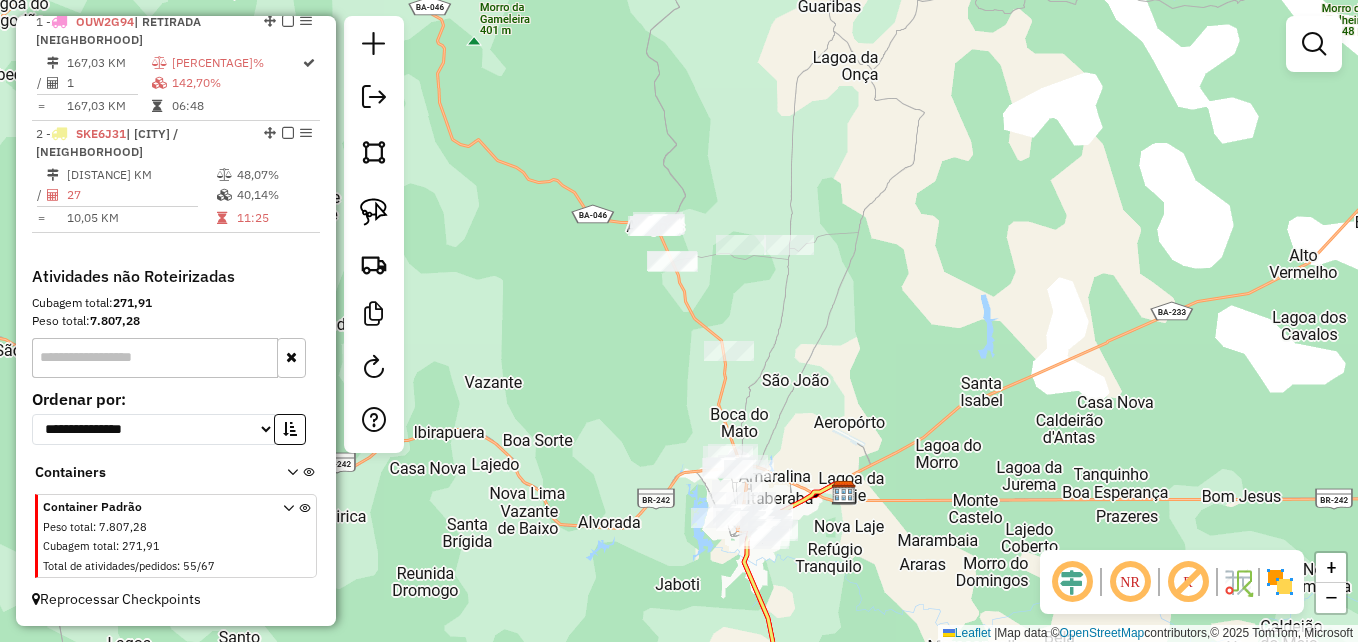 drag, startPoint x: 578, startPoint y: 445, endPoint x: 567, endPoint y: 390, distance: 56.089214 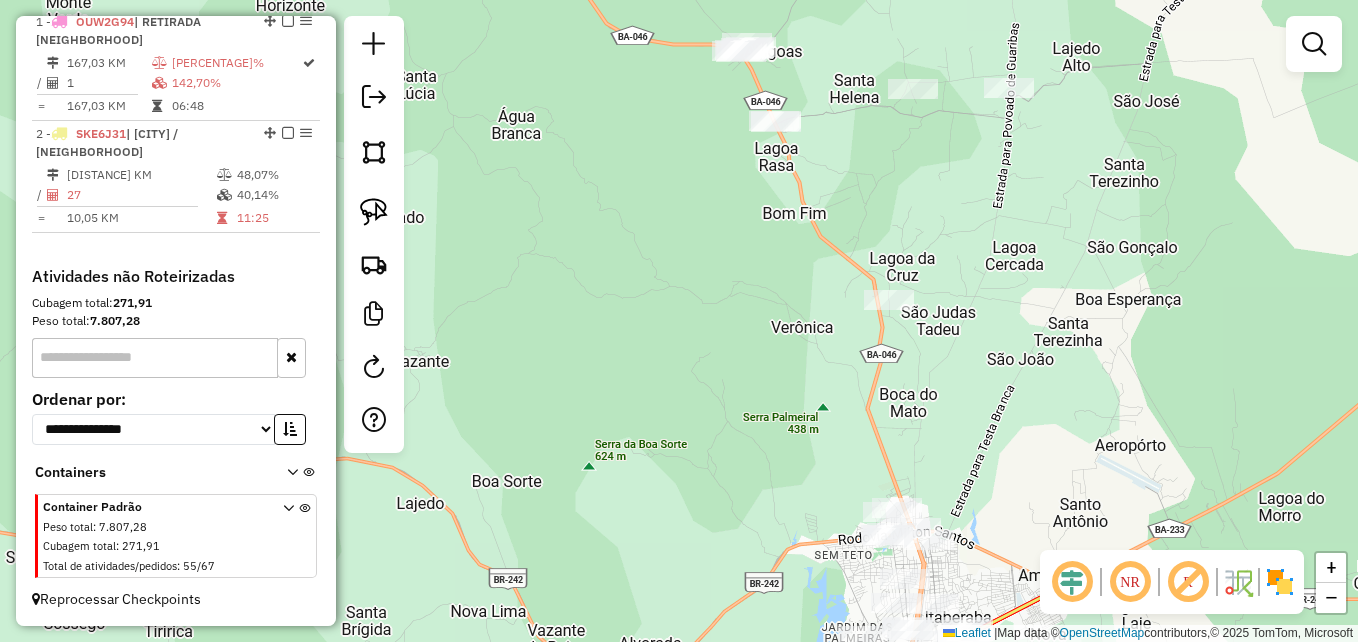 click on "Janela de atendimento Grade de atendimento Capacidade Transportadoras Veículos Cliente Pedidos  Rotas Selecione os dias de semana para filtrar as janelas de atendimento  Seg   Ter   Qua   Qui   Sex   Sáb   Dom  Informe o período da janela de atendimento: De: Até:  Filtrar exatamente a janela do cliente  Considerar janela de atendimento padrão  Selecione os dias de semana para filtrar as grades de atendimento  Seg   Ter   Qua   Qui   Sex   Sáb   Dom   Considerar clientes sem dia de atendimento cadastrado  Clientes fora do dia de atendimento selecionado Filtrar as atividades entre os valores definidos abaixo:  Peso mínimo:   Peso máximo:   Cubagem mínima:   Cubagem máxima:   De:   Até:  Filtrar as atividades entre o tempo de atendimento definido abaixo:  De:   Até:   Considerar capacidade total dos clientes não roteirizados Transportadora: Selecione um ou mais itens Tipo de veículo: Selecione um ou mais itens Veículo: Selecione um ou mais itens Motorista: Selecione um ou mais itens Nome: Rótulo:" 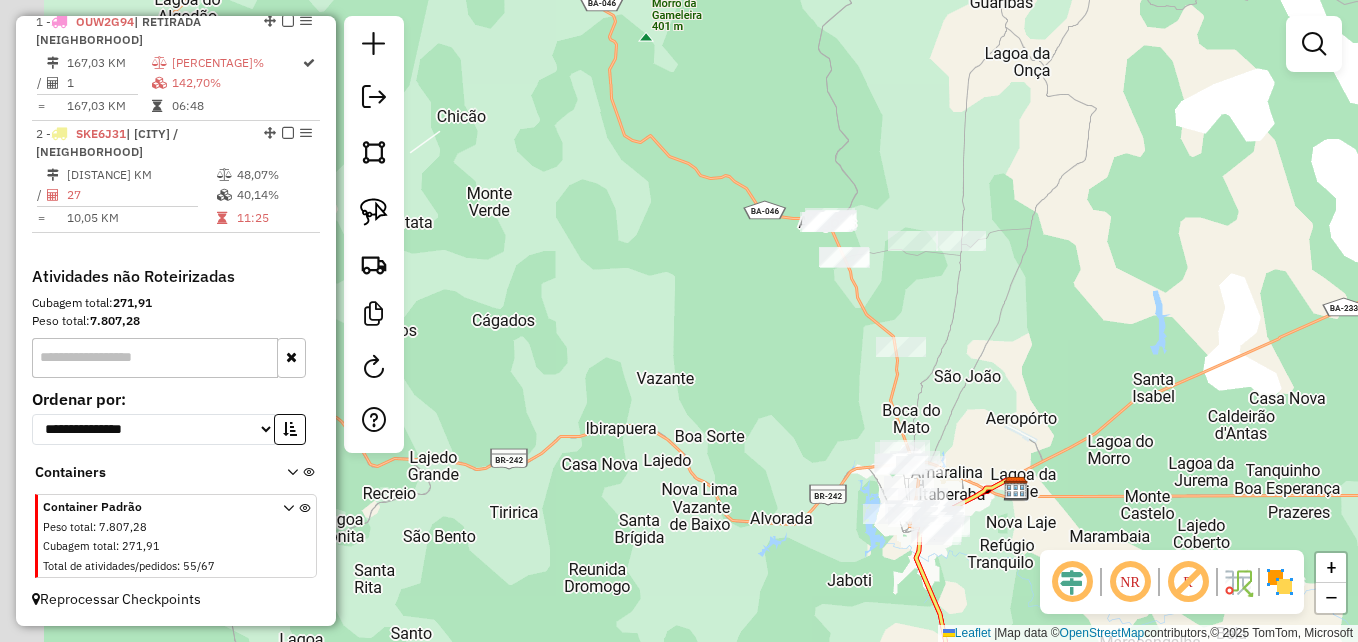 drag, startPoint x: 588, startPoint y: 390, endPoint x: 764, endPoint y: 446, distance: 184.69434 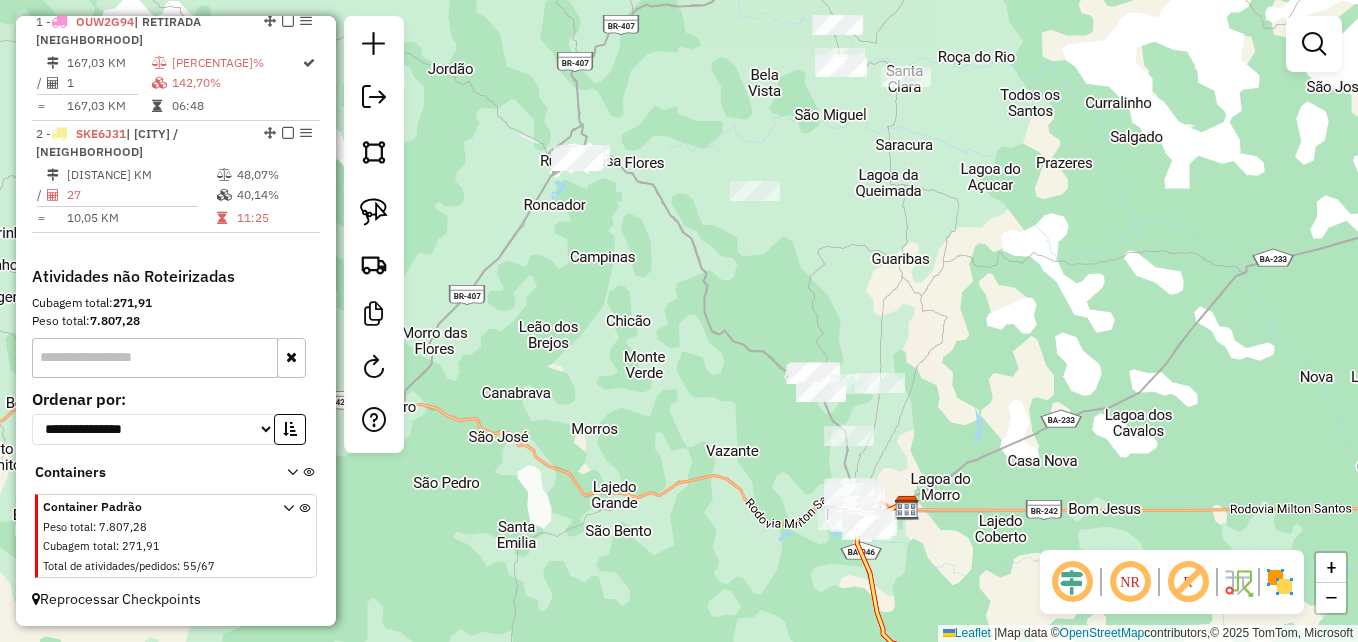 drag, startPoint x: 680, startPoint y: 414, endPoint x: 715, endPoint y: 534, distance: 125 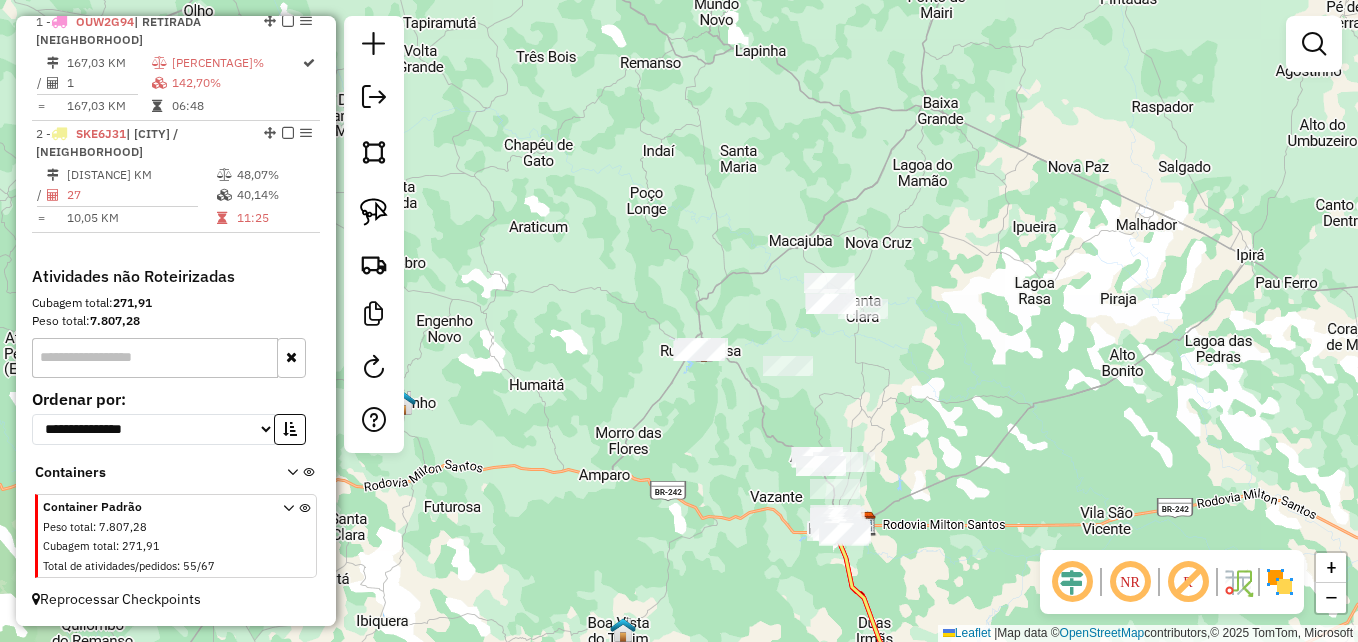 drag, startPoint x: 660, startPoint y: 501, endPoint x: 1019, endPoint y: 385, distance: 377.27576 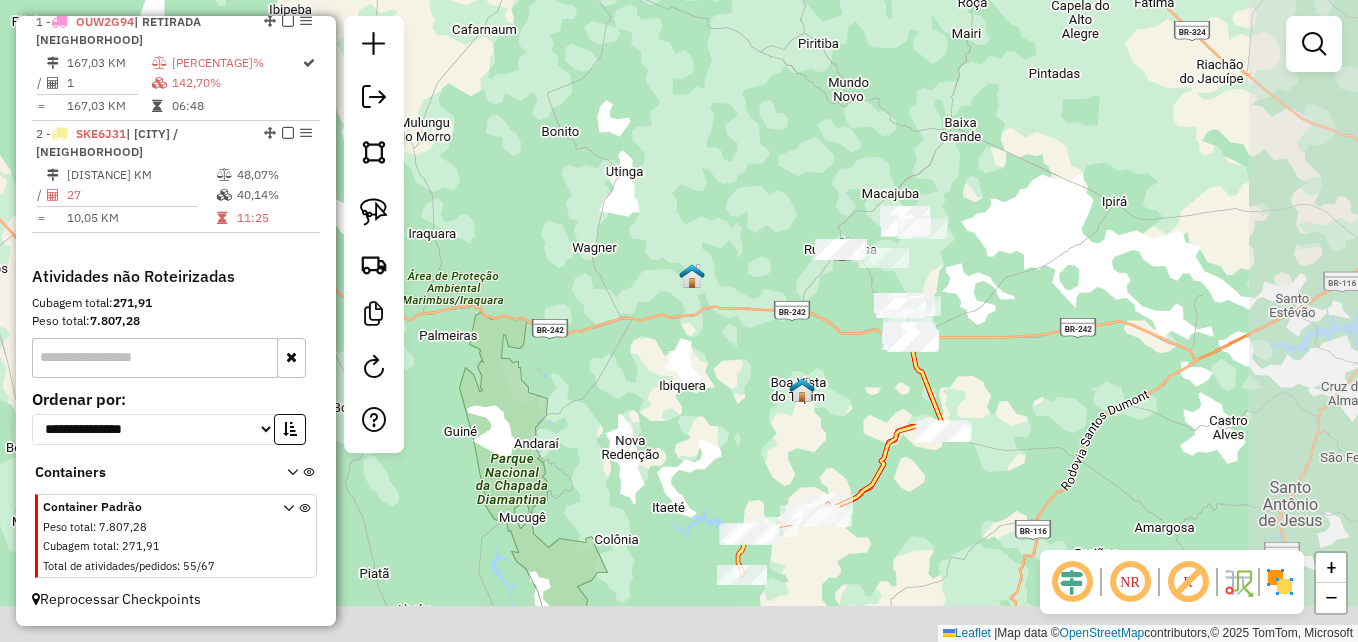 drag, startPoint x: 912, startPoint y: 428, endPoint x: 754, endPoint y: 337, distance: 182.3321 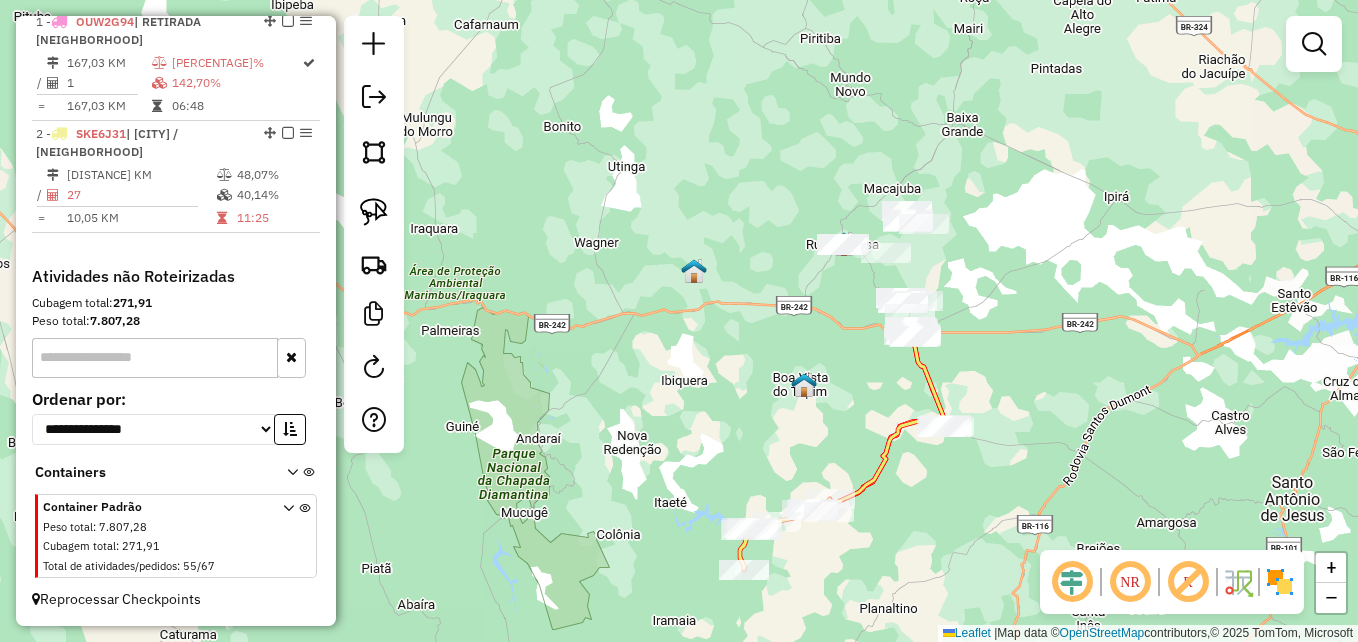 drag, startPoint x: 754, startPoint y: 382, endPoint x: 754, endPoint y: 408, distance: 26 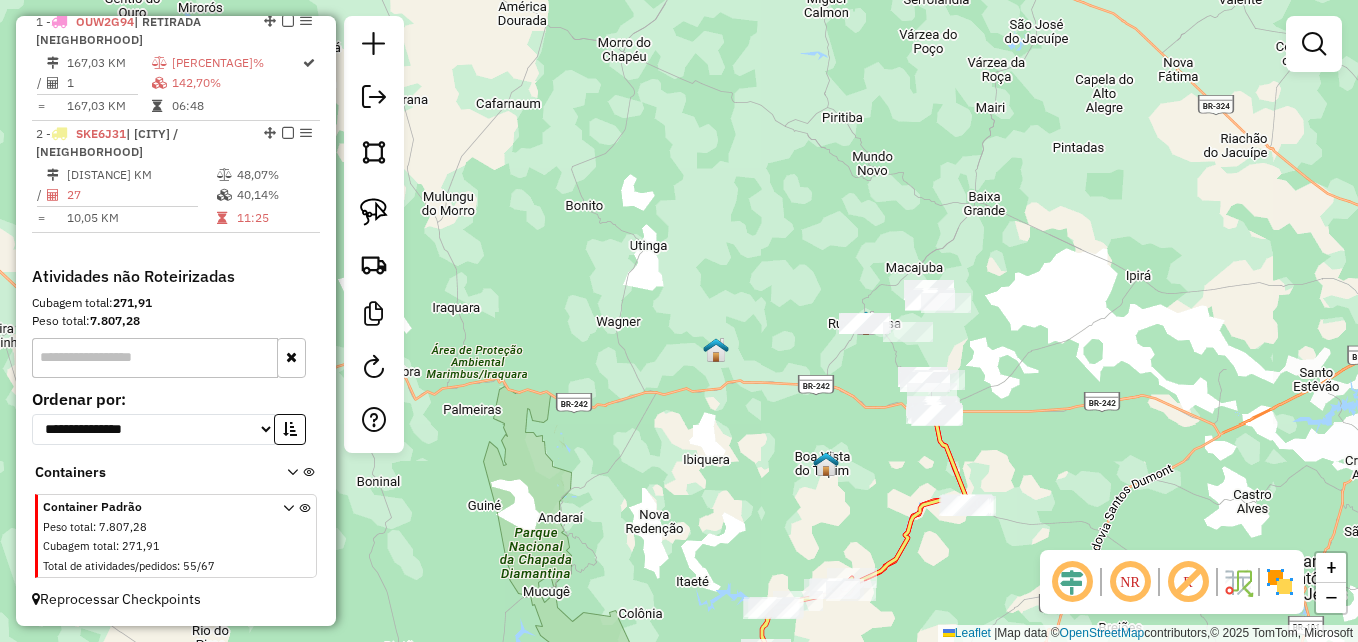 drag, startPoint x: 742, startPoint y: 431, endPoint x: 698, endPoint y: 467, distance: 56.85068 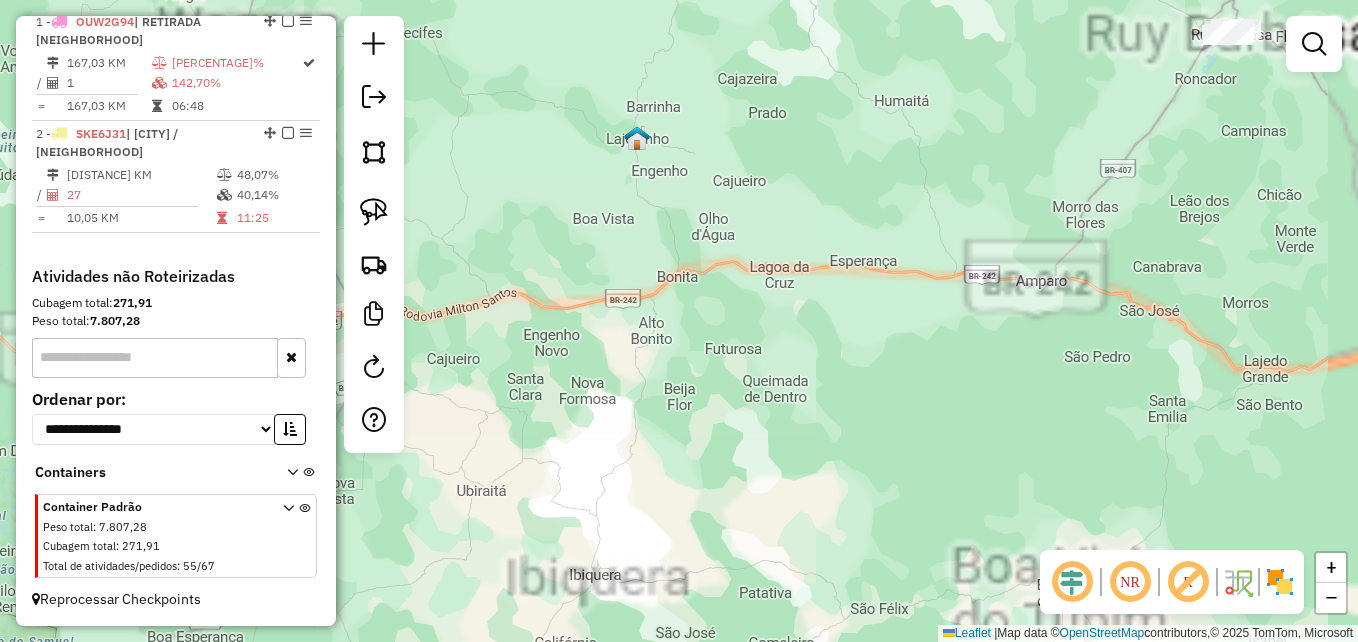 drag, startPoint x: 845, startPoint y: 355, endPoint x: 701, endPoint y: 521, distance: 219.75441 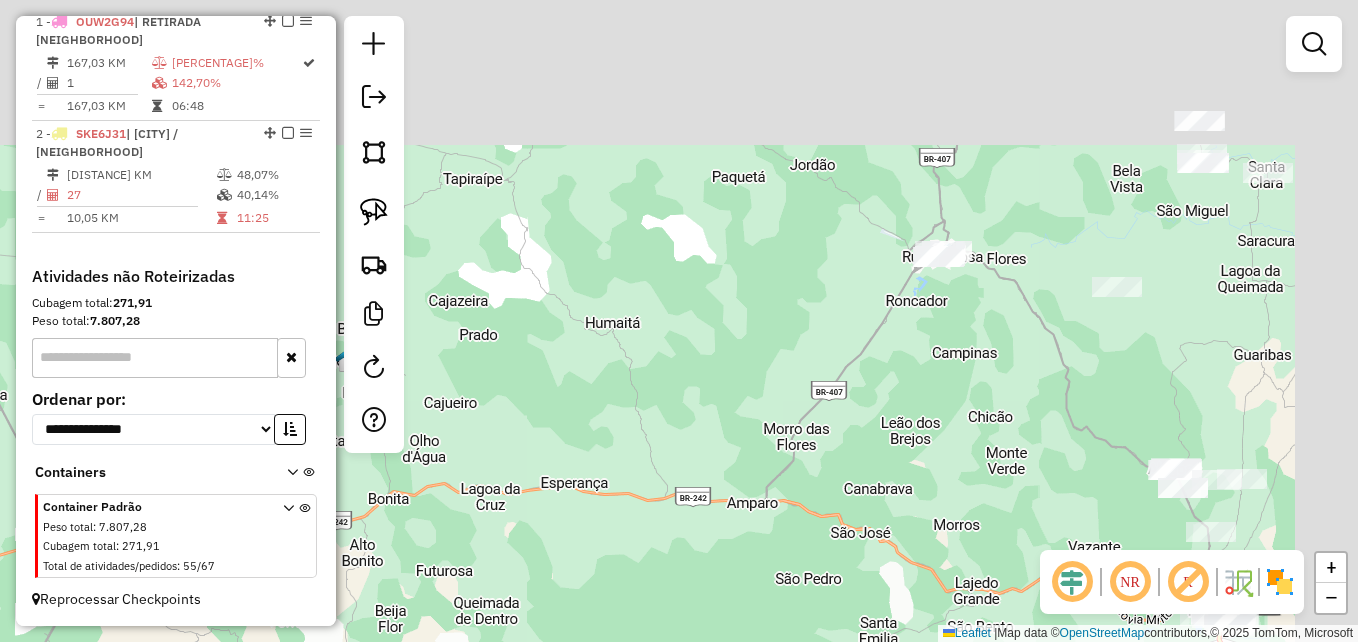 drag, startPoint x: 818, startPoint y: 406, endPoint x: 697, endPoint y: 503, distance: 155.08063 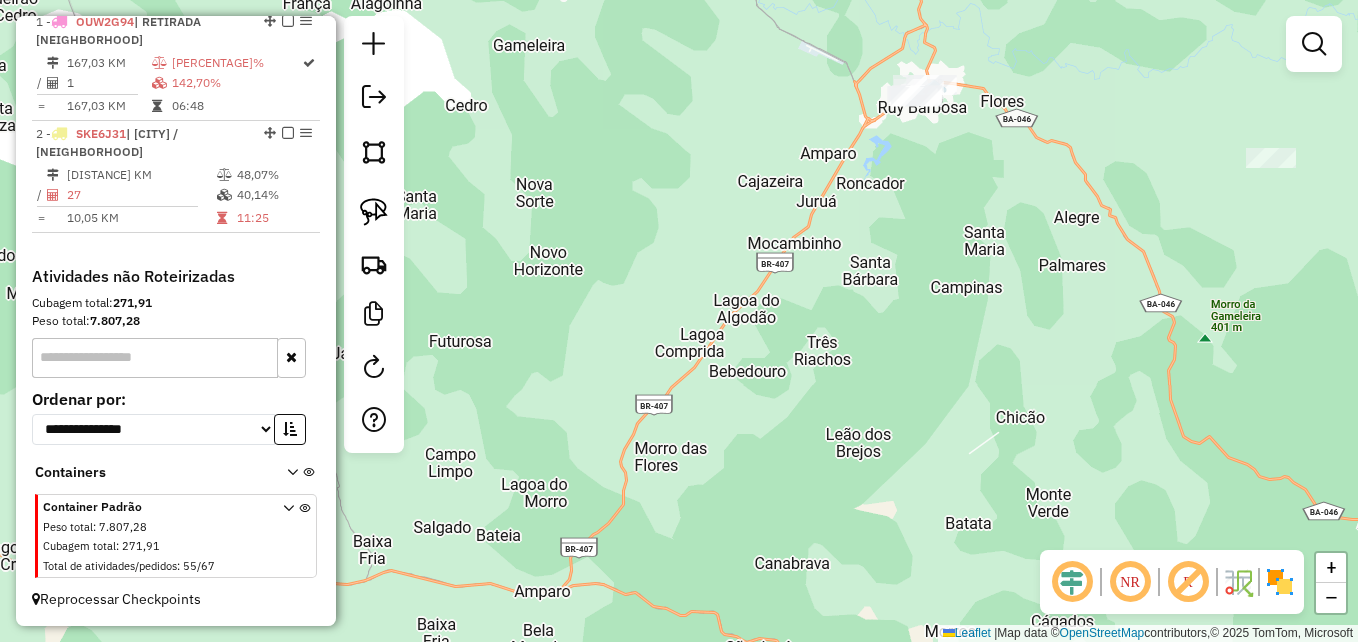drag, startPoint x: 939, startPoint y: 422, endPoint x: 786, endPoint y: 511, distance: 177.00282 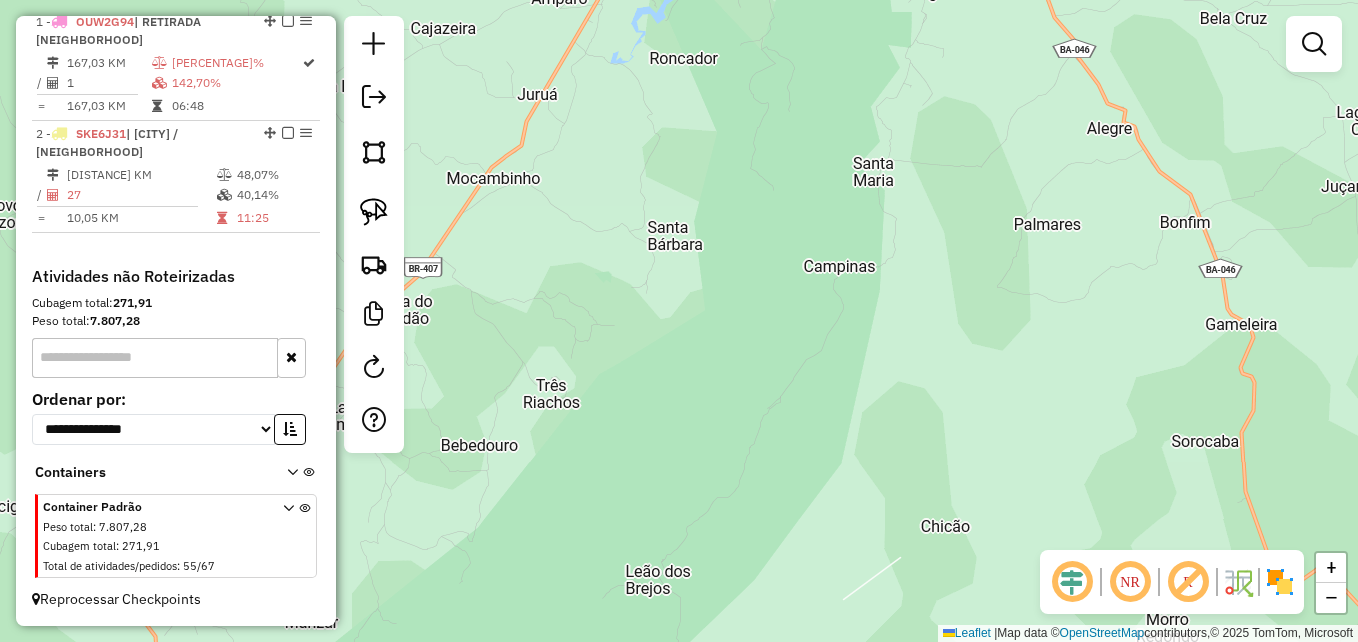 drag, startPoint x: 863, startPoint y: 401, endPoint x: 773, endPoint y: 452, distance: 103.44564 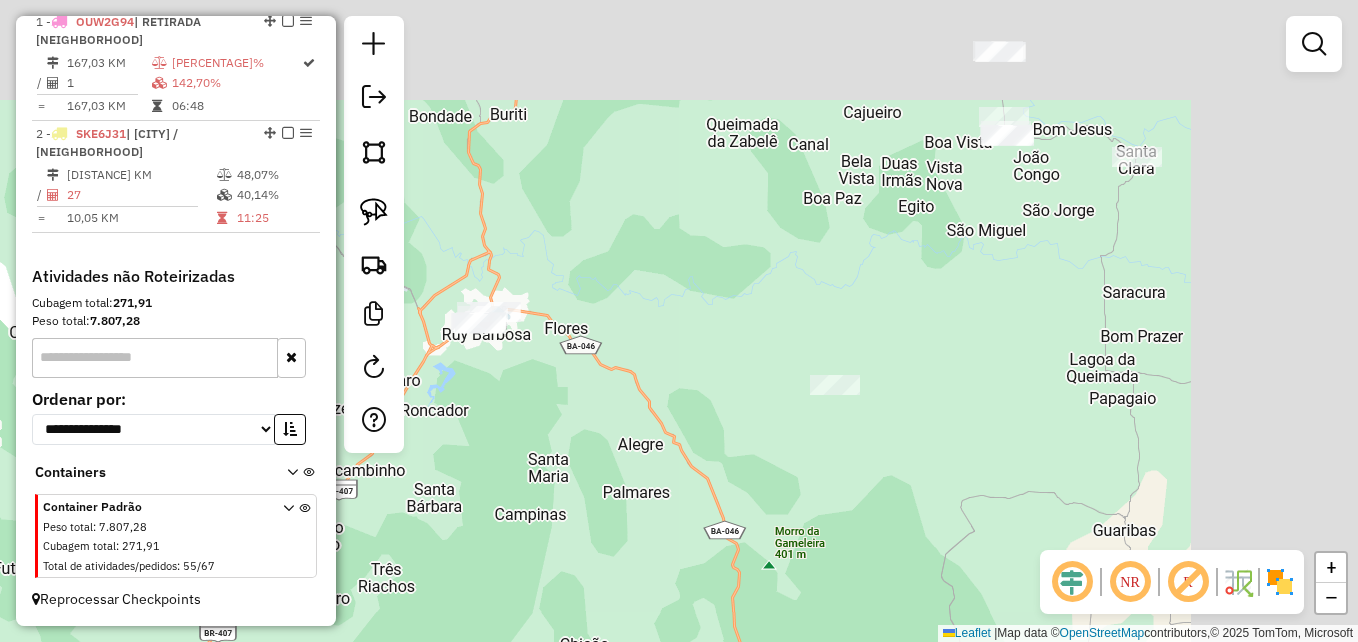 drag, startPoint x: 1098, startPoint y: 328, endPoint x: 852, endPoint y: 471, distance: 284.5435 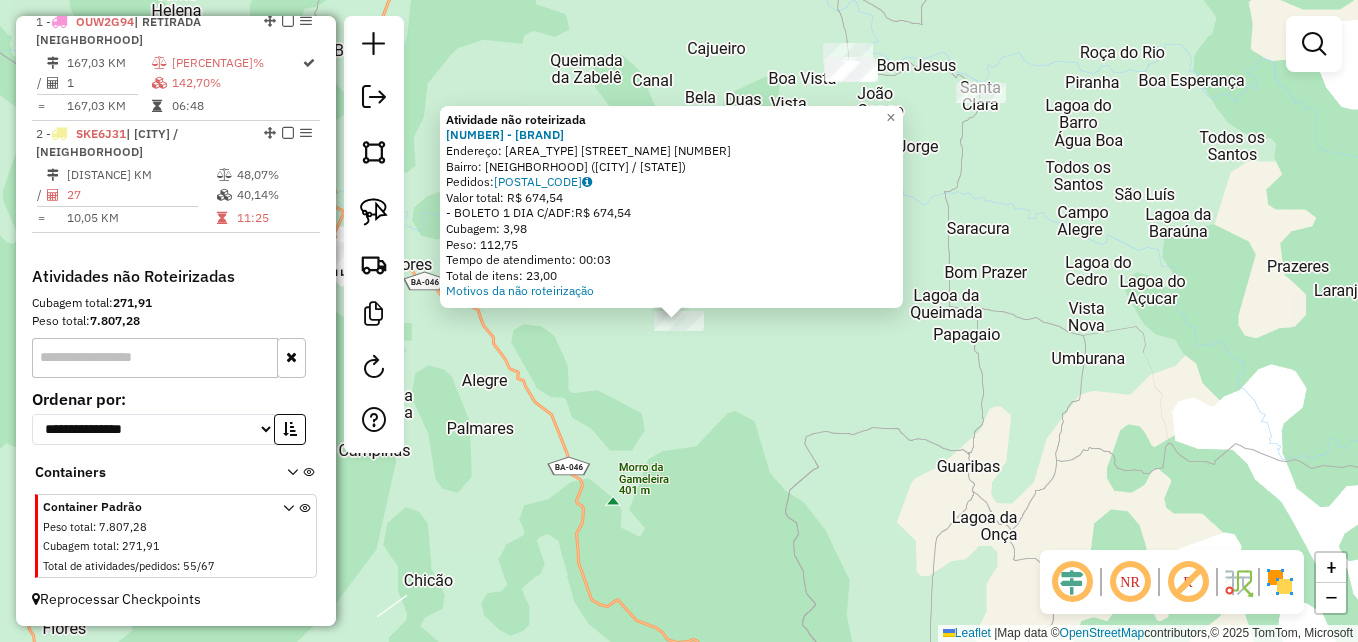click on "Atividade não roteirizada [NUMBER] - [BUSINESS_NAME]  Endereço:  [STREET] [NUMBER]   Bairro: [NEIGHBORHOOD] ([CITY] / [STATE])   Pedidos:  [ORDER_CODE]   Valor total: [CURRENCY] [AMOUNT]   -BOLETO 1 DIA C/ADF:  [CURRENCY] [AMOUNT]   Cubagem: [CUBAGE]   Peso: [WEIGHT]   Tempo de atendimento: [TIME]   Total de itens: [ITEMS]  Motivos da não roteirização × Janela de atendimento Grade de atendimento Capacidade Transportadoras Veículos Cliente Pedidos  Rotas Selecione os dias de semana para filtrar as janelas de atendimento  Seg   Ter   Qua   Qui   Sex   Sáb   Dom   Informe o período da janela de atendimento: De: Até:  Filtrar exatamente a janela do cliente  Considerar janela de atendimento padrão  Selecione os dias de semana para filtrar as grades de atendimento  Seg   Ter   Qua   Qui   Sex   Sáb   Dom   Considerar clientes sem dia de atendimento cadastrado  Clientes fora do dia de atendimento selecionado Filtrar as atividades entre os valores definidos abaixo:  Peso mínimo:   Peso máximo:   Cubagem mínima:   Cubagem máxima:   De:   Até:  De:" 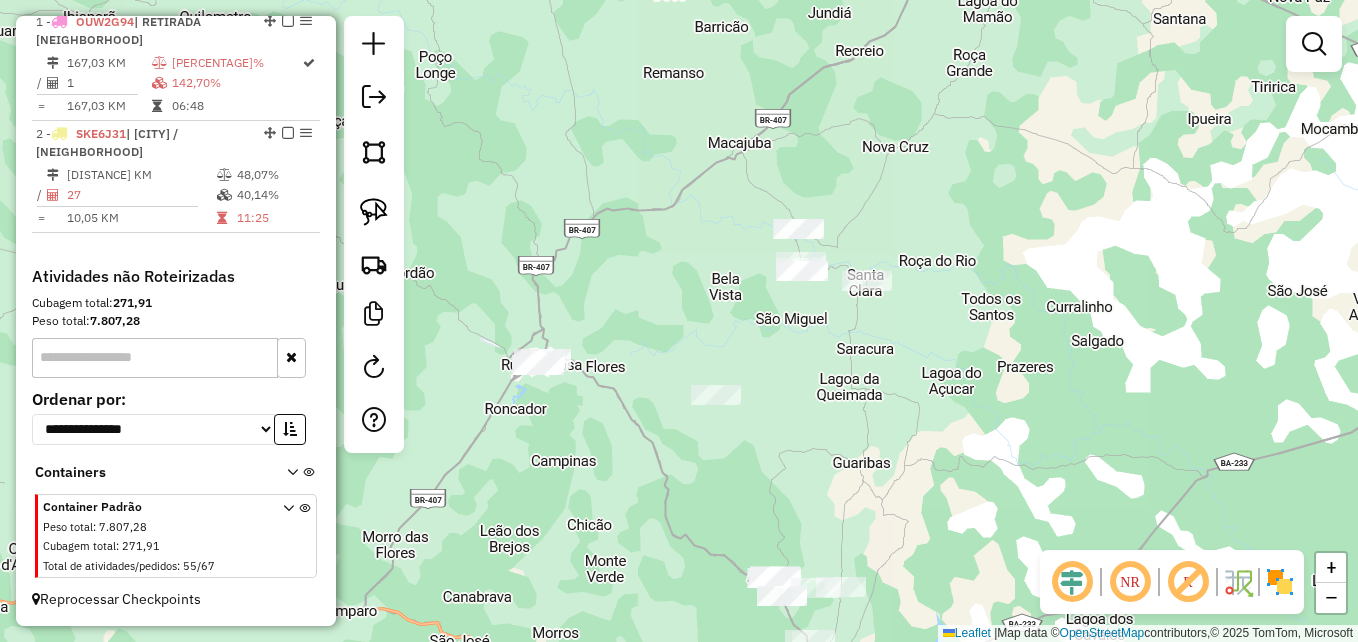drag, startPoint x: 651, startPoint y: 430, endPoint x: 698, endPoint y: 445, distance: 49.335587 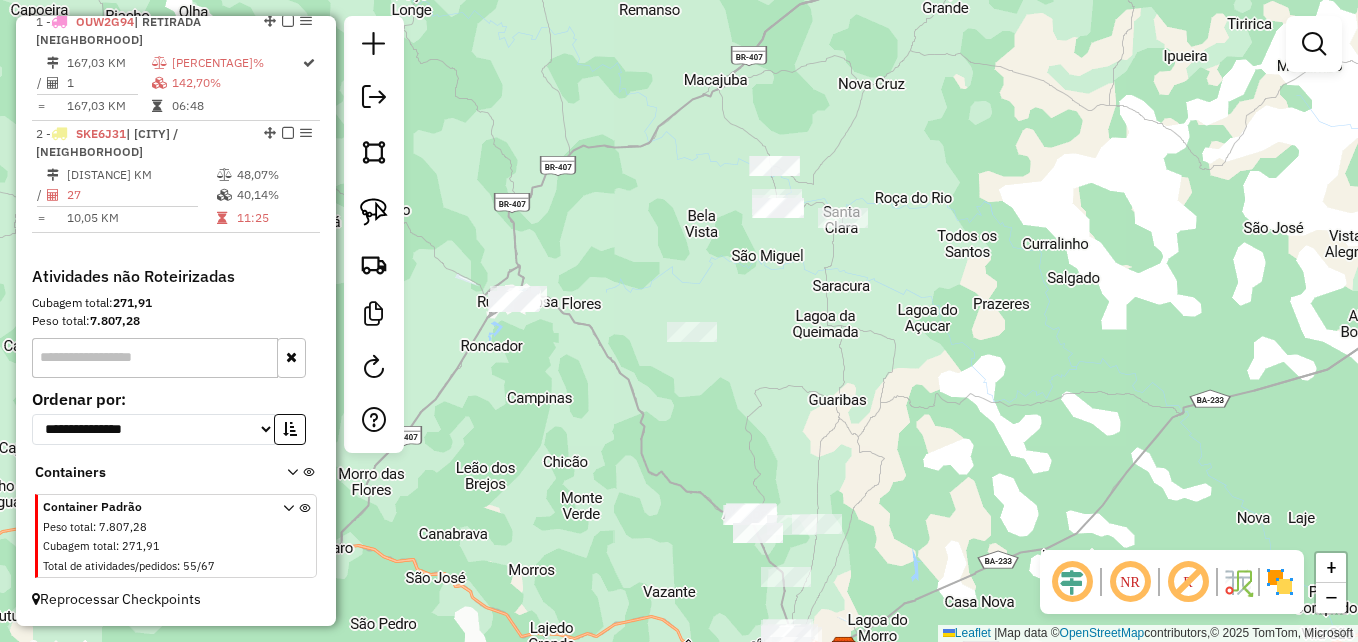 drag, startPoint x: 711, startPoint y: 492, endPoint x: 686, endPoint y: 425, distance: 71.51224 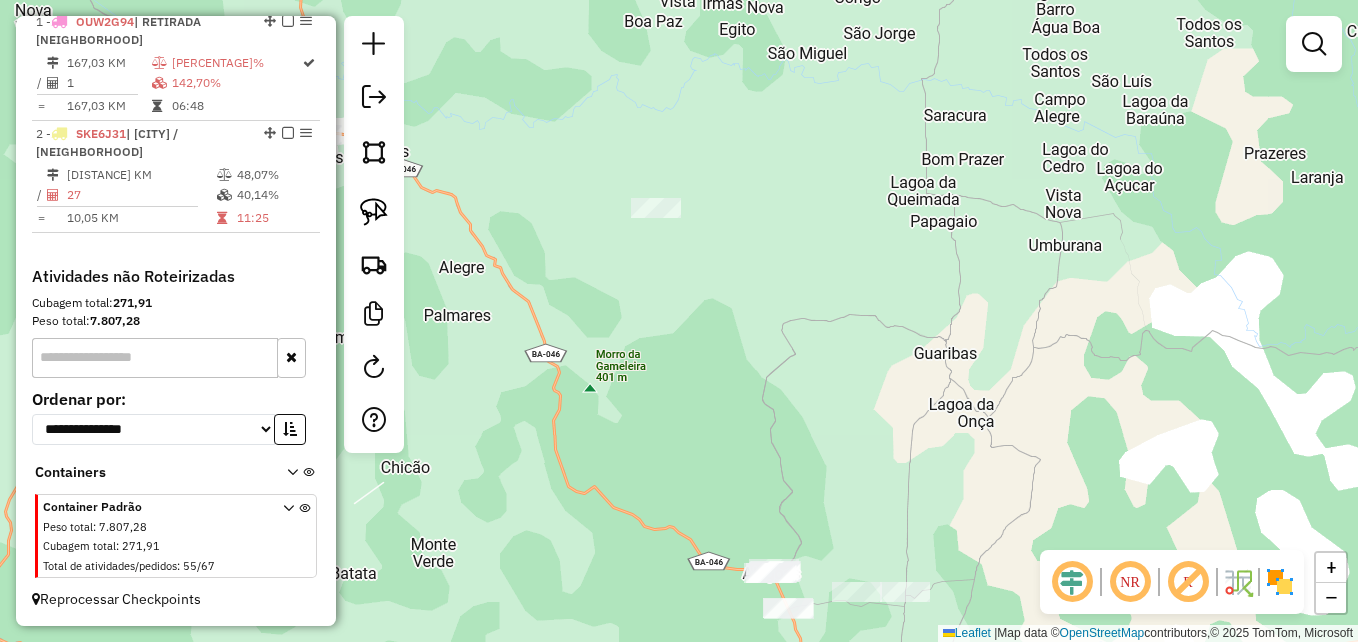 drag, startPoint x: 770, startPoint y: 400, endPoint x: 737, endPoint y: 355, distance: 55.803226 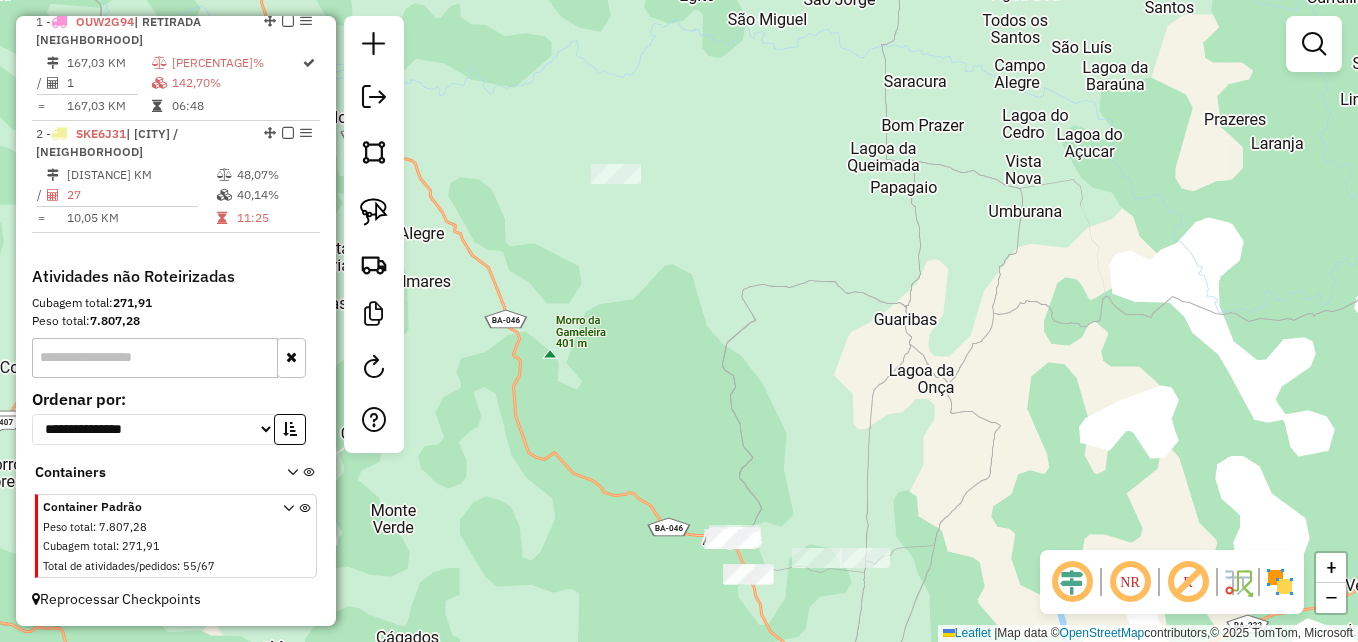 drag 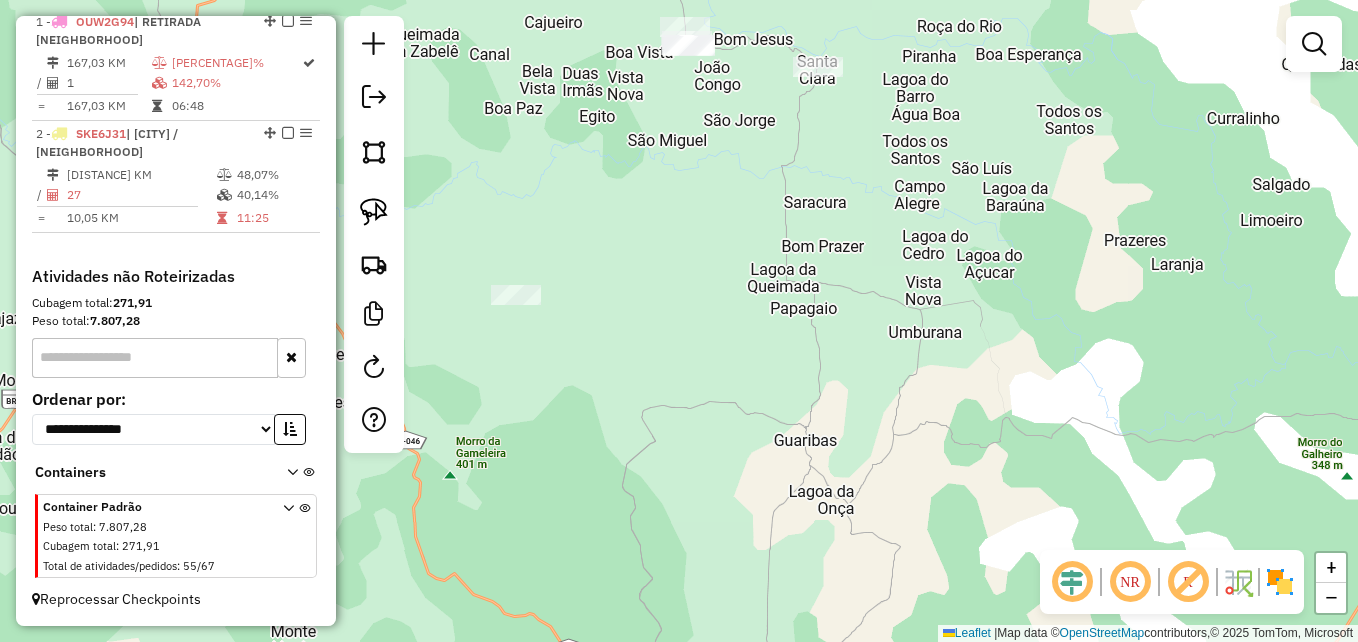 click on "Janela de atendimento Grade de atendimento Capacidade Transportadoras Veículos Cliente Pedidos  Rotas Selecione os dias de semana para filtrar as janelas de atendimento  Seg   Ter   Qua   Qui   Sex   Sáb   Dom  Informe o período da janela de atendimento: De: Até:  Filtrar exatamente a janela do cliente  Considerar janela de atendimento padrão  Selecione os dias de semana para filtrar as grades de atendimento  Seg   Ter   Qua   Qui   Sex   Sáb   Dom   Considerar clientes sem dia de atendimento cadastrado  Clientes fora do dia de atendimento selecionado Filtrar as atividades entre os valores definidos abaixo:  Peso mínimo:   Peso máximo:   Cubagem mínima:   Cubagem máxima:   De:   Até:  Filtrar as atividades entre o tempo de atendimento definido abaixo:  De:   Até:   Considerar capacidade total dos clientes não roteirizados Transportadora: Selecione um ou mais itens Tipo de veículo: Selecione um ou mais itens Veículo: Selecione um ou mais itens Motorista: Selecione um ou mais itens Nome: Rótulo:" 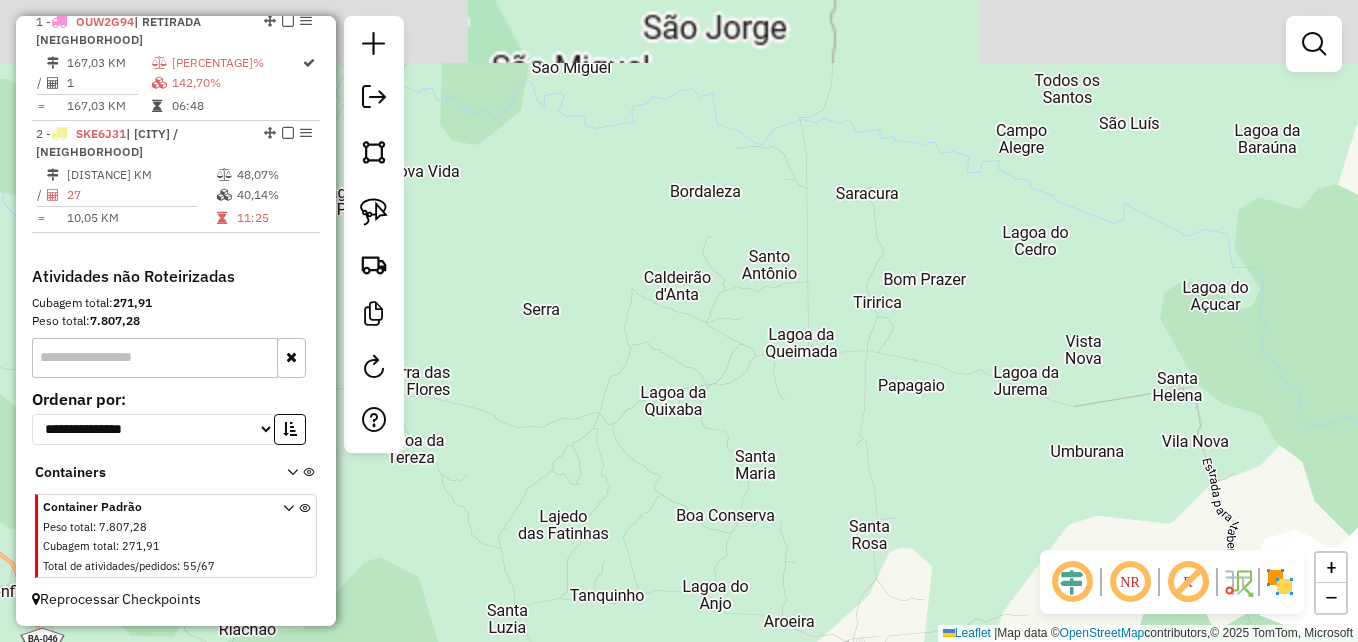 click on "Janela de atendimento Grade de atendimento Capacidade Transportadoras Veículos Cliente Pedidos  Rotas Selecione os dias de semana para filtrar as janelas de atendimento  Seg   Ter   Qua   Qui   Sex   Sáb   Dom  Informe o período da janela de atendimento: De: Até:  Filtrar exatamente a janela do cliente  Considerar janela de atendimento padrão  Selecione os dias de semana para filtrar as grades de atendimento  Seg   Ter   Qua   Qui   Sex   Sáb   Dom   Considerar clientes sem dia de atendimento cadastrado  Clientes fora do dia de atendimento selecionado Filtrar as atividades entre os valores definidos abaixo:  Peso mínimo:   Peso máximo:   Cubagem mínima:   Cubagem máxima:   De:   Até:  Filtrar as atividades entre o tempo de atendimento definido abaixo:  De:   Até:   Considerar capacidade total dos clientes não roteirizados Transportadora: Selecione um ou mais itens Tipo de veículo: Selecione um ou mais itens Veículo: Selecione um ou mais itens Motorista: Selecione um ou mais itens Nome: Rótulo:" 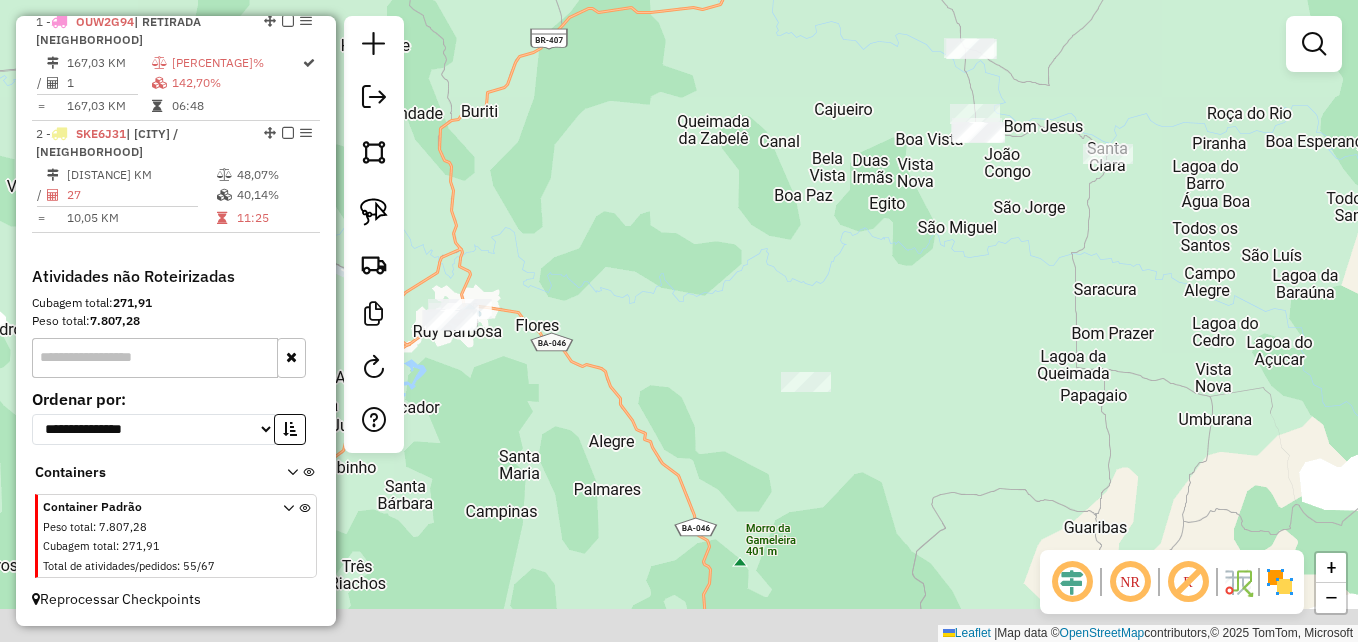click on "Janela de atendimento Grade de atendimento Capacidade Transportadoras Veículos Cliente Pedidos  Rotas Selecione os dias de semana para filtrar as janelas de atendimento  Seg   Ter   Qua   Qui   Sex   Sáb   Dom  Informe o período da janela de atendimento: De: Até:  Filtrar exatamente a janela do cliente  Considerar janela de atendimento padrão  Selecione os dias de semana para filtrar as grades de atendimento  Seg   Ter   Qua   Qui   Sex   Sáb   Dom   Considerar clientes sem dia de atendimento cadastrado  Clientes fora do dia de atendimento selecionado Filtrar as atividades entre os valores definidos abaixo:  Peso mínimo:   Peso máximo:   Cubagem mínima:   Cubagem máxima:   De:   Até:  Filtrar as atividades entre o tempo de atendimento definido abaixo:  De:   Até:   Considerar capacidade total dos clientes não roteirizados Transportadora: Selecione um ou mais itens Tipo de veículo: Selecione um ou mais itens Veículo: Selecione um ou mais itens Motorista: Selecione um ou mais itens Nome: Rótulo:" 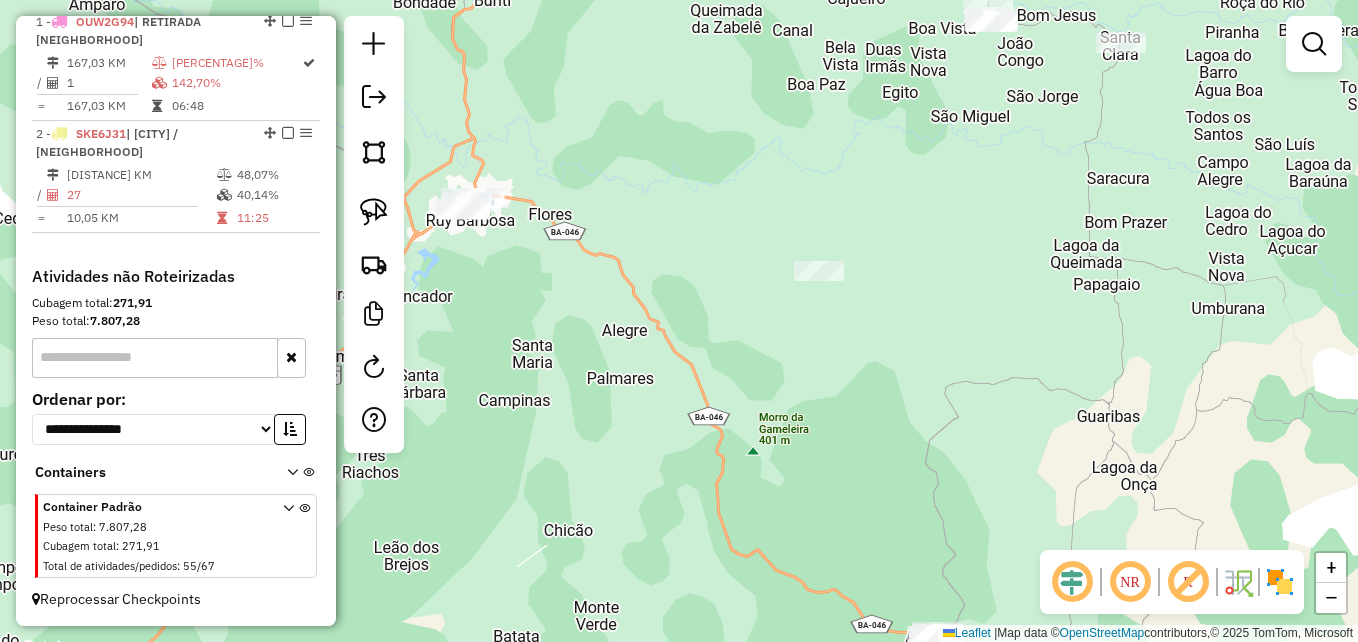 click on "Janela de atendimento Grade de atendimento Capacidade Transportadoras Veículos Cliente Pedidos  Rotas Selecione os dias de semana para filtrar as janelas de atendimento  Seg   Ter   Qua   Qui   Sex   Sáb   Dom  Informe o período da janela de atendimento: De: Até:  Filtrar exatamente a janela do cliente  Considerar janela de atendimento padrão  Selecione os dias de semana para filtrar as grades de atendimento  Seg   Ter   Qua   Qui   Sex   Sáb   Dom   Considerar clientes sem dia de atendimento cadastrado  Clientes fora do dia de atendimento selecionado Filtrar as atividades entre os valores definidos abaixo:  Peso mínimo:   Peso máximo:   Cubagem mínima:   Cubagem máxima:   De:   Até:  Filtrar as atividades entre o tempo de atendimento definido abaixo:  De:   Até:   Considerar capacidade total dos clientes não roteirizados Transportadora: Selecione um ou mais itens Tipo de veículo: Selecione um ou mais itens Veículo: Selecione um ou mais itens Motorista: Selecione um ou mais itens Nome: Rótulo:" 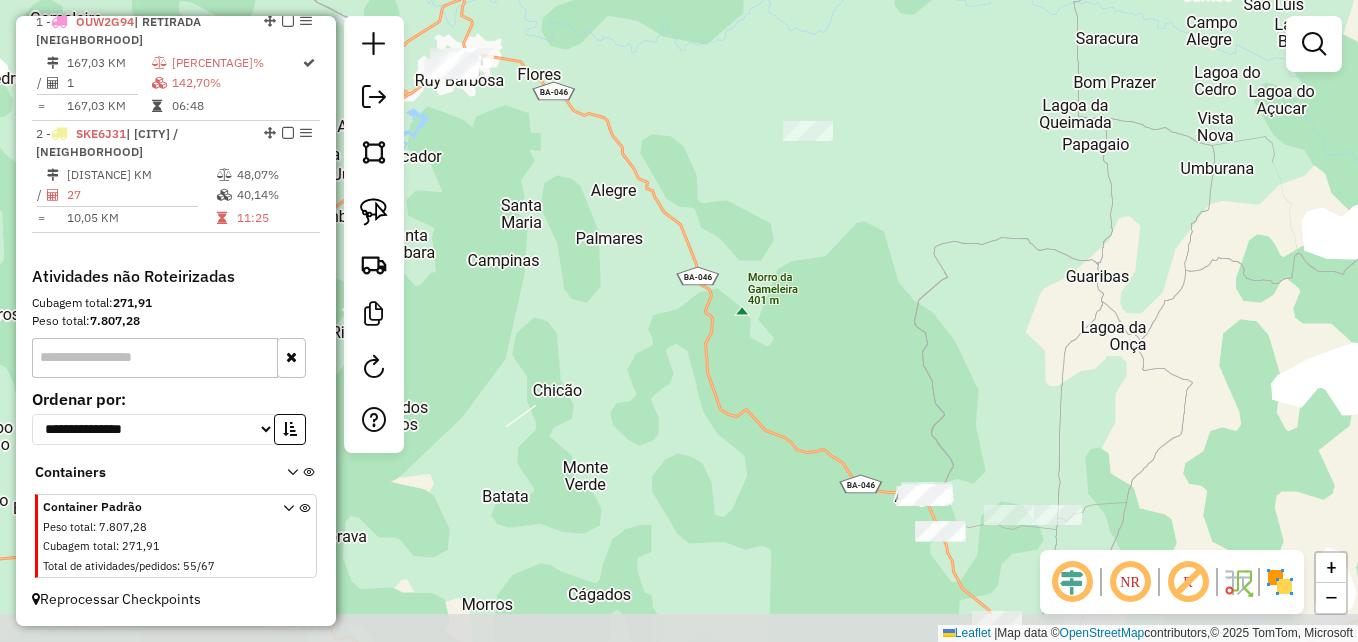 click on "Janela de atendimento Grade de atendimento Capacidade Transportadoras Veículos Cliente Pedidos  Rotas Selecione os dias de semana para filtrar as janelas de atendimento  Seg   Ter   Qua   Qui   Sex   Sáb   Dom  Informe o período da janela de atendimento: De: Até:  Filtrar exatamente a janela do cliente  Considerar janela de atendimento padrão  Selecione os dias de semana para filtrar as grades de atendimento  Seg   Ter   Qua   Qui   Sex   Sáb   Dom   Considerar clientes sem dia de atendimento cadastrado  Clientes fora do dia de atendimento selecionado Filtrar as atividades entre os valores definidos abaixo:  Peso mínimo:   Peso máximo:   Cubagem mínima:   Cubagem máxima:   De:   Até:  Filtrar as atividades entre o tempo de atendimento definido abaixo:  De:   Até:   Considerar capacidade total dos clientes não roteirizados Transportadora: Selecione um ou mais itens Tipo de veículo: Selecione um ou mais itens Veículo: Selecione um ou mais itens Motorista: Selecione um ou mais itens Nome: Rótulo:" 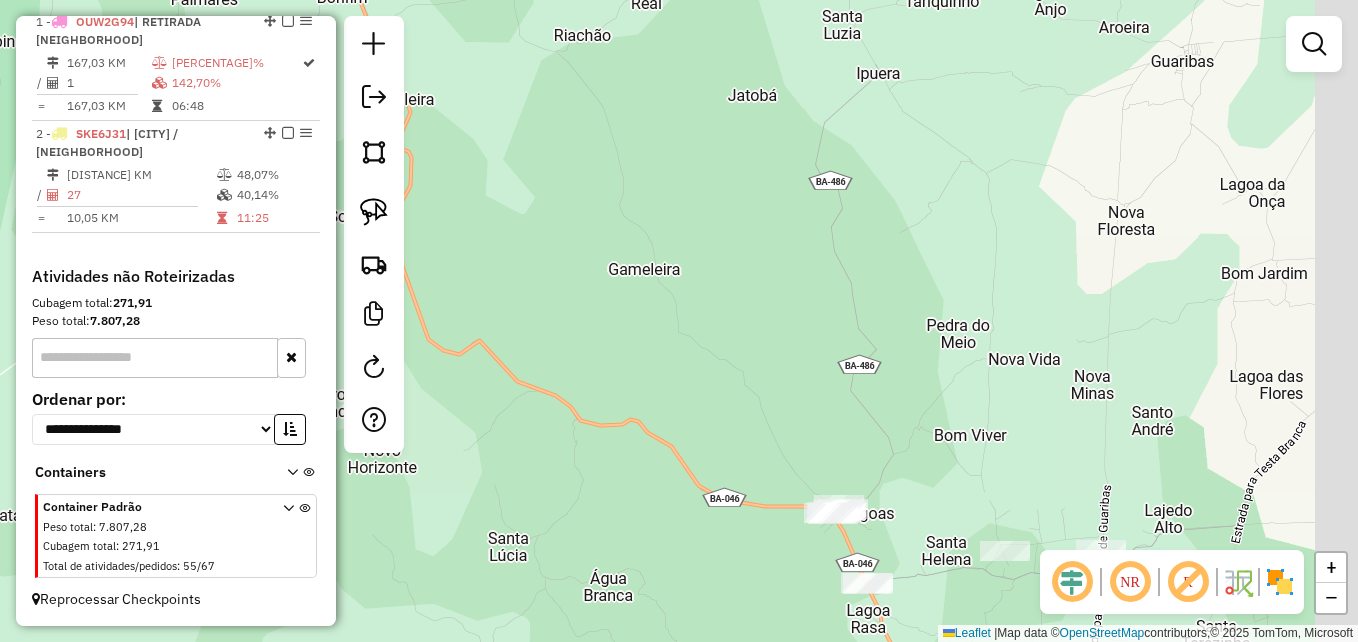 click on "Janela de atendimento Grade de atendimento Capacidade Transportadoras Veículos Cliente Pedidos  Rotas Selecione os dias de semana para filtrar as janelas de atendimento  Seg   Ter   Qua   Qui   Sex   Sáb   Dom  Informe o período da janela de atendimento: De: Até:  Filtrar exatamente a janela do cliente  Considerar janela de atendimento padrão  Selecione os dias de semana para filtrar as grades de atendimento  Seg   Ter   Qua   Qui   Sex   Sáb   Dom   Considerar clientes sem dia de atendimento cadastrado  Clientes fora do dia de atendimento selecionado Filtrar as atividades entre os valores definidos abaixo:  Peso mínimo:   Peso máximo:   Cubagem mínima:   Cubagem máxima:   De:   Até:  Filtrar as atividades entre o tempo de atendimento definido abaixo:  De:   Até:   Considerar capacidade total dos clientes não roteirizados Transportadora: Selecione um ou mais itens Tipo de veículo: Selecione um ou mais itens Veículo: Selecione um ou mais itens Motorista: Selecione um ou mais itens Nome: Rótulo:" 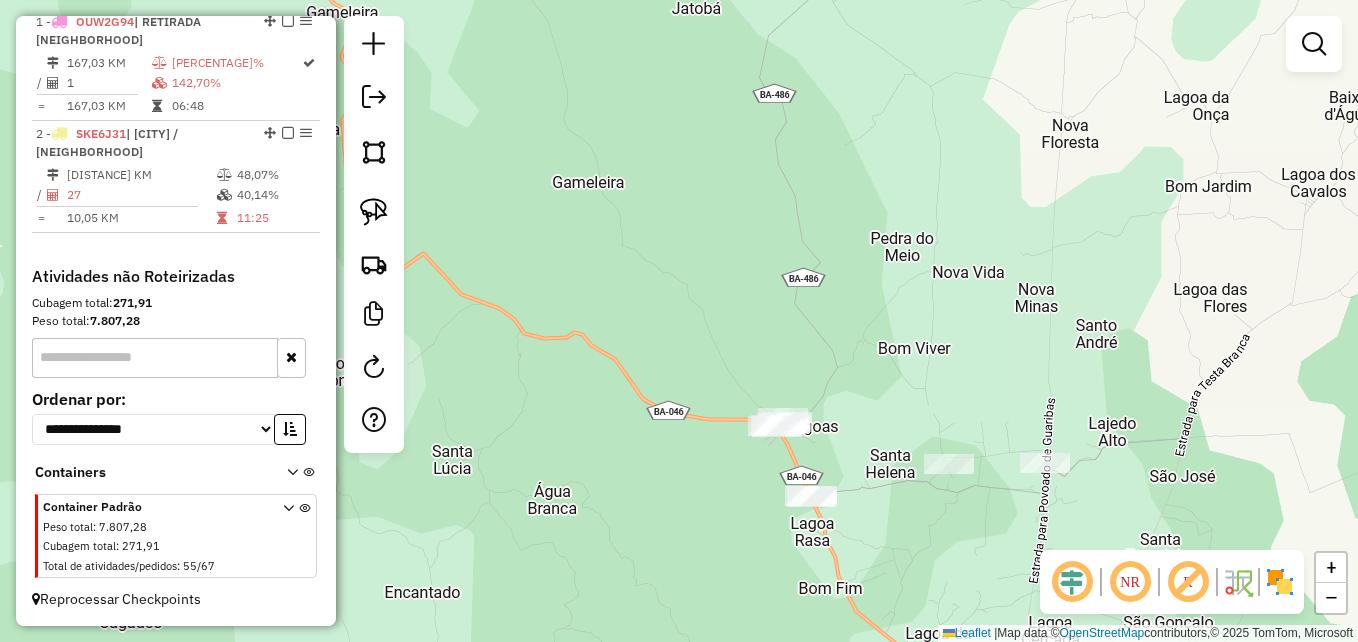 click on "Janela de atendimento Grade de atendimento Capacidade Transportadoras Veículos Cliente Pedidos  Rotas Selecione os dias de semana para filtrar as janelas de atendimento  Seg   Ter   Qua   Qui   Sex   Sáb   Dom  Informe o período da janela de atendimento: De: Até:  Filtrar exatamente a janela do cliente  Considerar janela de atendimento padrão  Selecione os dias de semana para filtrar as grades de atendimento  Seg   Ter   Qua   Qui   Sex   Sáb   Dom   Considerar clientes sem dia de atendimento cadastrado  Clientes fora do dia de atendimento selecionado Filtrar as atividades entre os valores definidos abaixo:  Peso mínimo:   Peso máximo:   Cubagem mínima:   Cubagem máxima:   De:   Até:  Filtrar as atividades entre o tempo de atendimento definido abaixo:  De:   Até:   Considerar capacidade total dos clientes não roteirizados Transportadora: Selecione um ou mais itens Tipo de veículo: Selecione um ou mais itens Veículo: Selecione um ou mais itens Motorista: Selecione um ou mais itens Nome: Rótulo:" 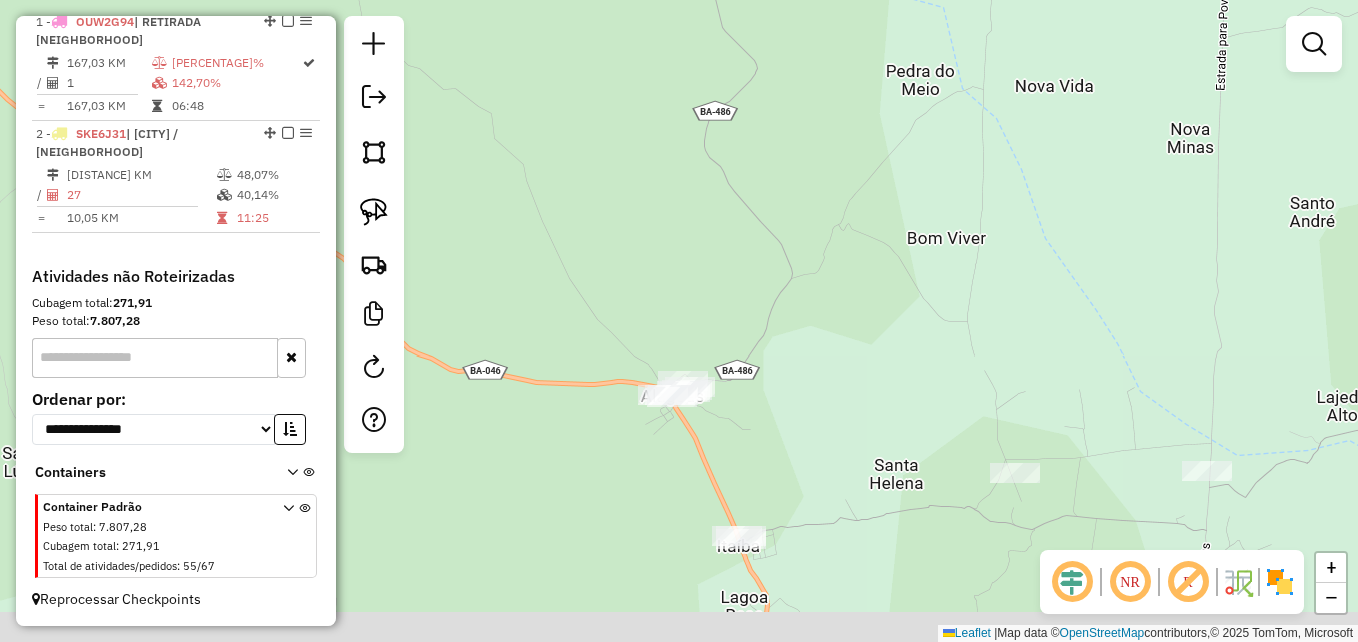 click on "Janela de atendimento Grade de atendimento Capacidade Transportadoras Veículos Cliente Pedidos  Rotas Selecione os dias de semana para filtrar as janelas de atendimento  Seg   Ter   Qua   Qui   Sex   Sáb   Dom  Informe o período da janela de atendimento: De: Até:  Filtrar exatamente a janela do cliente  Considerar janela de atendimento padrão  Selecione os dias de semana para filtrar as grades de atendimento  Seg   Ter   Qua   Qui   Sex   Sáb   Dom   Considerar clientes sem dia de atendimento cadastrado  Clientes fora do dia de atendimento selecionado Filtrar as atividades entre os valores definidos abaixo:  Peso mínimo:   Peso máximo:   Cubagem mínima:   Cubagem máxima:   De:   Até:  Filtrar as atividades entre o tempo de atendimento definido abaixo:  De:   Até:   Considerar capacidade total dos clientes não roteirizados Transportadora: Selecione um ou mais itens Tipo de veículo: Selecione um ou mais itens Veículo: Selecione um ou mais itens Motorista: Selecione um ou mais itens Nome: Rótulo:" 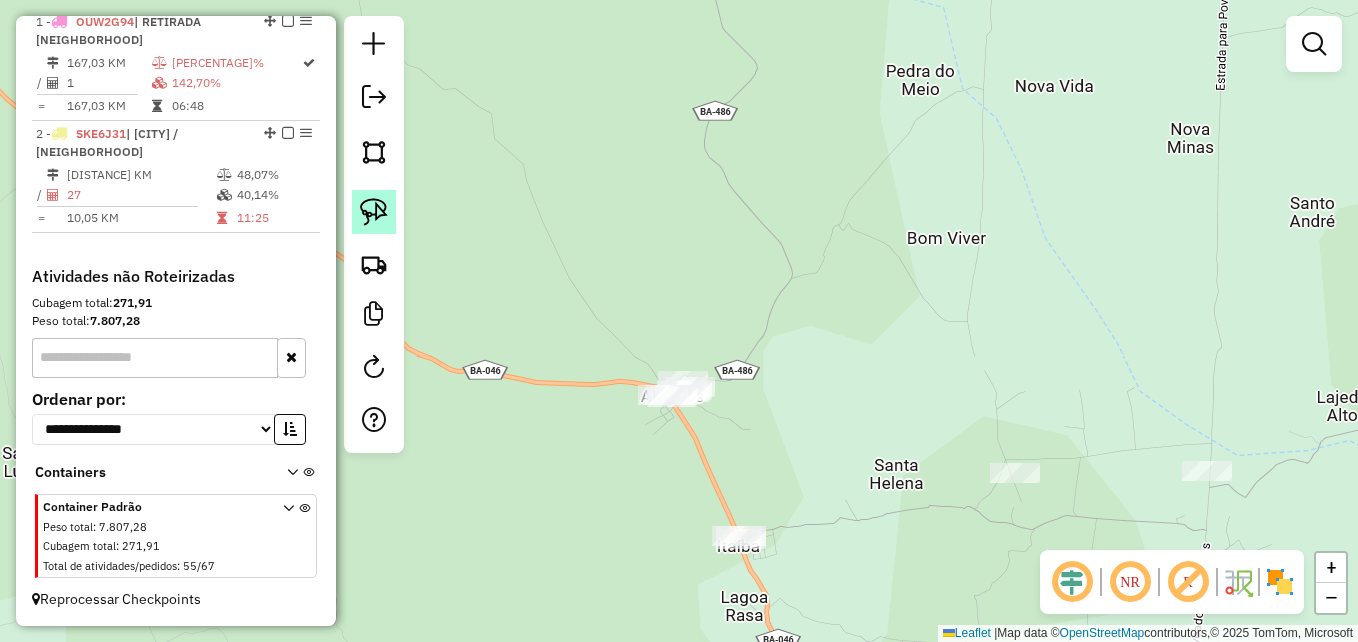 click 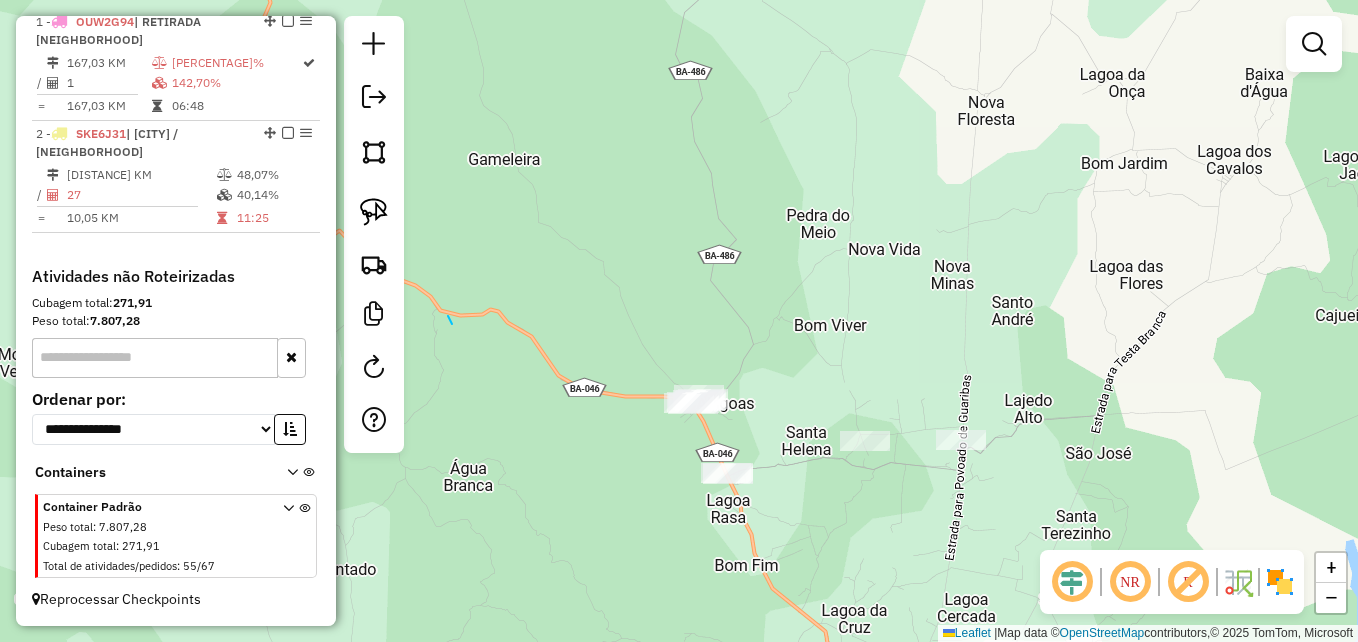 drag, startPoint x: 448, startPoint y: 316, endPoint x: 509, endPoint y: 446, distance: 143.60014 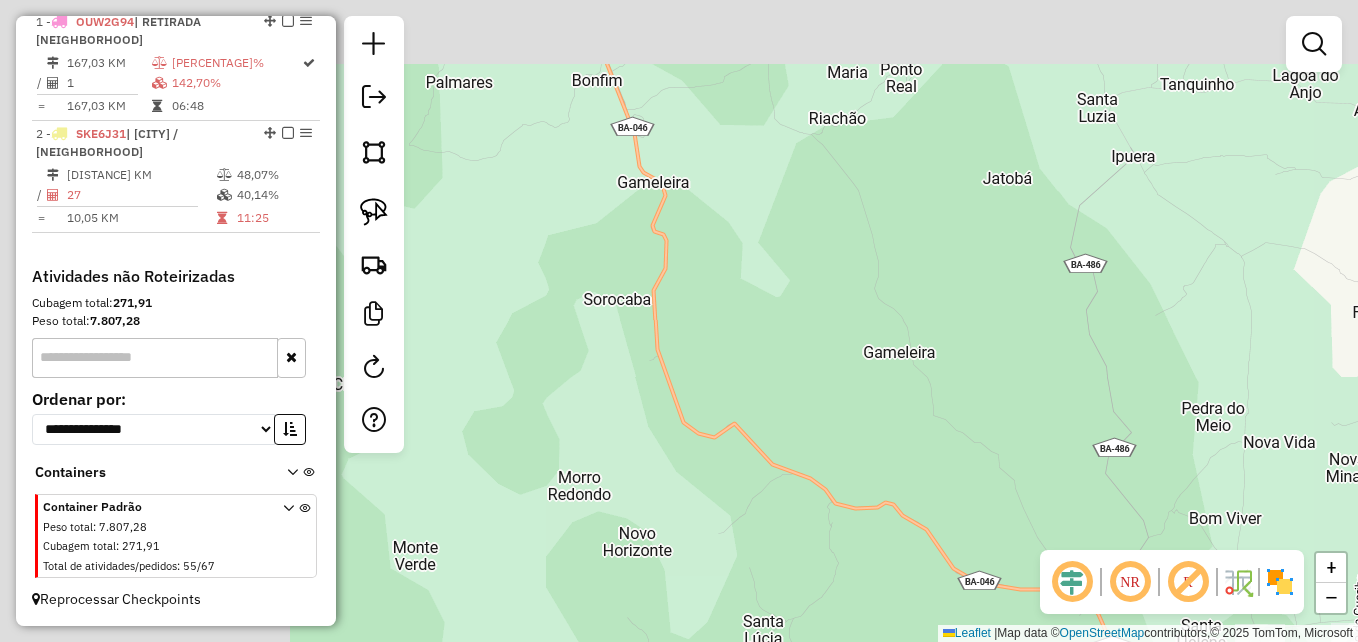 drag, startPoint x: 486, startPoint y: 235, endPoint x: 891, endPoint y: 425, distance: 447.35333 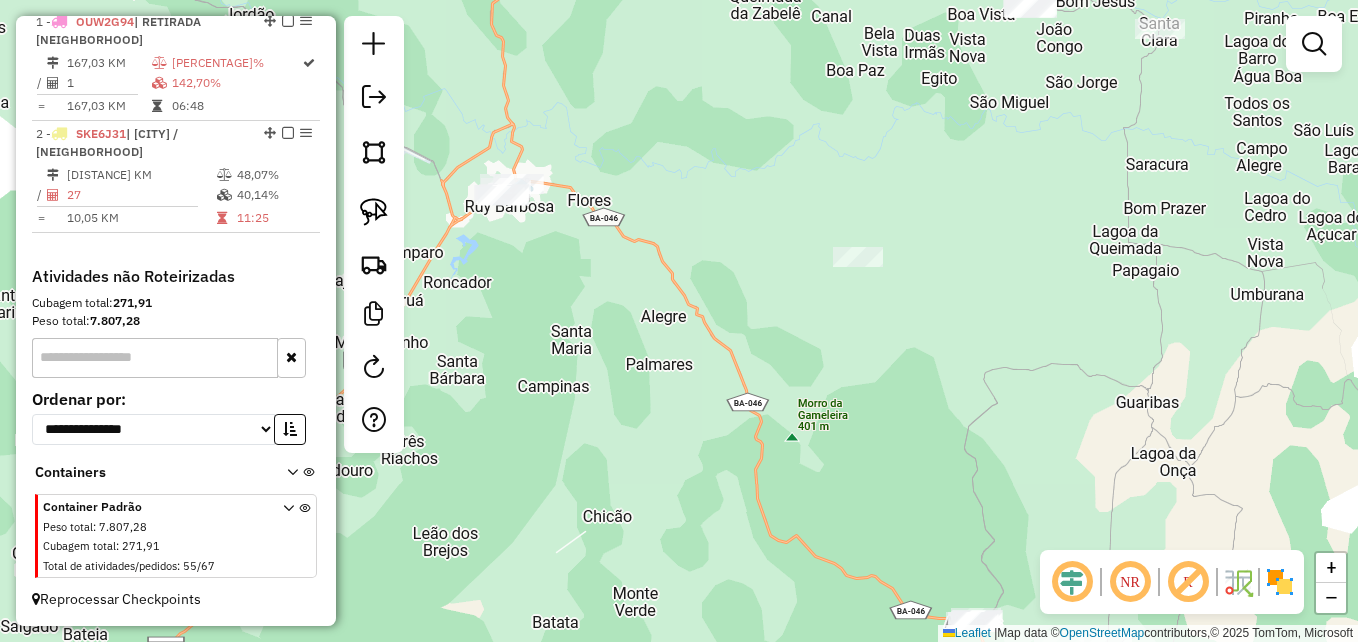 drag, startPoint x: 699, startPoint y: 299, endPoint x: 717, endPoint y: 533, distance: 234.69128 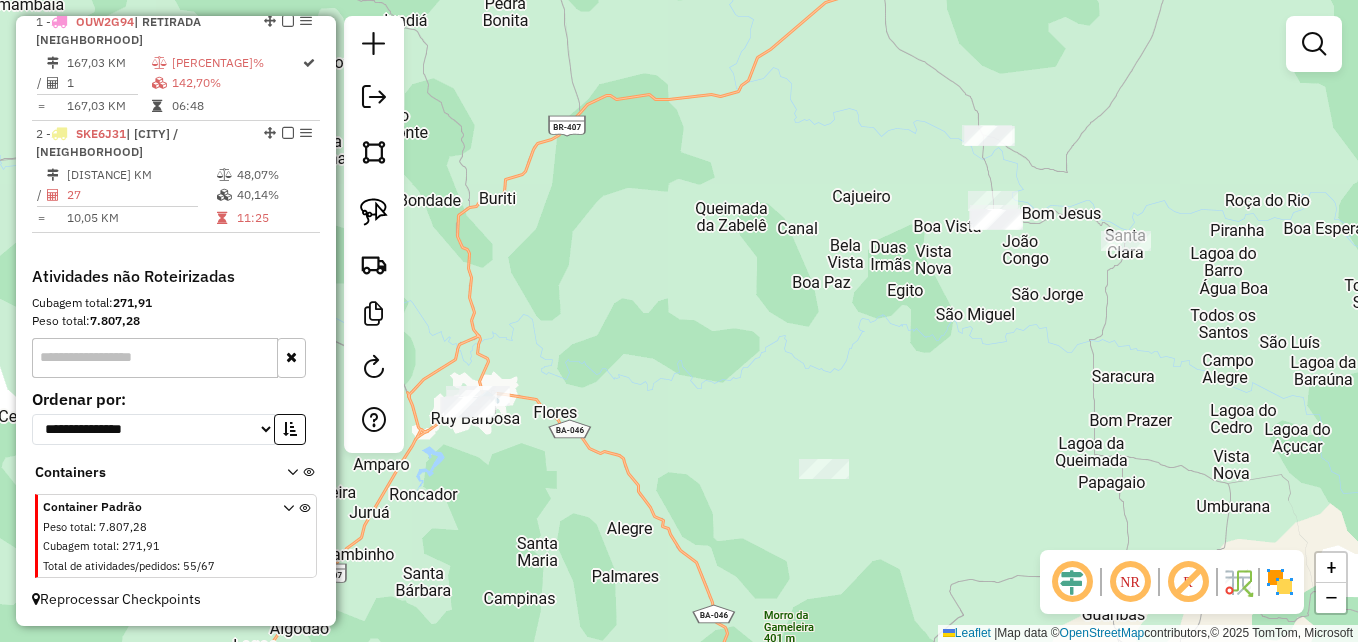drag, startPoint x: 712, startPoint y: 424, endPoint x: 657, endPoint y: 523, distance: 113.25193 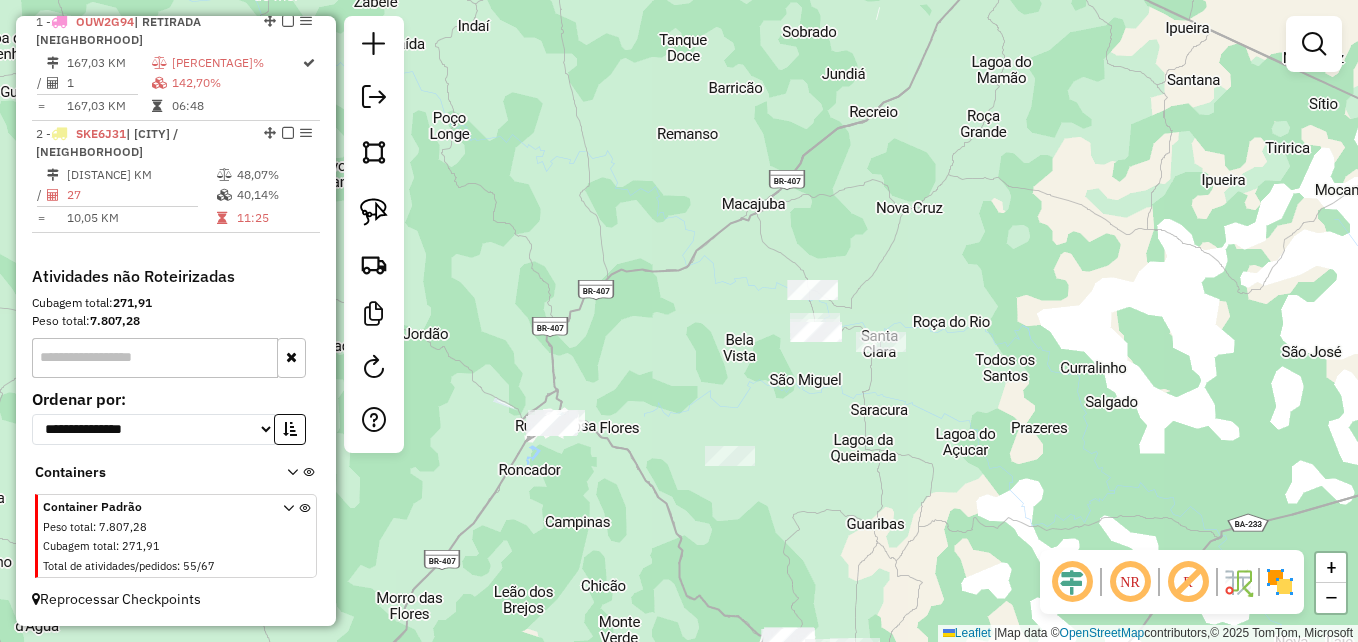 drag, startPoint x: 890, startPoint y: 460, endPoint x: 880, endPoint y: 421, distance: 40.261642 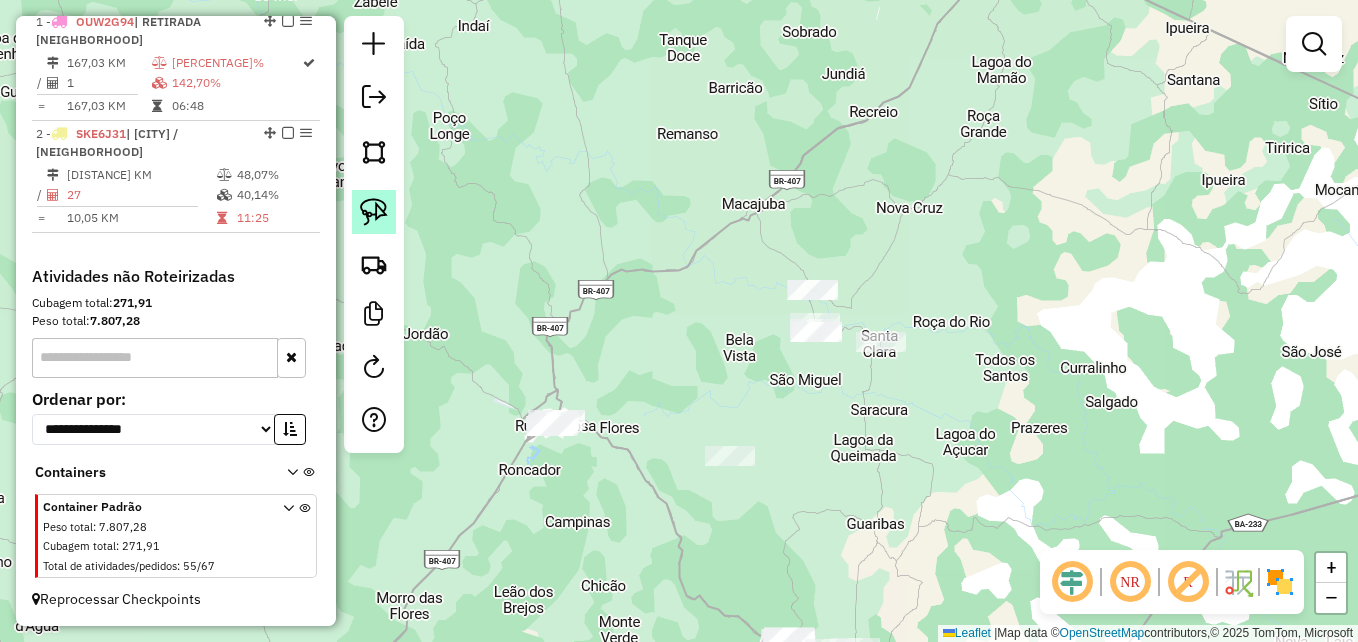click 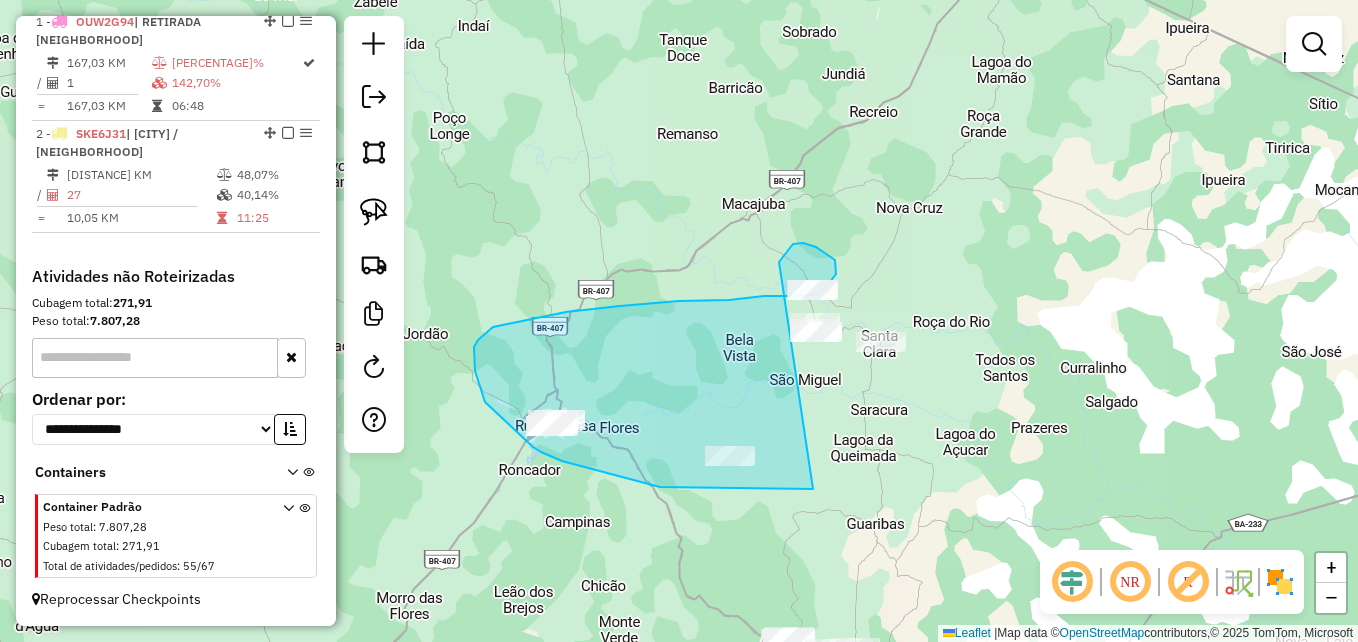 drag, startPoint x: 813, startPoint y: 489, endPoint x: 779, endPoint y: 262, distance: 229.53214 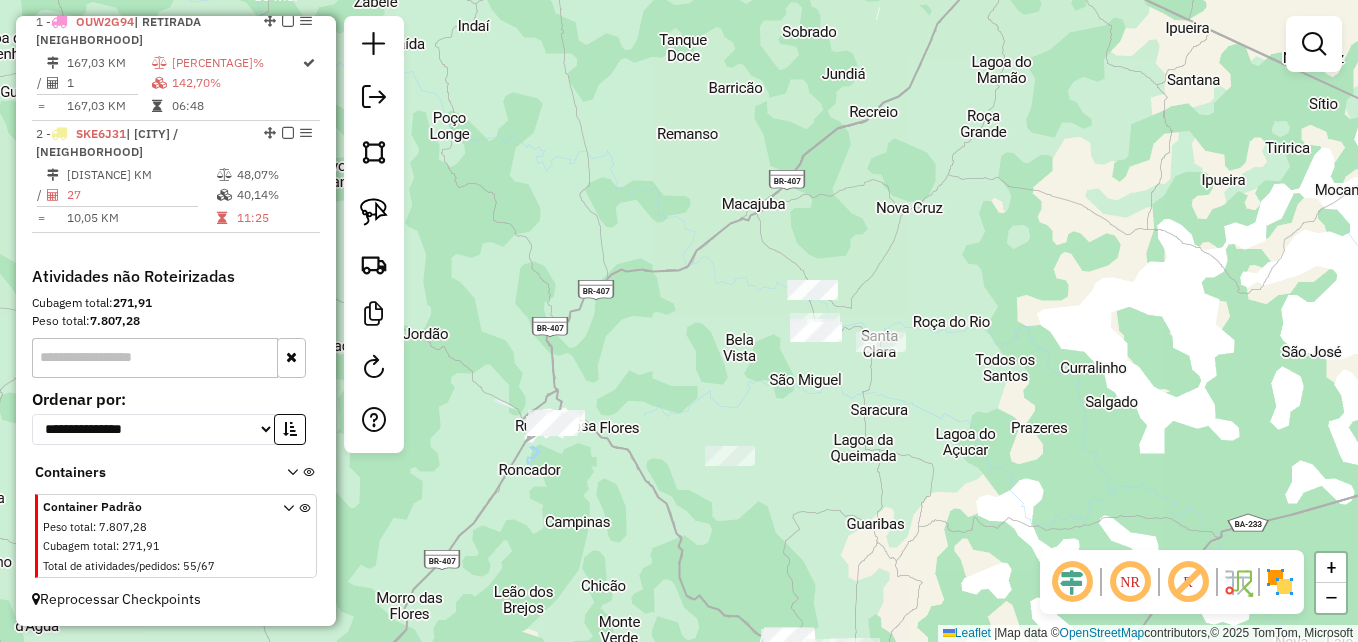 click on "Janela de atendimento Grade de atendimento Capacidade Transportadoras Veículos Cliente Pedidos  Rotas Selecione os dias de semana para filtrar as janelas de atendimento  Seg   Ter   Qua   Qui   Sex   Sáb   Dom  Informe o período da janela de atendimento: De: Até:  Filtrar exatamente a janela do cliente  Considerar janela de atendimento padrão  Selecione os dias de semana para filtrar as grades de atendimento  Seg   Ter   Qua   Qui   Sex   Sáb   Dom   Considerar clientes sem dia de atendimento cadastrado  Clientes fora do dia de atendimento selecionado Filtrar as atividades entre os valores definidos abaixo:  Peso mínimo:   Peso máximo:   Cubagem mínima:   Cubagem máxima:   De:   Até:  Filtrar as atividades entre o tempo de atendimento definido abaixo:  De:   Até:   Considerar capacidade total dos clientes não roteirizados Transportadora: Selecione um ou mais itens Tipo de veículo: Selecione um ou mais itens Veículo: Selecione um ou mais itens Motorista: Selecione um ou mais itens Nome: Rótulo:" 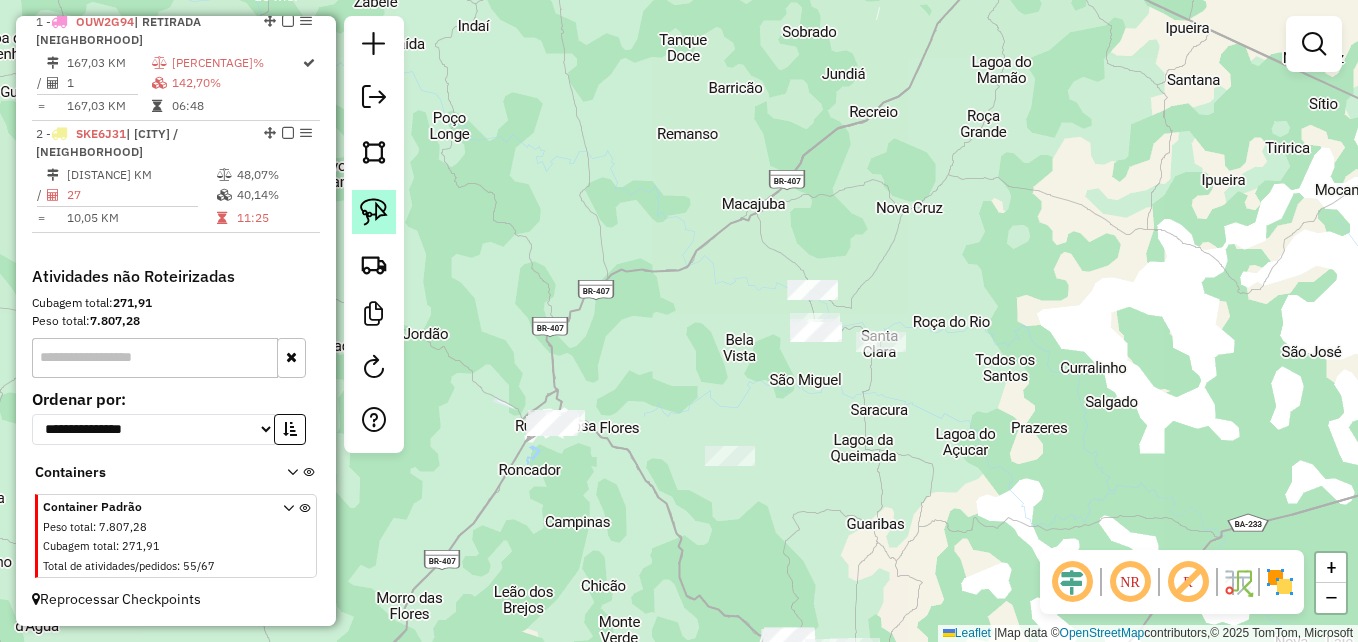 click 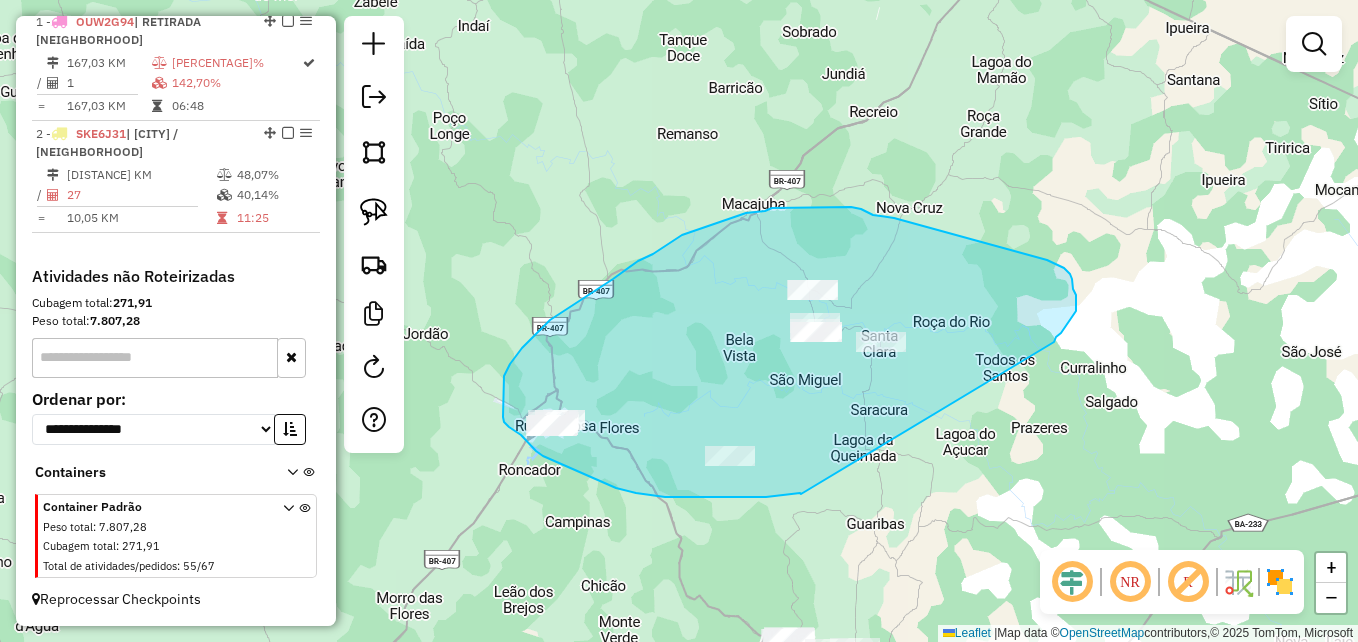drag, startPoint x: 801, startPoint y: 494, endPoint x: 1054, endPoint y: 342, distance: 295.1491 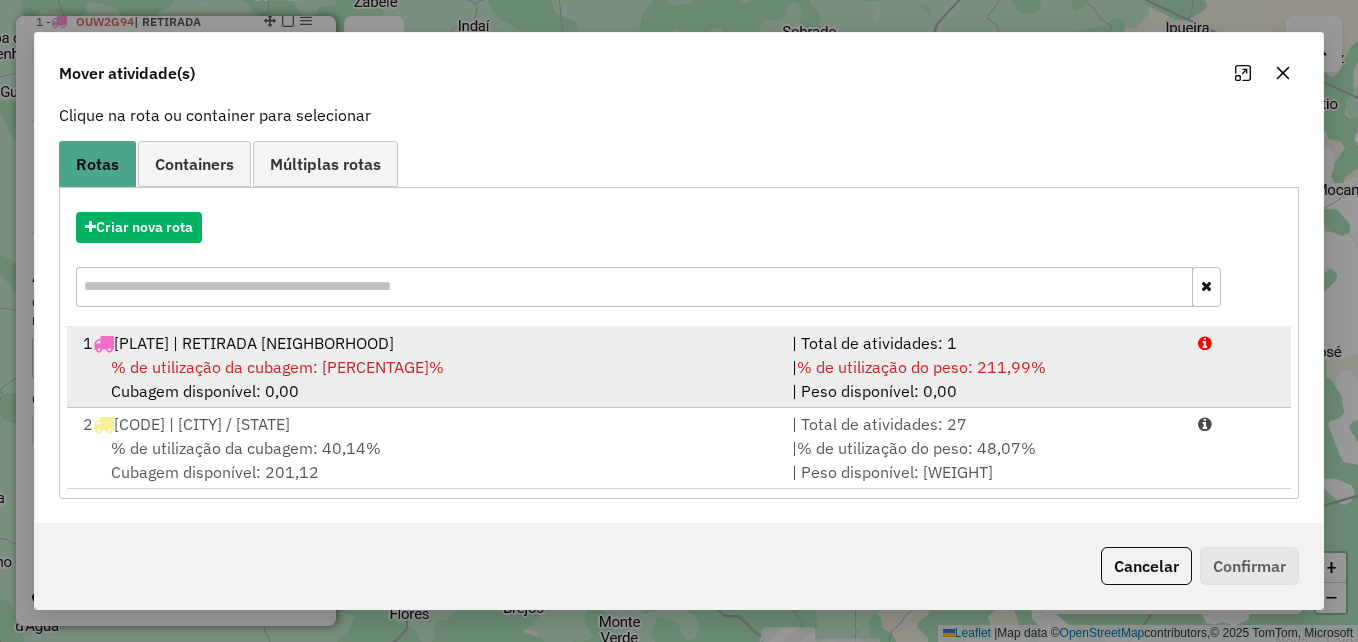 scroll, scrollTop: 28, scrollLeft: 0, axis: vertical 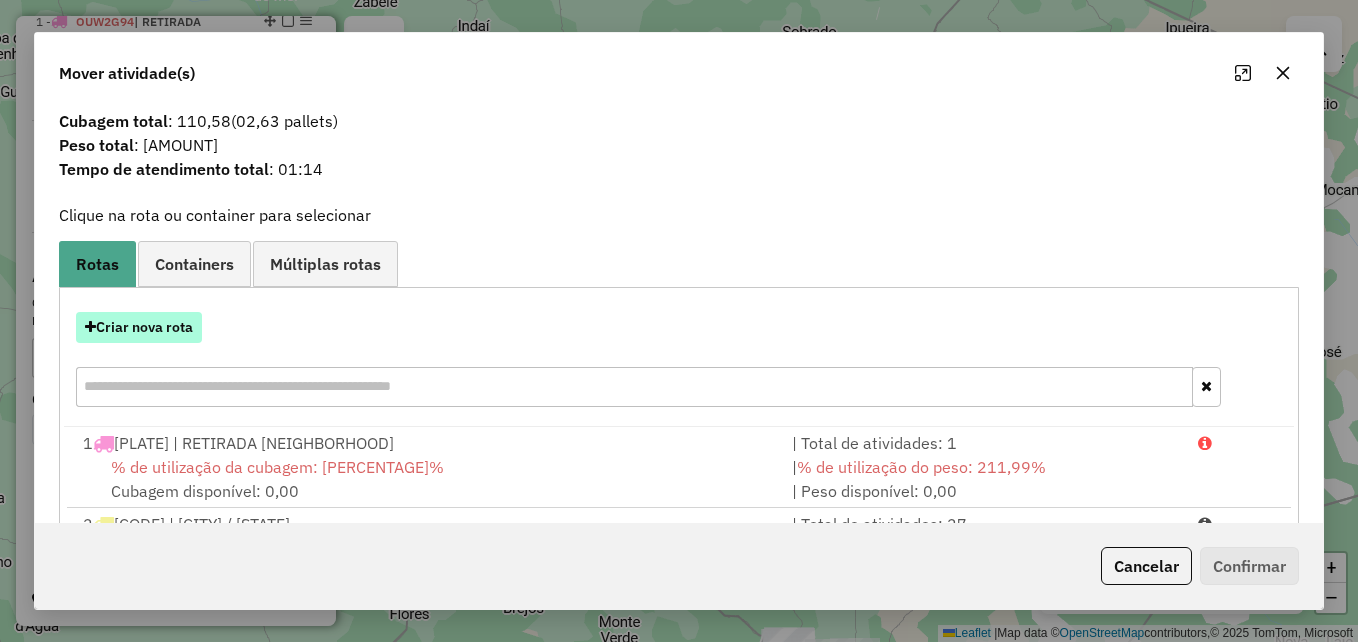 click on "Criar nova rota" at bounding box center (139, 327) 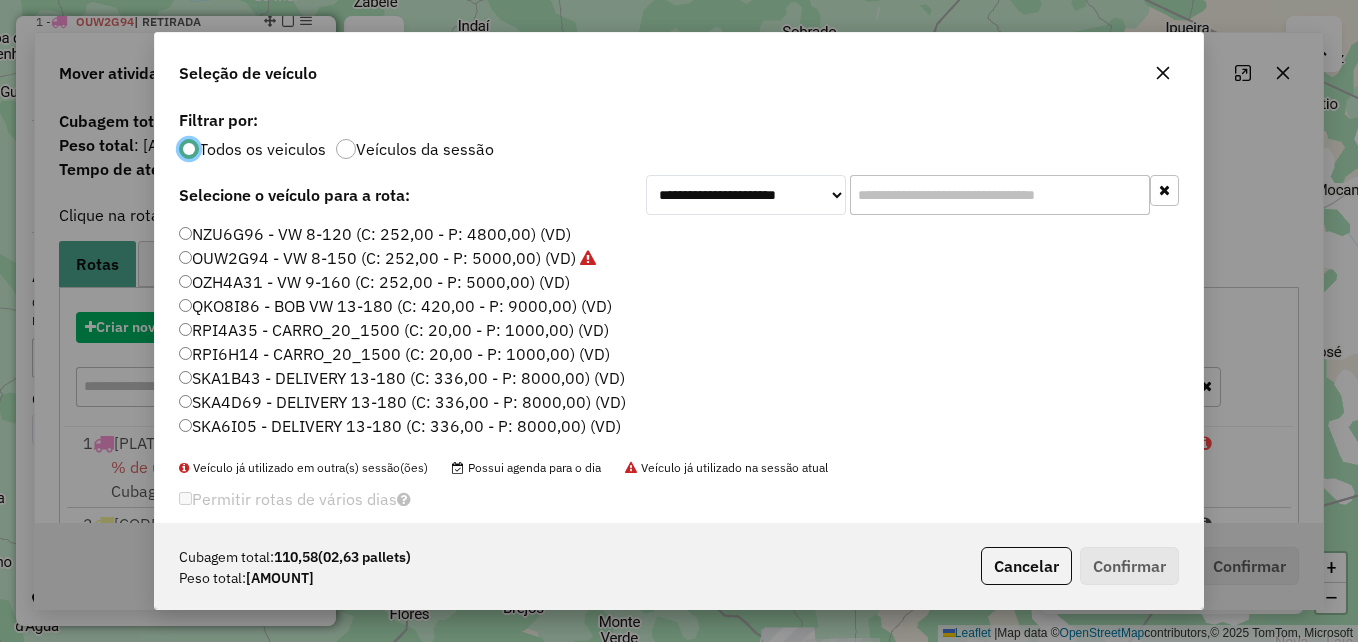 scroll, scrollTop: 11, scrollLeft: 6, axis: both 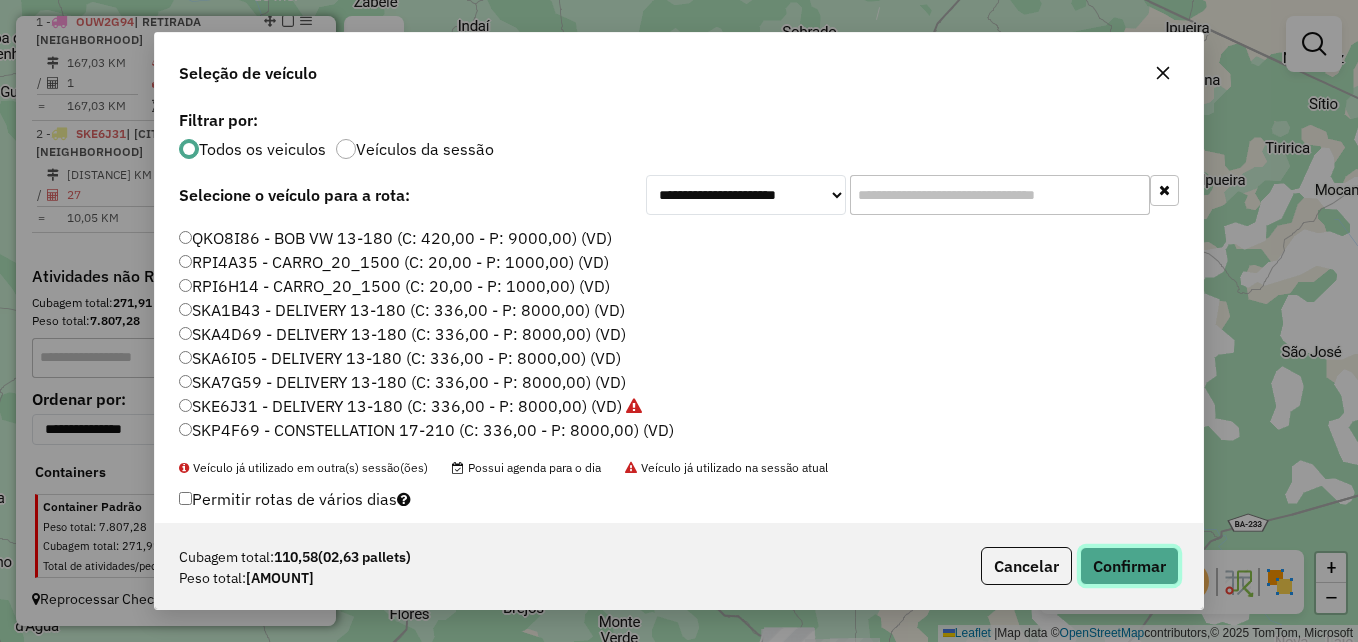 click on "Confirmar" 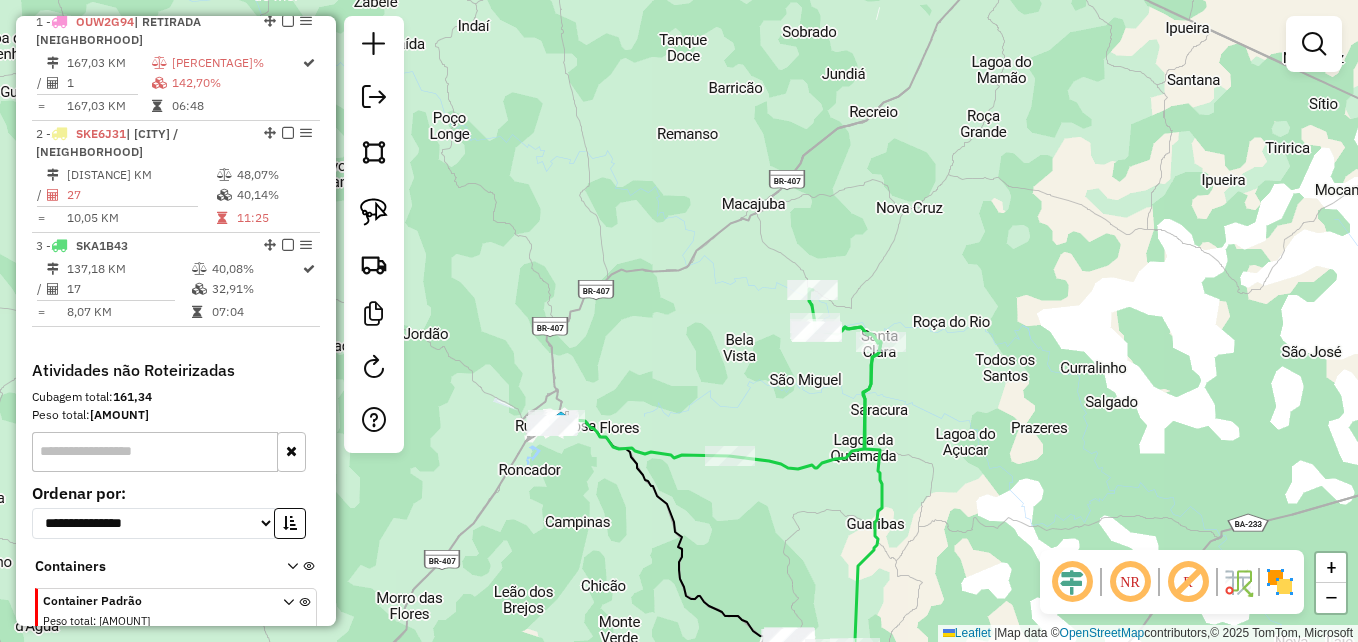 click 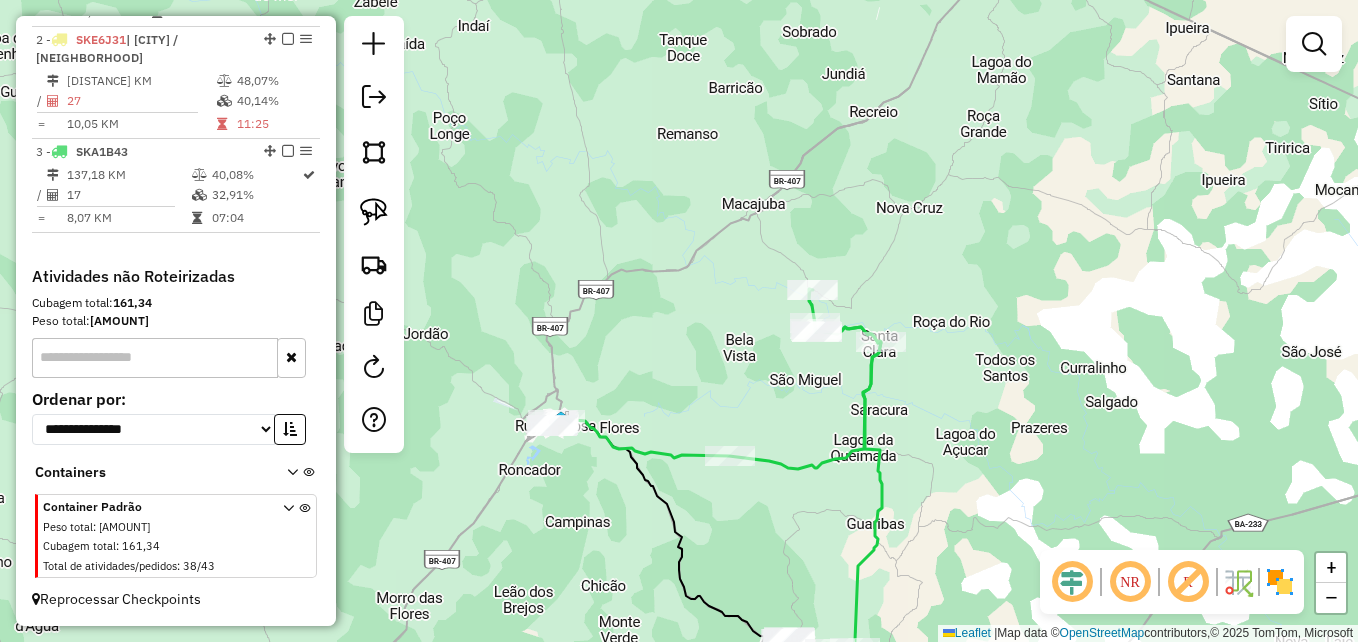 select on "**********" 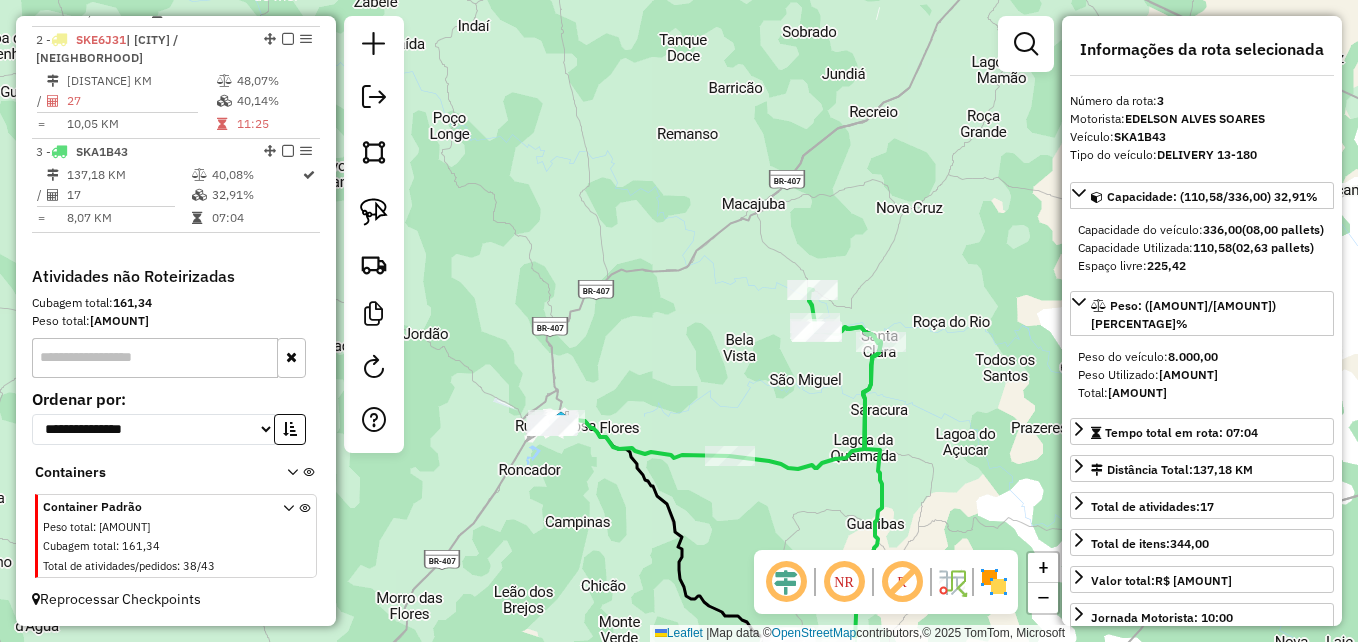 click 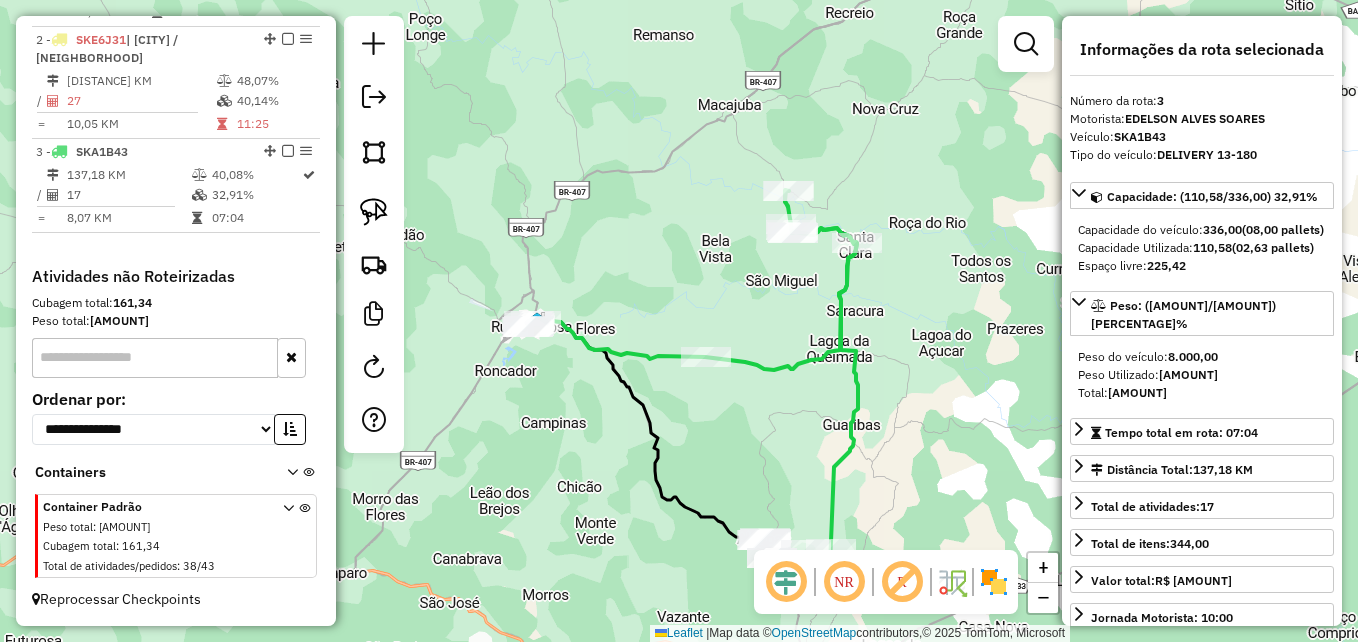 drag, startPoint x: 588, startPoint y: 534, endPoint x: 564, endPoint y: 432, distance: 104.78549 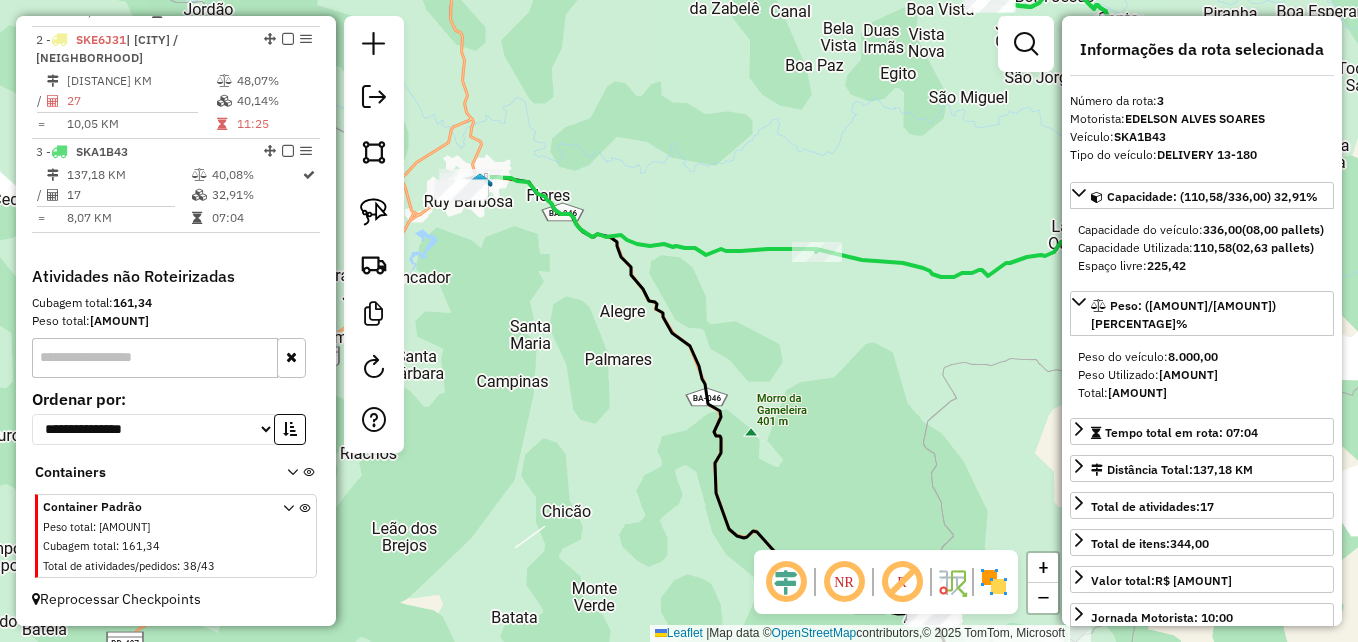 drag, startPoint x: 585, startPoint y: 436, endPoint x: 567, endPoint y: 376, distance: 62.641838 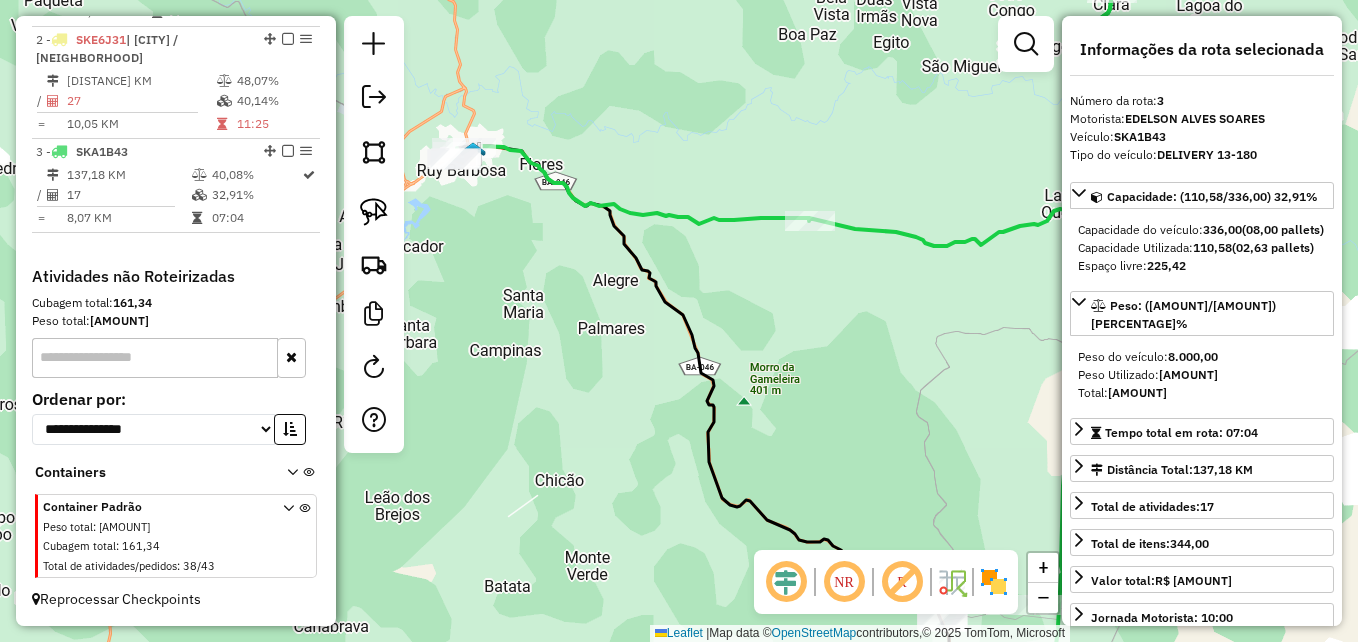 drag, startPoint x: 583, startPoint y: 465, endPoint x: 520, endPoint y: 343, distance: 137.30623 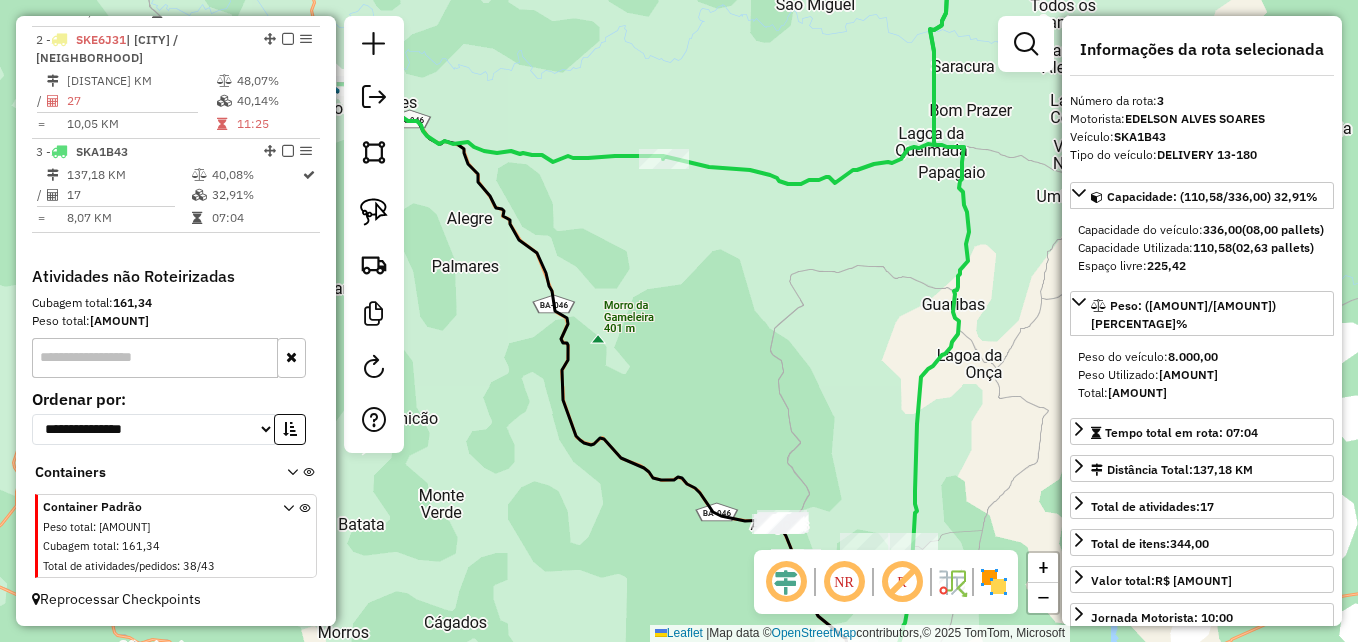 drag, startPoint x: 642, startPoint y: 478, endPoint x: 559, endPoint y: 536, distance: 101.257095 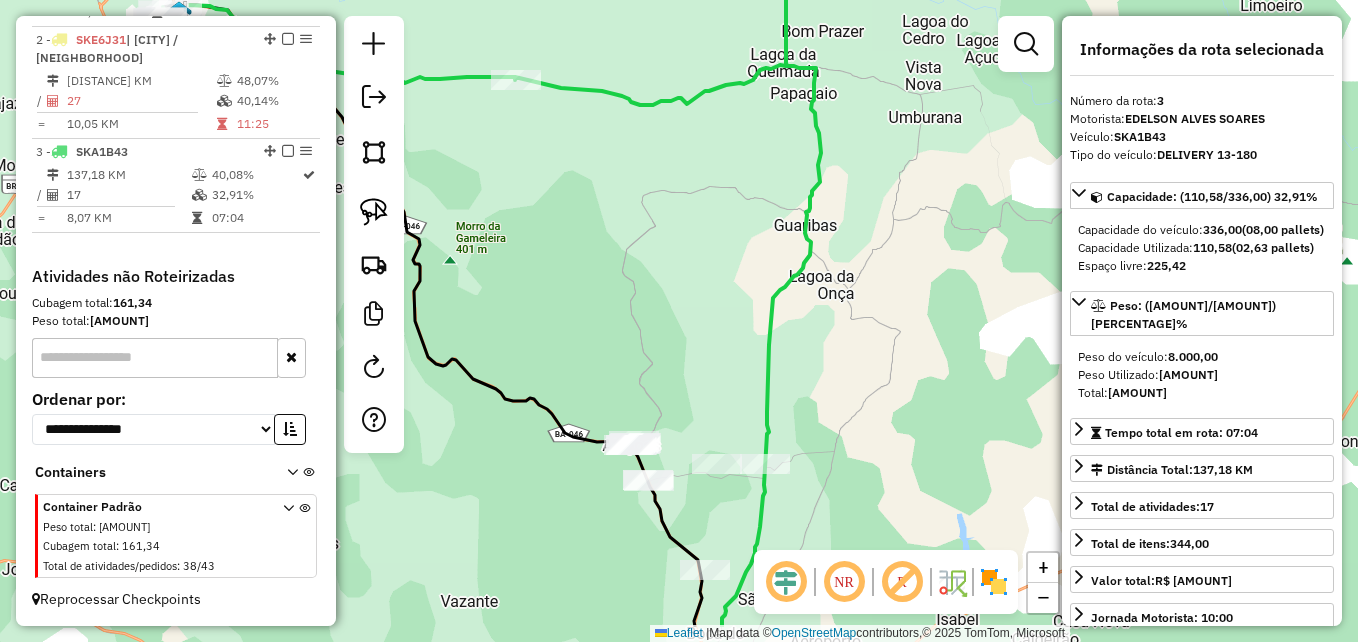 drag, startPoint x: 844, startPoint y: 295, endPoint x: 696, endPoint y: 216, distance: 167.76471 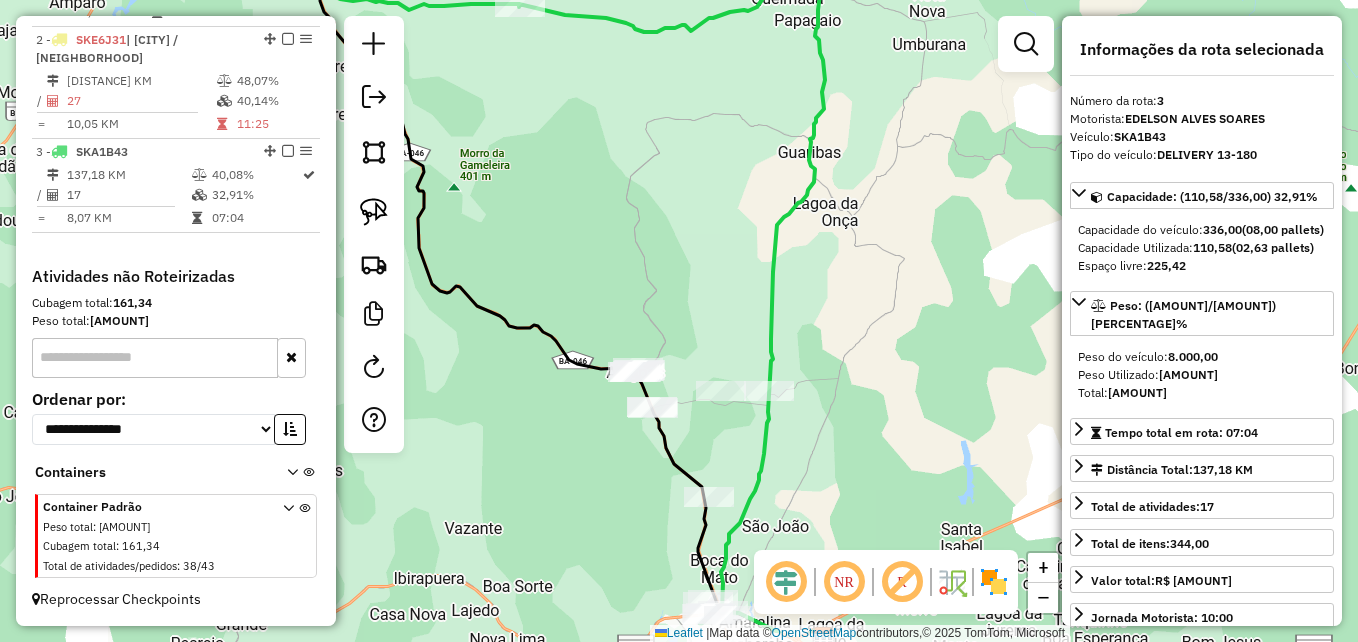 drag, startPoint x: 667, startPoint y: 275, endPoint x: 673, endPoint y: 196, distance: 79.22752 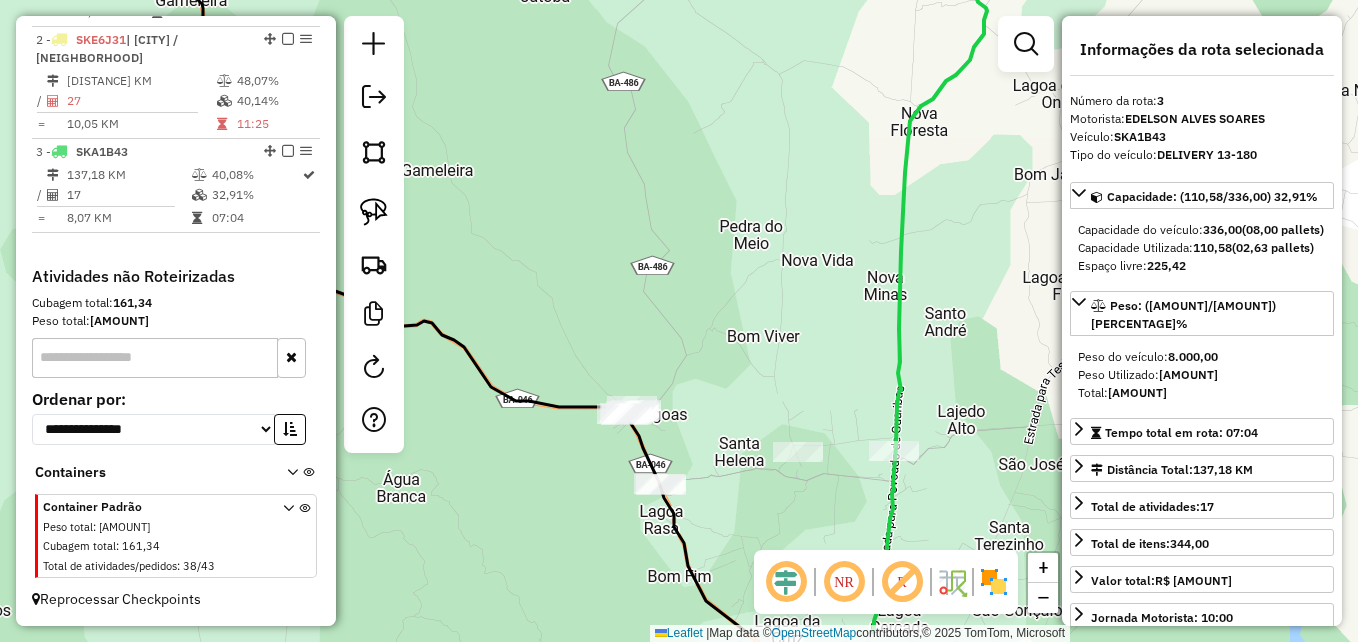 drag, startPoint x: 651, startPoint y: 311, endPoint x: 683, endPoint y: 213, distance: 103.09219 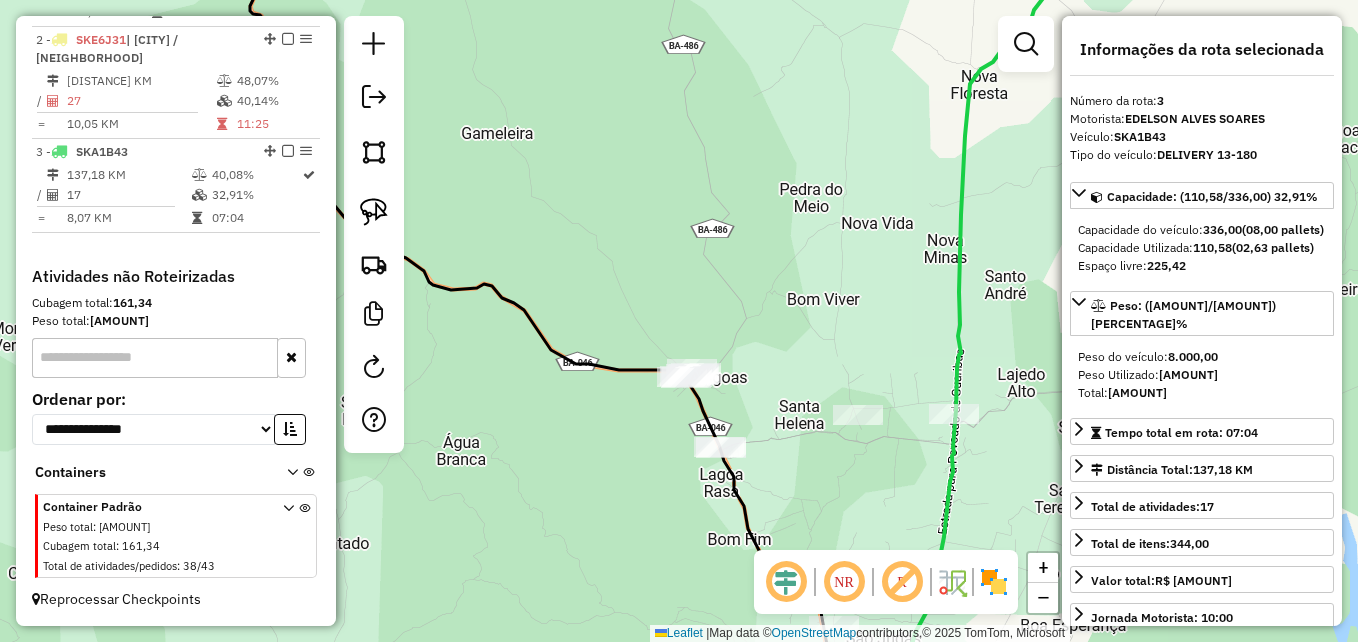 drag, startPoint x: 706, startPoint y: 267, endPoint x: 864, endPoint y: 218, distance: 165.42369 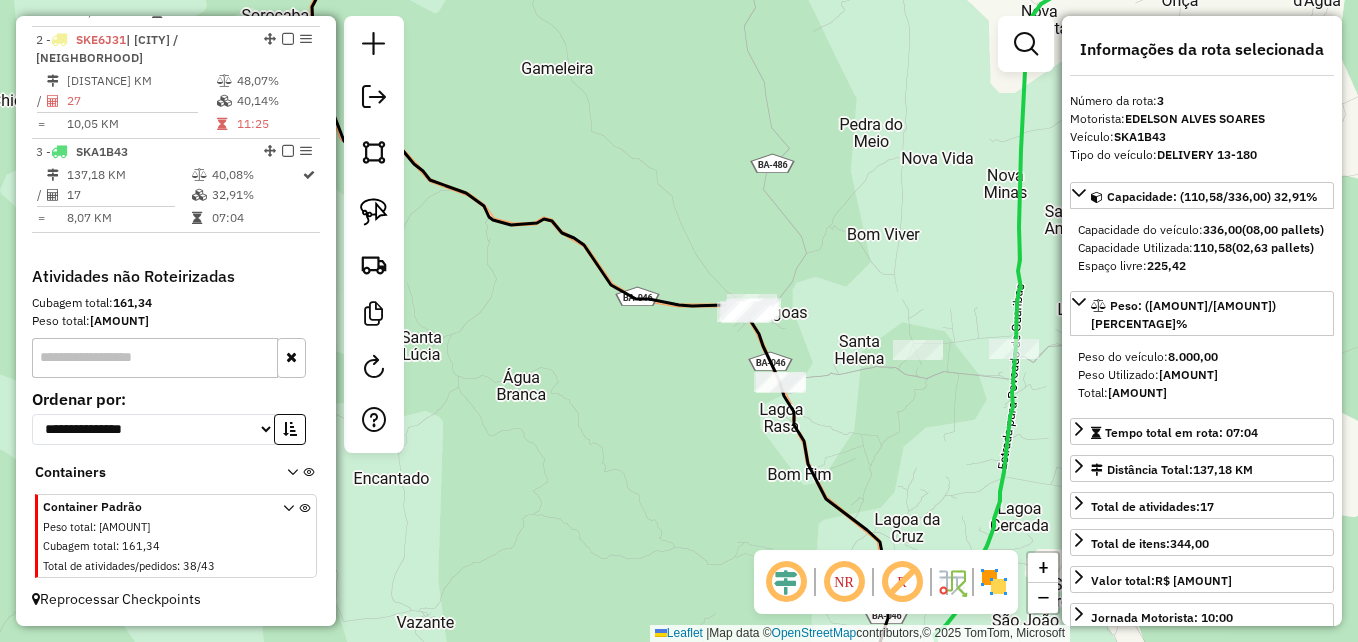 drag, startPoint x: 893, startPoint y: 238, endPoint x: 752, endPoint y: 182, distance: 151.71355 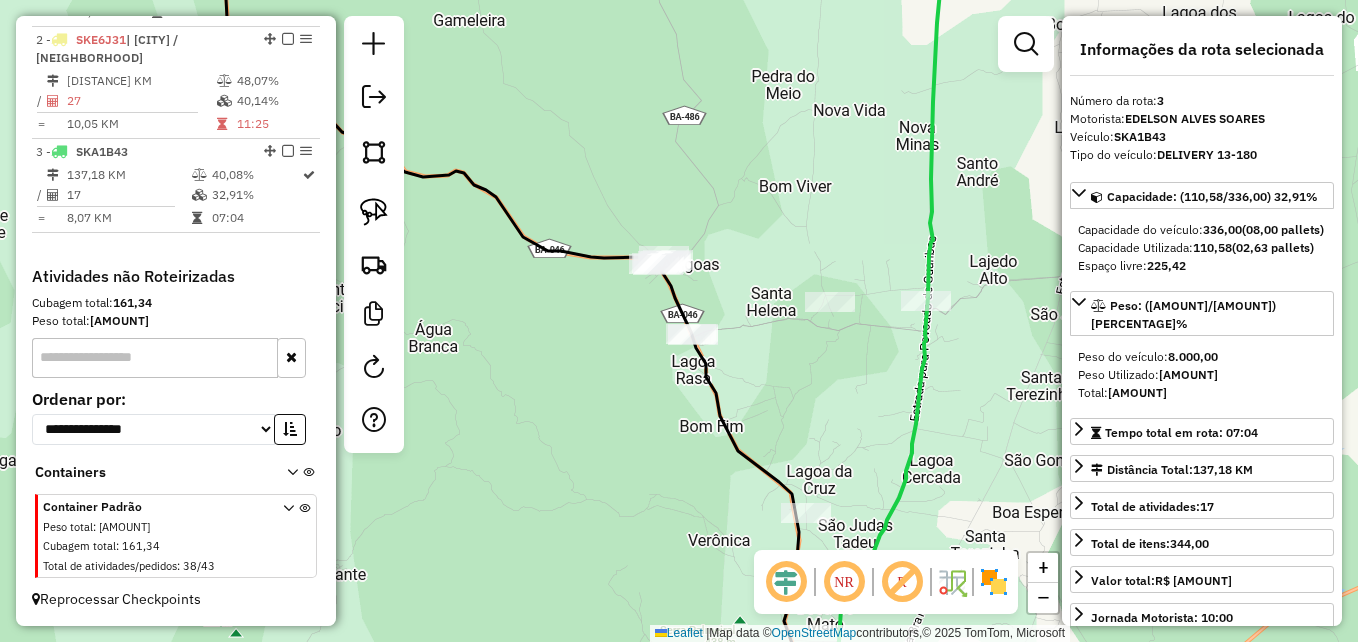 drag, startPoint x: 769, startPoint y: 224, endPoint x: 724, endPoint y: 188, distance: 57.628117 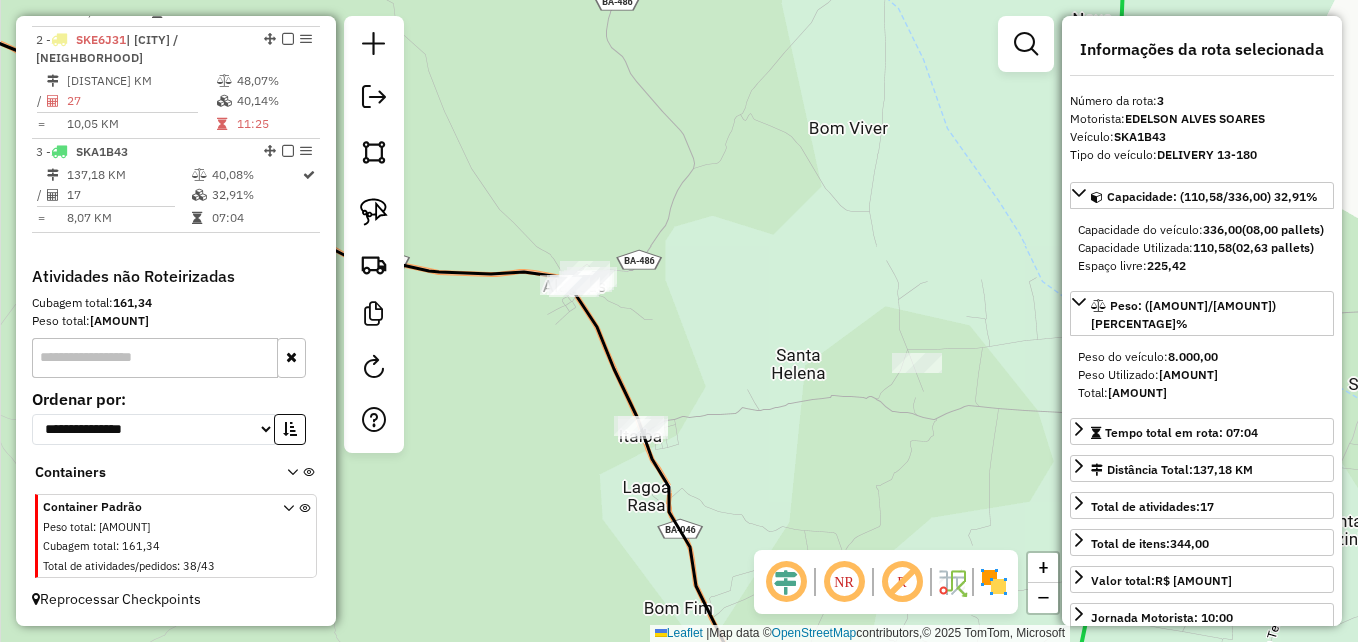 drag, startPoint x: 723, startPoint y: 195, endPoint x: 783, endPoint y: 195, distance: 60 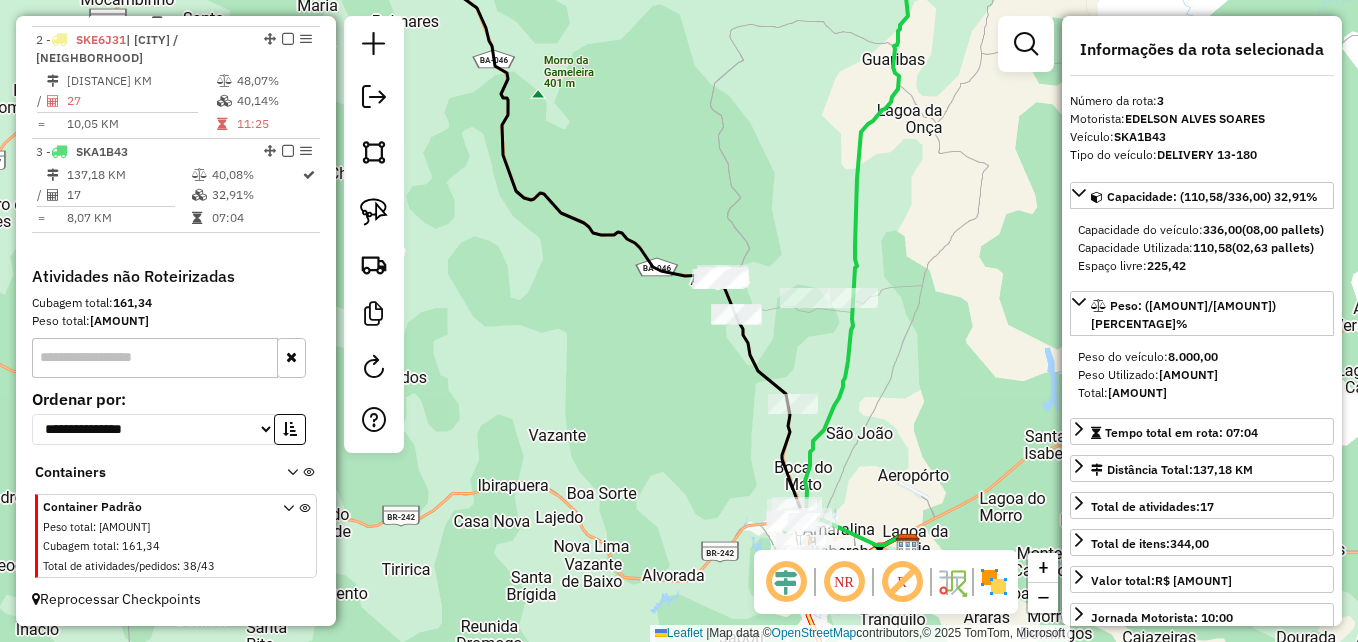 click on "Janela de atendimento Grade de atendimento Capacidade Transportadoras Veículos Cliente Pedidos  Rotas Selecione os dias de semana para filtrar as janelas de atendimento  Seg   Ter   Qua   Qui   Sex   Sáb   Dom  Informe o período da janela de atendimento: De: Até:  Filtrar exatamente a janela do cliente  Considerar janela de atendimento padrão  Selecione os dias de semana para filtrar as grades de atendimento  Seg   Ter   Qua   Qui   Sex   Sáb   Dom   Considerar clientes sem dia de atendimento cadastrado  Clientes fora do dia de atendimento selecionado Filtrar as atividades entre os valores definidos abaixo:  Peso mínimo:   Peso máximo:   Cubagem mínima:   Cubagem máxima:   De:   Até:  Filtrar as atividades entre o tempo de atendimento definido abaixo:  De:   Até:   Considerar capacidade total dos clientes não roteirizados Transportadora: Selecione um ou mais itens Tipo de veículo: Selecione um ou mais itens Veículo: Selecione um ou mais itens Motorista: Selecione um ou mais itens Nome: Rótulo:" 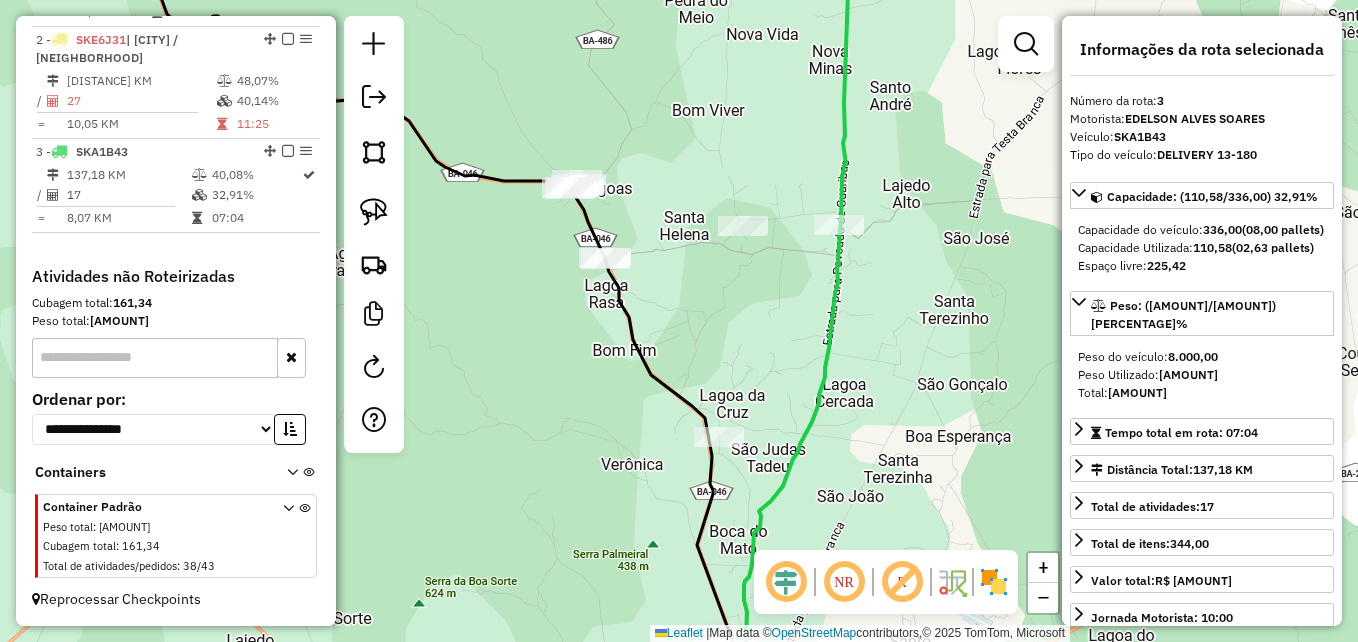 drag, startPoint x: 682, startPoint y: 350, endPoint x: 510, endPoint y: 356, distance: 172.10461 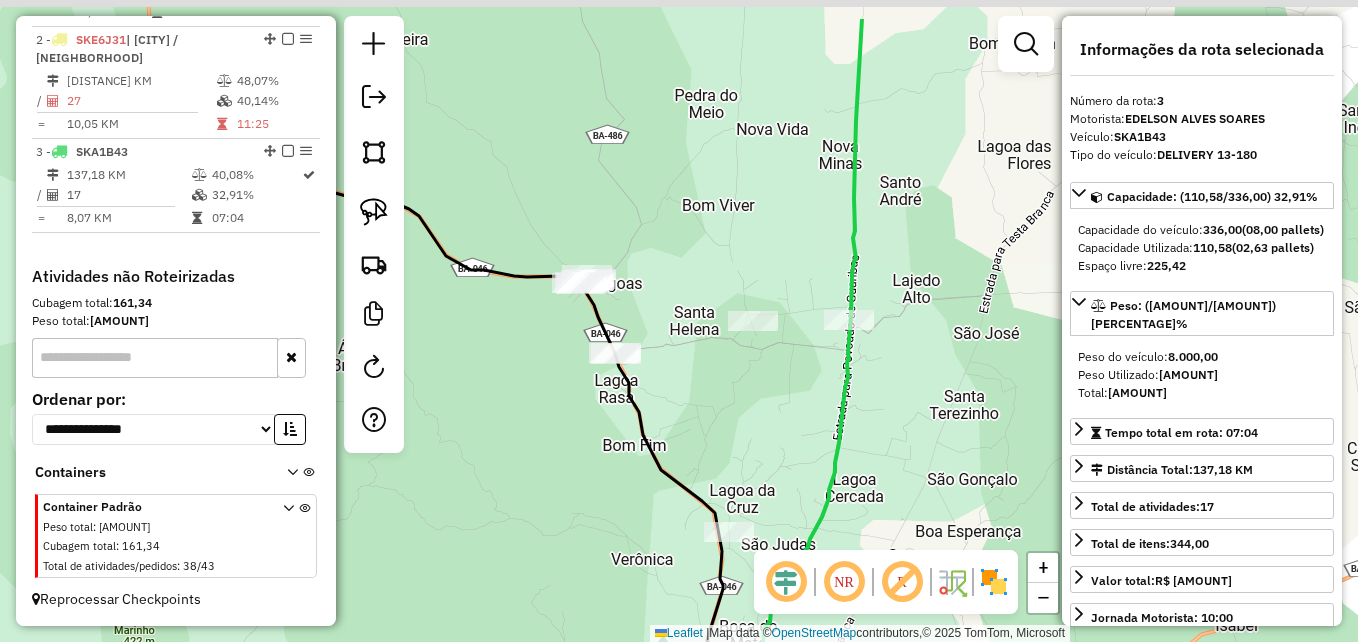 drag, startPoint x: 538, startPoint y: 295, endPoint x: 546, endPoint y: 333, distance: 38.832977 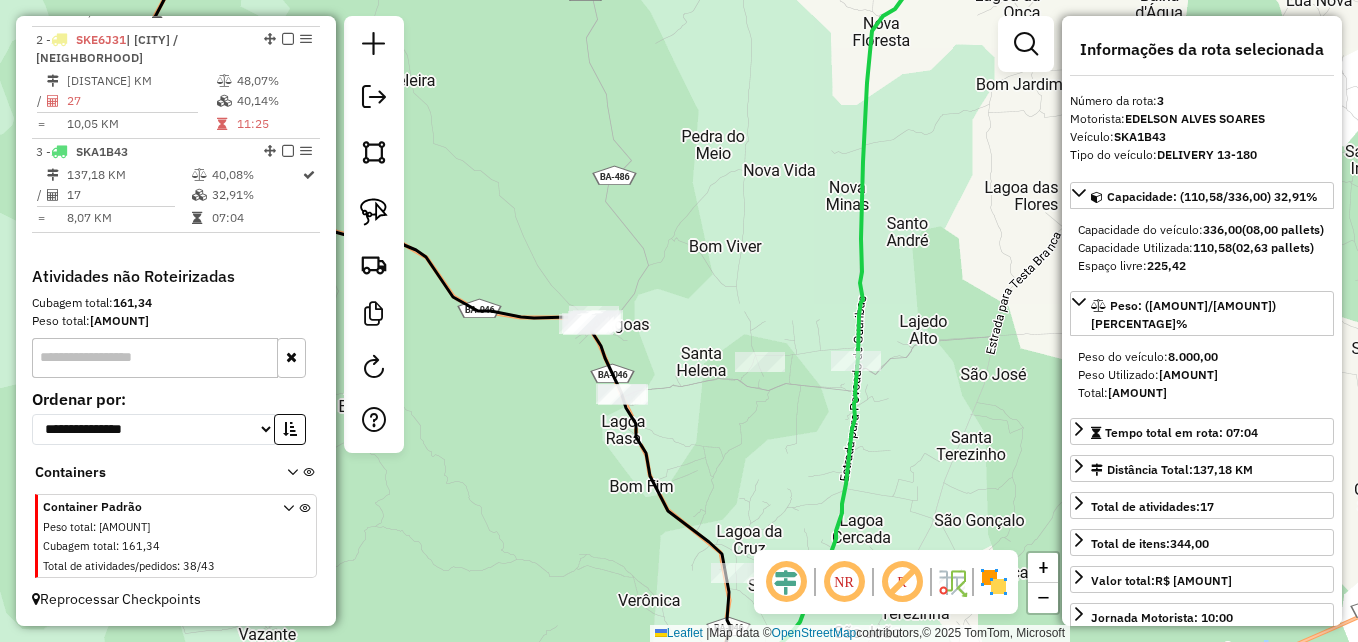 click 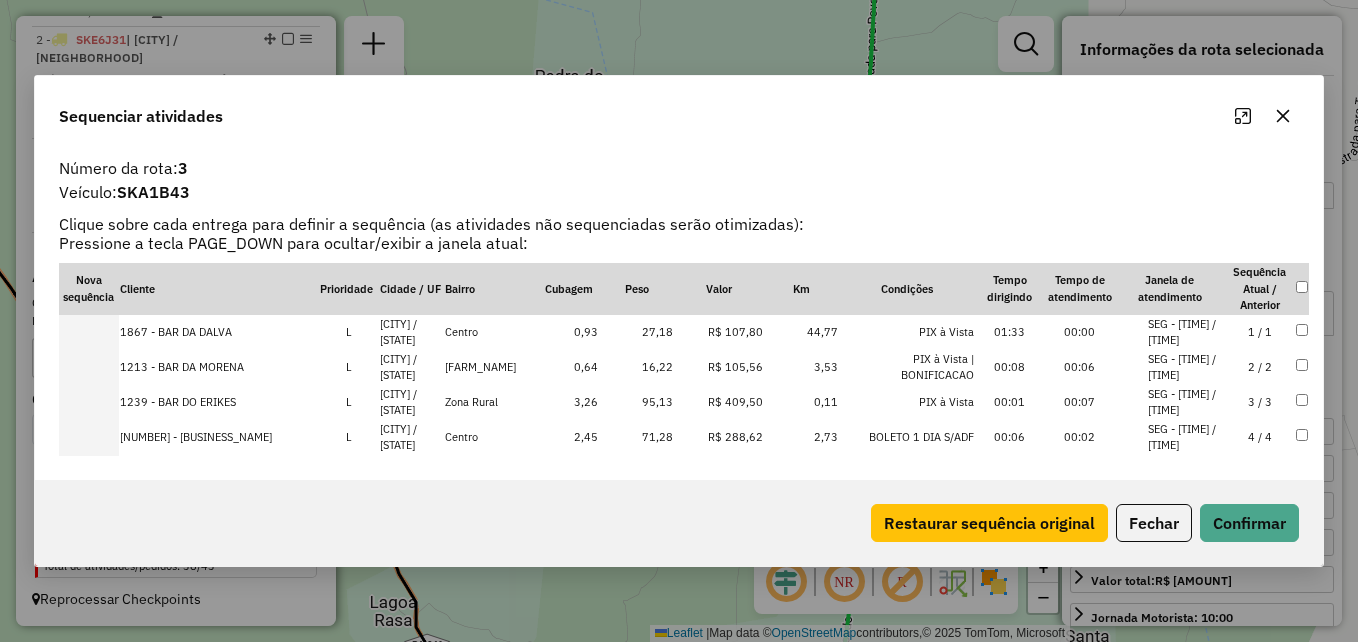 drag, startPoint x: 1277, startPoint y: 111, endPoint x: 1277, endPoint y: 126, distance: 15 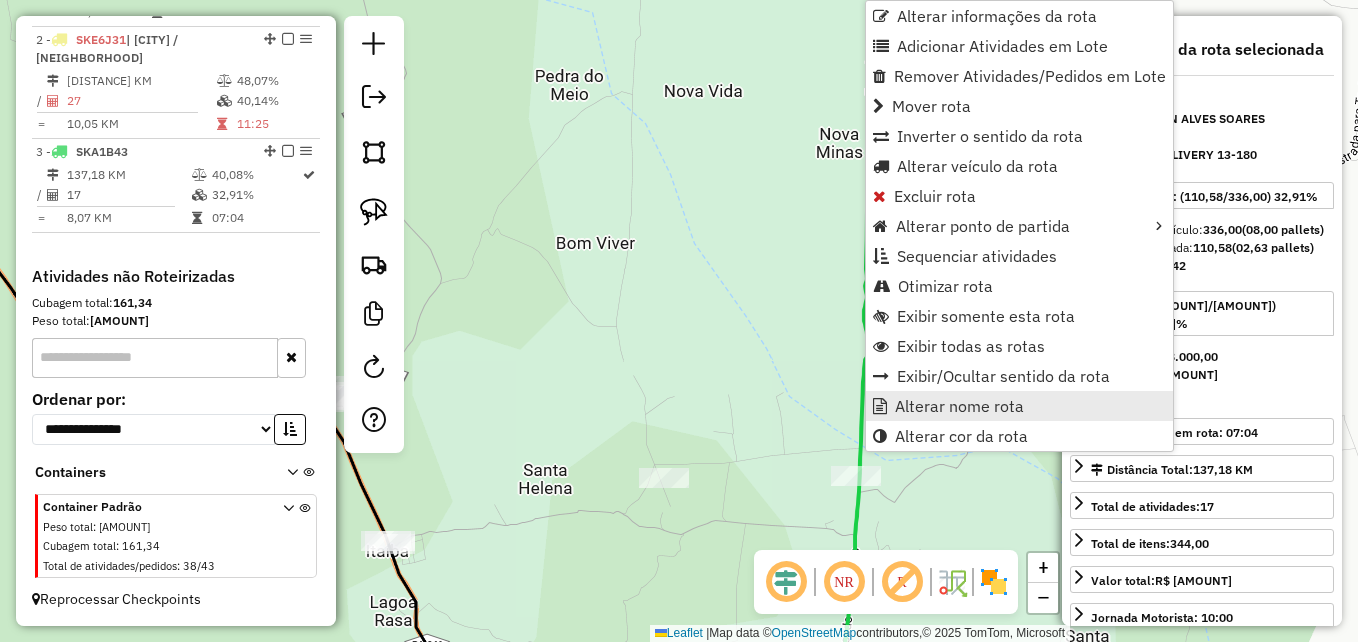 click on "Alterar nome rota" at bounding box center [959, 406] 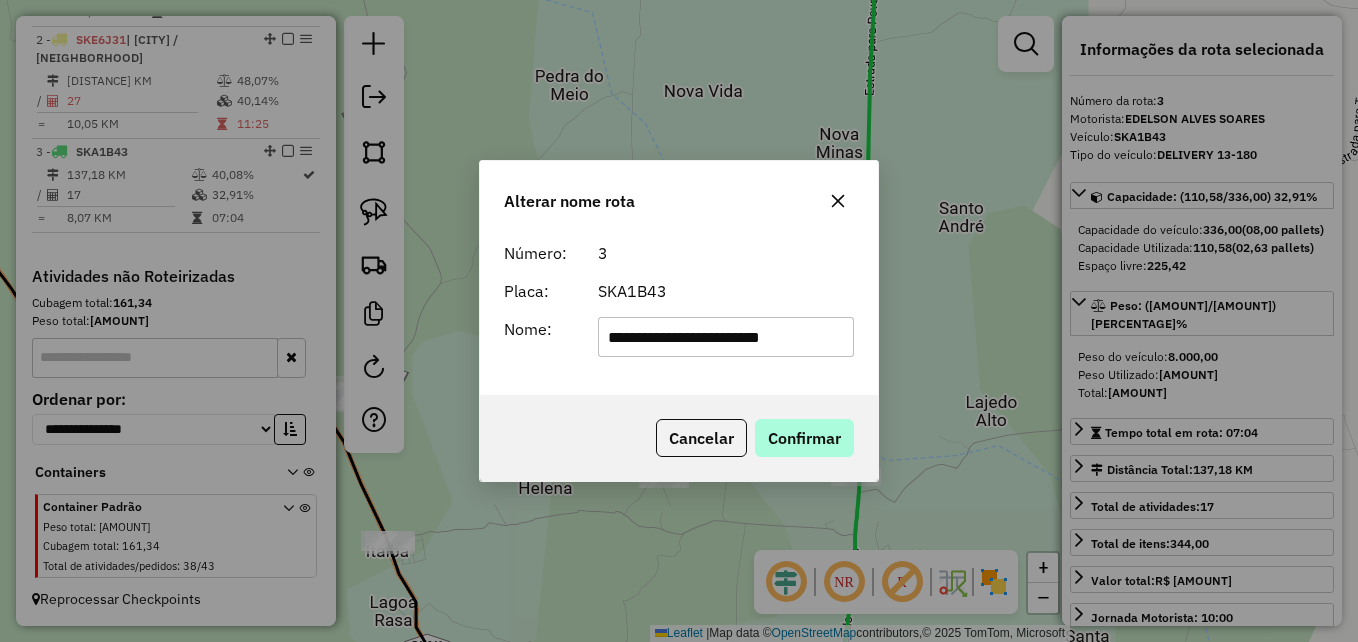 type on "**********" 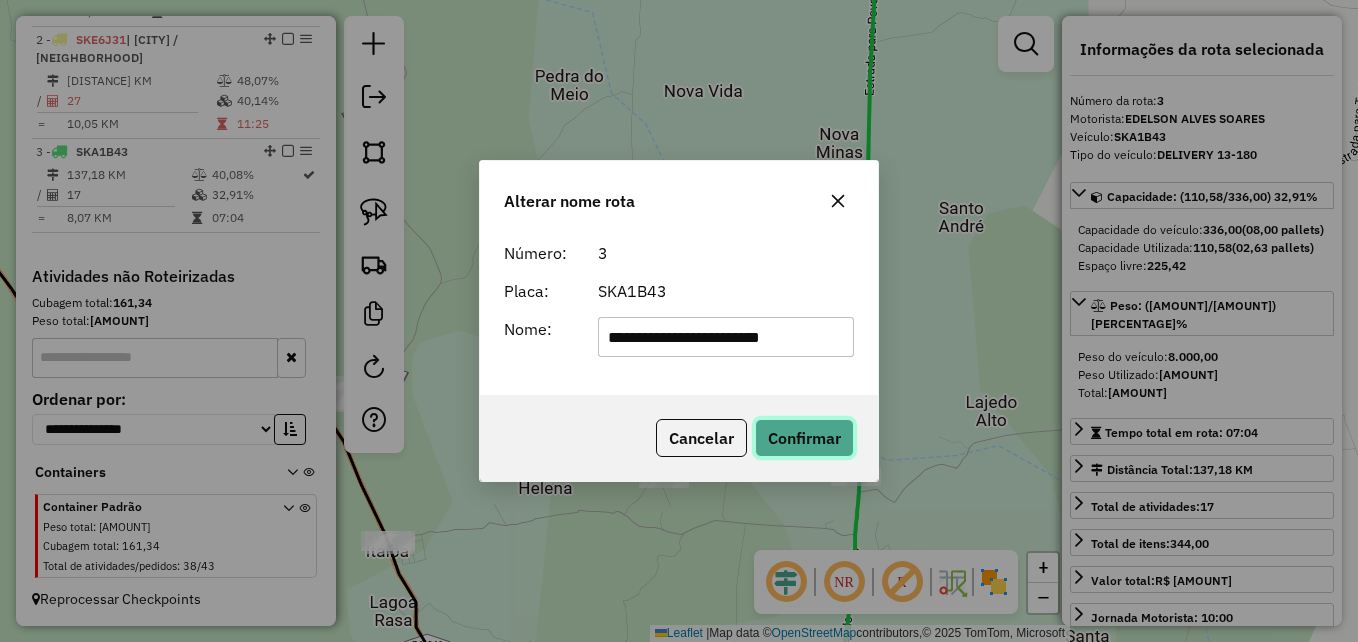 click on "Confirmar" 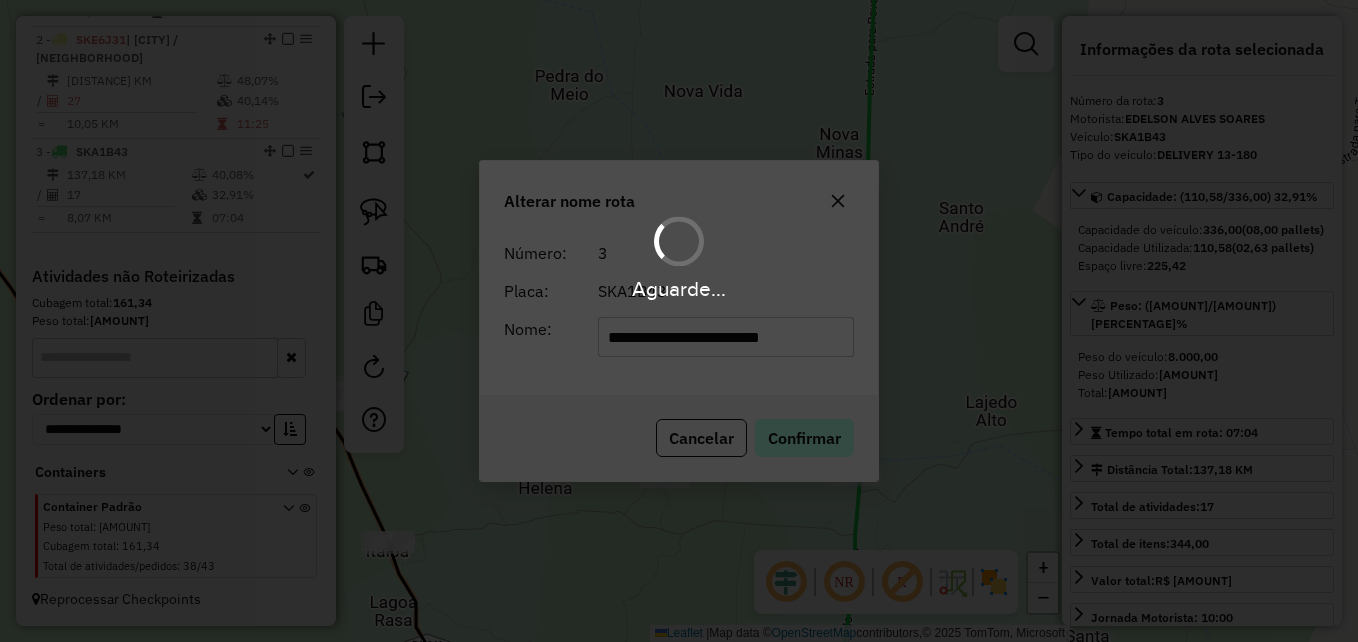 type 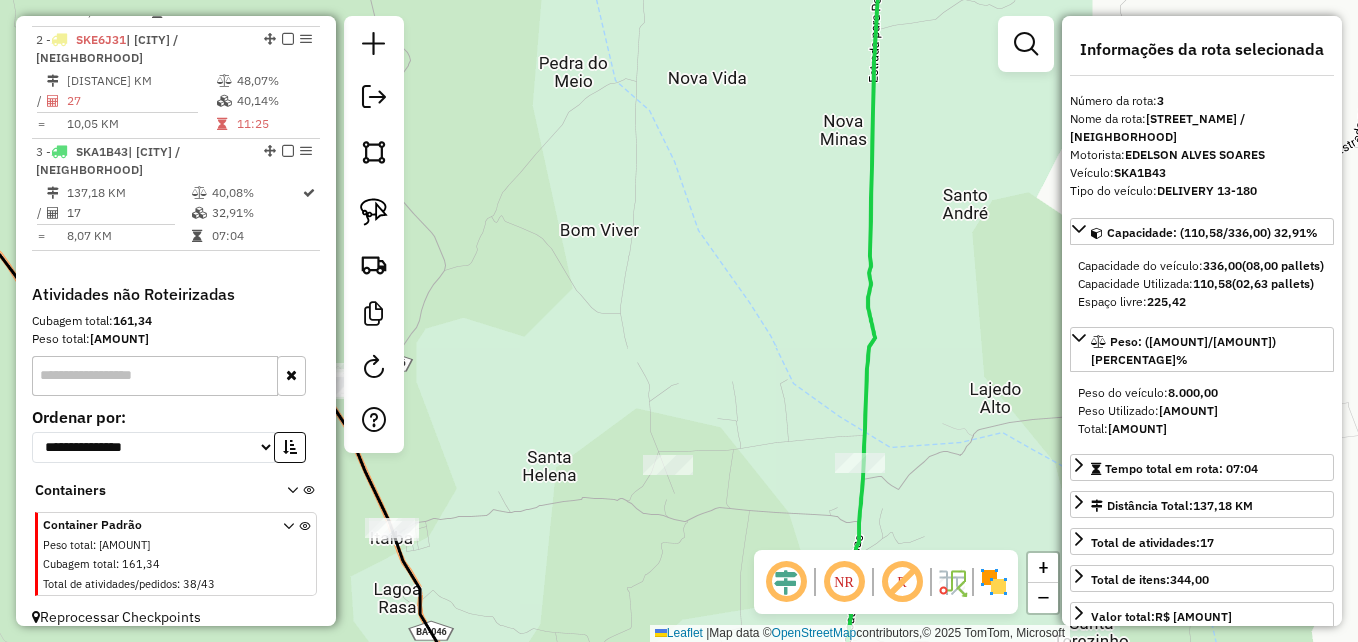 drag, startPoint x: 737, startPoint y: 381, endPoint x: 753, endPoint y: 320, distance: 63.06346 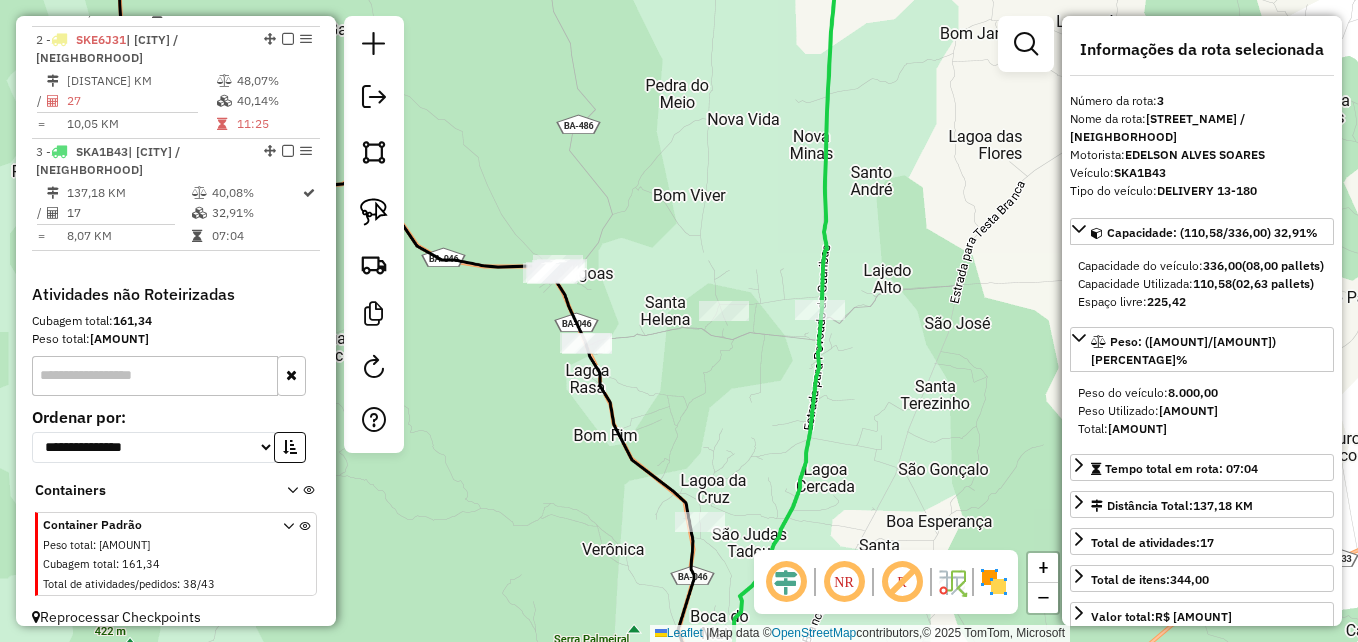drag, startPoint x: 733, startPoint y: 410, endPoint x: 733, endPoint y: 399, distance: 11 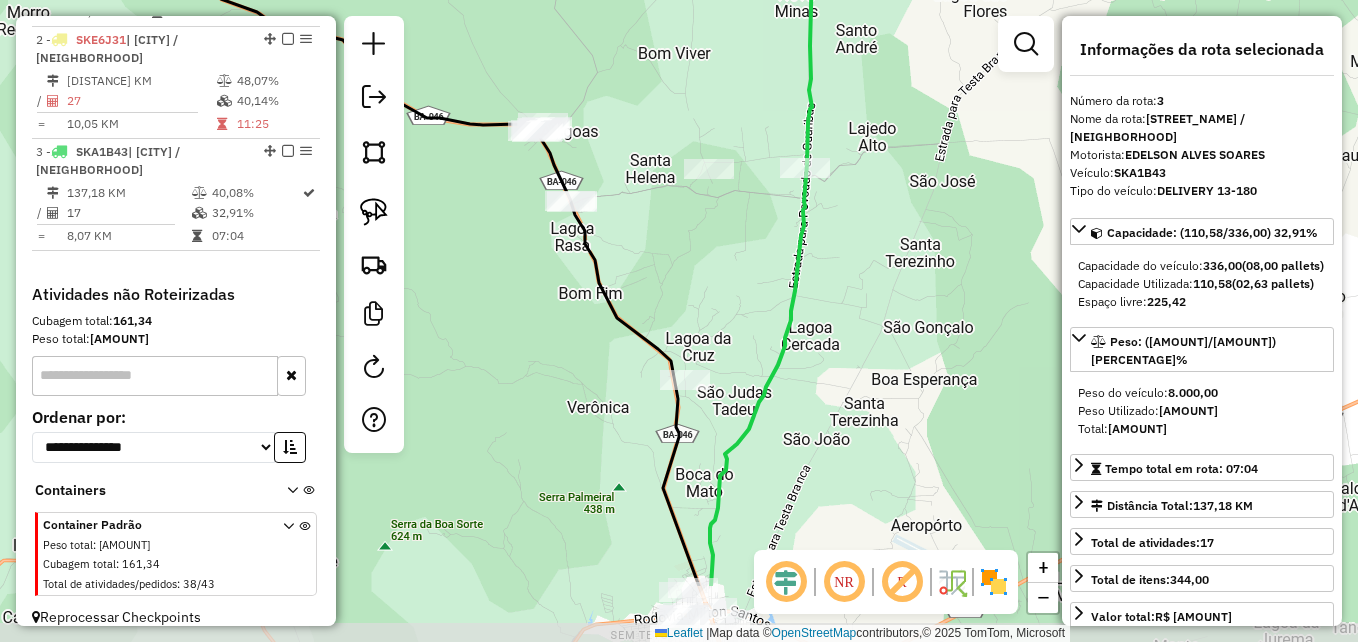 drag, startPoint x: 744, startPoint y: 399, endPoint x: 722, endPoint y: 279, distance: 122 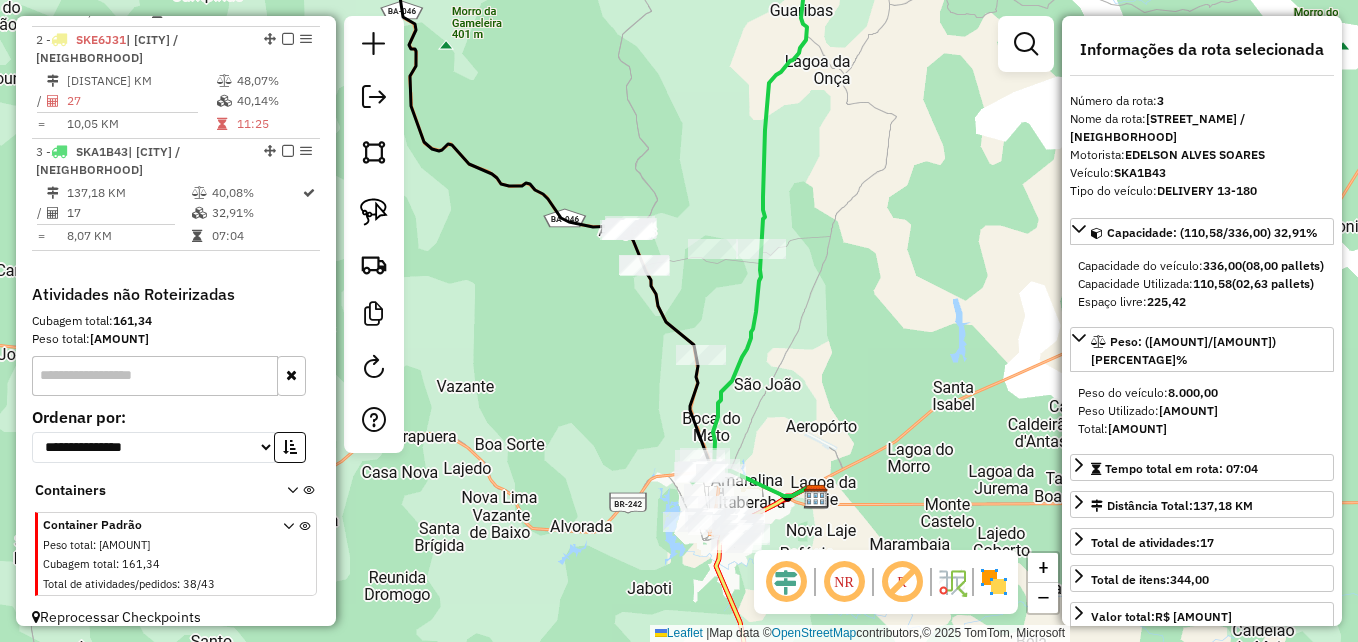 drag, startPoint x: 720, startPoint y: 303, endPoint x: 720, endPoint y: 364, distance: 61 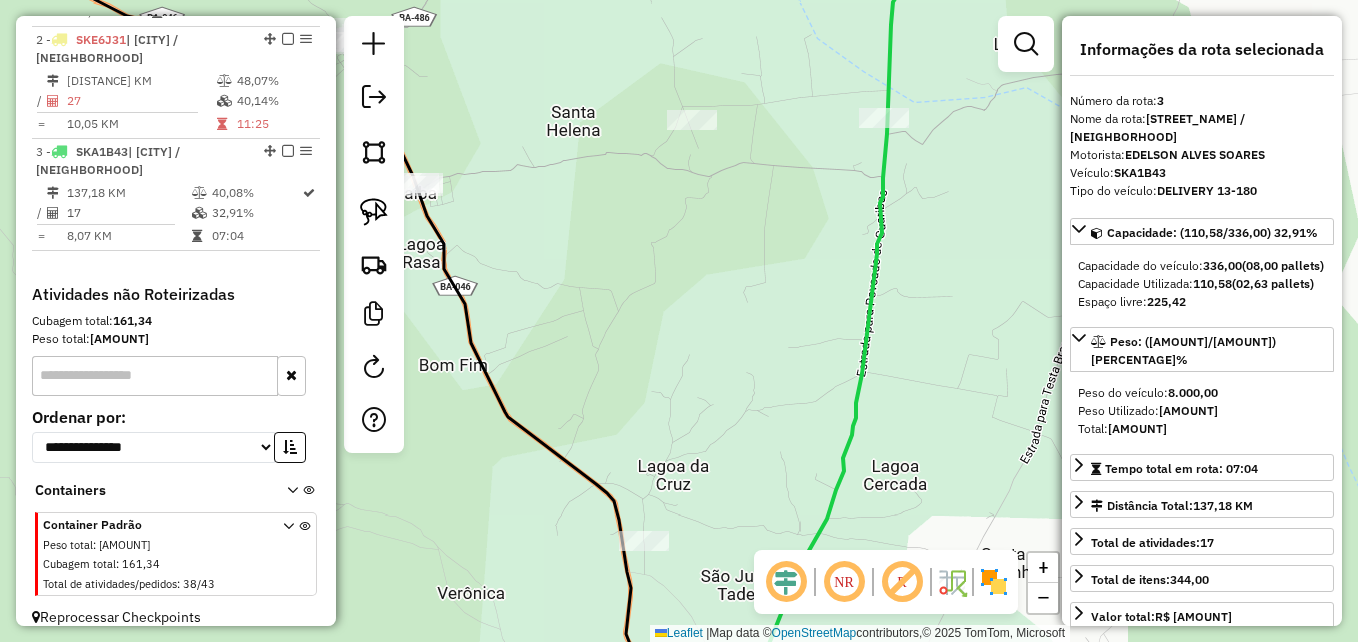drag, startPoint x: 707, startPoint y: 394, endPoint x: 709, endPoint y: 315, distance: 79.025314 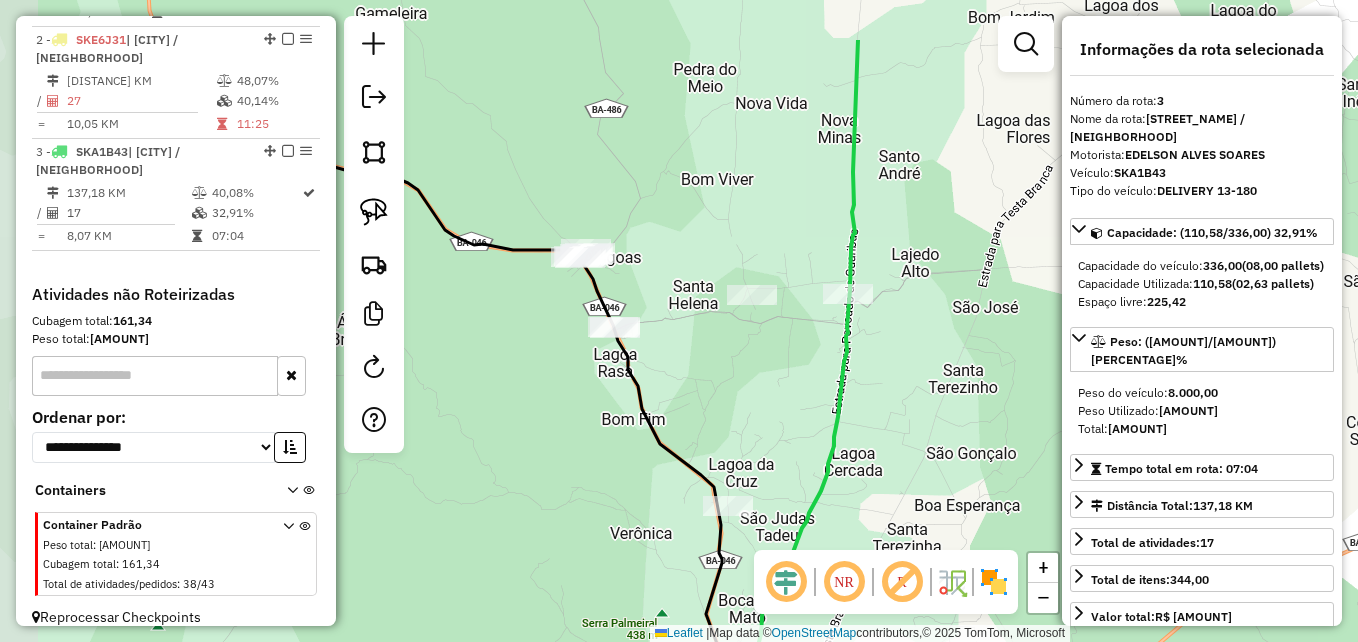 drag, startPoint x: 686, startPoint y: 269, endPoint x: 751, endPoint y: 365, distance: 115.935326 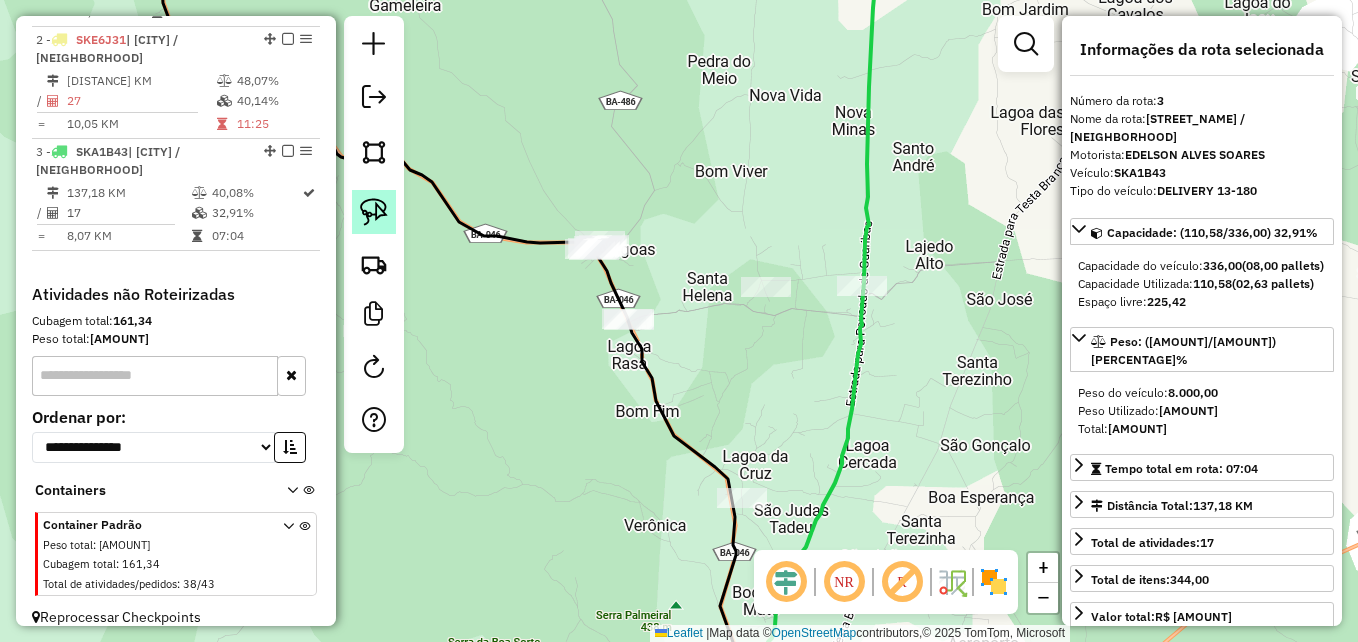 click 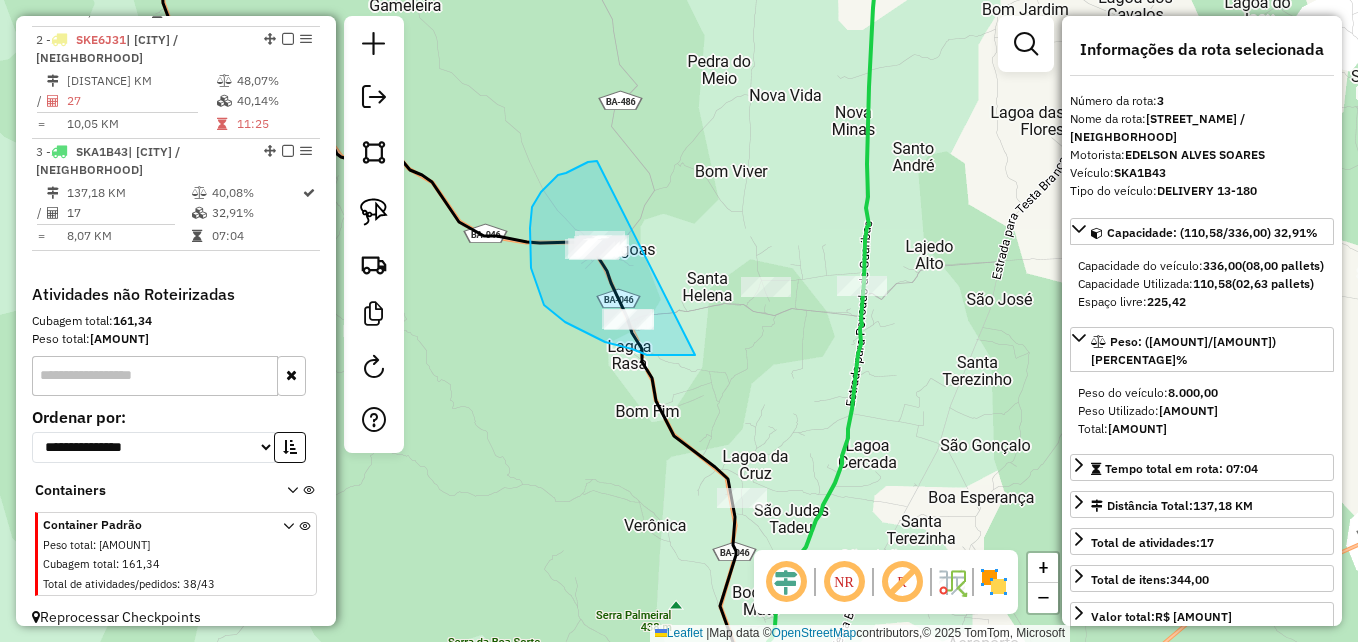 drag, startPoint x: 690, startPoint y: 355, endPoint x: 603, endPoint y: 160, distance: 213.52751 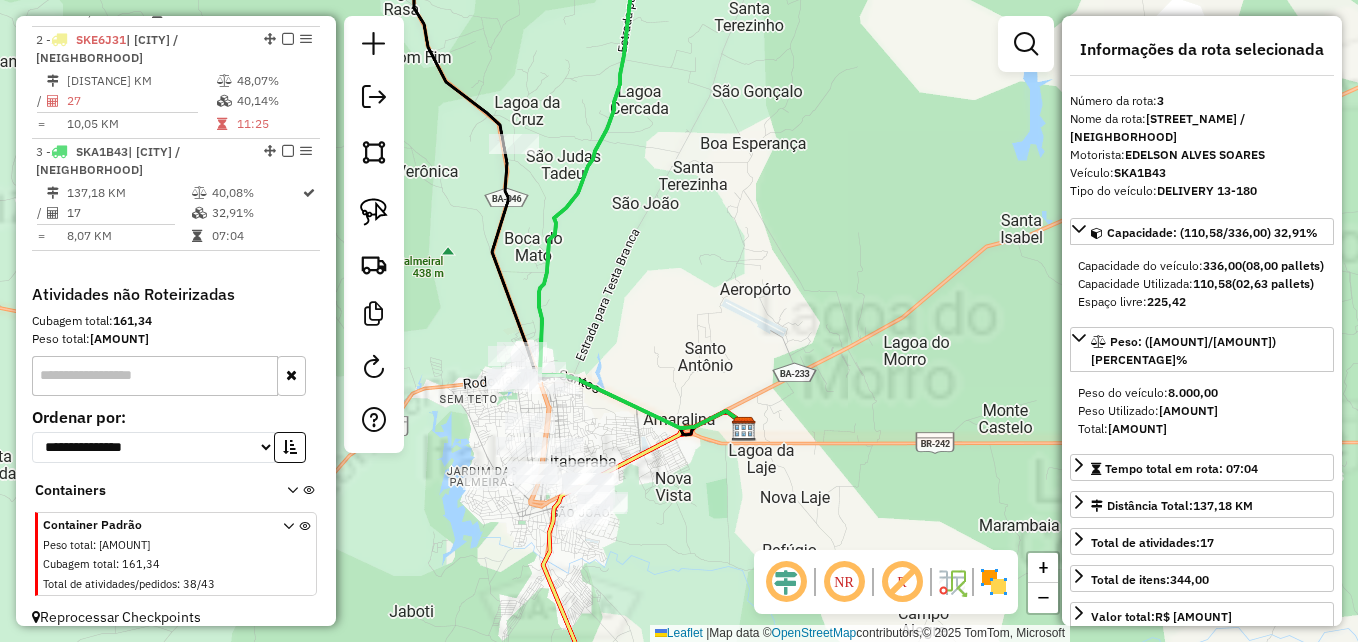 drag, startPoint x: 778, startPoint y: 342, endPoint x: 954, endPoint y: 284, distance: 185.31055 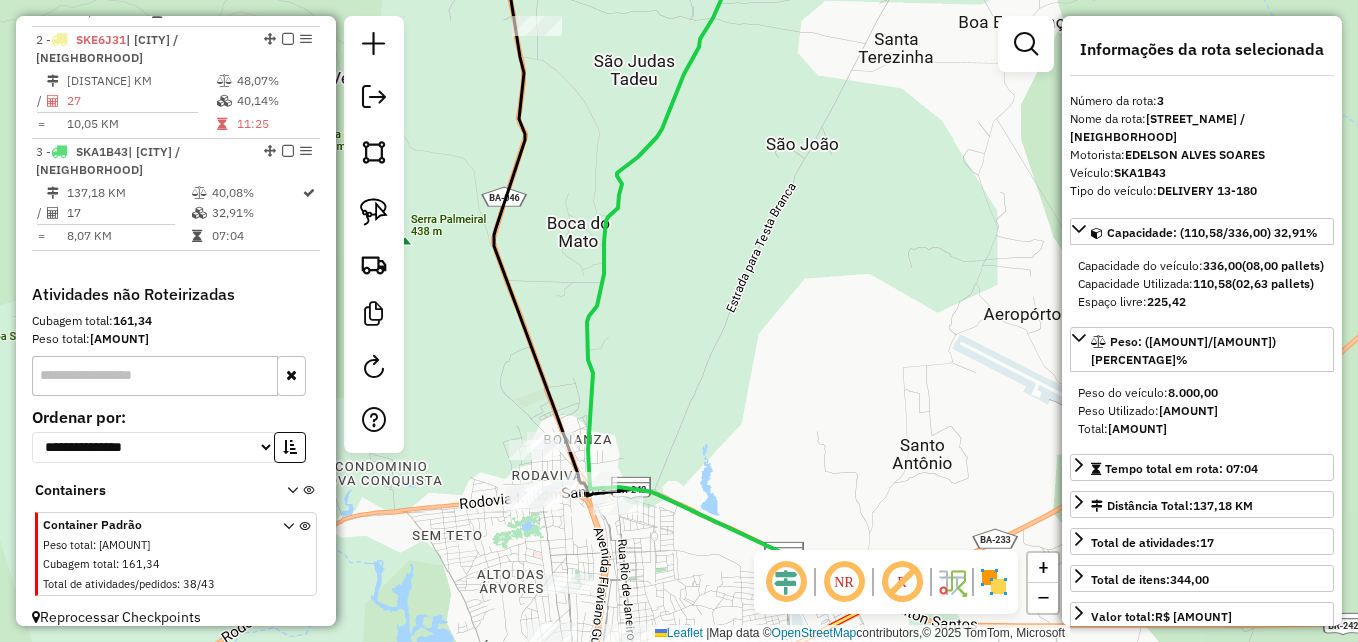 drag, startPoint x: 823, startPoint y: 253, endPoint x: 975, endPoint y: 315, distance: 164.15846 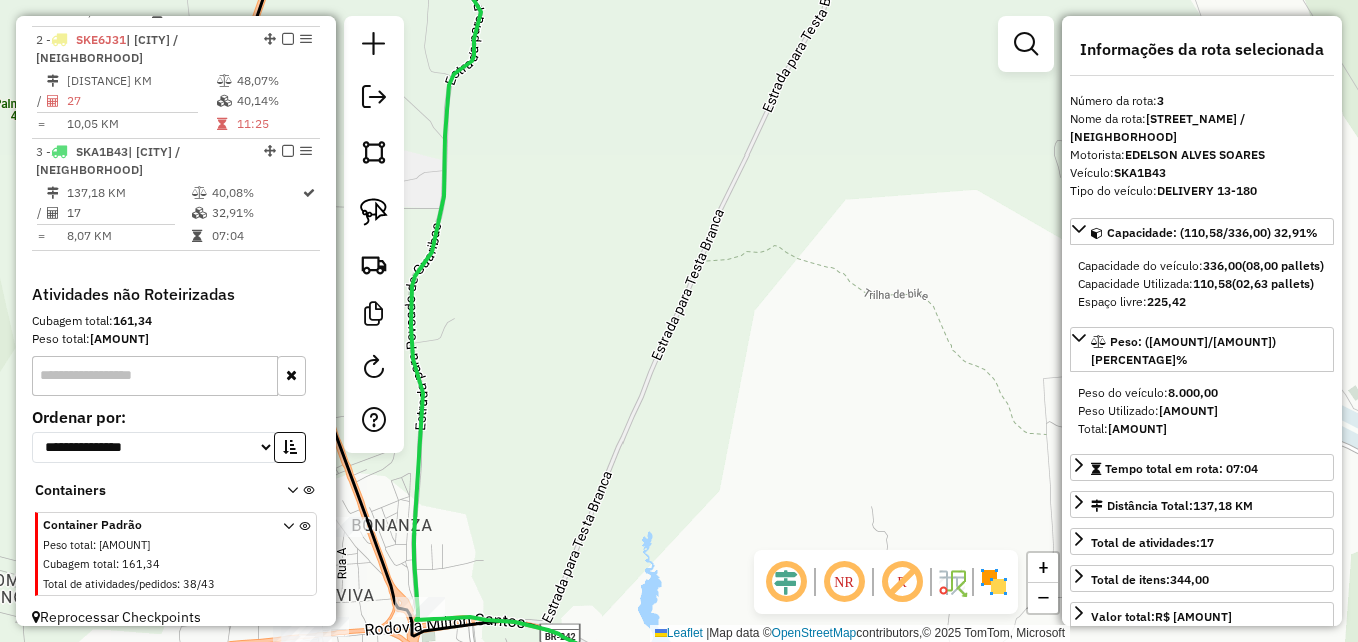 drag, startPoint x: 729, startPoint y: 363, endPoint x: 921, endPoint y: 363, distance: 192 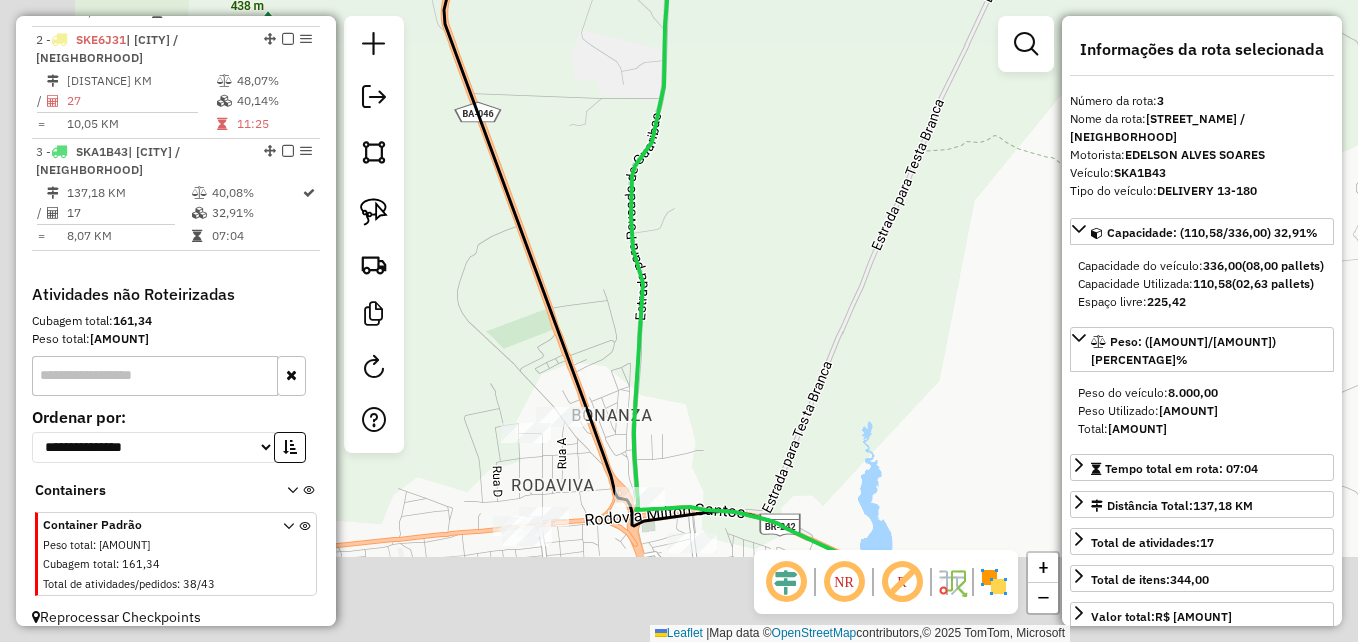 drag, startPoint x: 760, startPoint y: 370, endPoint x: 893, endPoint y: 255, distance: 175.82378 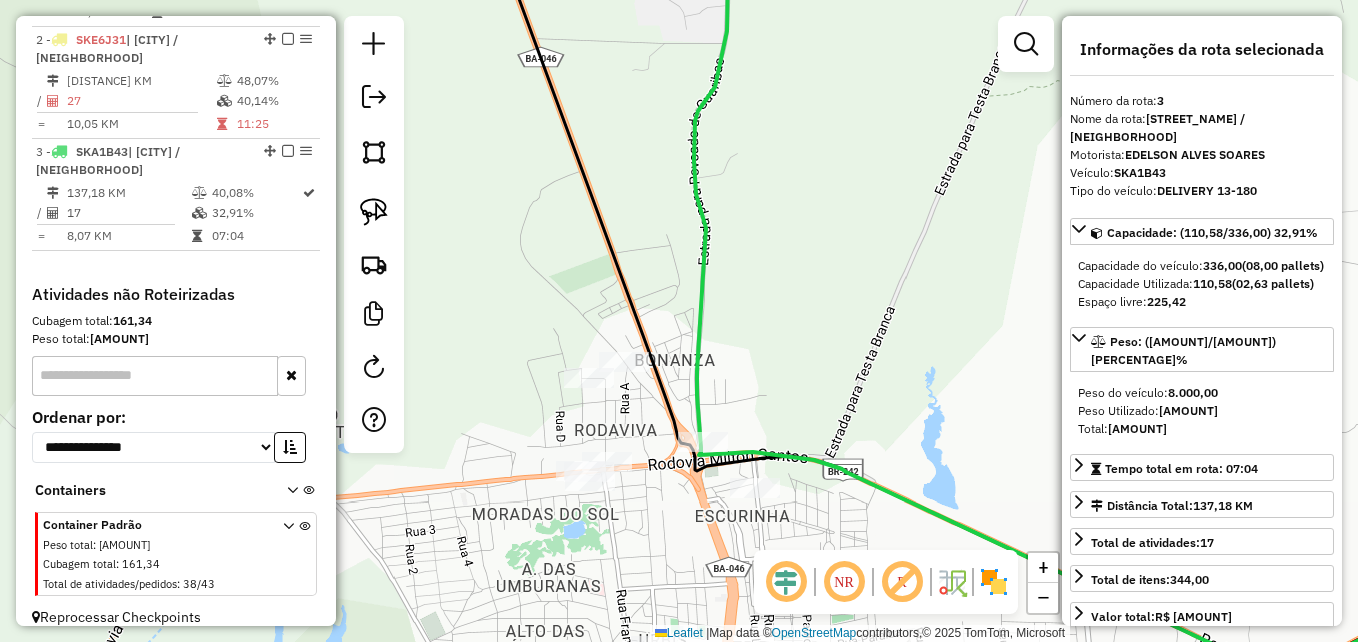 drag, startPoint x: 837, startPoint y: 280, endPoint x: 889, endPoint y: 237, distance: 67.47592 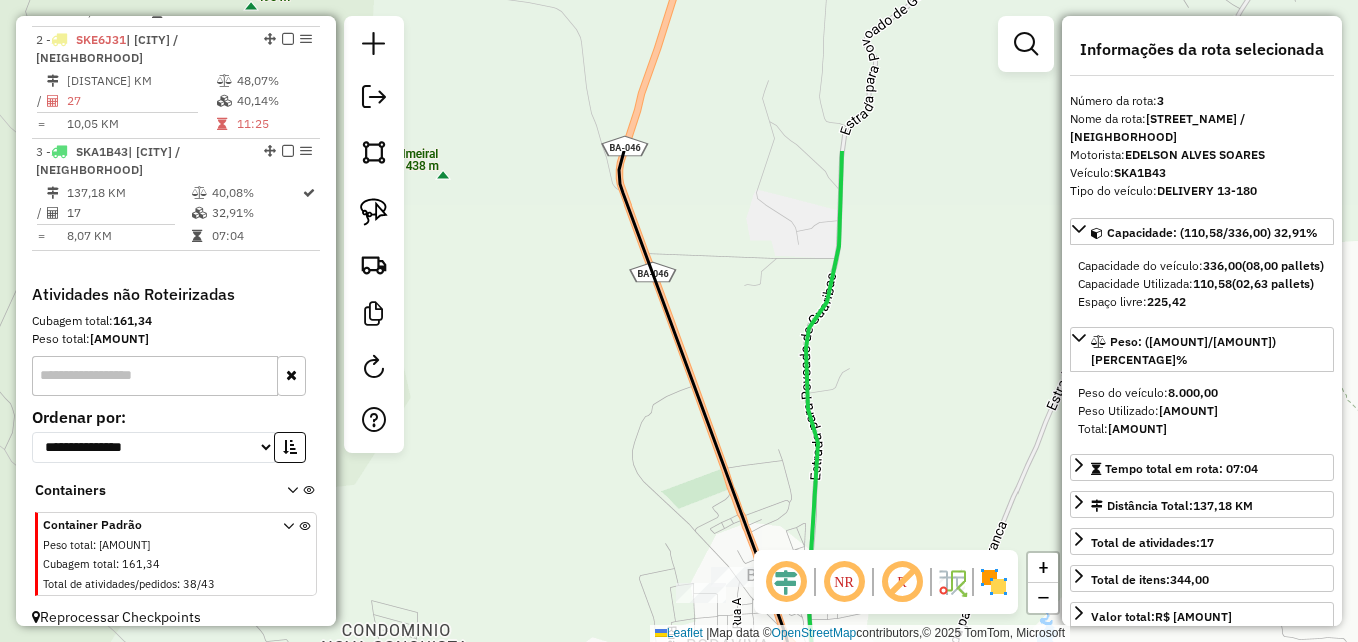 drag, startPoint x: 839, startPoint y: 214, endPoint x: 957, endPoint y: 467, distance: 279.16483 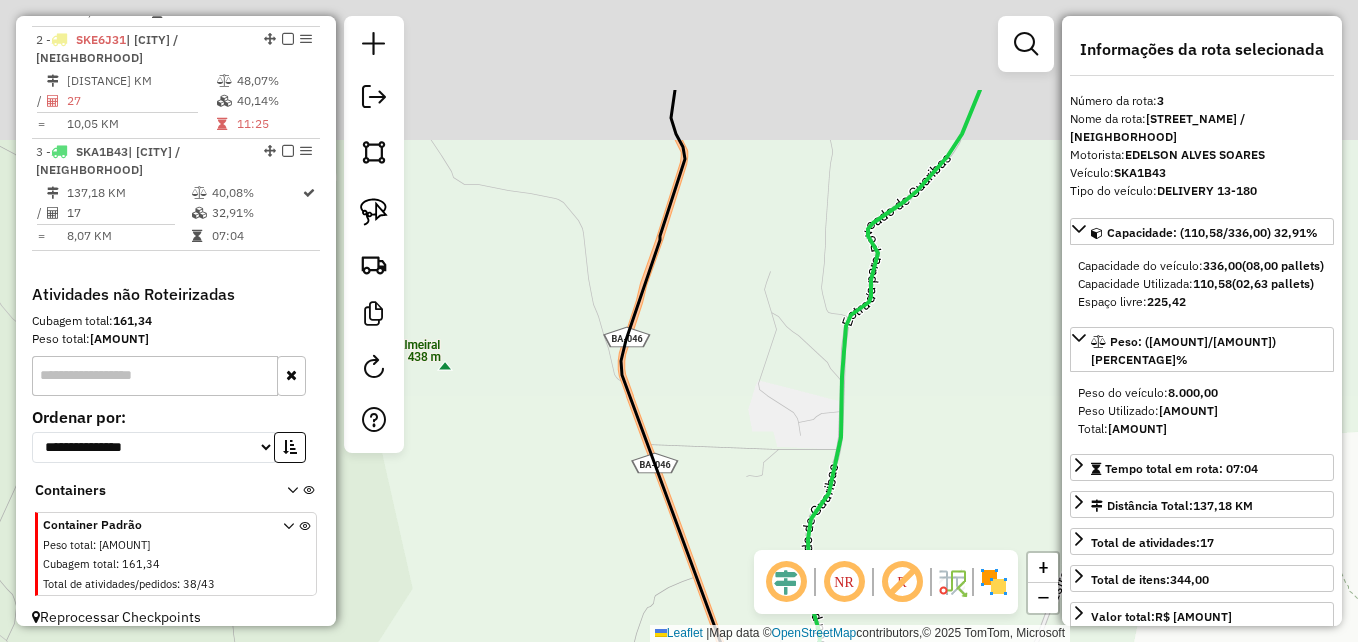 drag, startPoint x: 895, startPoint y: 333, endPoint x: 892, endPoint y: 487, distance: 154.02922 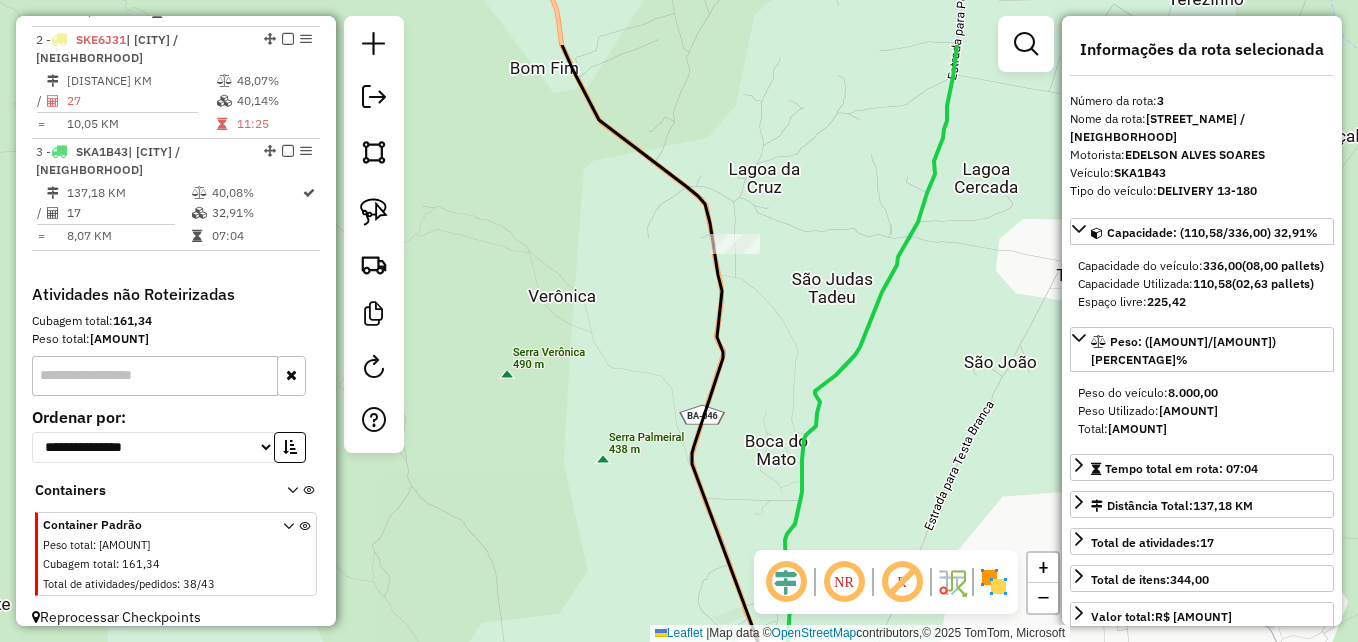 drag, startPoint x: 743, startPoint y: 242, endPoint x: 743, endPoint y: 351, distance: 109 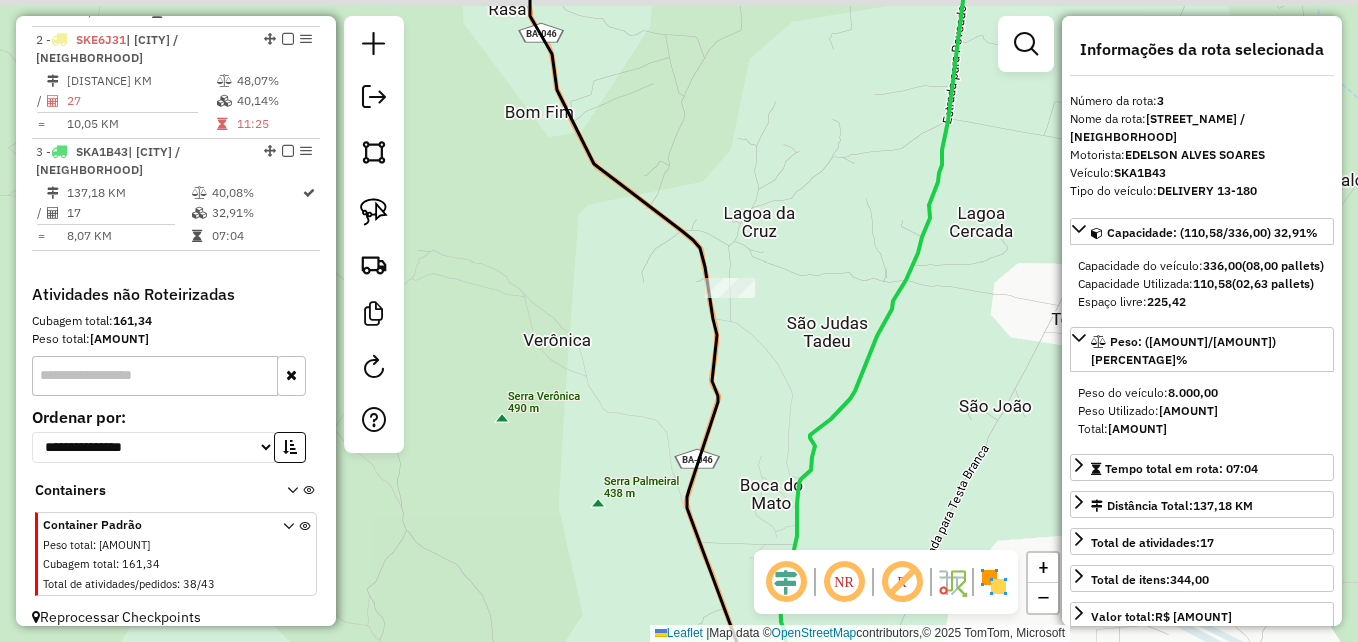 drag, startPoint x: 776, startPoint y: 276, endPoint x: 771, endPoint y: 331, distance: 55.226807 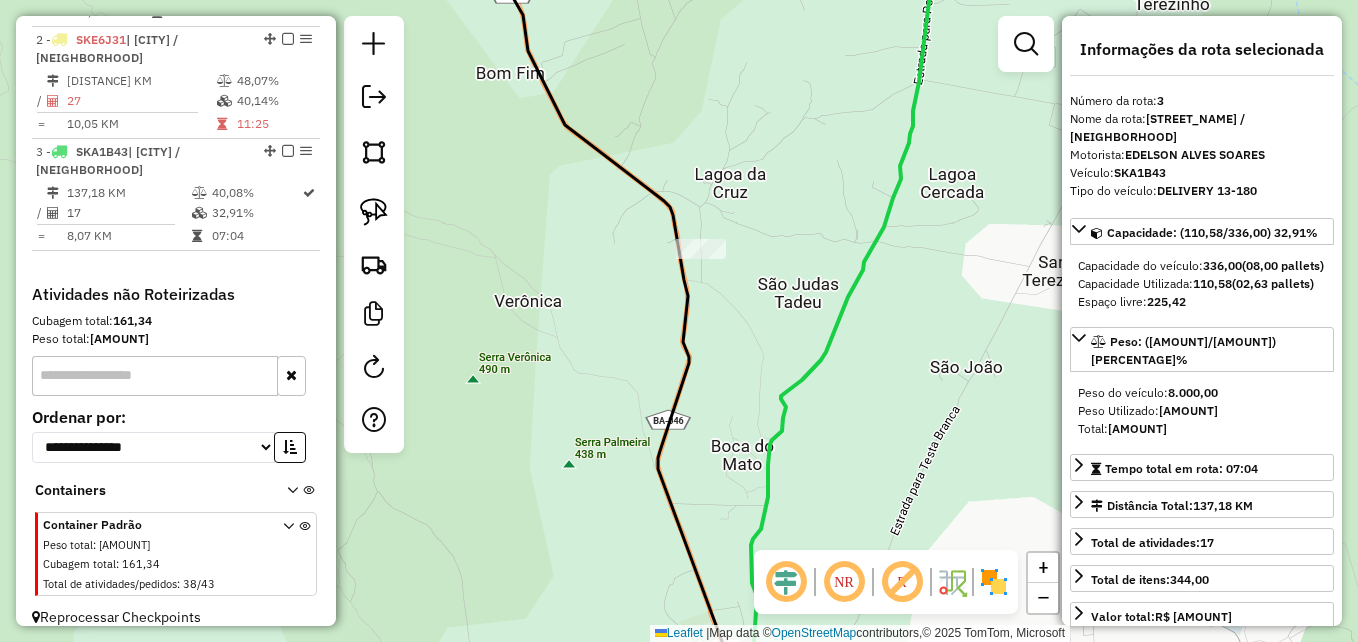 drag, startPoint x: 569, startPoint y: 260, endPoint x: 571, endPoint y: 274, distance: 14.142136 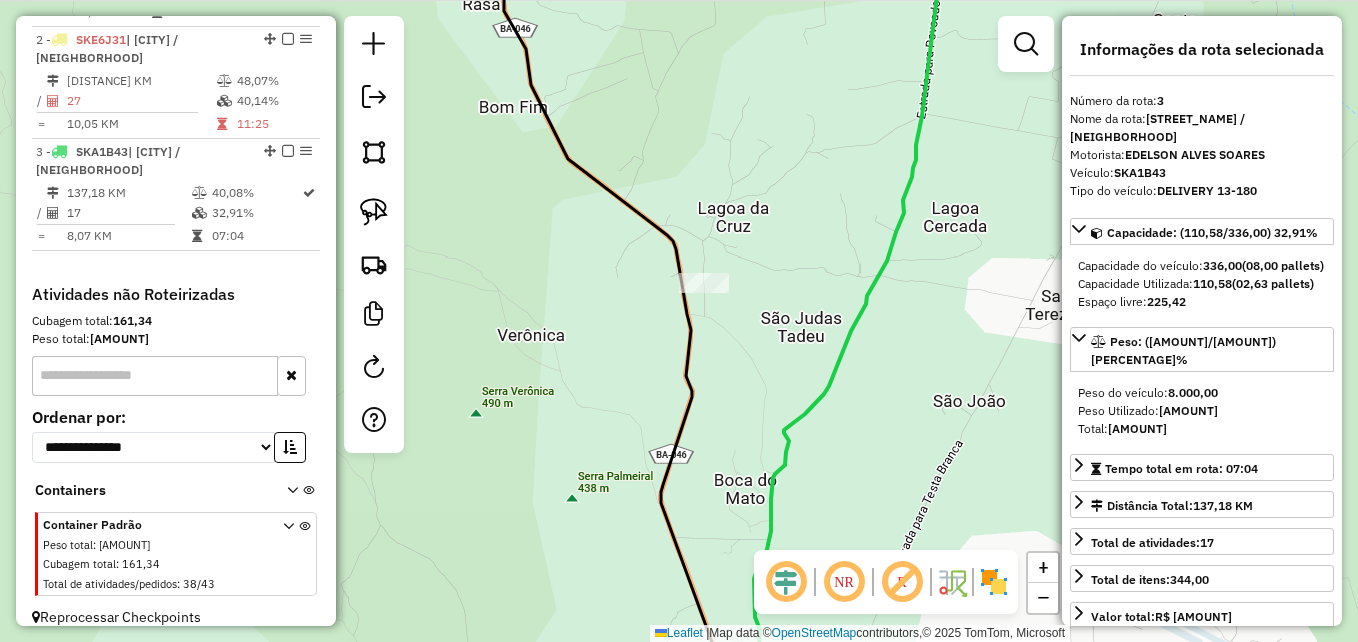 drag, startPoint x: 583, startPoint y: 225, endPoint x: 593, endPoint y: 421, distance: 196.25494 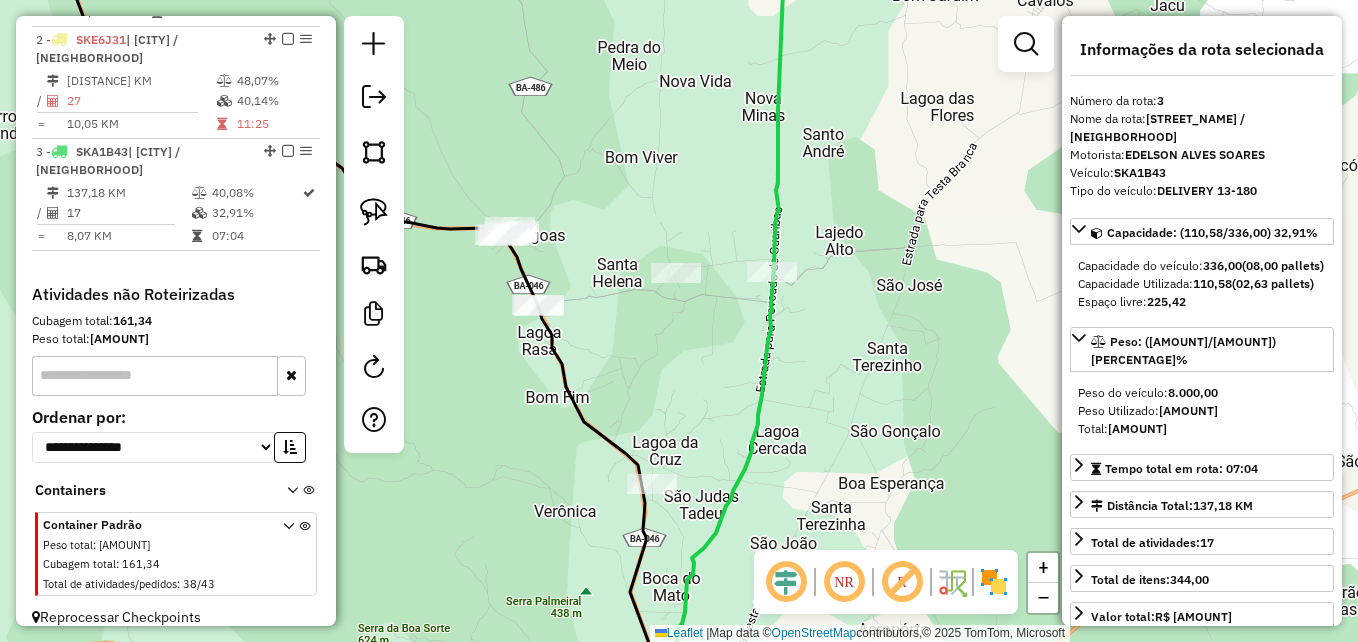 drag, startPoint x: 541, startPoint y: 357, endPoint x: 542, endPoint y: 432, distance: 75.00667 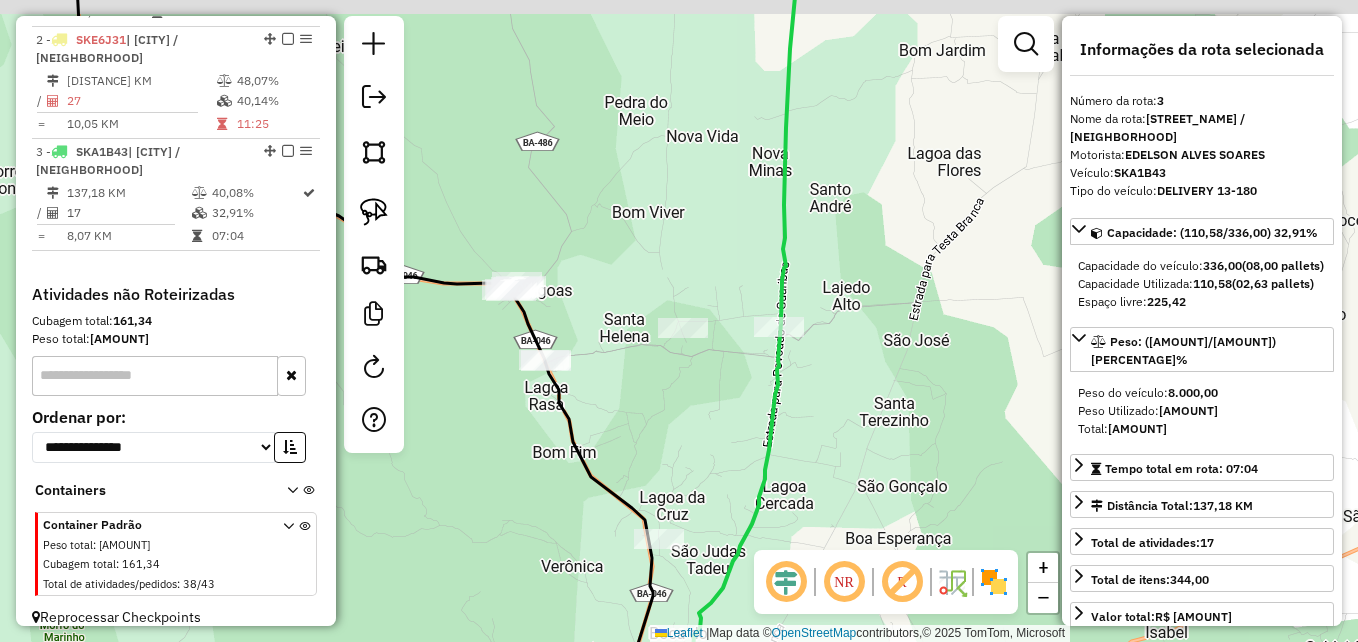 drag, startPoint x: 528, startPoint y: 386, endPoint x: 615, endPoint y: 456, distance: 111.66467 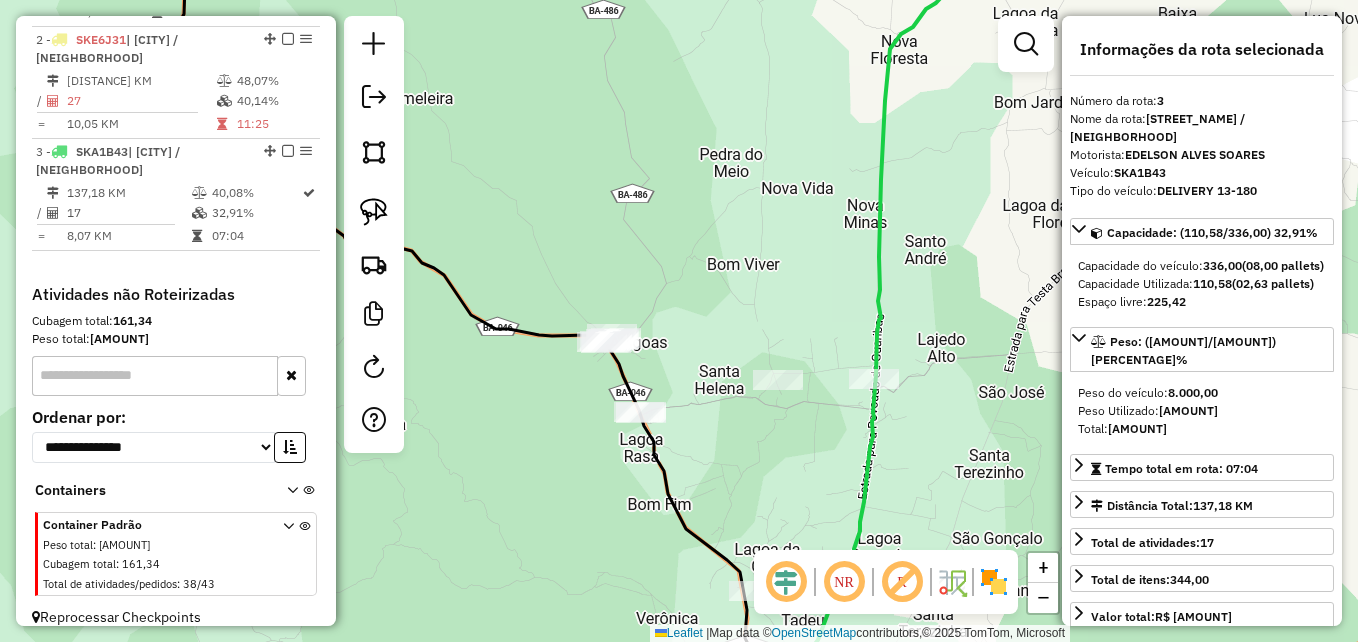 drag, startPoint x: 586, startPoint y: 458, endPoint x: 587, endPoint y: 468, distance: 10.049875 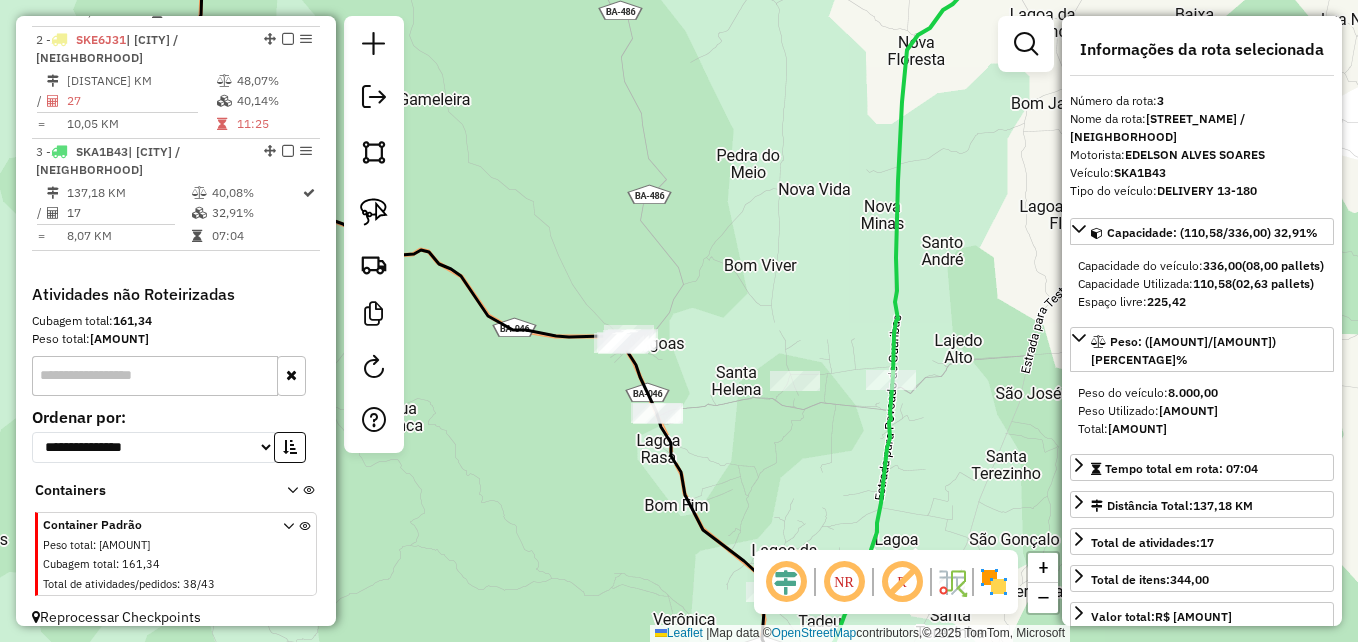 drag, startPoint x: 525, startPoint y: 442, endPoint x: 599, endPoint y: 425, distance: 75.9276 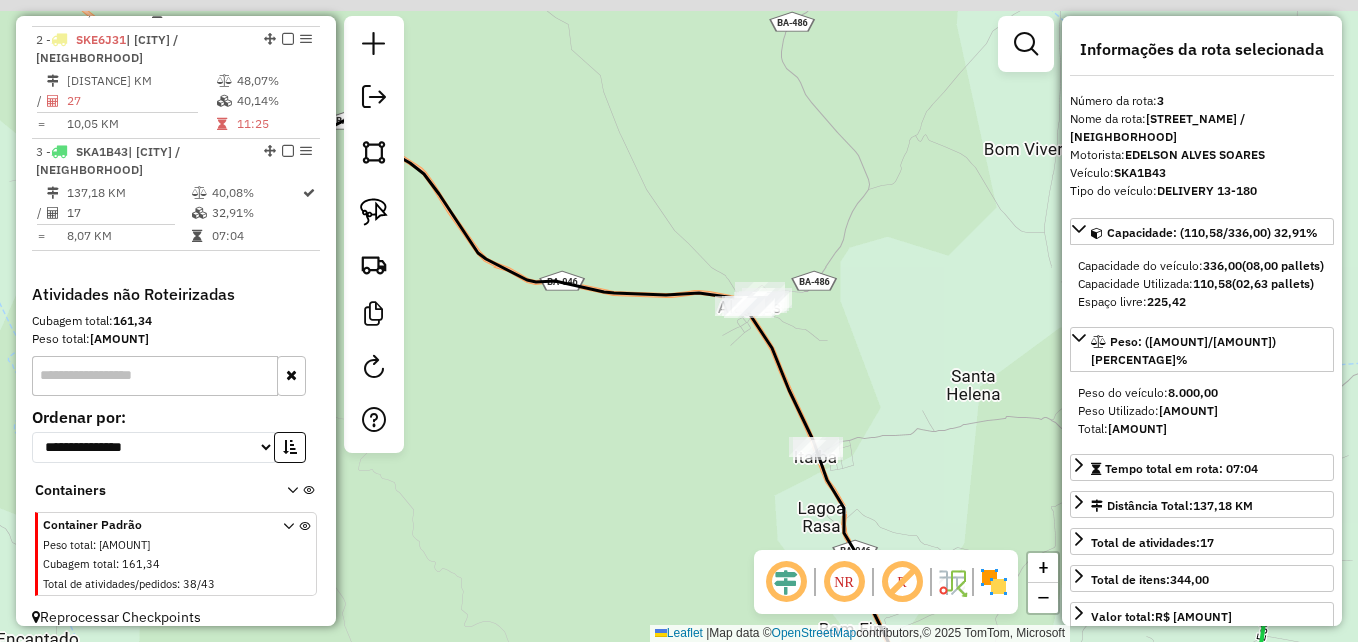 drag, startPoint x: 625, startPoint y: 380, endPoint x: 610, endPoint y: 462, distance: 83.360664 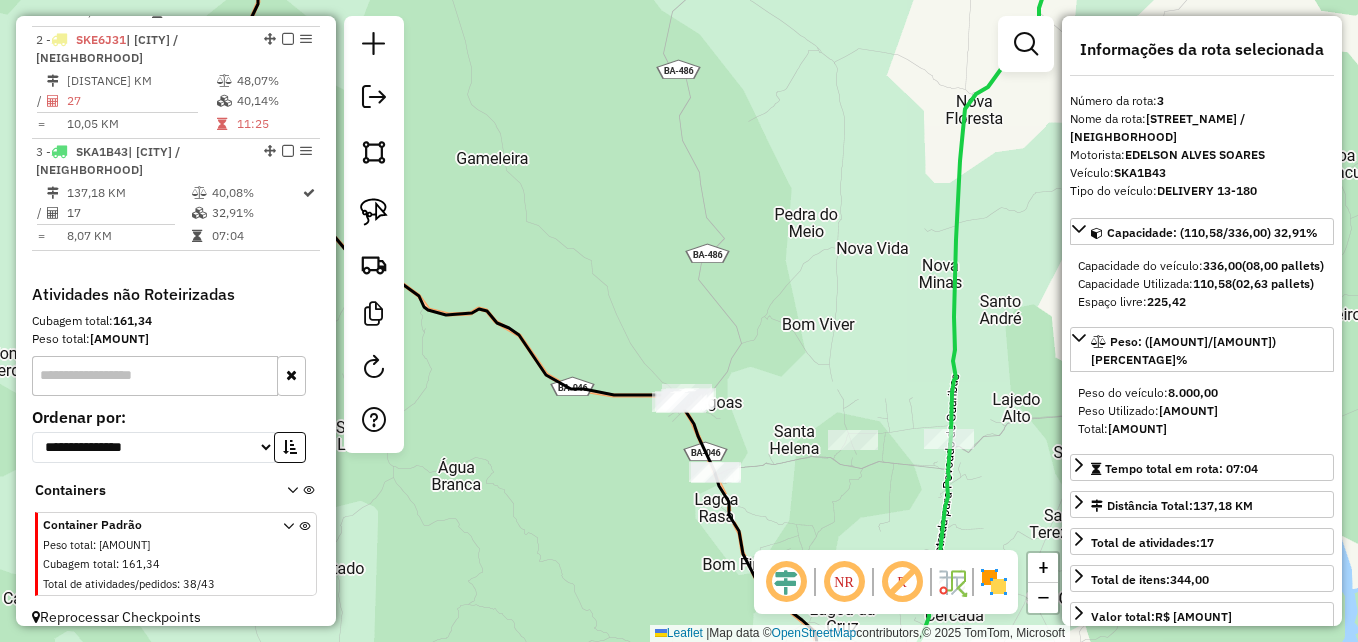drag, startPoint x: 614, startPoint y: 435, endPoint x: 617, endPoint y: 472, distance: 37.12142 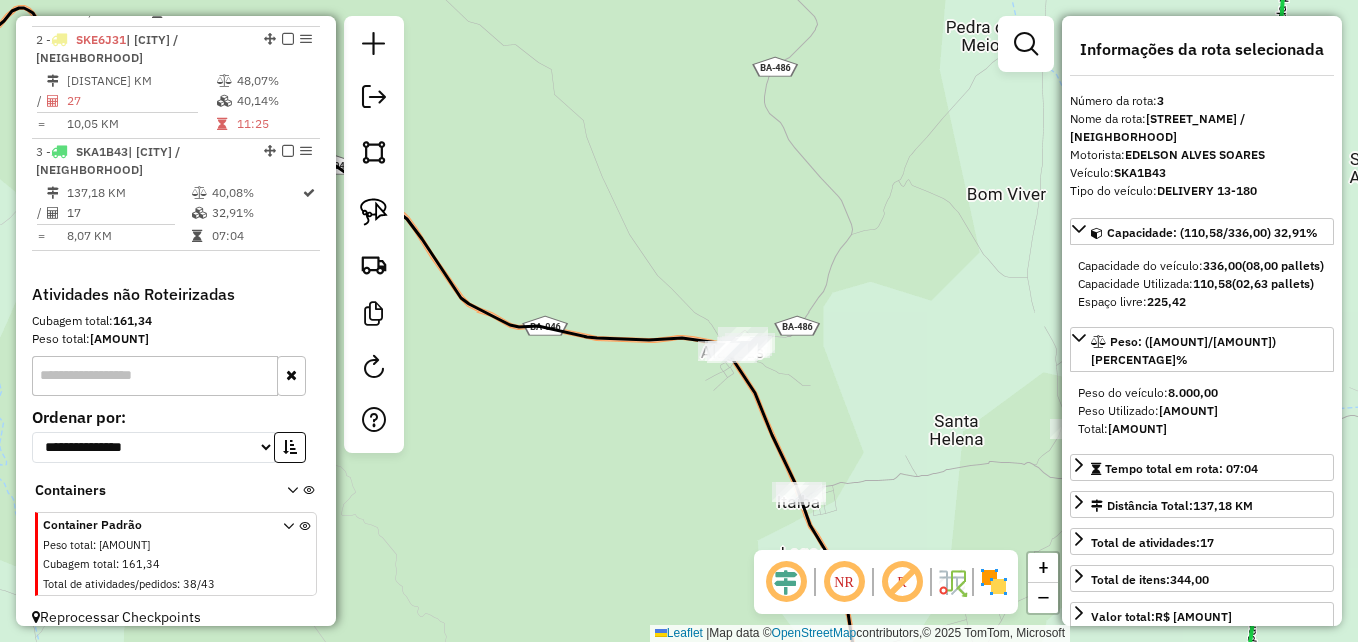 drag, startPoint x: 629, startPoint y: 464, endPoint x: 583, endPoint y: 490, distance: 52.83938 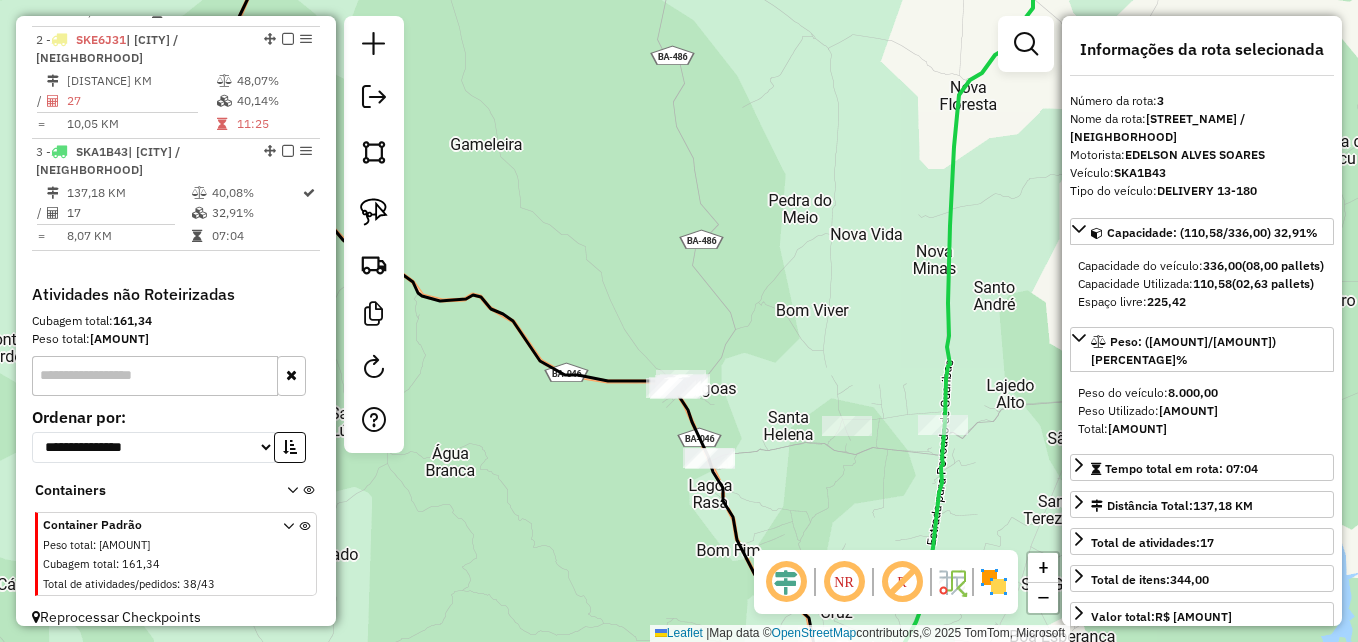 drag, startPoint x: 603, startPoint y: 530, endPoint x: 538, endPoint y: 408, distance: 138.2353 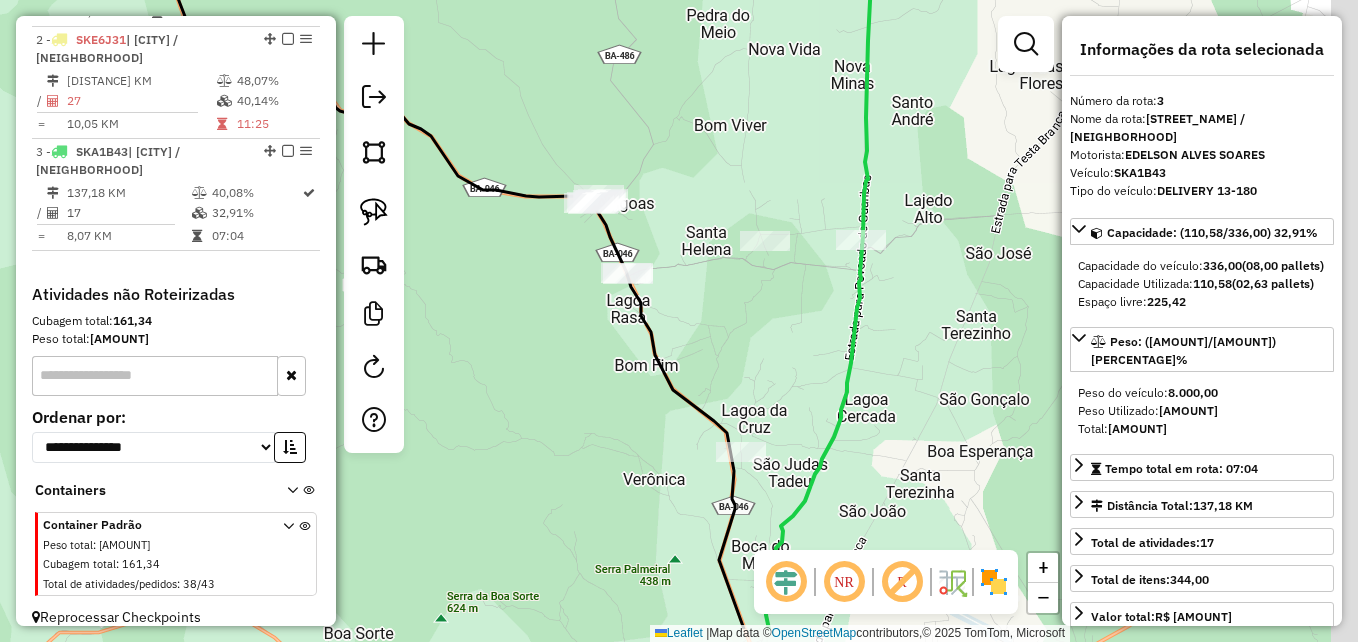 drag, startPoint x: 585, startPoint y: 463, endPoint x: 556, endPoint y: 383, distance: 85.09406 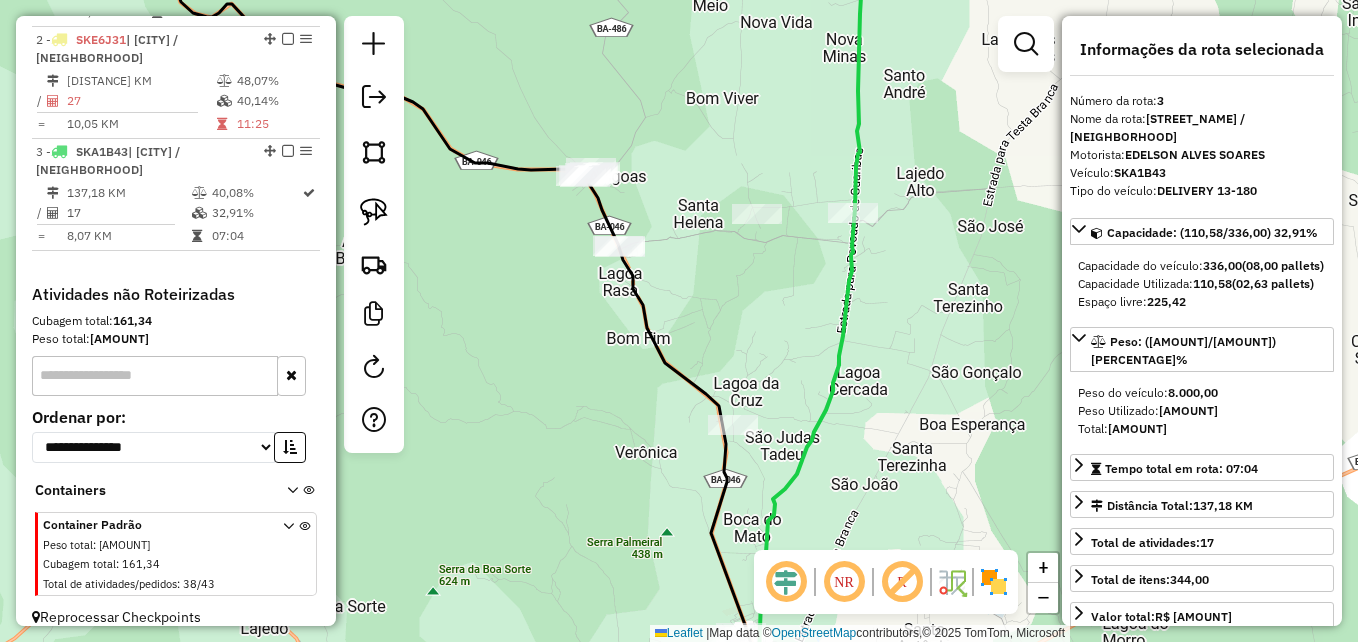 drag, startPoint x: 587, startPoint y: 445, endPoint x: 573, endPoint y: 396, distance: 50.96077 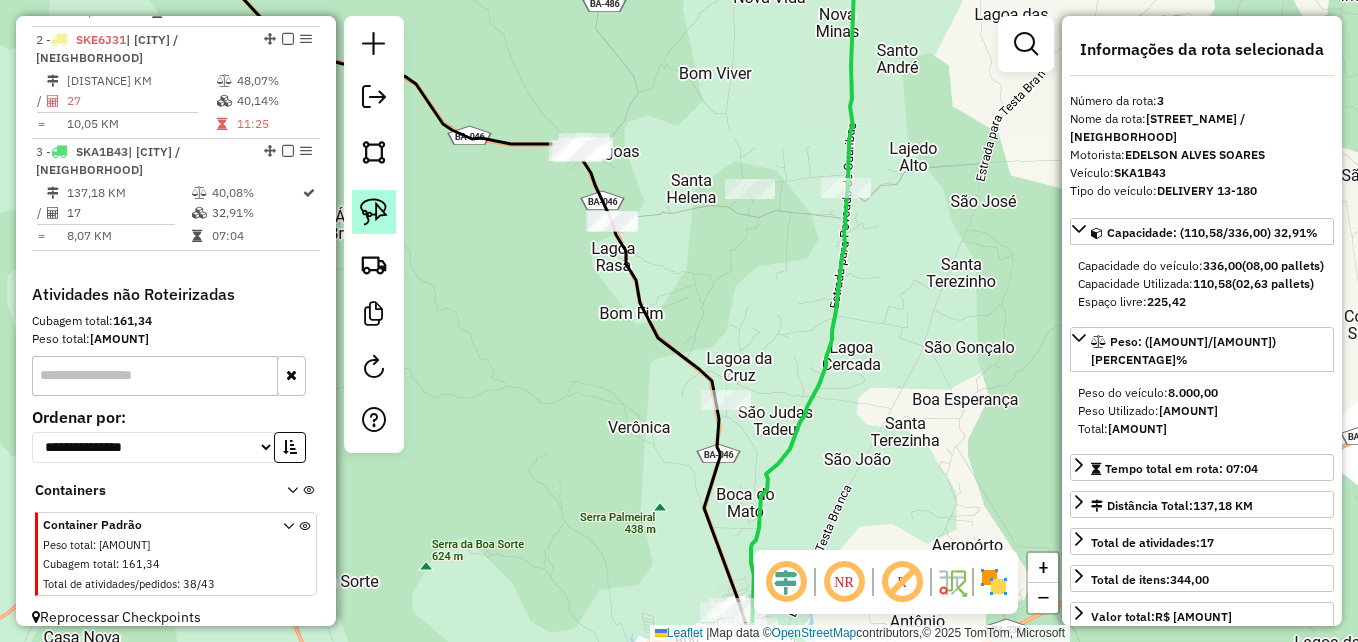 click 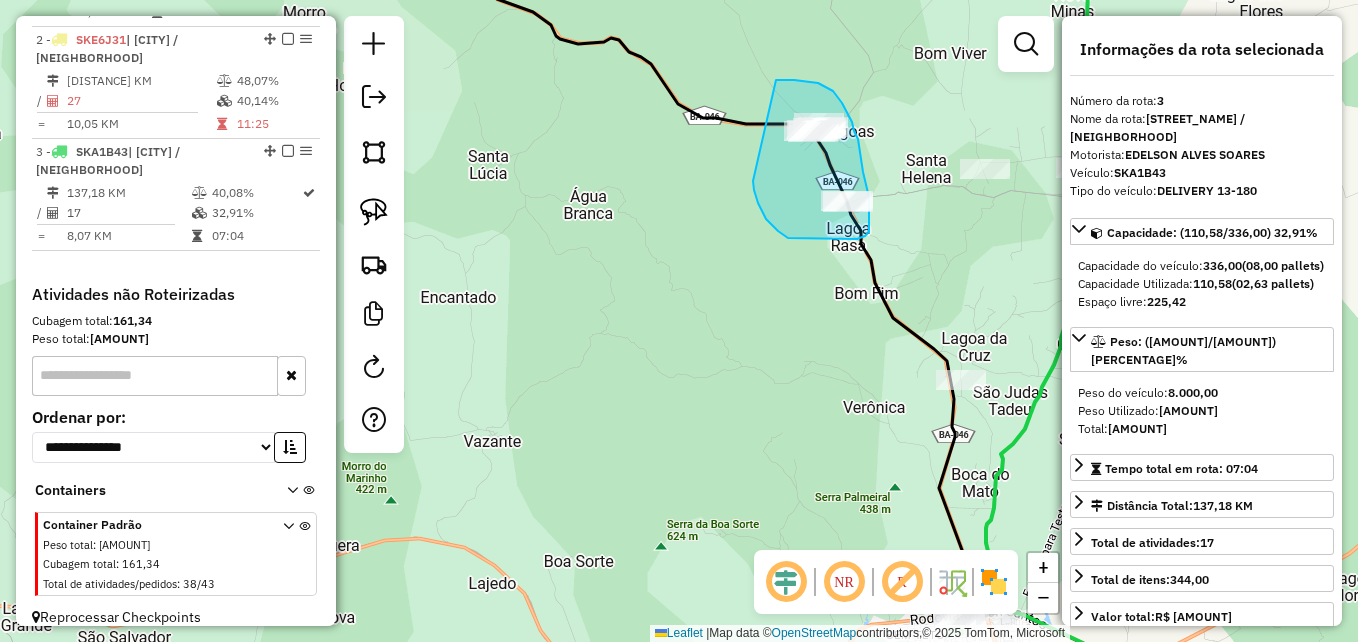 drag, startPoint x: 794, startPoint y: 80, endPoint x: 753, endPoint y: 165, distance: 94.371605 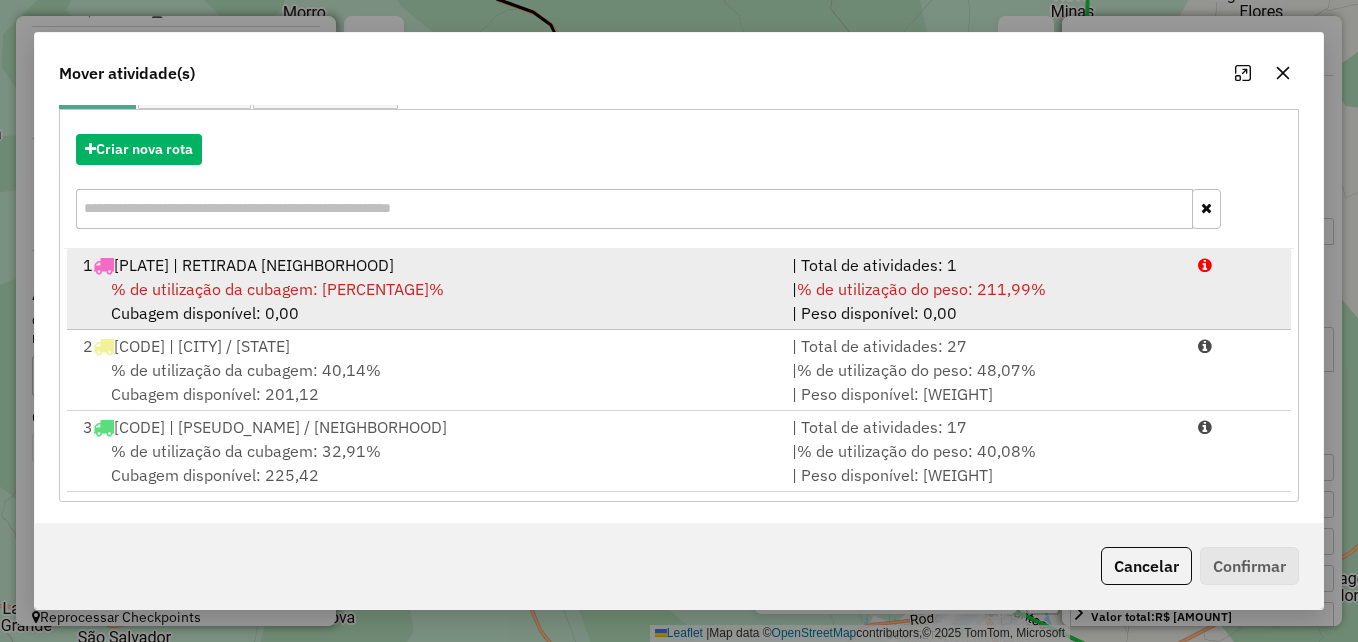 scroll, scrollTop: 209, scrollLeft: 0, axis: vertical 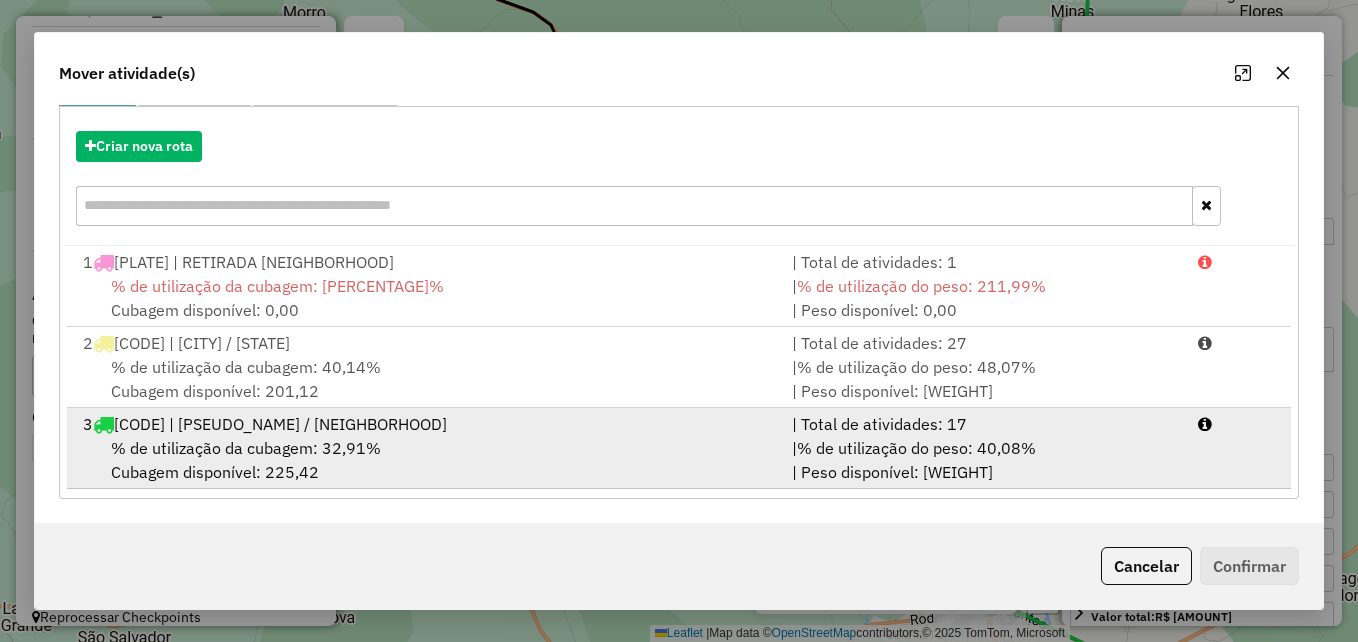 click on "[NUMBER] [PLATE] | [CITY] / [NEIGHBORHOOD]" at bounding box center [425, 424] 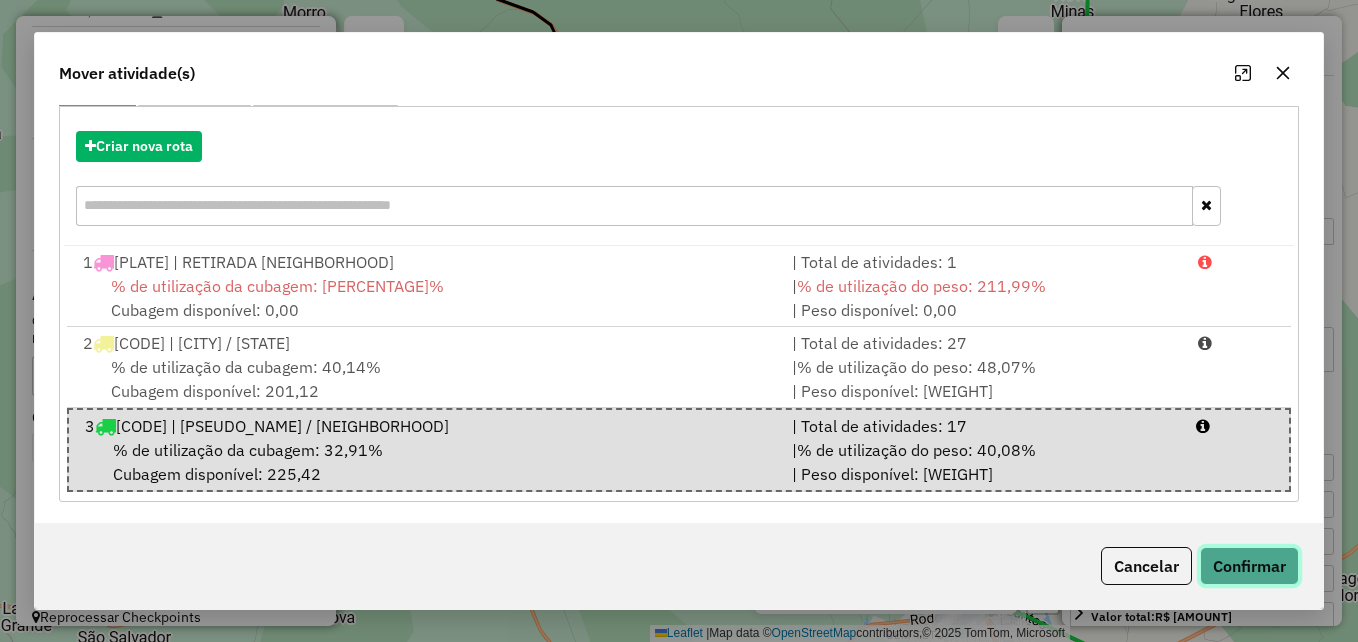 click on "Confirmar" 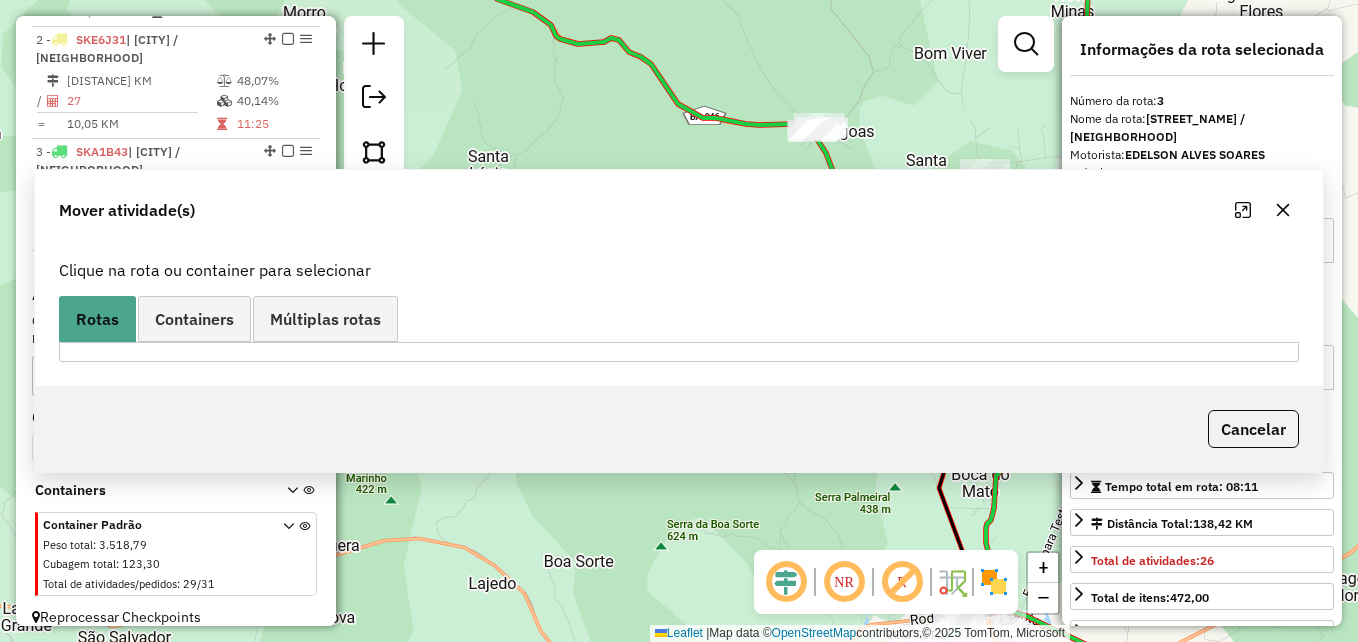 scroll, scrollTop: 0, scrollLeft: 0, axis: both 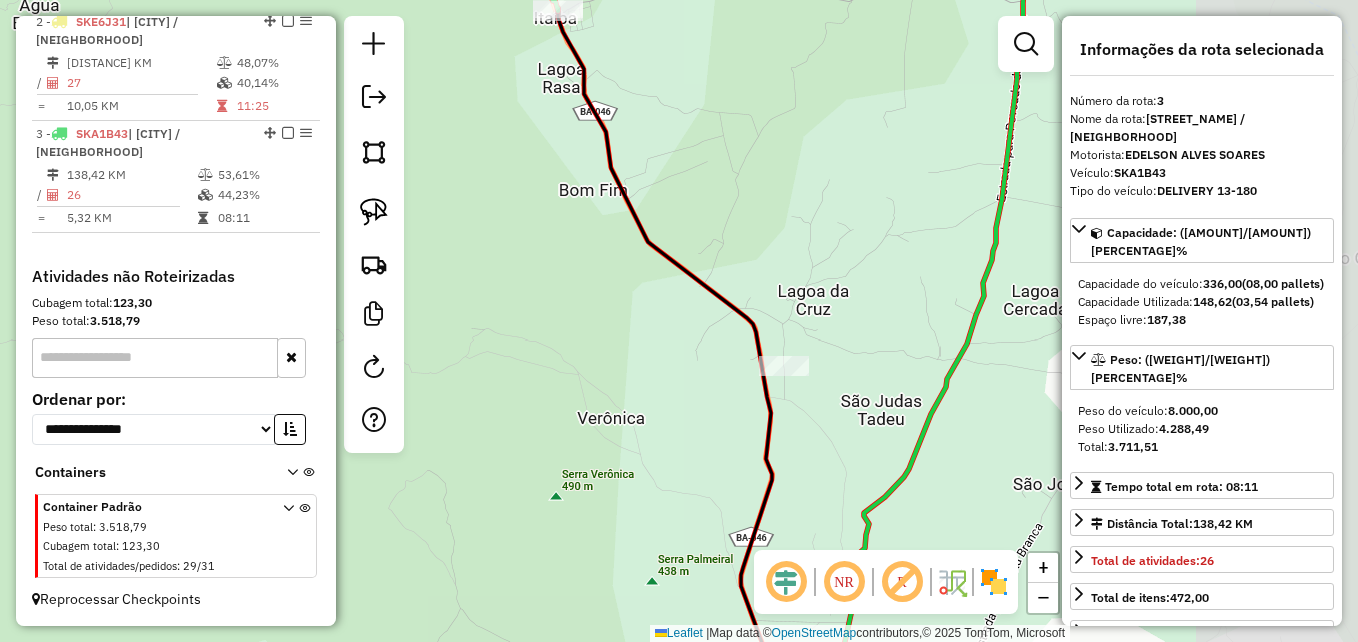 drag, startPoint x: 842, startPoint y: 375, endPoint x: 481, endPoint y: 379, distance: 361.02216 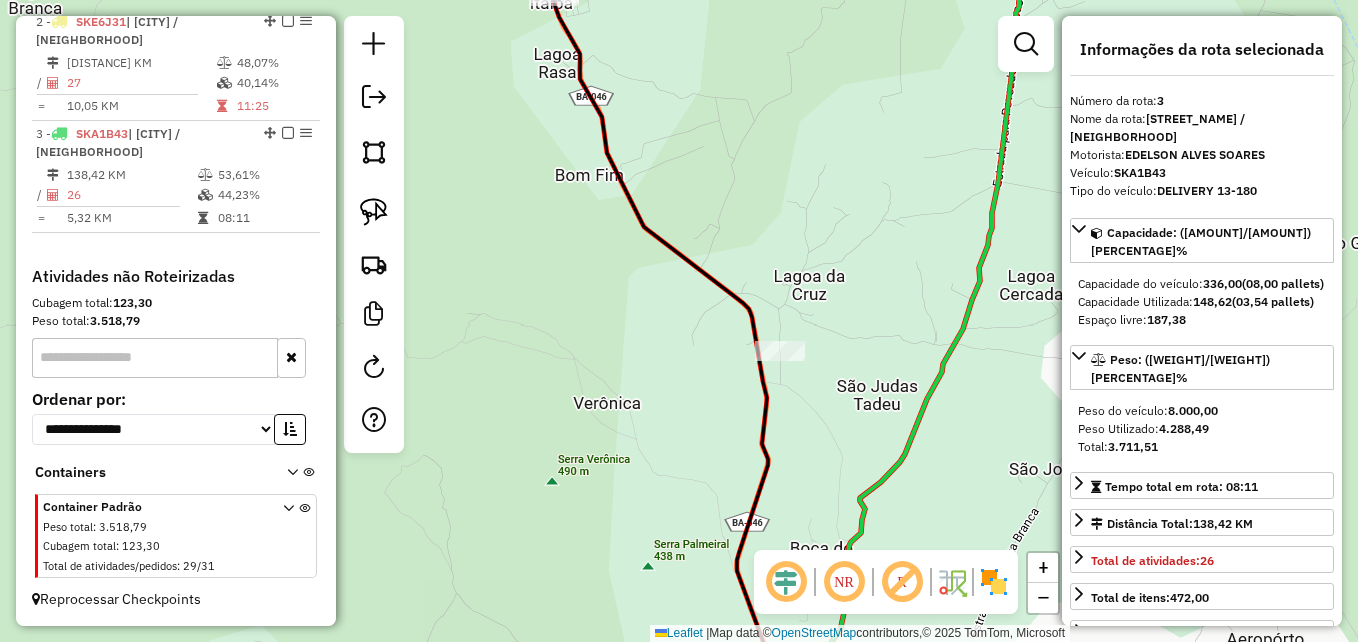 drag, startPoint x: 383, startPoint y: 216, endPoint x: 399, endPoint y: 220, distance: 16.492422 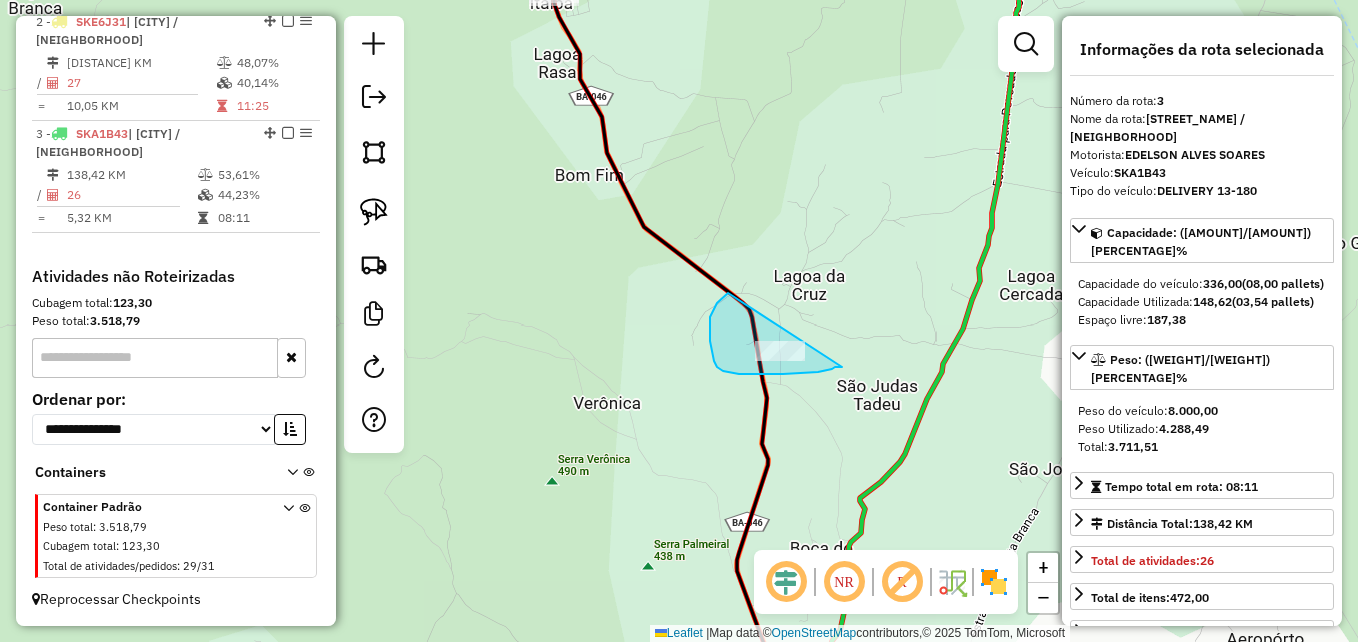 drag, startPoint x: 842, startPoint y: 367, endPoint x: 739, endPoint y: 286, distance: 131.03435 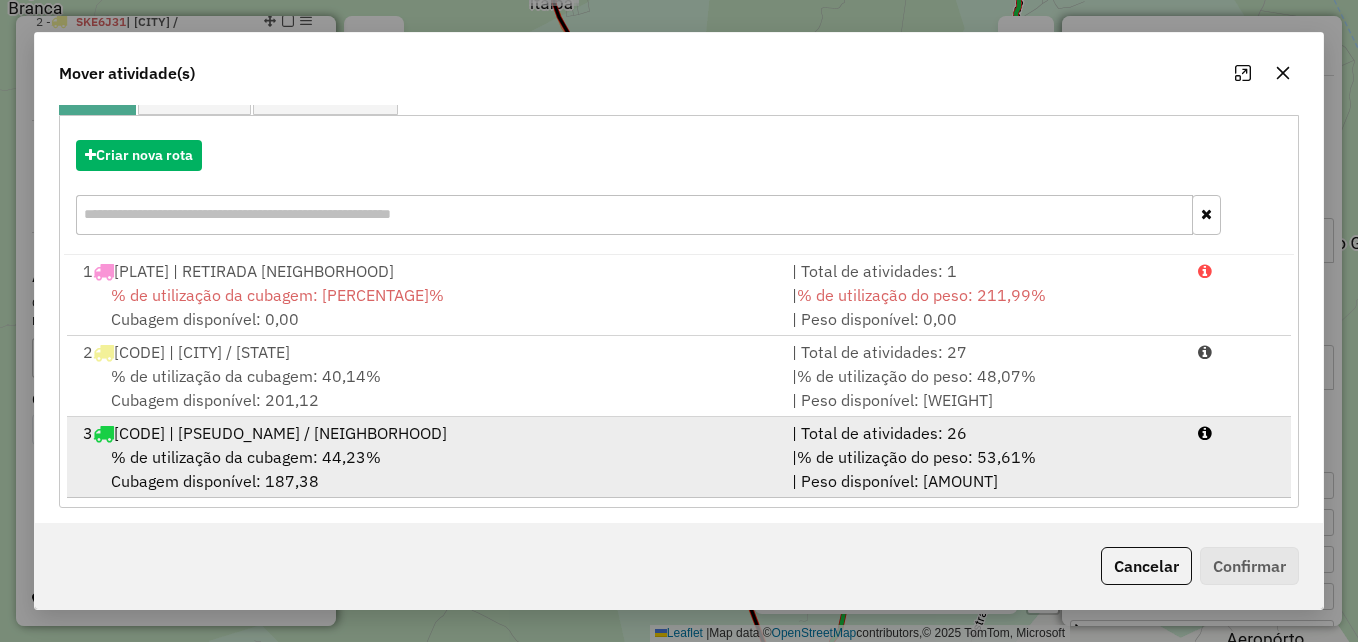 scroll, scrollTop: 209, scrollLeft: 0, axis: vertical 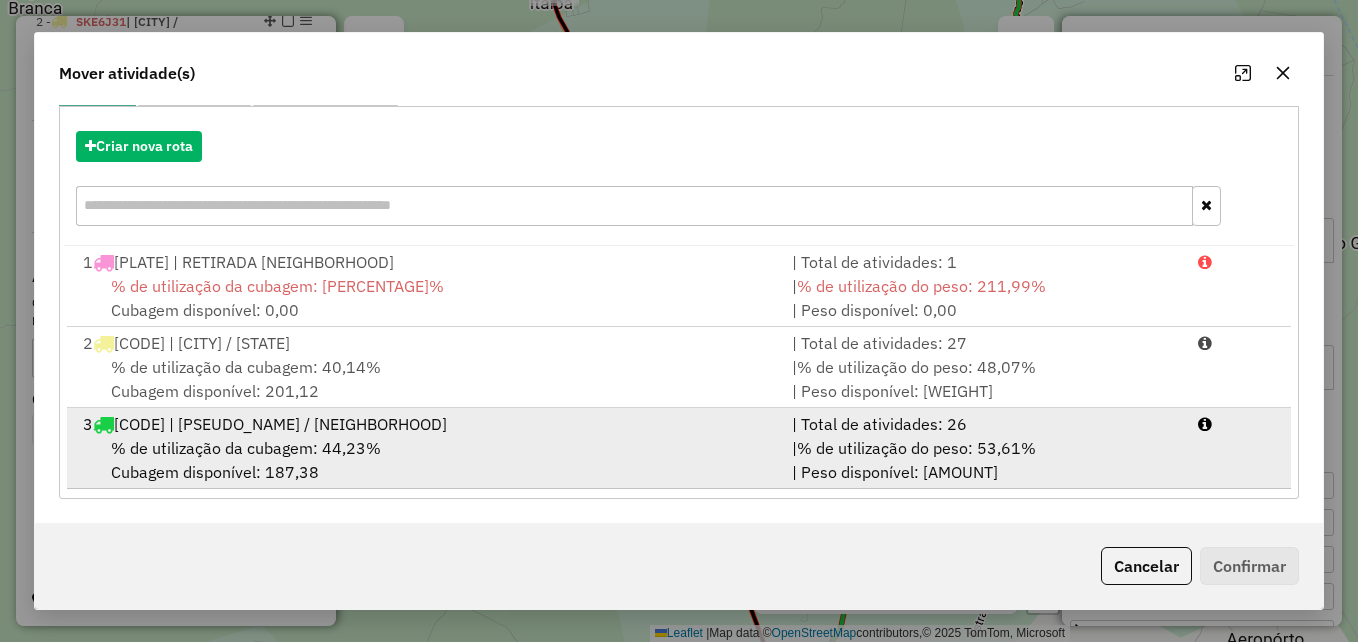 click on "% de utilização da cubagem: [PERCENTAGE]%  Cubagem disponível: [VOLUME]" at bounding box center [425, 460] 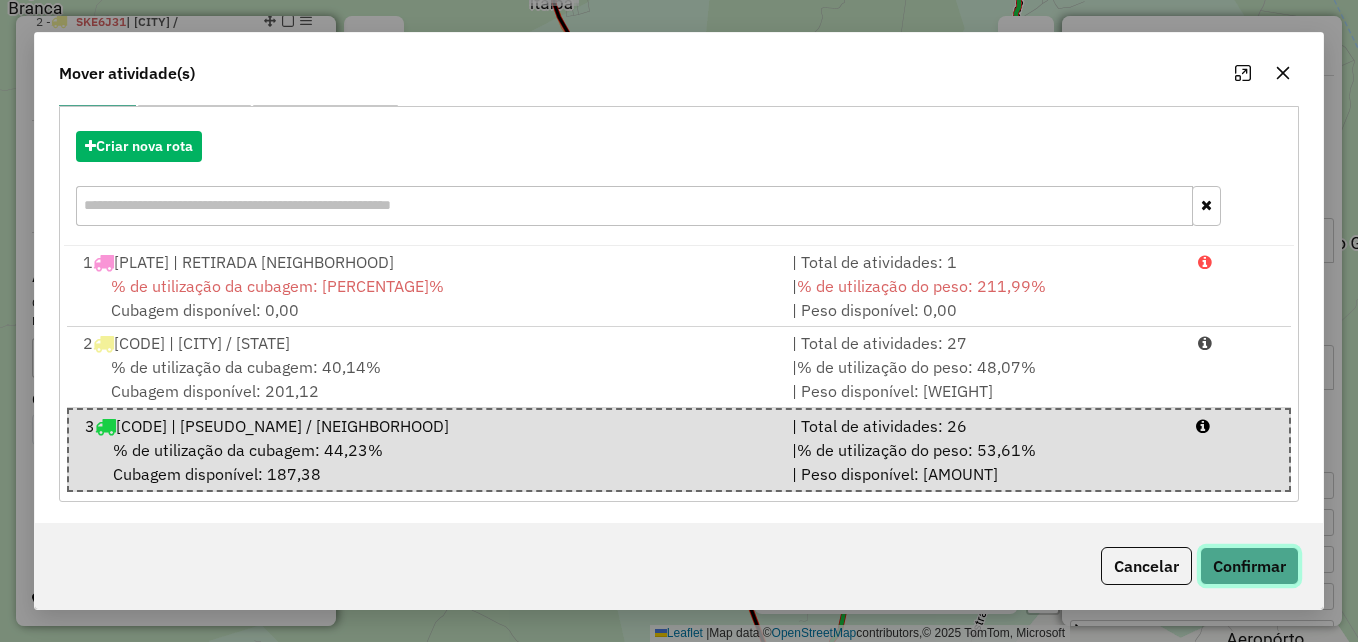 click on "Confirmar" 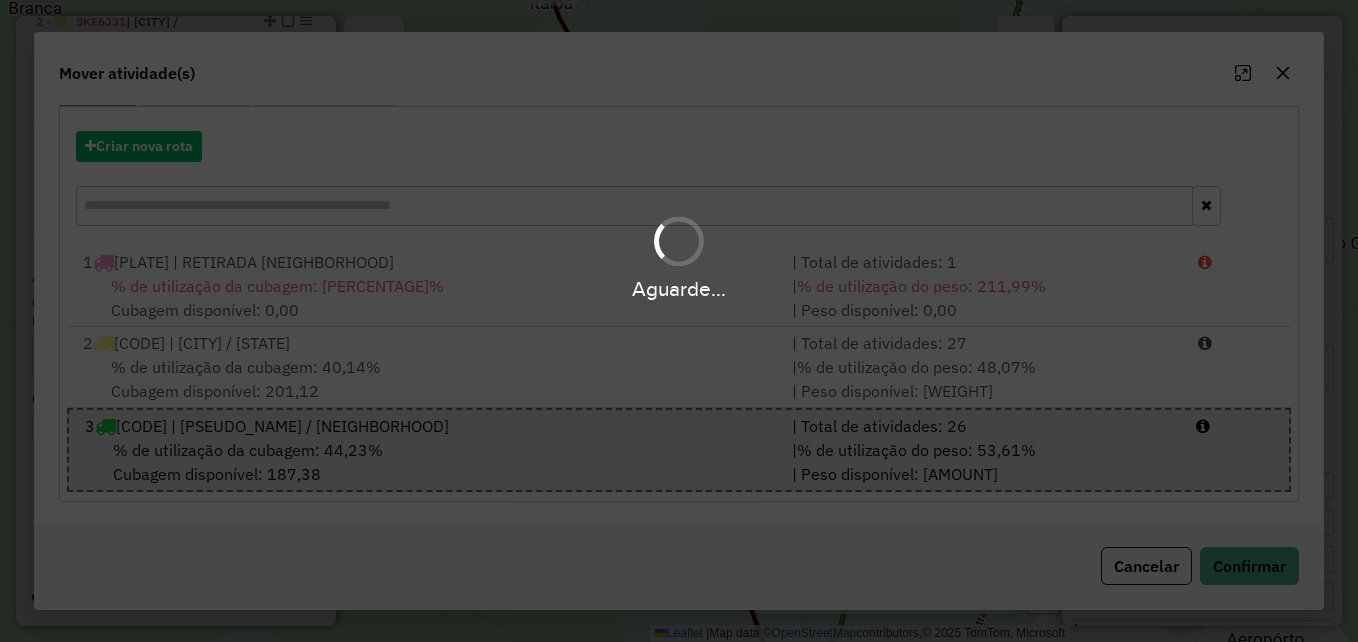 scroll, scrollTop: 0, scrollLeft: 0, axis: both 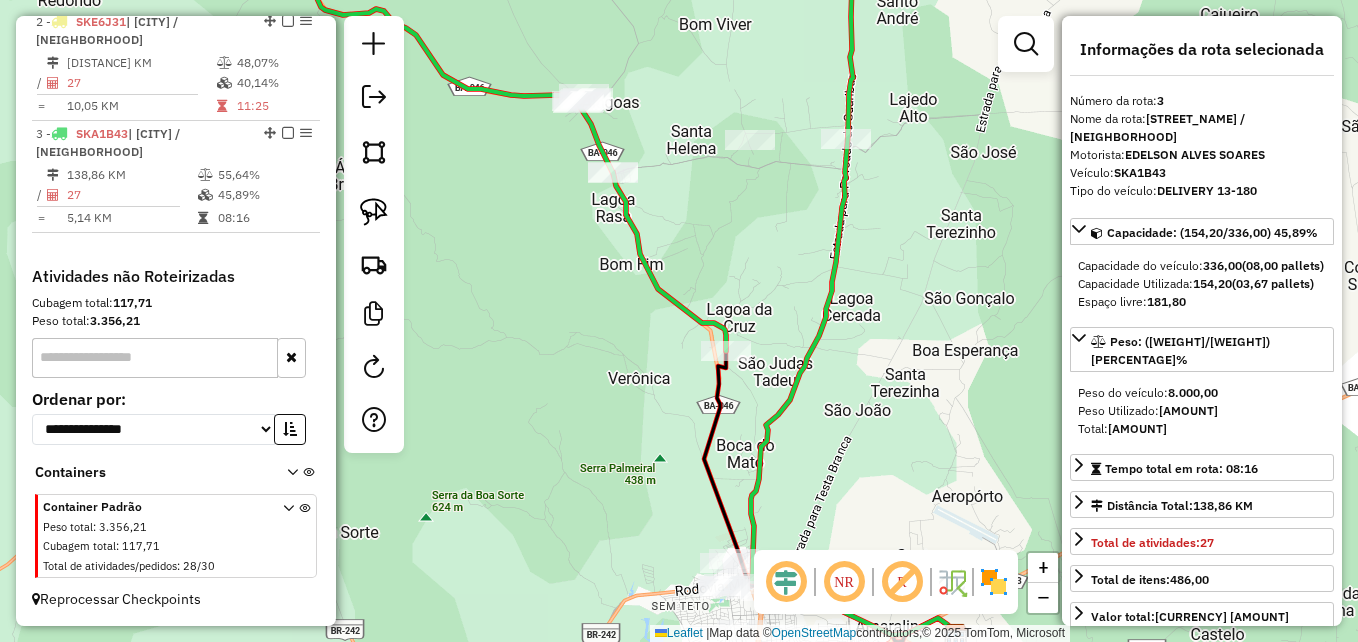 drag, startPoint x: 692, startPoint y: 412, endPoint x: 635, endPoint y: 268, distance: 154.87091 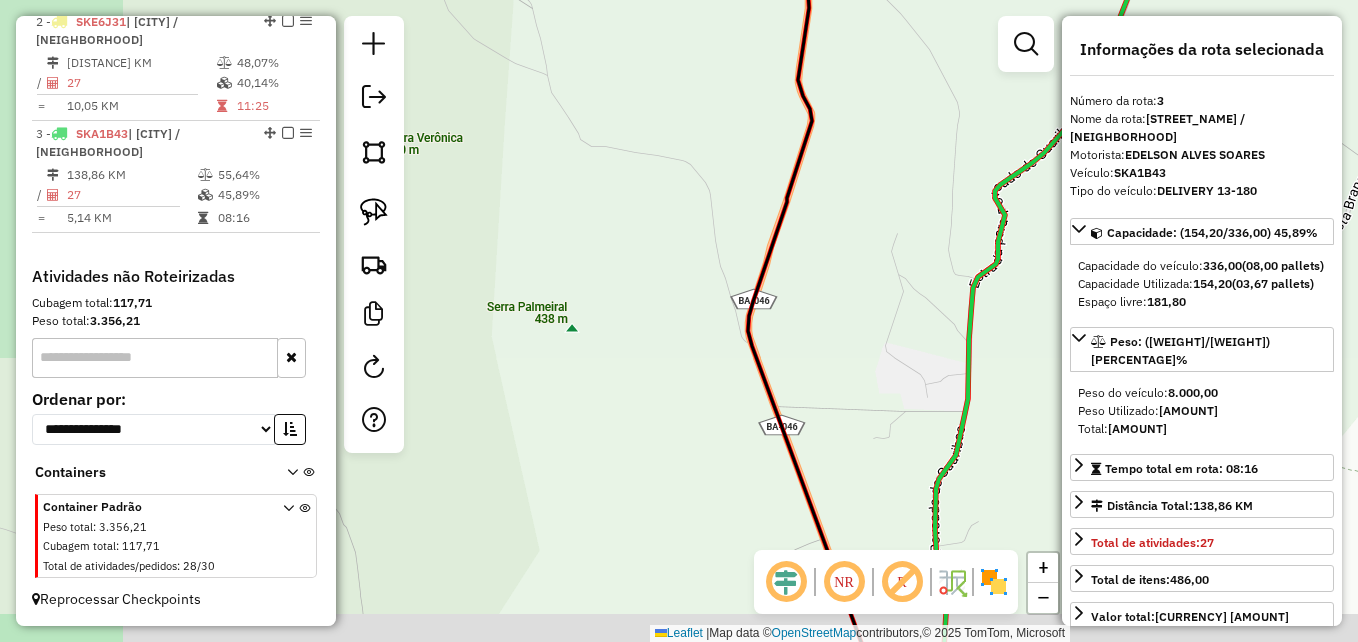 drag, startPoint x: 638, startPoint y: 339, endPoint x: 566, endPoint y: 263, distance: 104.69002 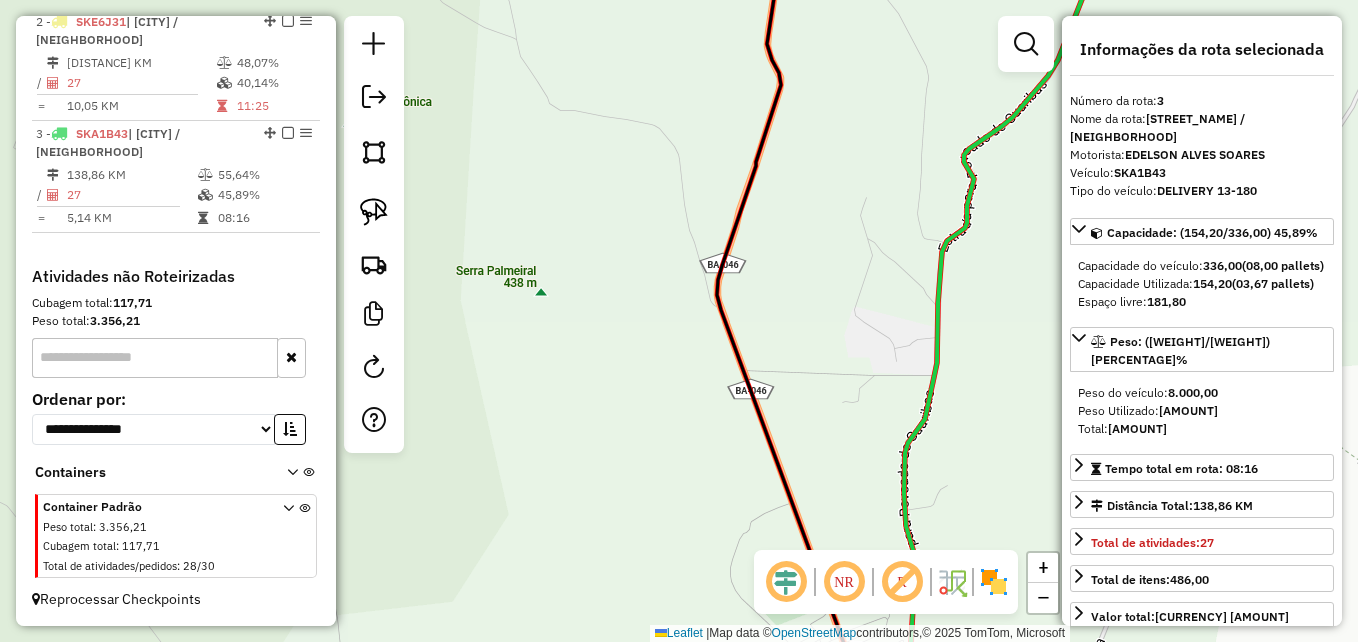 drag, startPoint x: 633, startPoint y: 375, endPoint x: 560, endPoint y: 277, distance: 122.20065 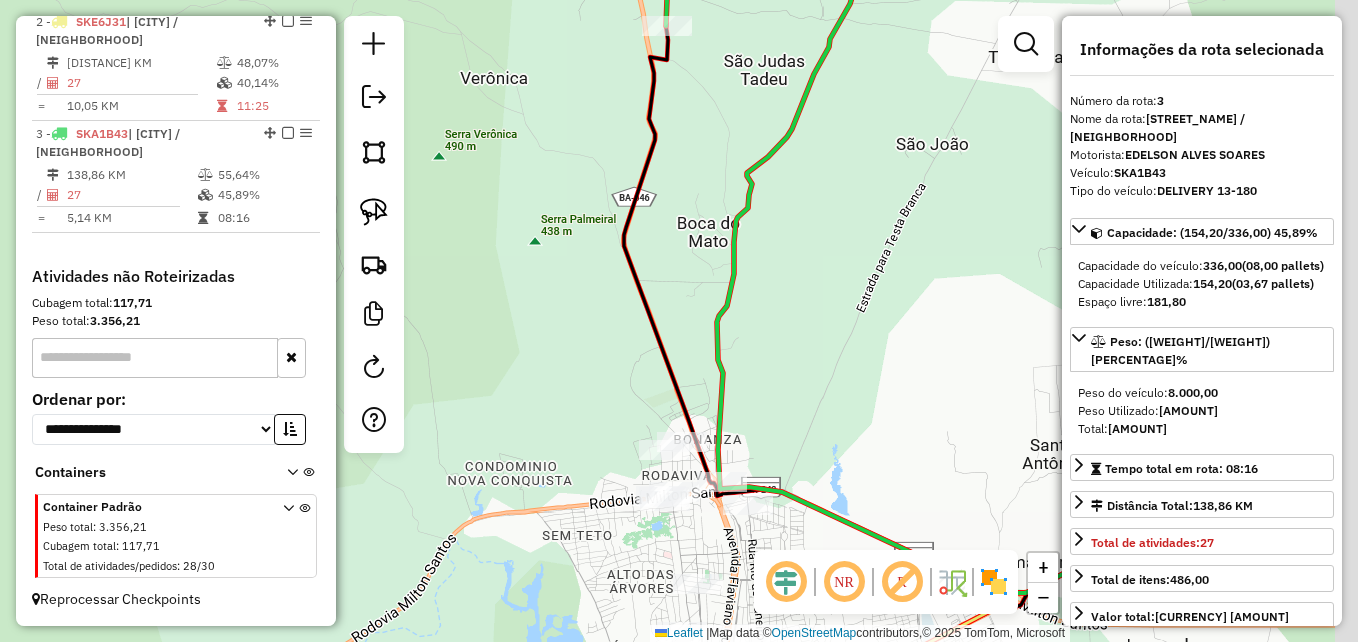 drag, startPoint x: 615, startPoint y: 364, endPoint x: 588, endPoint y: 320, distance: 51.62364 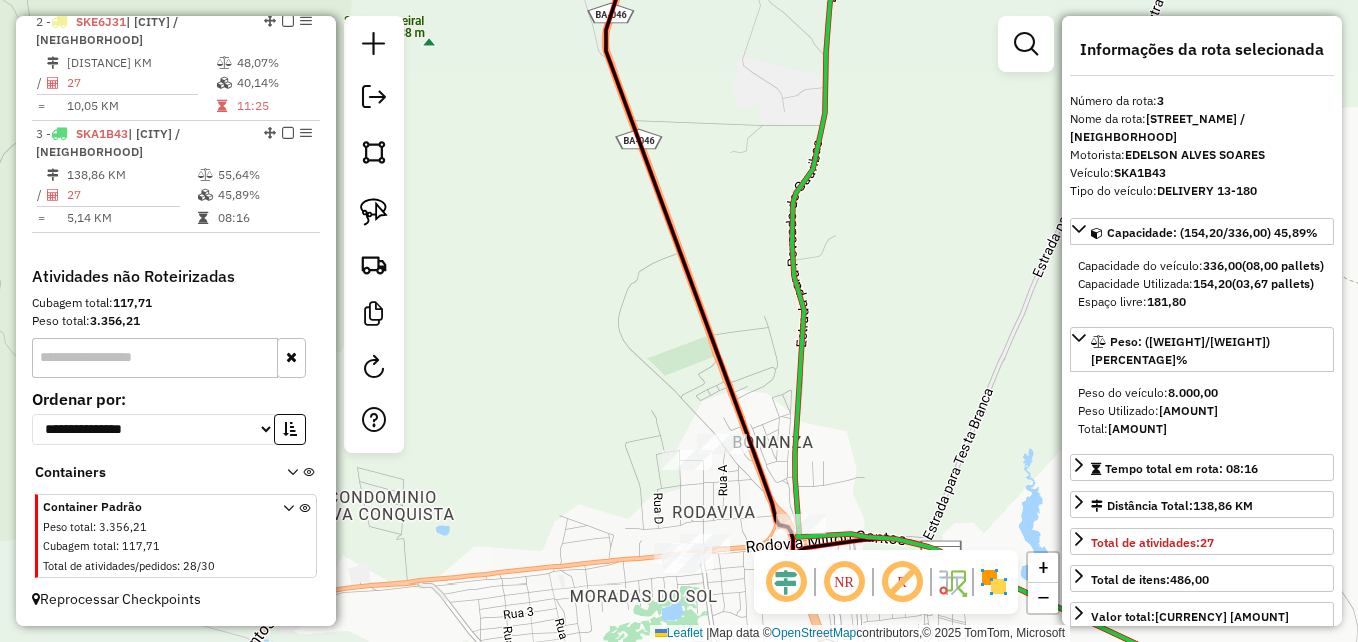 drag, startPoint x: 582, startPoint y: 313, endPoint x: 582, endPoint y: 273, distance: 40 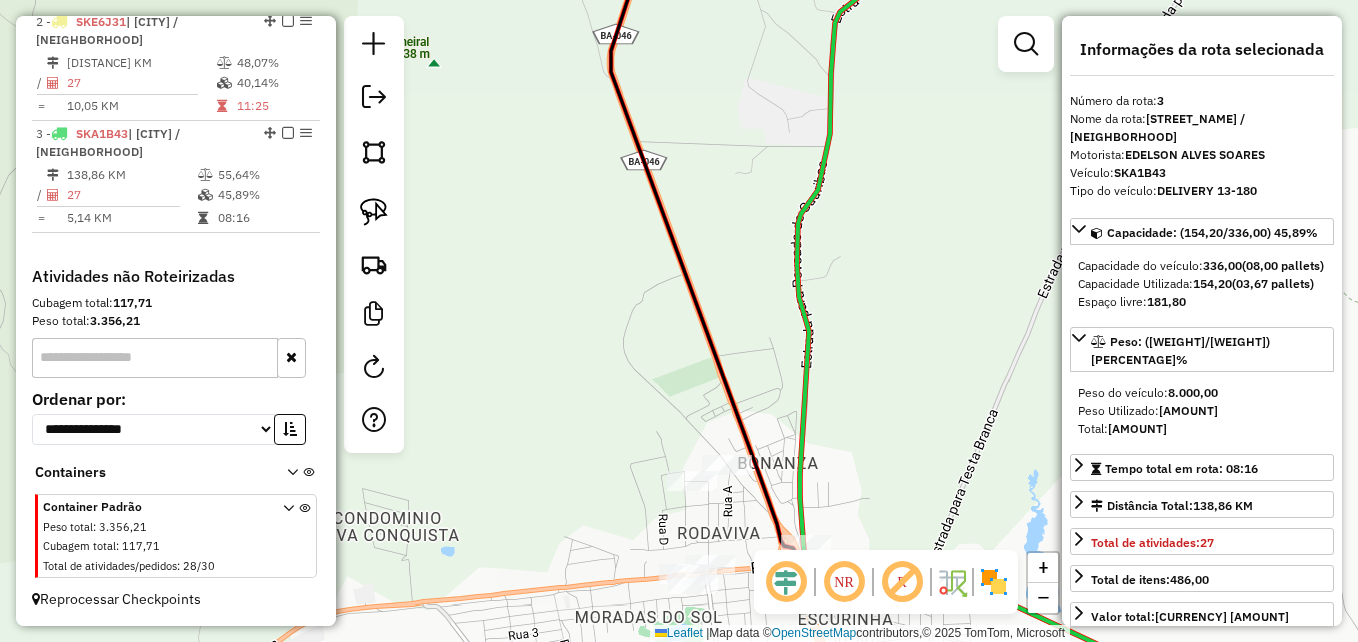 drag, startPoint x: 595, startPoint y: 293, endPoint x: 607, endPoint y: 394, distance: 101.71037 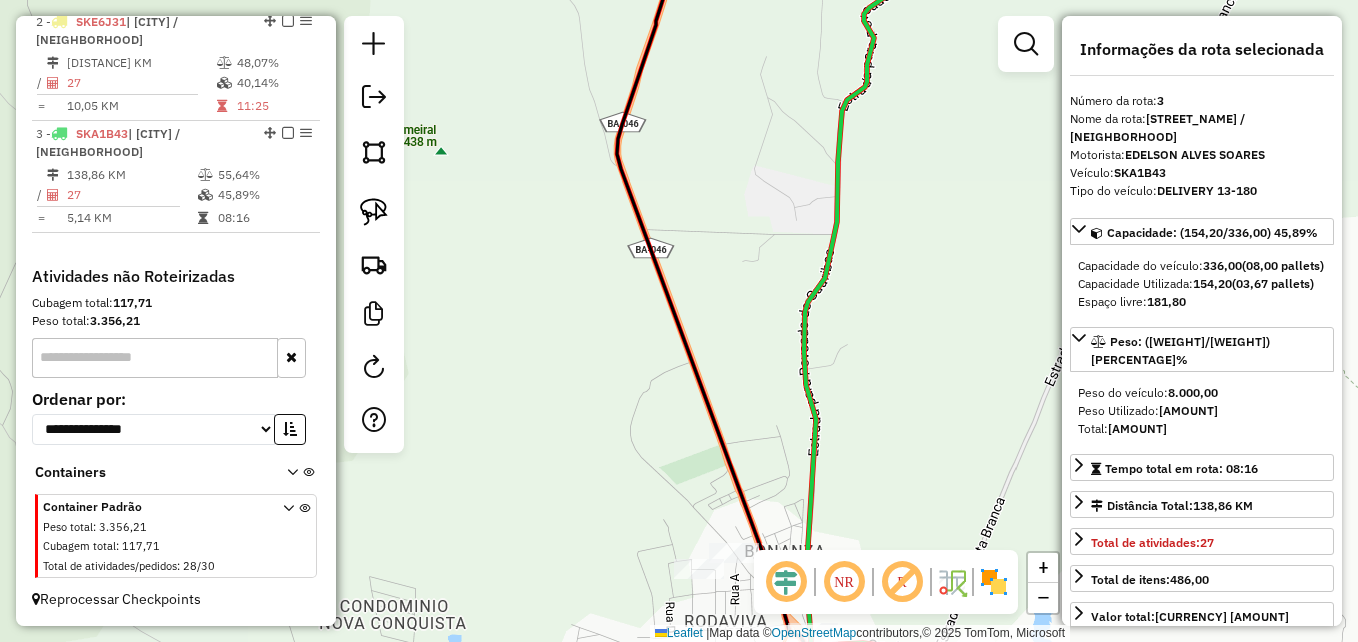 drag, startPoint x: 622, startPoint y: 294, endPoint x: 647, endPoint y: 530, distance: 237.32047 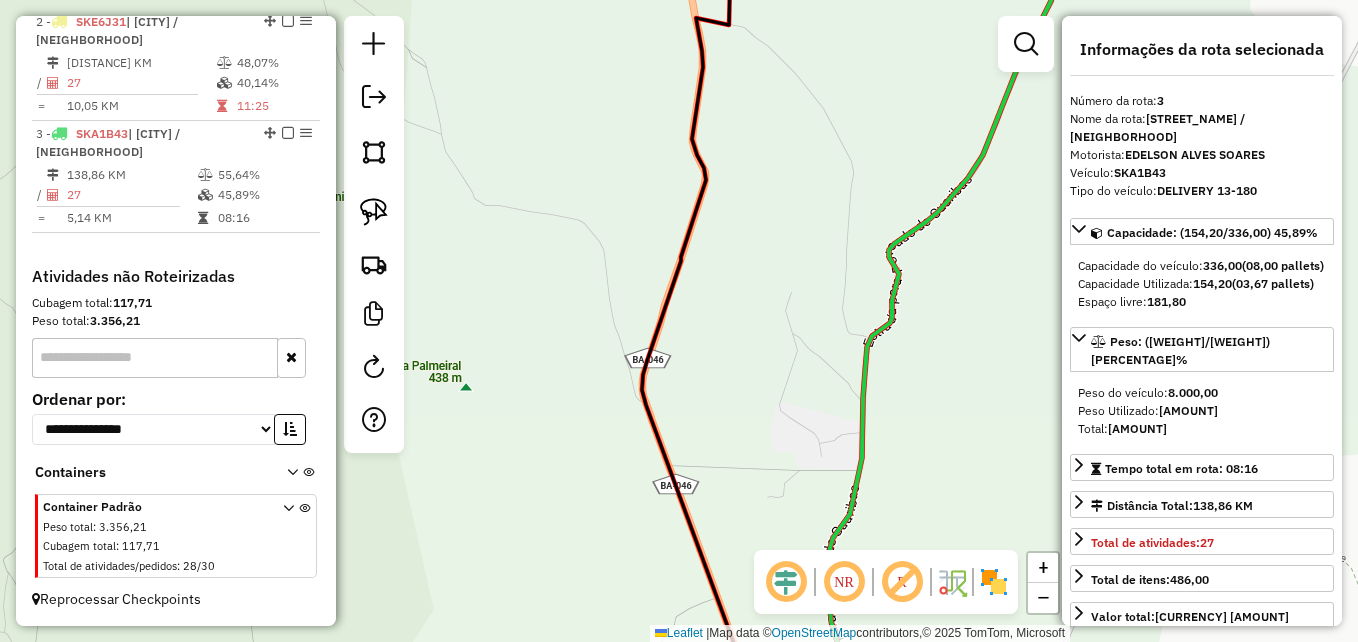 drag, startPoint x: 590, startPoint y: 371, endPoint x: 632, endPoint y: 568, distance: 201.4274 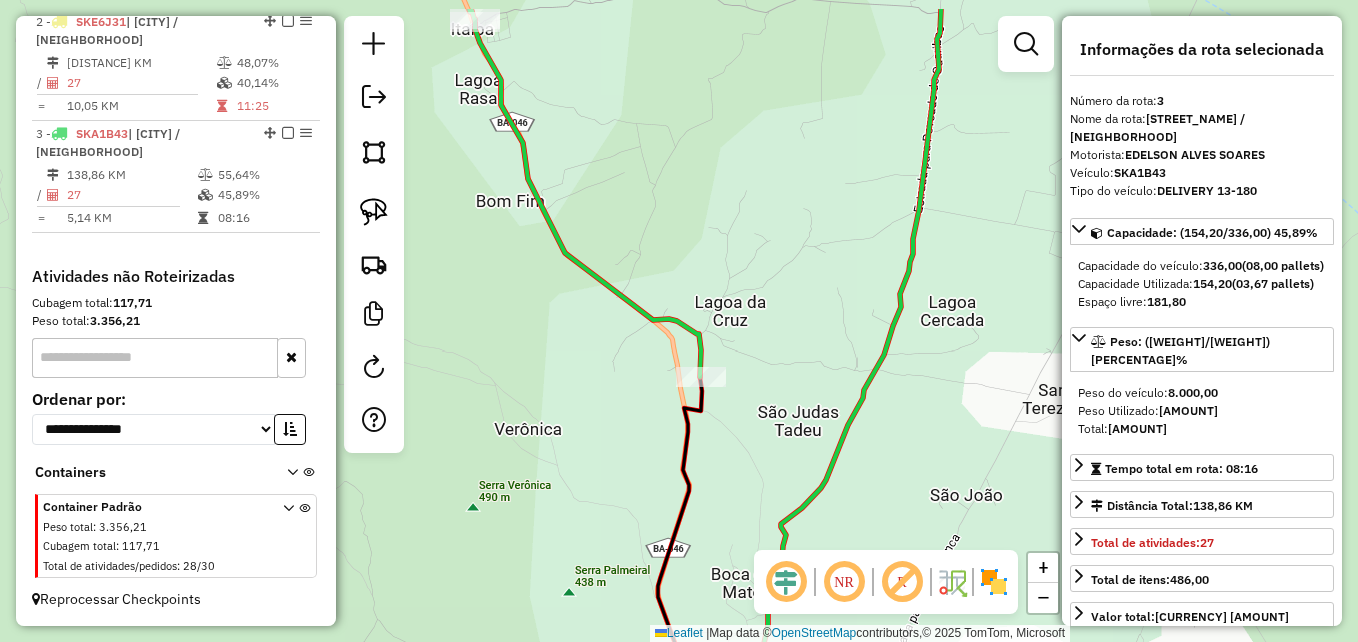 drag, startPoint x: 607, startPoint y: 360, endPoint x: 625, endPoint y: 492, distance: 133.22162 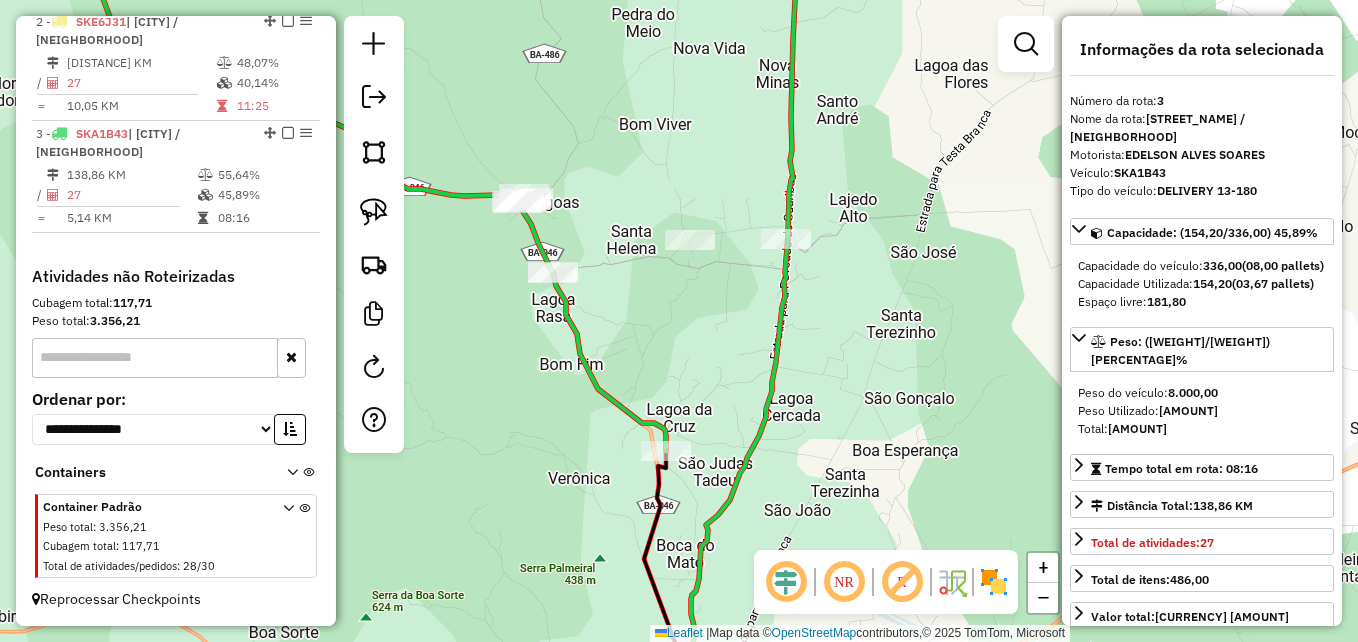 click 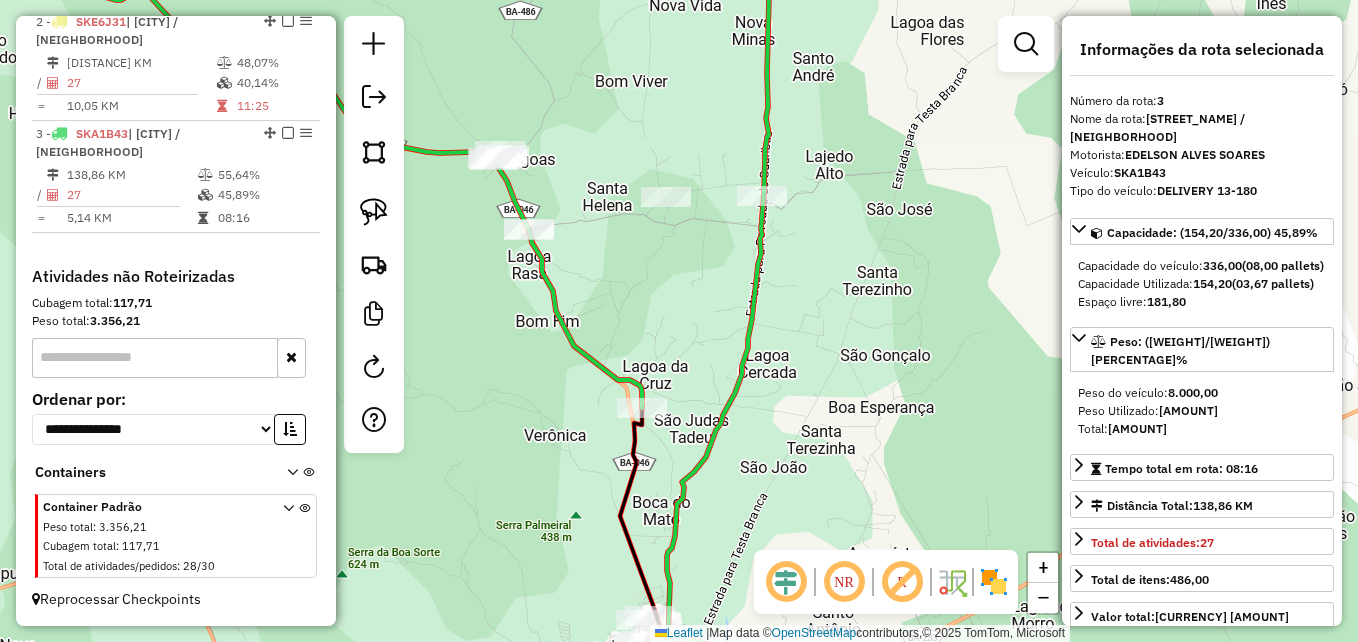 drag, startPoint x: 637, startPoint y: 324, endPoint x: 569, endPoint y: 188, distance: 152.05263 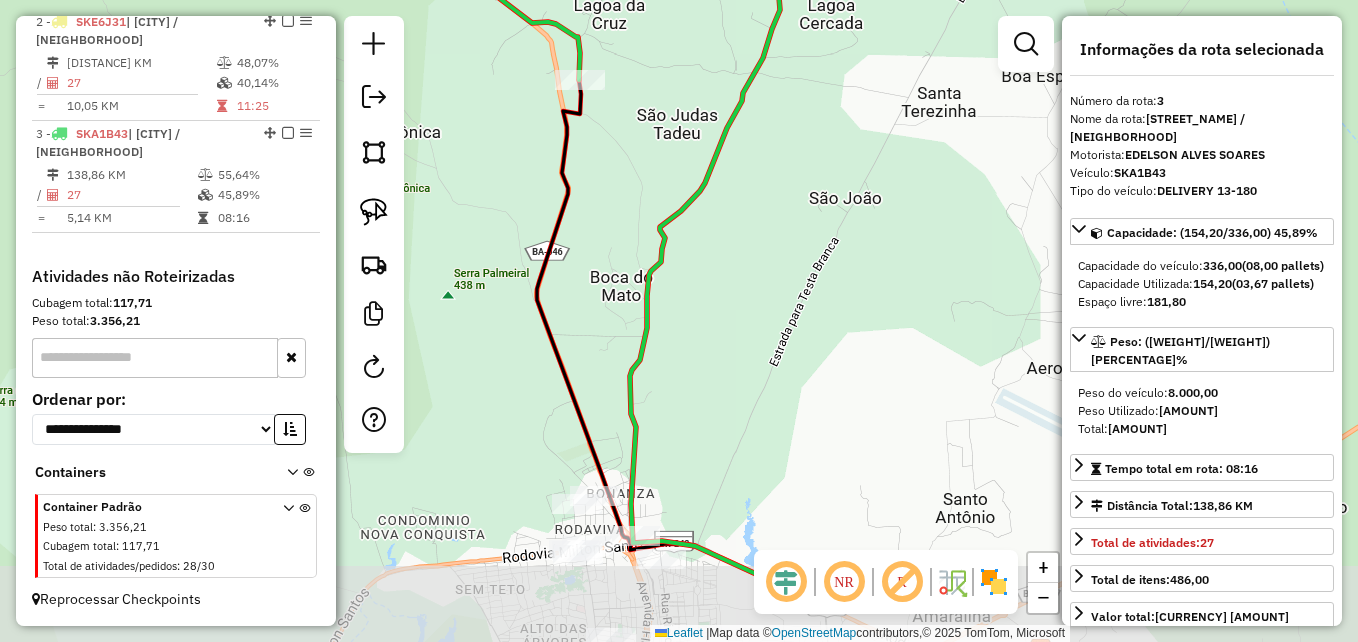 drag, startPoint x: 685, startPoint y: 435, endPoint x: 831, endPoint y: 271, distance: 219.57231 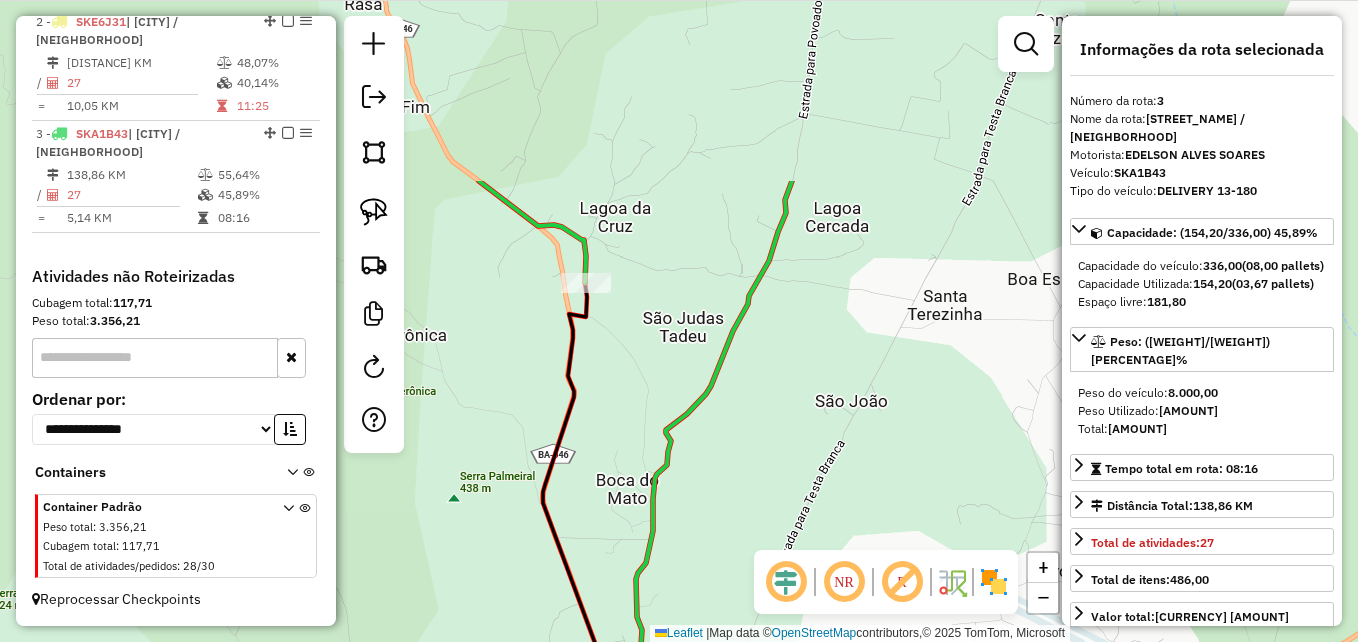 drag, startPoint x: 624, startPoint y: 192, endPoint x: 595, endPoint y: 439, distance: 248.69661 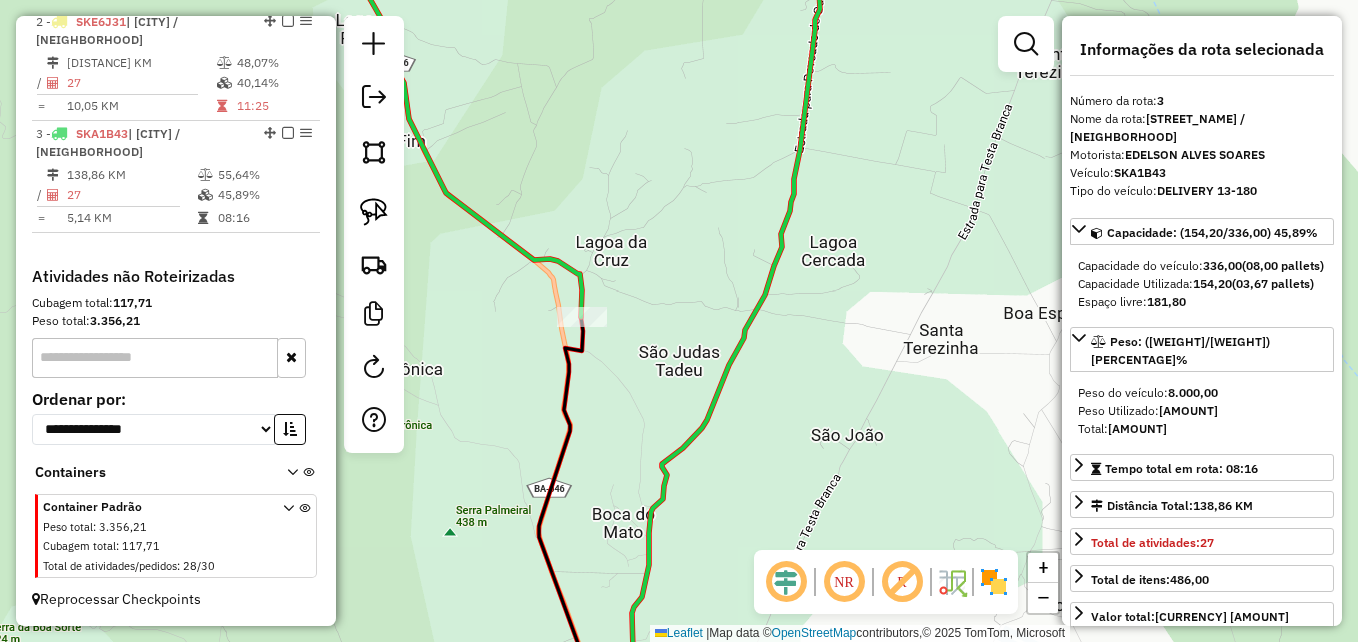 drag, startPoint x: 601, startPoint y: 211, endPoint x: 689, endPoint y: 378, distance: 188.76706 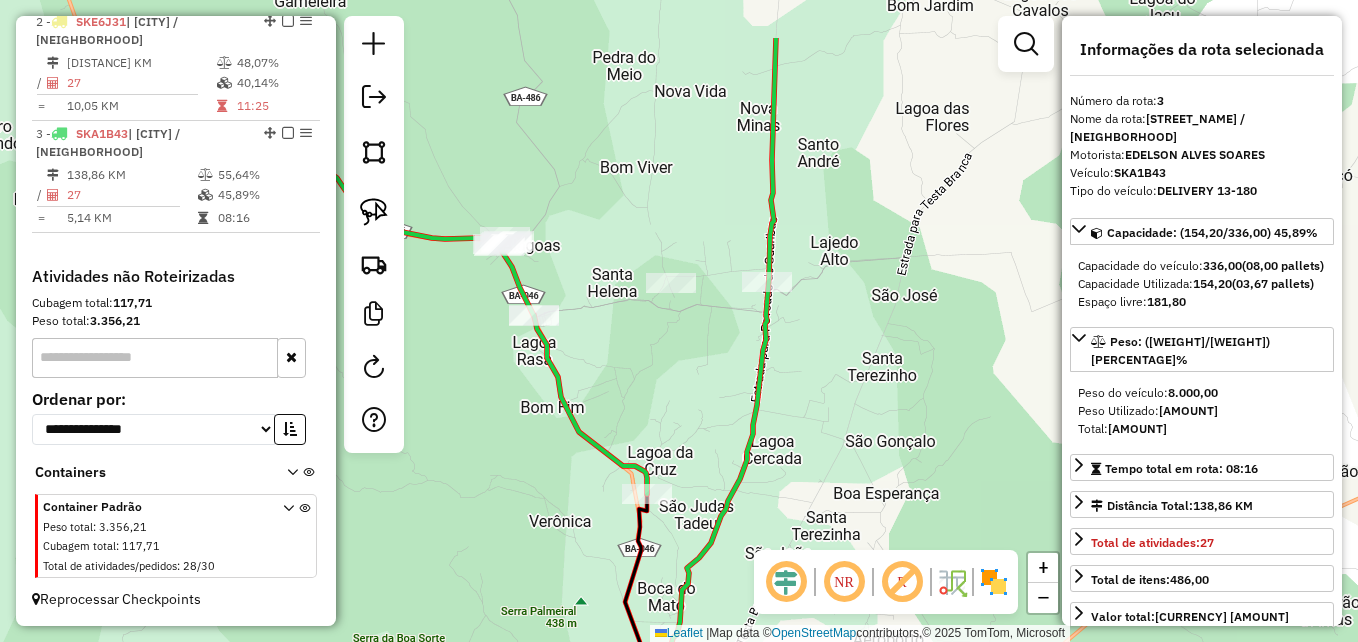 drag, startPoint x: 892, startPoint y: 422, endPoint x: 824, endPoint y: 524, distance: 122.588745 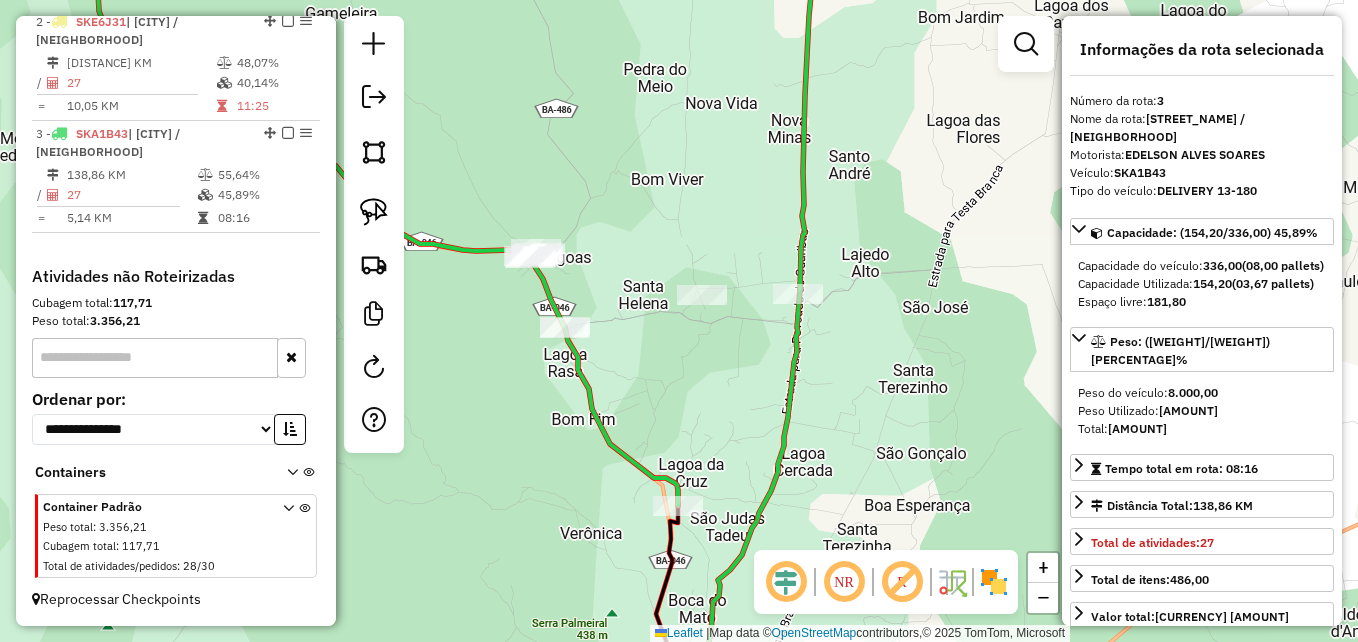 drag, startPoint x: 844, startPoint y: 375, endPoint x: 846, endPoint y: 465, distance: 90.02222 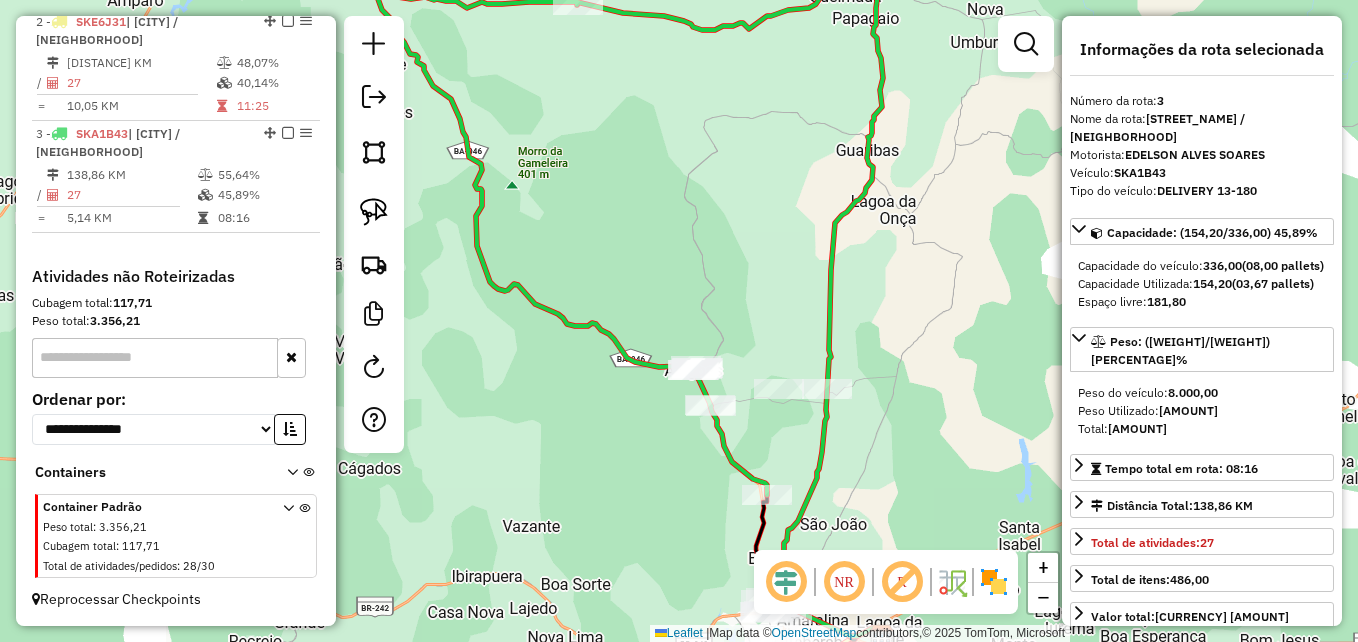 drag, startPoint x: 865, startPoint y: 385, endPoint x: 869, endPoint y: 347, distance: 38.209946 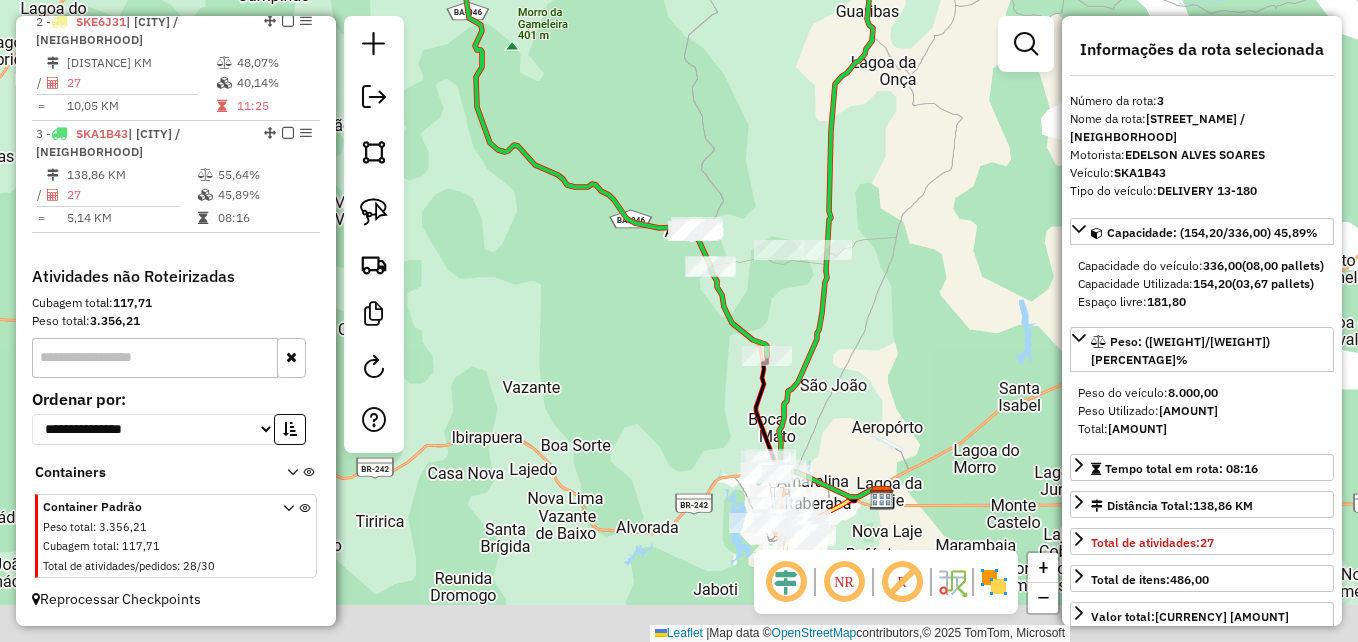 drag, startPoint x: 874, startPoint y: 476, endPoint x: 874, endPoint y: 332, distance: 144 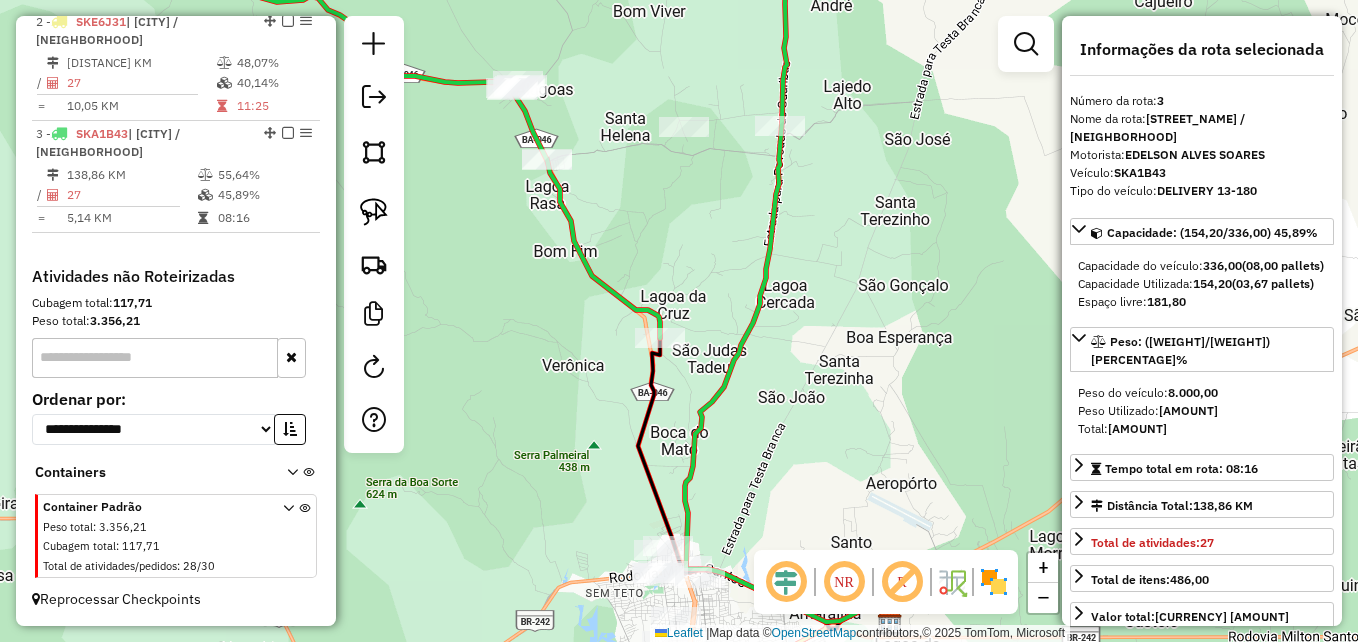 drag, startPoint x: 840, startPoint y: 424, endPoint x: 845, endPoint y: 290, distance: 134.09325 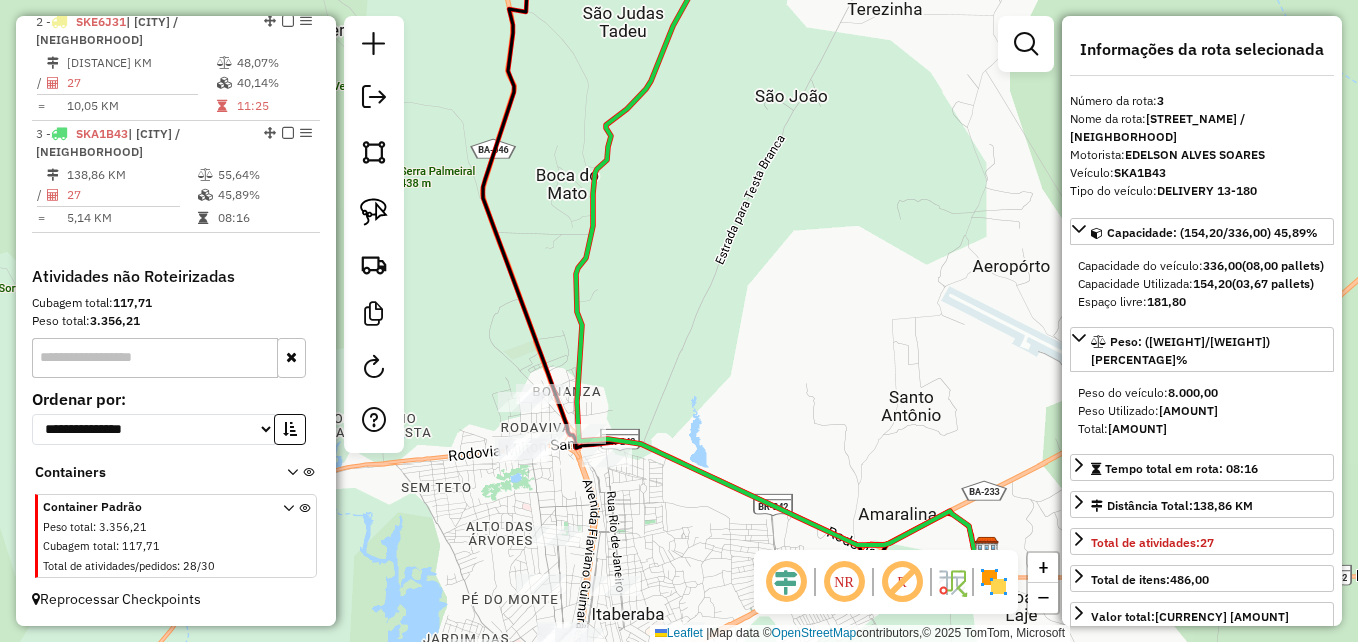 drag, startPoint x: 713, startPoint y: 411, endPoint x: 775, endPoint y: 269, distance: 154.94514 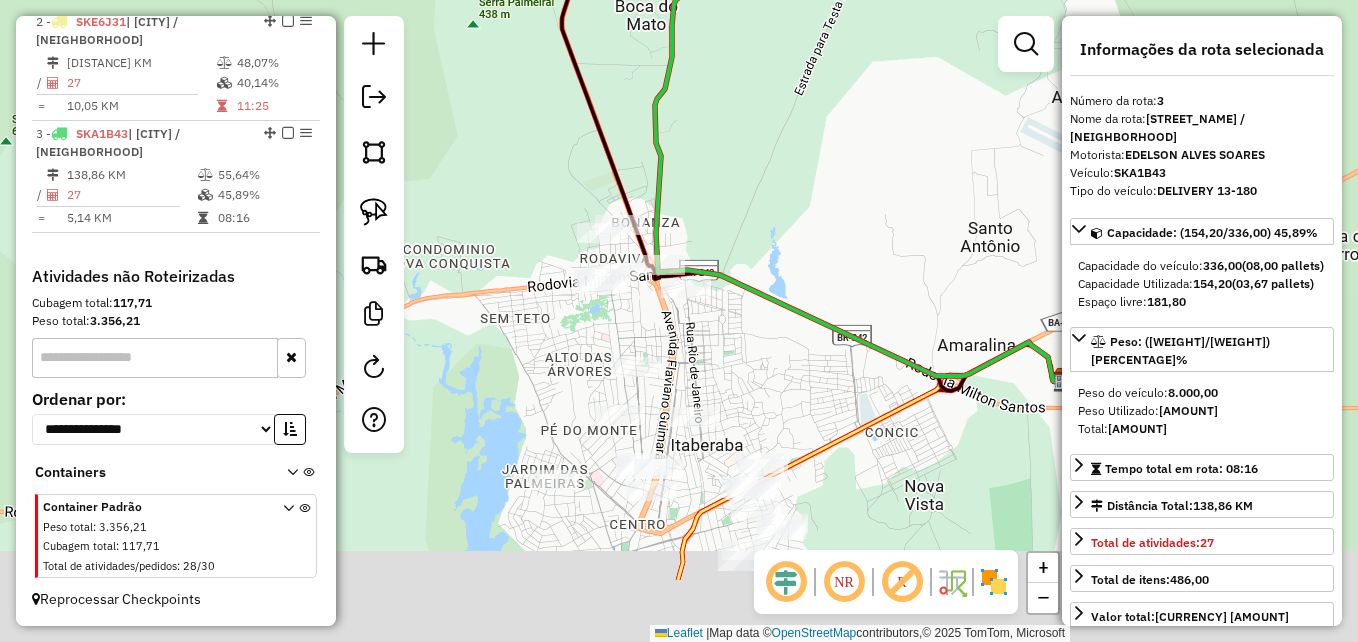drag, startPoint x: 765, startPoint y: 351, endPoint x: 828, endPoint y: 204, distance: 159.93123 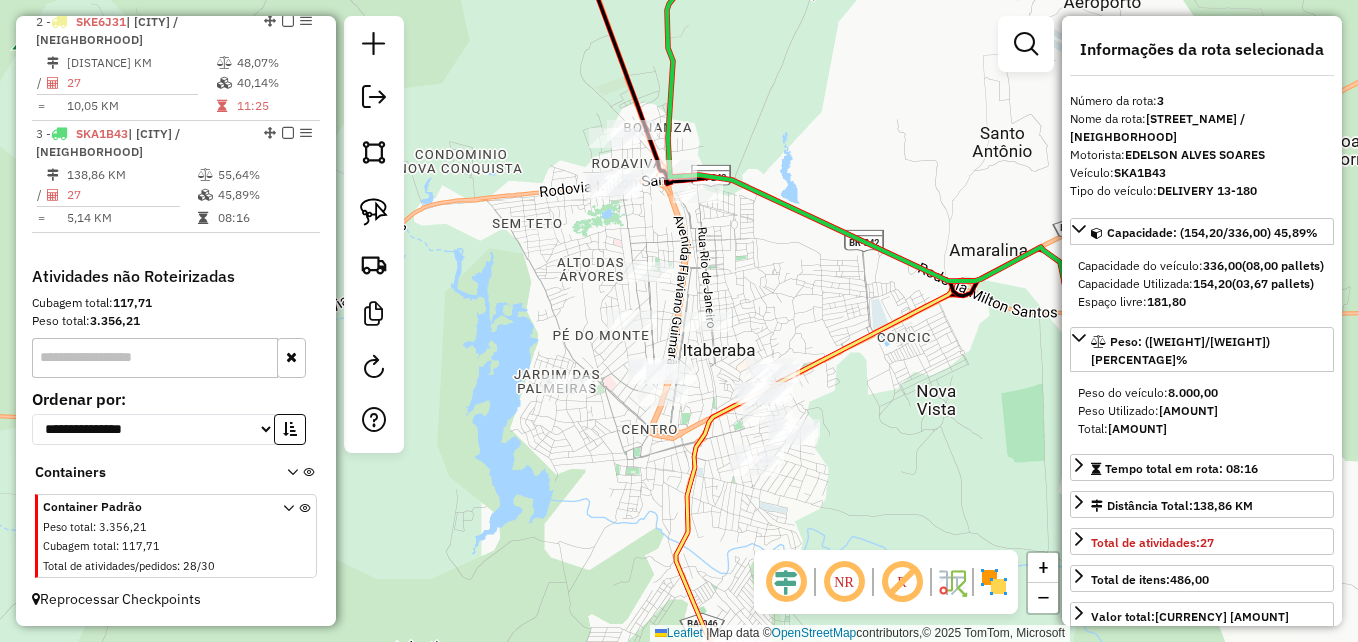 drag, startPoint x: 797, startPoint y: 394, endPoint x: 800, endPoint y: 304, distance: 90.04999 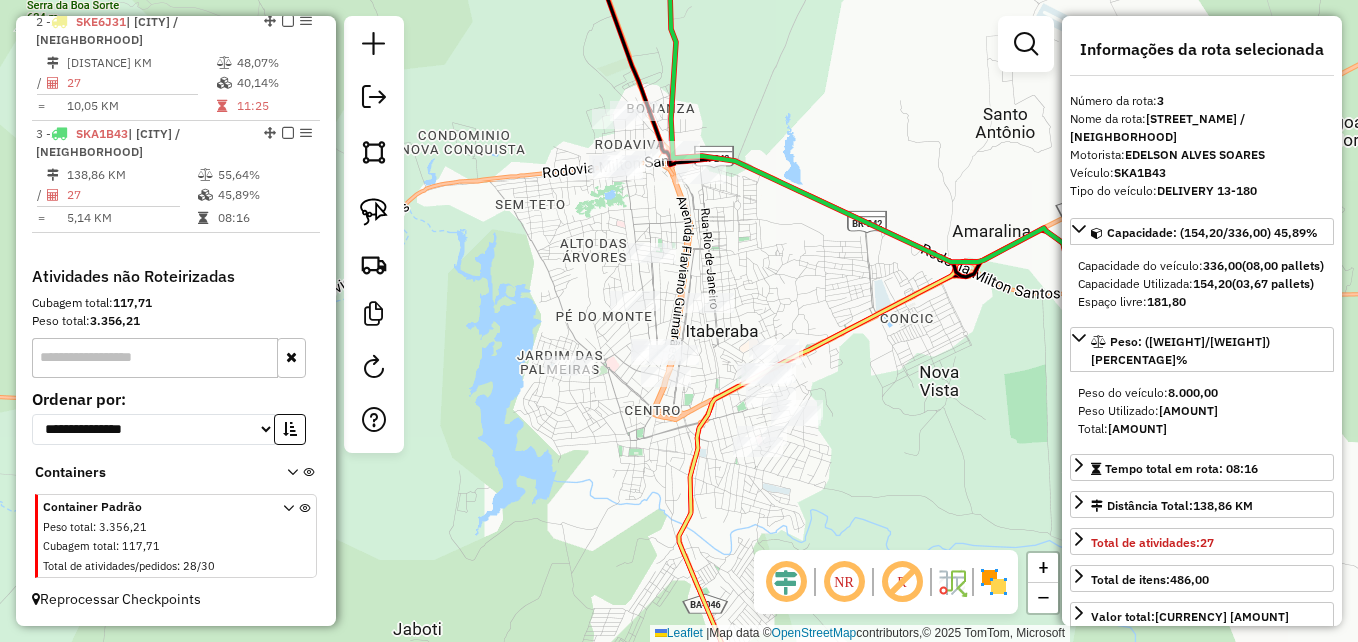 click on "Janela de atendimento Grade de atendimento Capacidade Transportadoras Veículos Cliente Pedidos  Rotas Selecione os dias de semana para filtrar as janelas de atendimento  Seg   Ter   Qua   Qui   Sex   Sáb   Dom  Informe o período da janela de atendimento: De: Até:  Filtrar exatamente a janela do cliente  Considerar janela de atendimento padrão  Selecione os dias de semana para filtrar as grades de atendimento  Seg   Ter   Qua   Qui   Sex   Sáb   Dom   Considerar clientes sem dia de atendimento cadastrado  Clientes fora do dia de atendimento selecionado Filtrar as atividades entre os valores definidos abaixo:  Peso mínimo:   Peso máximo:   Cubagem mínima:   Cubagem máxima:   De:   Até:  Filtrar as atividades entre o tempo de atendimento definido abaixo:  De:   Até:   Considerar capacidade total dos clientes não roteirizados Transportadora: Selecione um ou mais itens Tipo de veículo: Selecione um ou mais itens Veículo: Selecione um ou mais itens Motorista: Selecione um ou mais itens Nome: Rótulo:" 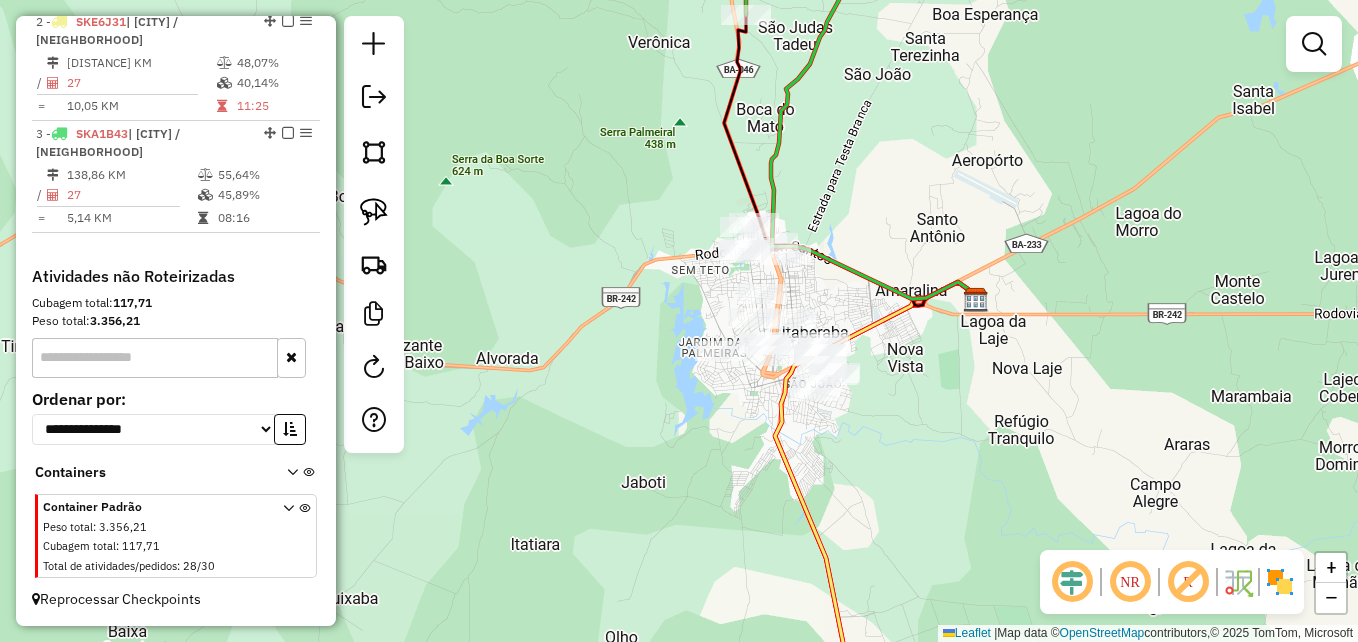 drag, startPoint x: 880, startPoint y: 472, endPoint x: 867, endPoint y: 295, distance: 177.47676 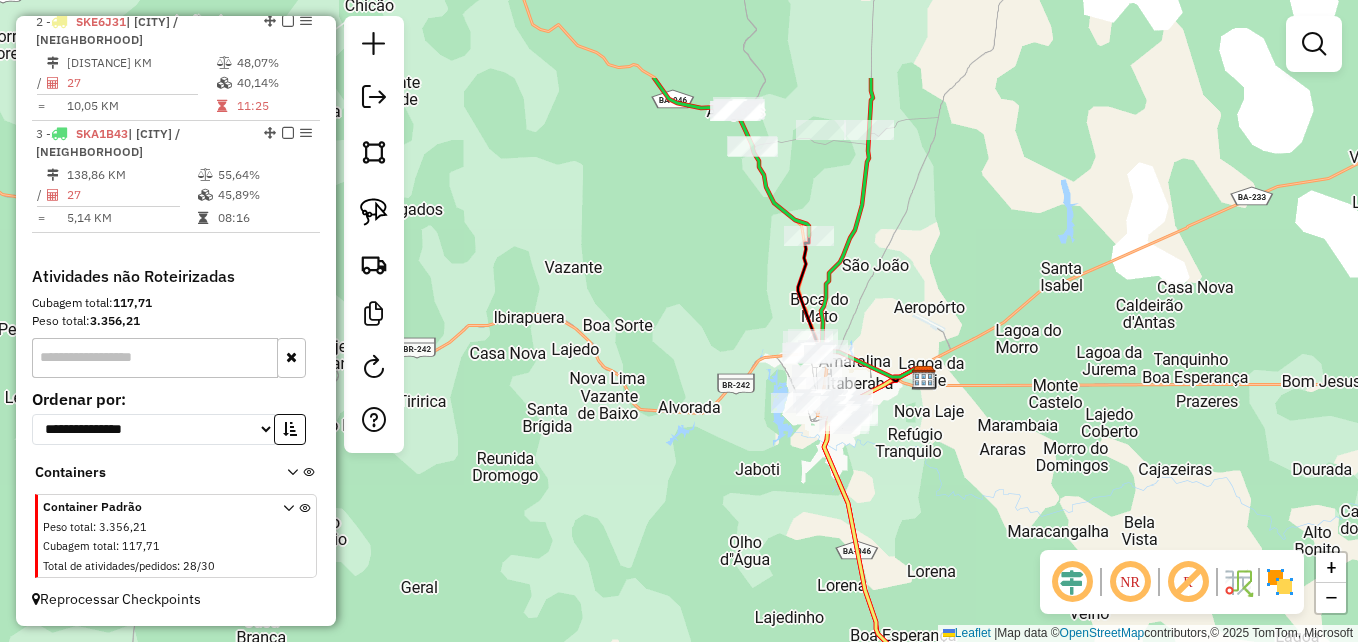 drag, startPoint x: 903, startPoint y: 319, endPoint x: 911, endPoint y: 428, distance: 109.29318 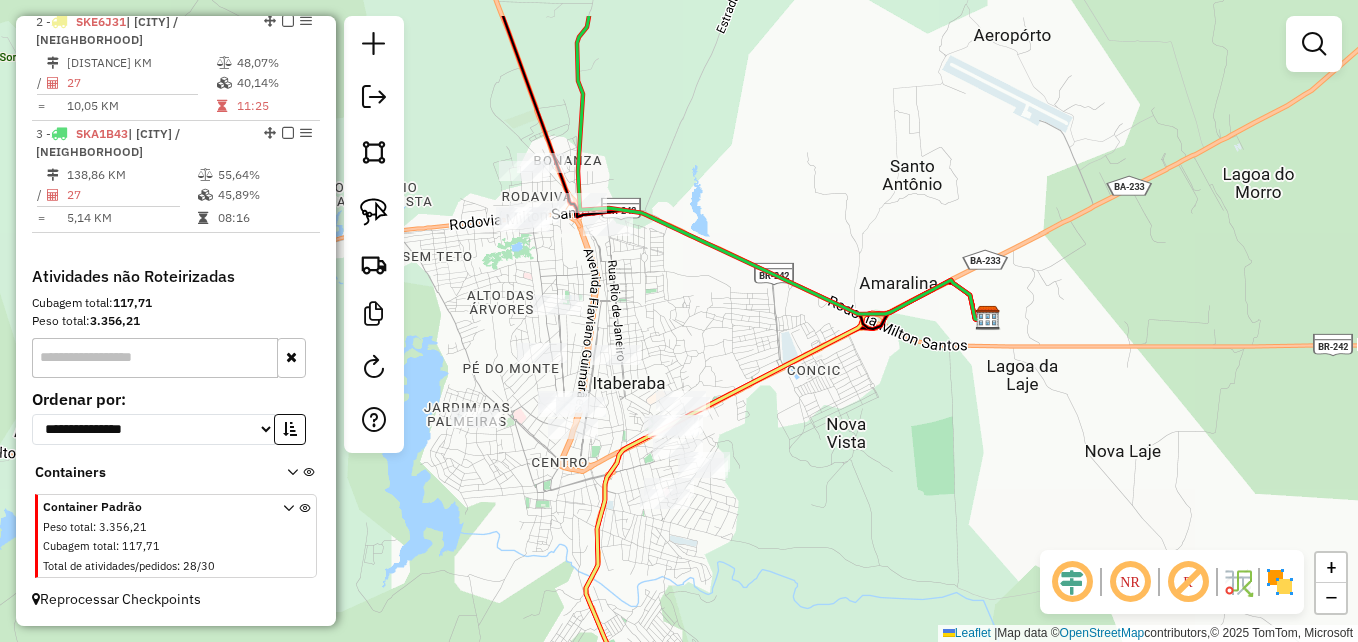 drag, startPoint x: 844, startPoint y: 407, endPoint x: 864, endPoint y: 487, distance: 82.46211 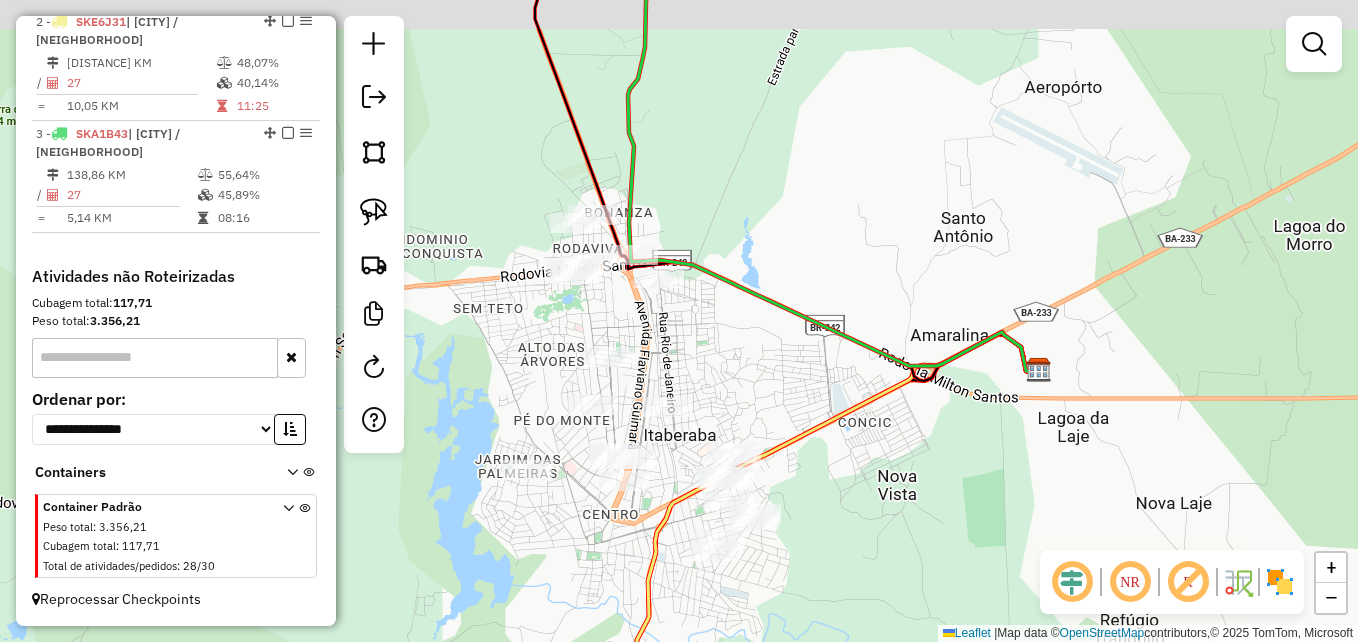 drag, startPoint x: 779, startPoint y: 172, endPoint x: 857, endPoint y: 208, distance: 85.90693 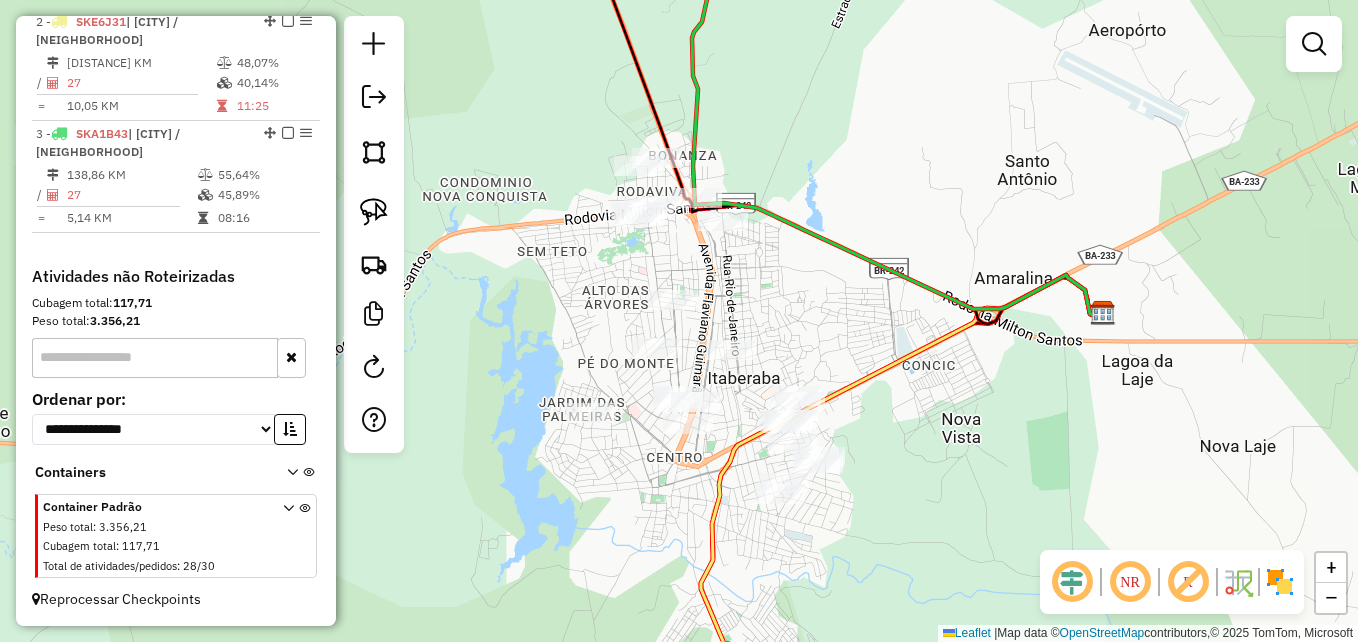drag, startPoint x: 830, startPoint y: 353, endPoint x: 845, endPoint y: 313, distance: 42.72002 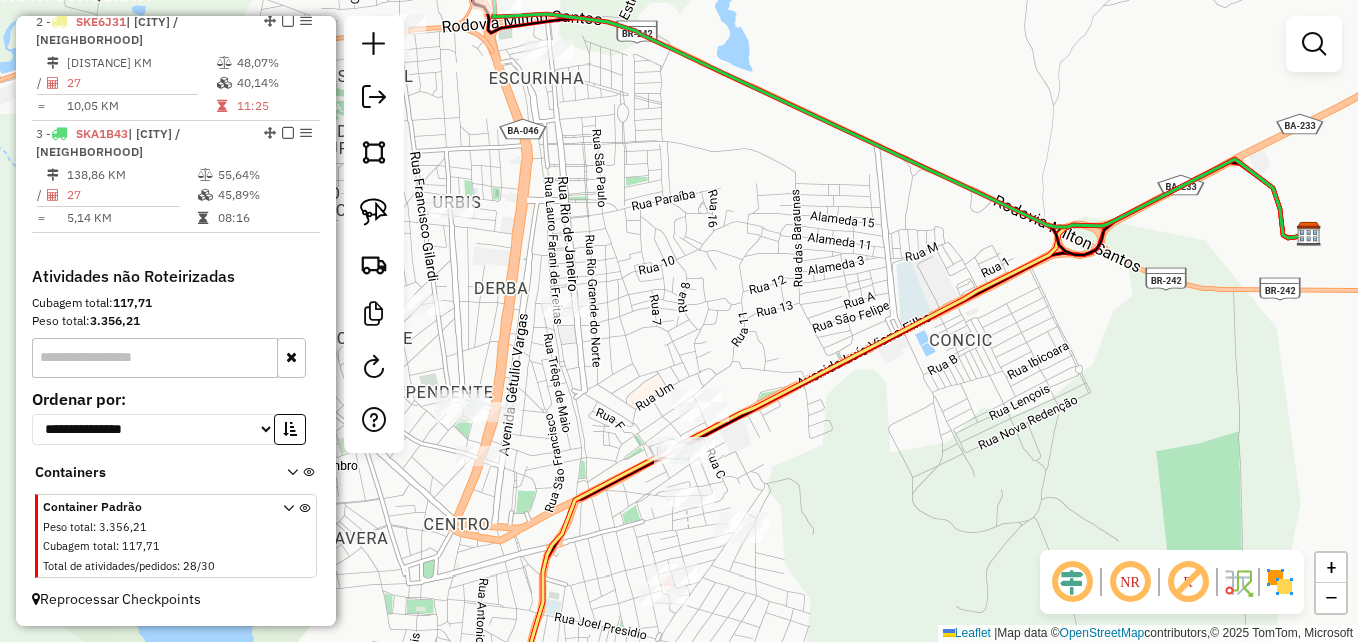 click on "Janela de atendimento Grade de atendimento Capacidade Transportadoras Veículos Cliente Pedidos  Rotas Selecione os dias de semana para filtrar as janelas de atendimento  Seg   Ter   Qua   Qui   Sex   Sáb   Dom  Informe o período da janela de atendimento: De: Até:  Filtrar exatamente a janela do cliente  Considerar janela de atendimento padrão  Selecione os dias de semana para filtrar as grades de atendimento  Seg   Ter   Qua   Qui   Sex   Sáb   Dom   Considerar clientes sem dia de atendimento cadastrado  Clientes fora do dia de atendimento selecionado Filtrar as atividades entre os valores definidos abaixo:  Peso mínimo:   Peso máximo:   Cubagem mínima:   Cubagem máxima:   De:   Até:  Filtrar as atividades entre o tempo de atendimento definido abaixo:  De:   Até:   Considerar capacidade total dos clientes não roteirizados Transportadora: Selecione um ou mais itens Tipo de veículo: Selecione um ou mais itens Veículo: Selecione um ou mais itens Motorista: Selecione um ou mais itens Nome: Rótulo:" 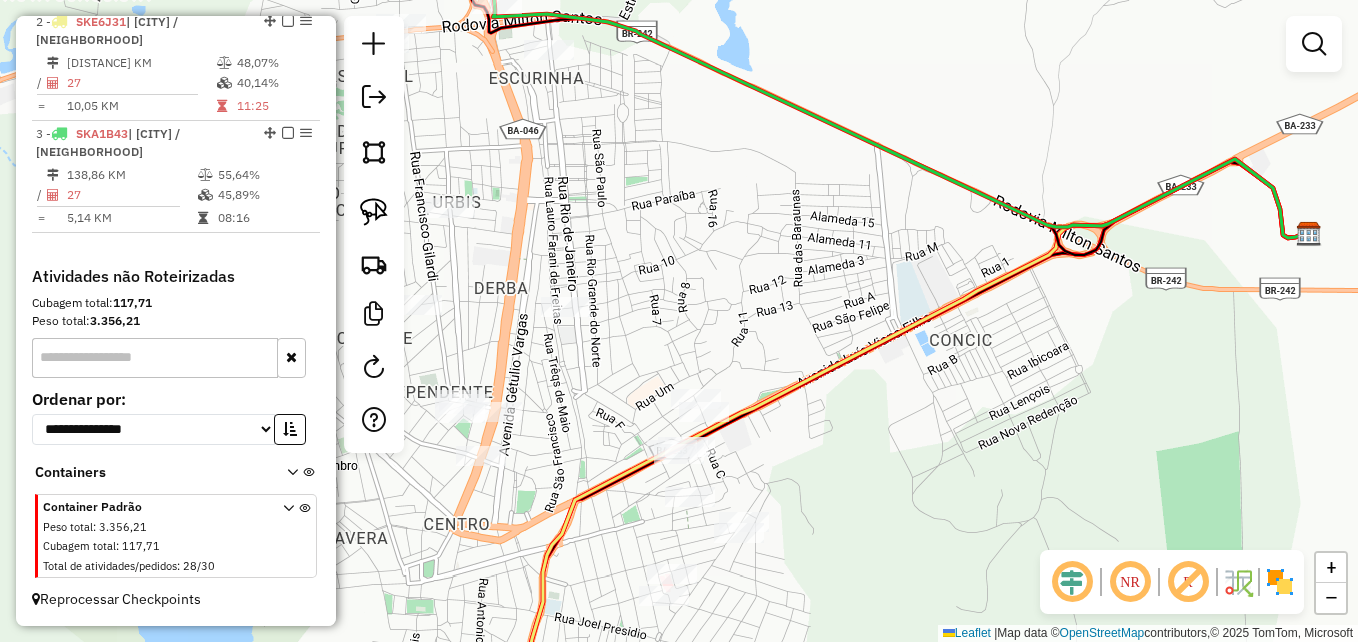 click on "Janela de atendimento Grade de atendimento Capacidade Transportadoras Veículos Cliente Pedidos  Rotas Selecione os dias de semana para filtrar as janelas de atendimento  Seg   Ter   Qua   Qui   Sex   Sáb   Dom  Informe o período da janela de atendimento: De: Até:  Filtrar exatamente a janela do cliente  Considerar janela de atendimento padrão  Selecione os dias de semana para filtrar as grades de atendimento  Seg   Ter   Qua   Qui   Sex   Sáb   Dom   Considerar clientes sem dia de atendimento cadastrado  Clientes fora do dia de atendimento selecionado Filtrar as atividades entre os valores definidos abaixo:  Peso mínimo:   Peso máximo:   Cubagem mínima:   Cubagem máxima:   De:   Até:  Filtrar as atividades entre o tempo de atendimento definido abaixo:  De:   Até:   Considerar capacidade total dos clientes não roteirizados Transportadora: Selecione um ou mais itens Tipo de veículo: Selecione um ou mais itens Veículo: Selecione um ou mais itens Motorista: Selecione um ou mais itens Nome: Rótulo:" 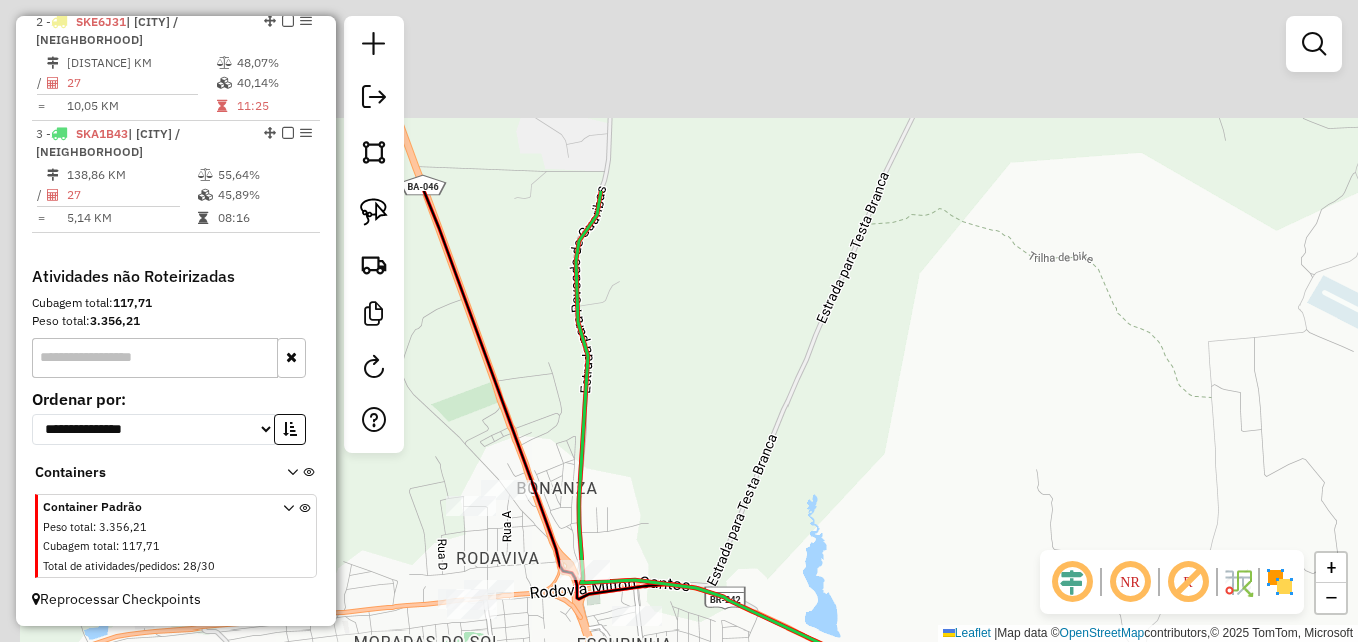 click on "Janela de atendimento Grade de atendimento Capacidade Transportadoras Veículos Cliente Pedidos  Rotas Selecione os dias de semana para filtrar as janelas de atendimento  Seg   Ter   Qua   Qui   Sex   Sáb   Dom  Informe o período da janela de atendimento: De: Até:  Filtrar exatamente a janela do cliente  Considerar janela de atendimento padrão  Selecione os dias de semana para filtrar as grades de atendimento  Seg   Ter   Qua   Qui   Sex   Sáb   Dom   Considerar clientes sem dia de atendimento cadastrado  Clientes fora do dia de atendimento selecionado Filtrar as atividades entre os valores definidos abaixo:  Peso mínimo:   Peso máximo:   Cubagem mínima:   Cubagem máxima:   De:   Até:  Filtrar as atividades entre o tempo de atendimento definido abaixo:  De:   Até:   Considerar capacidade total dos clientes não roteirizados Transportadora: Selecione um ou mais itens Tipo de veículo: Selecione um ou mais itens Veículo: Selecione um ou mais itens Motorista: Selecione um ou mais itens Nome: Rótulo:" 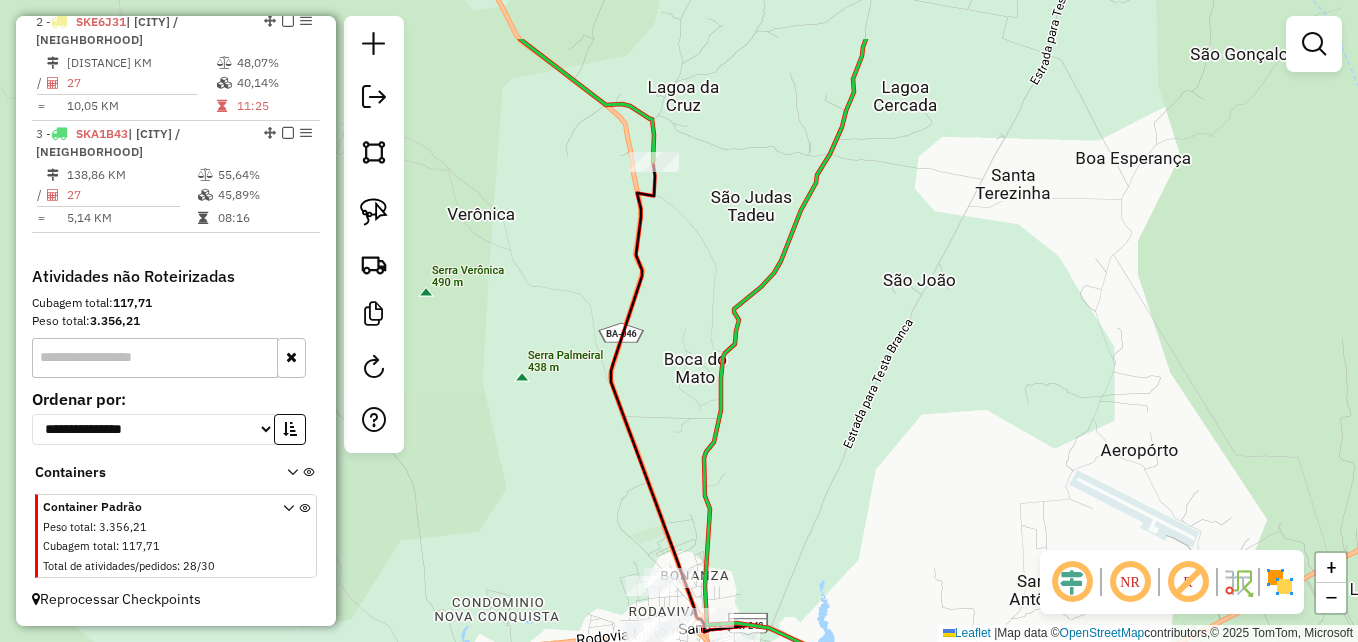 click on "Janela de atendimento Grade de atendimento Capacidade Transportadoras Veículos Cliente Pedidos  Rotas Selecione os dias de semana para filtrar as janelas de atendimento  Seg   Ter   Qua   Qui   Sex   Sáb   Dom  Informe o período da janela de atendimento: De: Até:  Filtrar exatamente a janela do cliente  Considerar janela de atendimento padrão  Selecione os dias de semana para filtrar as grades de atendimento  Seg   Ter   Qua   Qui   Sex   Sáb   Dom   Considerar clientes sem dia de atendimento cadastrado  Clientes fora do dia de atendimento selecionado Filtrar as atividades entre os valores definidos abaixo:  Peso mínimo:   Peso máximo:   Cubagem mínima:   Cubagem máxima:   De:   Até:  Filtrar as atividades entre o tempo de atendimento definido abaixo:  De:   Até:   Considerar capacidade total dos clientes não roteirizados Transportadora: Selecione um ou mais itens Tipo de veículo: Selecione um ou mais itens Veículo: Selecione um ou mais itens Motorista: Selecione um ou mais itens Nome: Rótulo:" 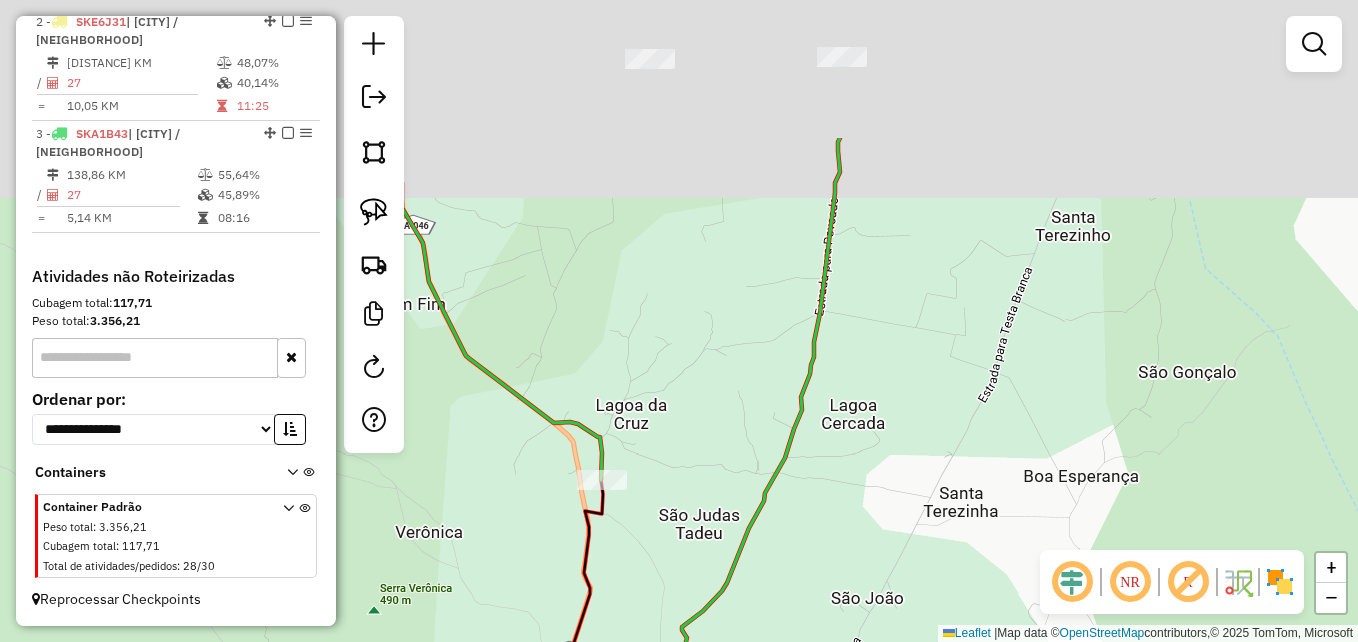 click on "Janela de atendimento Grade de atendimento Capacidade Transportadoras Veículos Cliente Pedidos  Rotas Selecione os dias de semana para filtrar as janelas de atendimento  Seg   Ter   Qua   Qui   Sex   Sáb   Dom  Informe o período da janela de atendimento: De: Até:  Filtrar exatamente a janela do cliente  Considerar janela de atendimento padrão  Selecione os dias de semana para filtrar as grades de atendimento  Seg   Ter   Qua   Qui   Sex   Sáb   Dom   Considerar clientes sem dia de atendimento cadastrado  Clientes fora do dia de atendimento selecionado Filtrar as atividades entre os valores definidos abaixo:  Peso mínimo:   Peso máximo:   Cubagem mínima:   Cubagem máxima:   De:   Até:  Filtrar as atividades entre o tempo de atendimento definido abaixo:  De:   Até:   Considerar capacidade total dos clientes não roteirizados Transportadora: Selecione um ou mais itens Tipo de veículo: Selecione um ou mais itens Veículo: Selecione um ou mais itens Motorista: Selecione um ou mais itens Nome: Rótulo:" 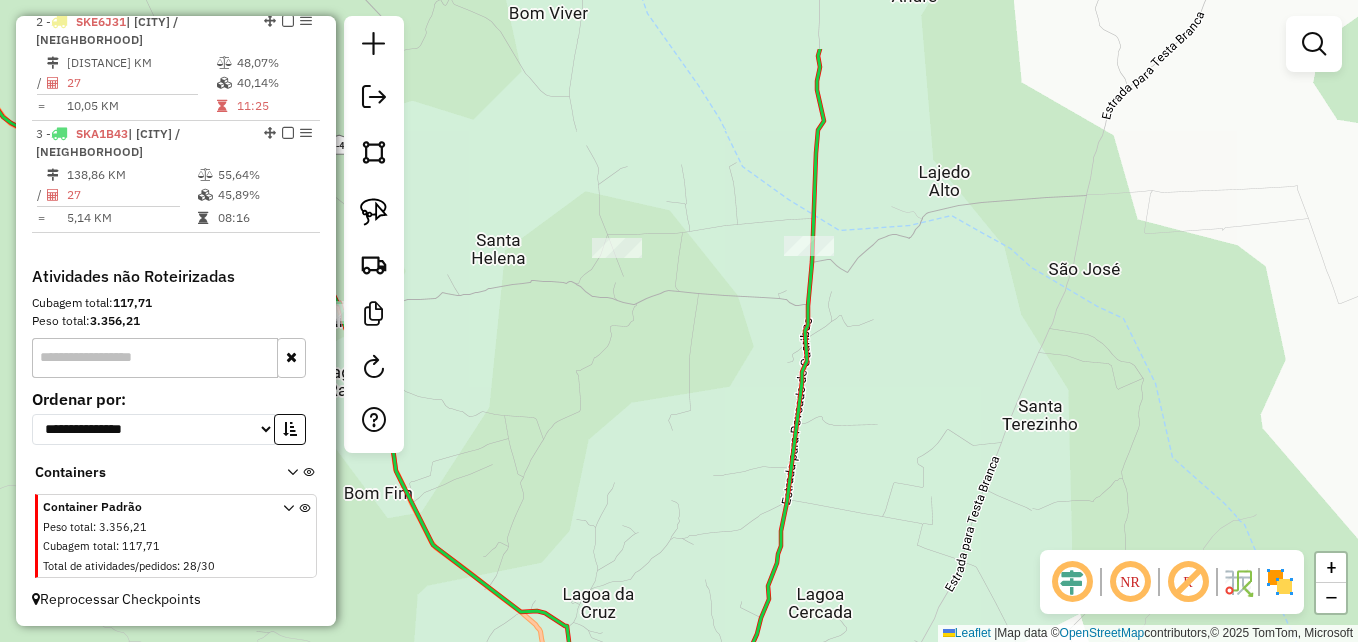 click on "Janela de atendimento Grade de atendimento Capacidade Transportadoras Veículos Cliente Pedidos  Rotas Selecione os dias de semana para filtrar as janelas de atendimento  Seg   Ter   Qua   Qui   Sex   Sáb   Dom  Informe o período da janela de atendimento: De: Até:  Filtrar exatamente a janela do cliente  Considerar janela de atendimento padrão  Selecione os dias de semana para filtrar as grades de atendimento  Seg   Ter   Qua   Qui   Sex   Sáb   Dom   Considerar clientes sem dia de atendimento cadastrado  Clientes fora do dia de atendimento selecionado Filtrar as atividades entre os valores definidos abaixo:  Peso mínimo:   Peso máximo:   Cubagem mínima:   Cubagem máxima:   De:   Até:  Filtrar as atividades entre o tempo de atendimento definido abaixo:  De:   Até:   Considerar capacidade total dos clientes não roteirizados Transportadora: Selecione um ou mais itens Tipo de veículo: Selecione um ou mais itens Veículo: Selecione um ou mais itens Motorista: Selecione um ou mais itens Nome: Rótulo:" 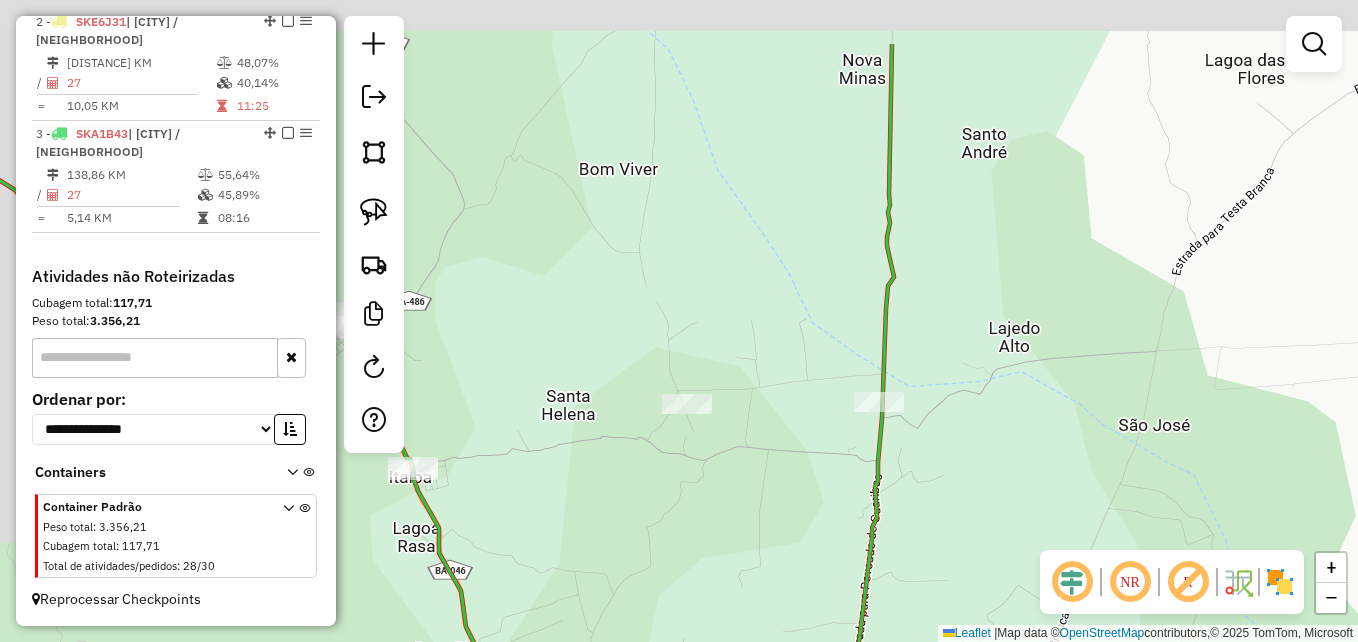 click on "Janela de atendimento Grade de atendimento Capacidade Transportadoras Veículos Cliente Pedidos  Rotas Selecione os dias de semana para filtrar as janelas de atendimento  Seg   Ter   Qua   Qui   Sex   Sáb   Dom  Informe o período da janela de atendimento: De: Até:  Filtrar exatamente a janela do cliente  Considerar janela de atendimento padrão  Selecione os dias de semana para filtrar as grades de atendimento  Seg   Ter   Qua   Qui   Sex   Sáb   Dom   Considerar clientes sem dia de atendimento cadastrado  Clientes fora do dia de atendimento selecionado Filtrar as atividades entre os valores definidos abaixo:  Peso mínimo:   Peso máximo:   Cubagem mínima:   Cubagem máxima:   De:   Até:  Filtrar as atividades entre o tempo de atendimento definido abaixo:  De:   Até:   Considerar capacidade total dos clientes não roteirizados Transportadora: Selecione um ou mais itens Tipo de veículo: Selecione um ou mais itens Veículo: Selecione um ou mais itens Motorista: Selecione um ou mais itens Nome: Rótulo:" 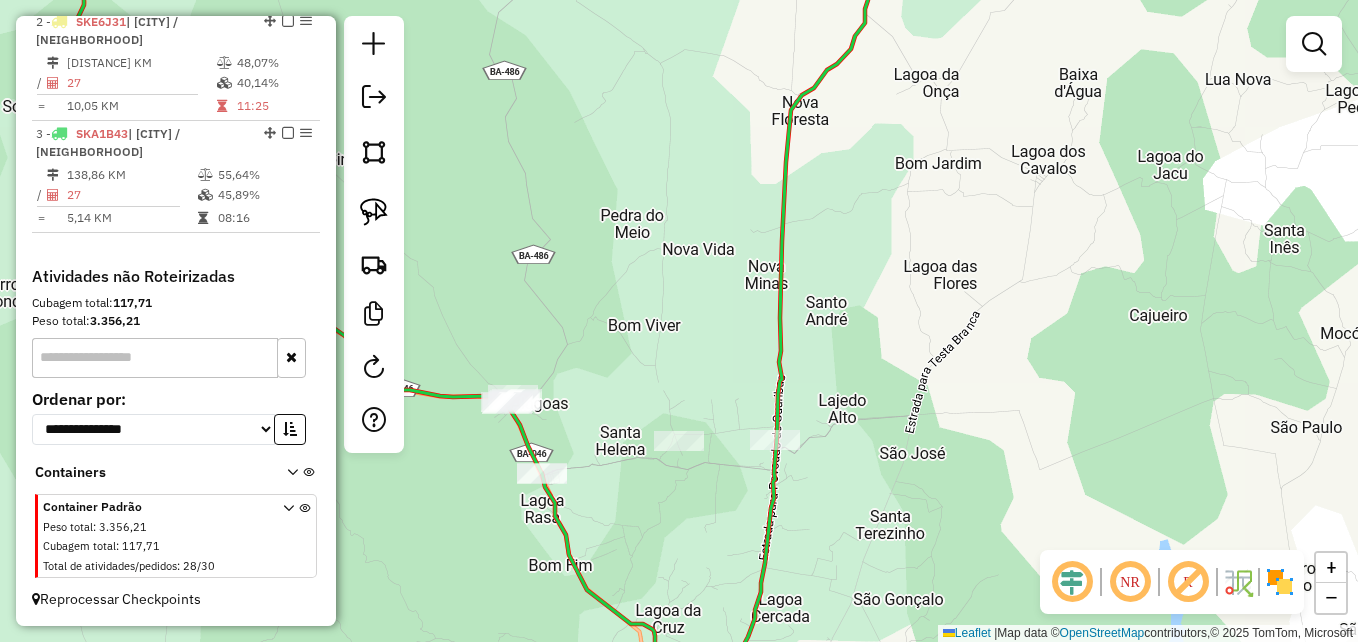 click on "Janela de atendimento Grade de atendimento Capacidade Transportadoras Veículos Cliente Pedidos  Rotas Selecione os dias de semana para filtrar as janelas de atendimento  Seg   Ter   Qua   Qui   Sex   Sáb   Dom  Informe o período da janela de atendimento: De: Até:  Filtrar exatamente a janela do cliente  Considerar janela de atendimento padrão  Selecione os dias de semana para filtrar as grades de atendimento  Seg   Ter   Qua   Qui   Sex   Sáb   Dom   Considerar clientes sem dia de atendimento cadastrado  Clientes fora do dia de atendimento selecionado Filtrar as atividades entre os valores definidos abaixo:  Peso mínimo:   Peso máximo:   Cubagem mínima:   Cubagem máxima:   De:   Até:  Filtrar as atividades entre o tempo de atendimento definido abaixo:  De:   Até:   Considerar capacidade total dos clientes não roteirizados Transportadora: Selecione um ou mais itens Tipo de veículo: Selecione um ou mais itens Veículo: Selecione um ou mais itens Motorista: Selecione um ou mais itens Nome: Rótulo:" 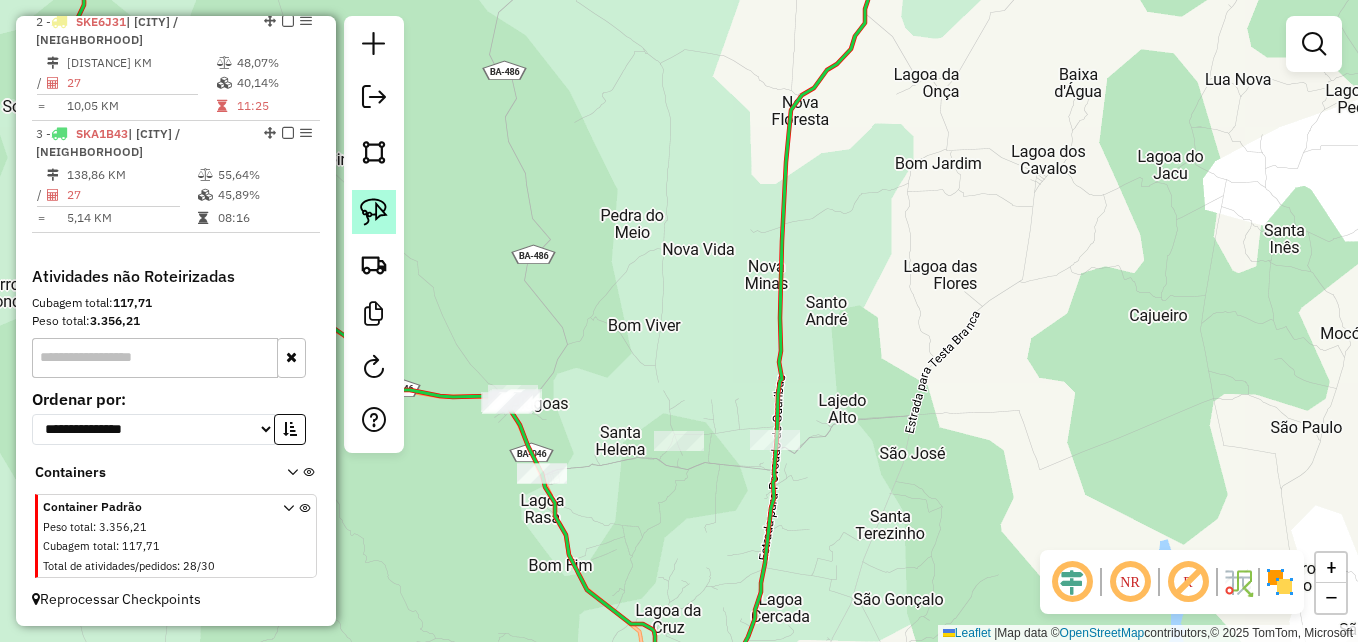 click 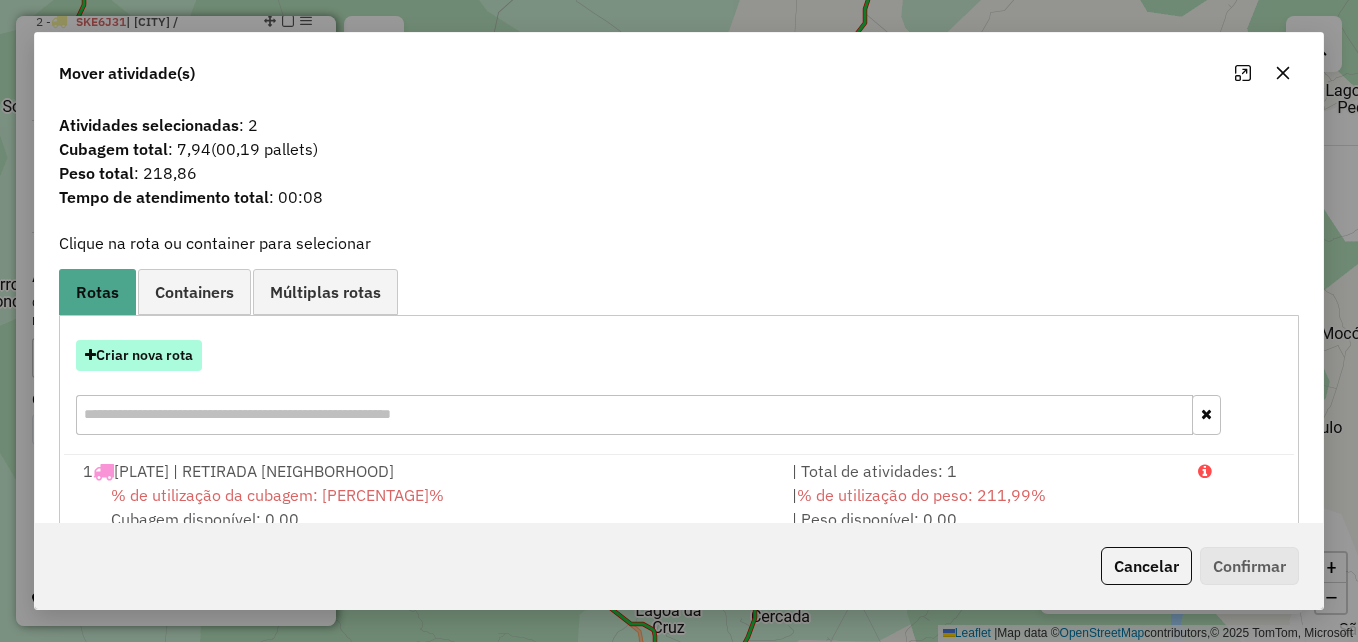 click on "Criar nova rota" at bounding box center [139, 355] 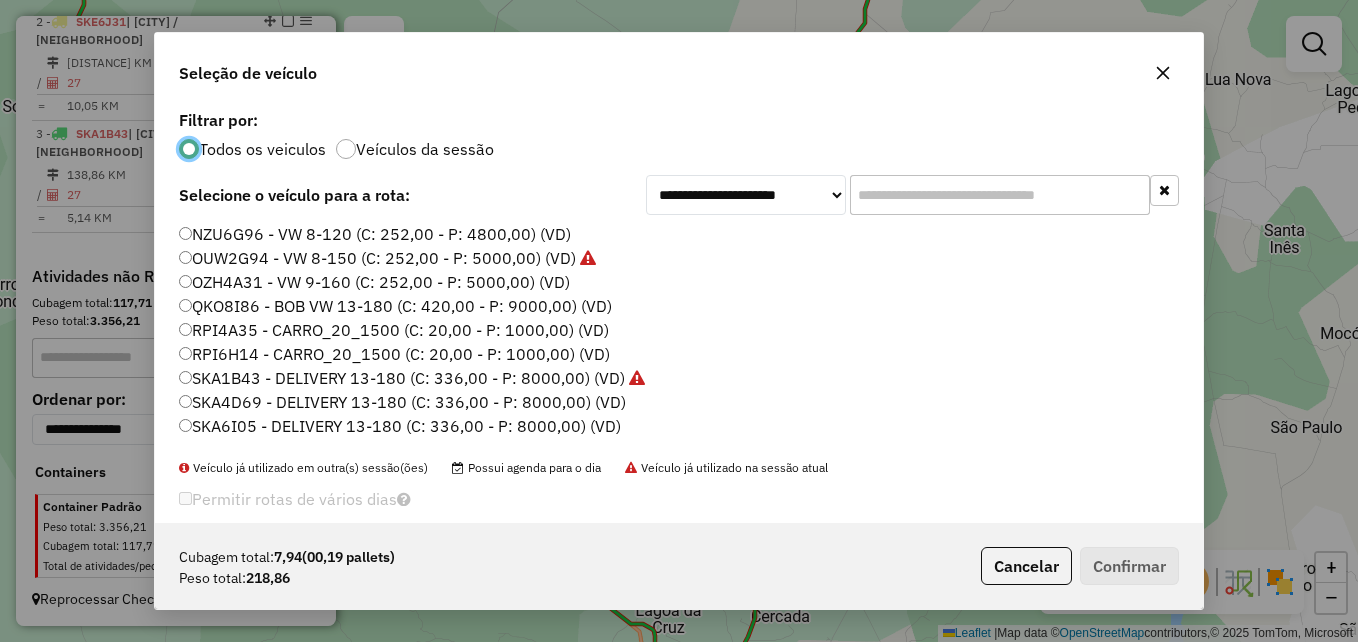 scroll, scrollTop: 11, scrollLeft: 6, axis: both 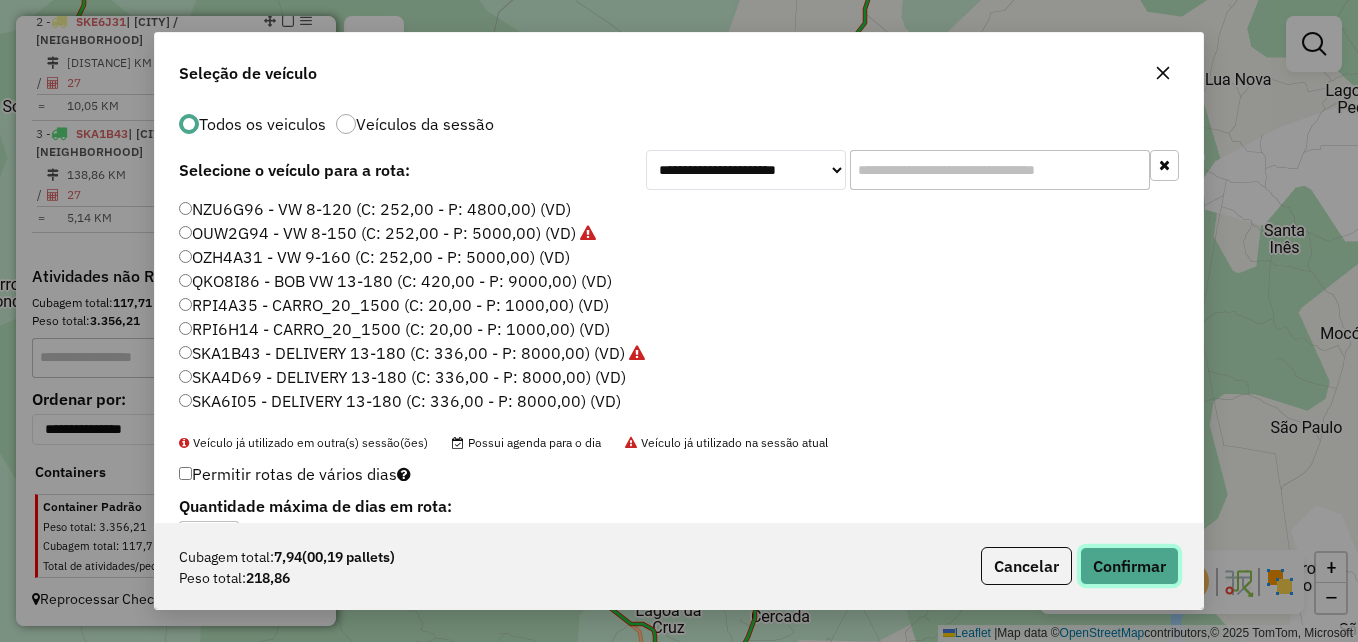 click on "Confirmar" 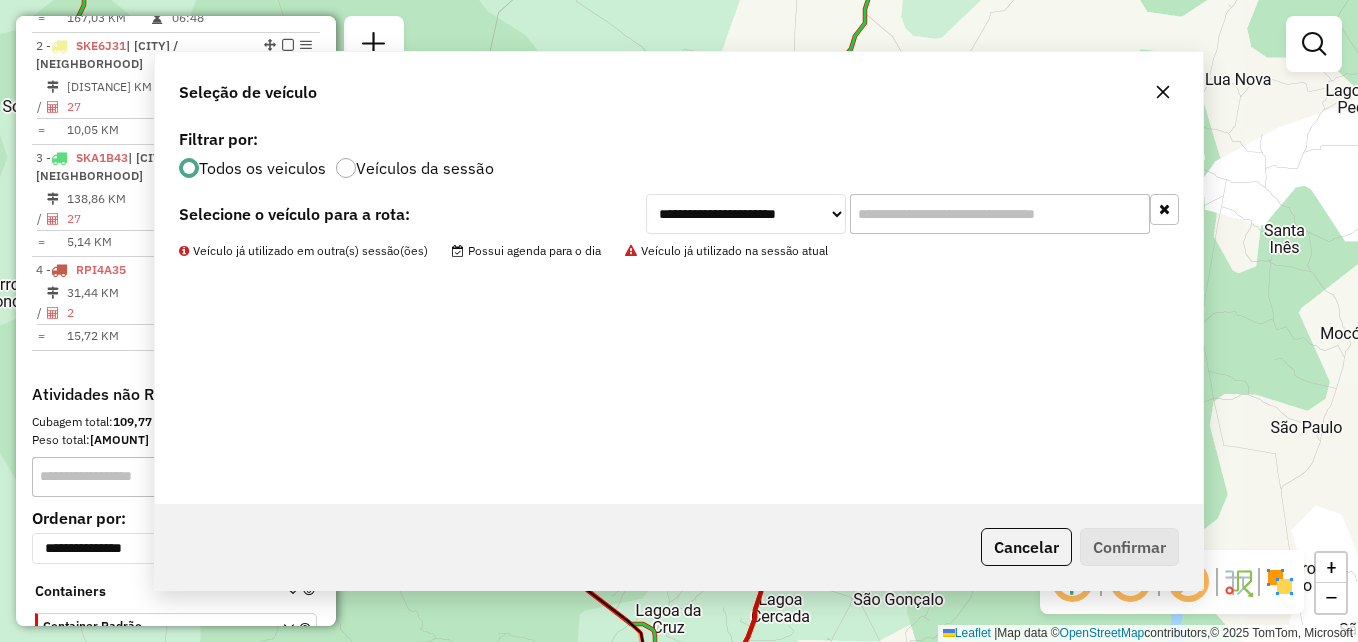 scroll, scrollTop: 893, scrollLeft: 0, axis: vertical 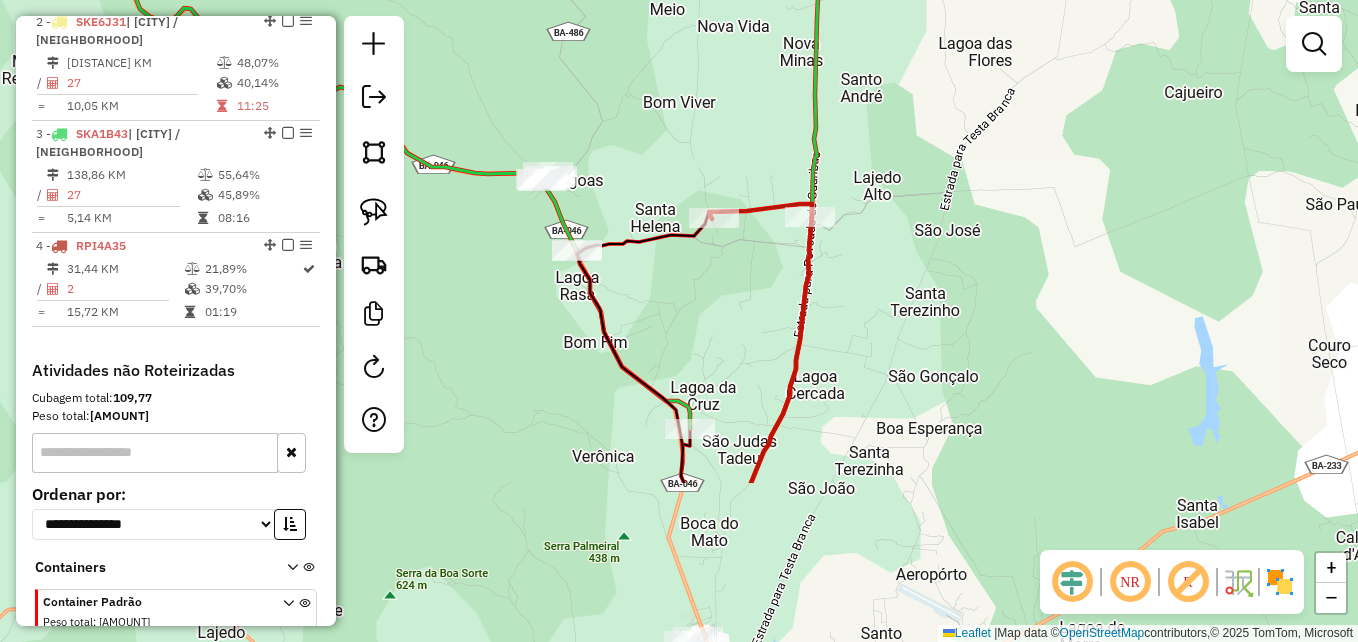 click on "Janela de atendimento Grade de atendimento Capacidade Transportadoras Veículos Cliente Pedidos  Rotas Selecione os dias de semana para filtrar as janelas de atendimento  Seg   Ter   Qua   Qui   Sex   Sáb   Dom  Informe o período da janela de atendimento: De: Até:  Filtrar exatamente a janela do cliente  Considerar janela de atendimento padrão  Selecione os dias de semana para filtrar as grades de atendimento  Seg   Ter   Qua   Qui   Sex   Sáb   Dom   Considerar clientes sem dia de atendimento cadastrado  Clientes fora do dia de atendimento selecionado Filtrar as atividades entre os valores definidos abaixo:  Peso mínimo:   Peso máximo:   Cubagem mínima:   Cubagem máxima:   De:   Até:  Filtrar as atividades entre o tempo de atendimento definido abaixo:  De:   Até:   Considerar capacidade total dos clientes não roteirizados Transportadora: Selecione um ou mais itens Tipo de veículo: Selecione um ou mais itens Veículo: Selecione um ou mais itens Motorista: Selecione um ou mais itens Nome: Rótulo:" 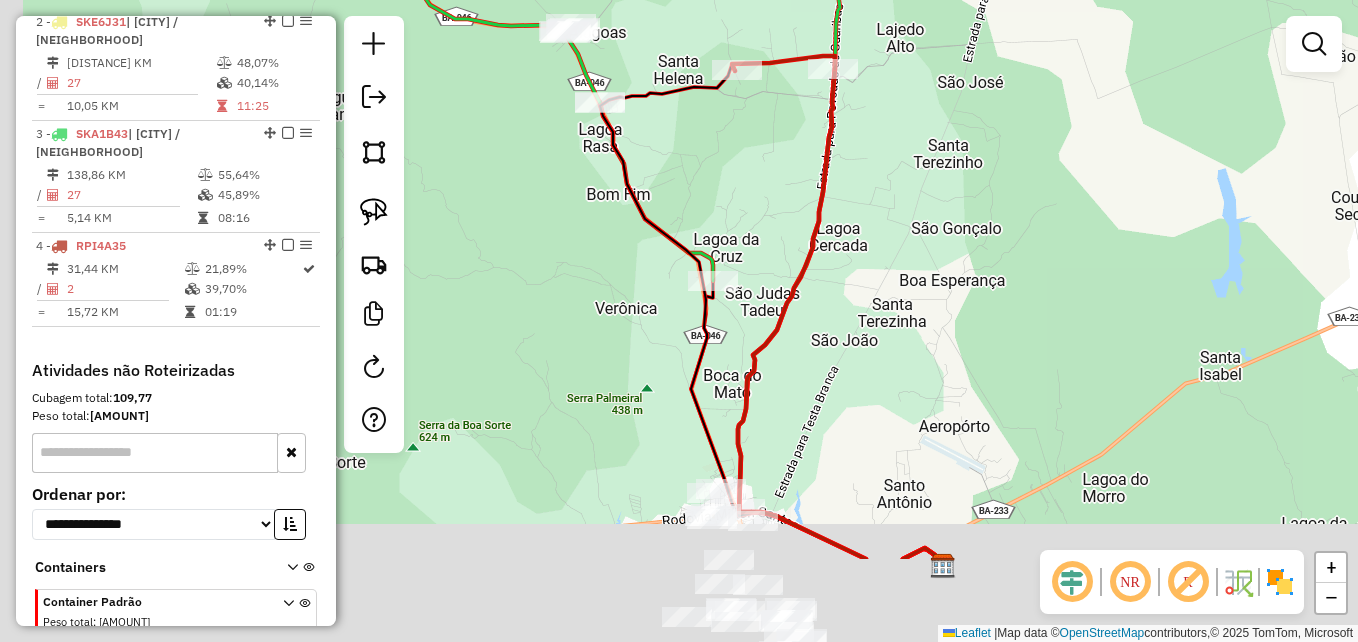 click on "Janela de atendimento Grade de atendimento Capacidade Transportadoras Veículos Cliente Pedidos  Rotas Selecione os dias de semana para filtrar as janelas de atendimento  Seg   Ter   Qua   Qui   Sex   Sáb   Dom  Informe o período da janela de atendimento: De: Até:  Filtrar exatamente a janela do cliente  Considerar janela de atendimento padrão  Selecione os dias de semana para filtrar as grades de atendimento  Seg   Ter   Qua   Qui   Sex   Sáb   Dom   Considerar clientes sem dia de atendimento cadastrado  Clientes fora do dia de atendimento selecionado Filtrar as atividades entre os valores definidos abaixo:  Peso mínimo:   Peso máximo:   Cubagem mínima:   Cubagem máxima:   De:   Até:  Filtrar as atividades entre o tempo de atendimento definido abaixo:  De:   Até:   Considerar capacidade total dos clientes não roteirizados Transportadora: Selecione um ou mais itens Tipo de veículo: Selecione um ou mais itens Veículo: Selecione um ou mais itens Motorista: Selecione um ou mais itens Nome: Rótulo:" 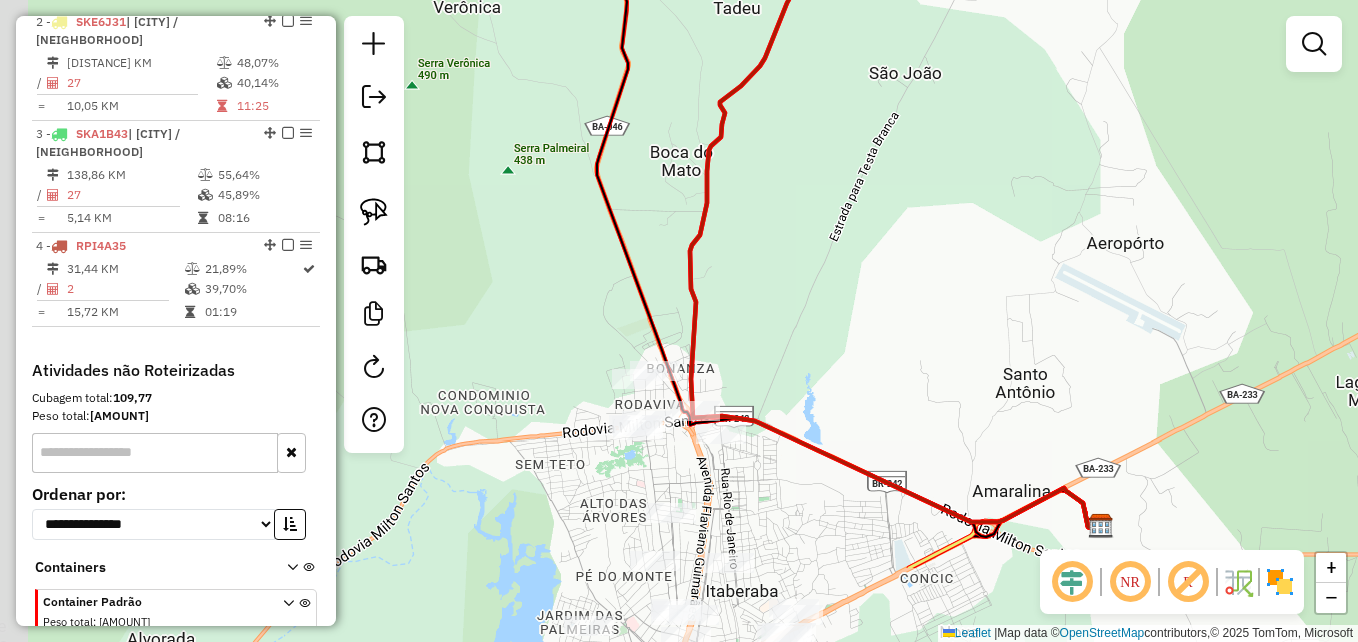 click on "Janela de atendimento Grade de atendimento Capacidade Transportadoras Veículos Cliente Pedidos  Rotas Selecione os dias de semana para filtrar as janelas de atendimento  Seg   Ter   Qua   Qui   Sex   Sáb   Dom  Informe o período da janela de atendimento: De: Até:  Filtrar exatamente a janela do cliente  Considerar janela de atendimento padrão  Selecione os dias de semana para filtrar as grades de atendimento  Seg   Ter   Qua   Qui   Sex   Sáb   Dom   Considerar clientes sem dia de atendimento cadastrado  Clientes fora do dia de atendimento selecionado Filtrar as atividades entre os valores definidos abaixo:  Peso mínimo:   Peso máximo:   Cubagem mínima:   Cubagem máxima:   De:   Até:  Filtrar as atividades entre o tempo de atendimento definido abaixo:  De:   Até:   Considerar capacidade total dos clientes não roteirizados Transportadora: Selecione um ou mais itens Tipo de veículo: Selecione um ou mais itens Veículo: Selecione um ou mais itens Motorista: Selecione um ou mais itens Nome: Rótulo:" 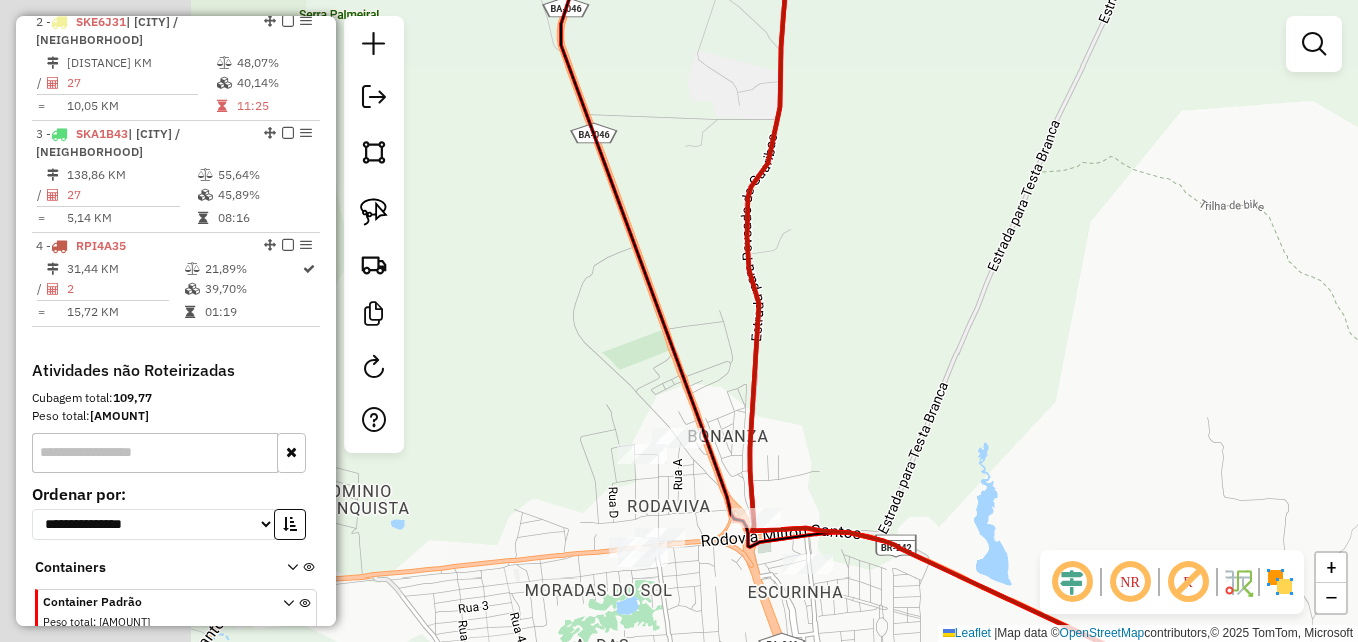 click on "Janela de atendimento Grade de atendimento Capacidade Transportadoras Veículos Cliente Pedidos  Rotas Selecione os dias de semana para filtrar as janelas de atendimento  Seg   Ter   Qua   Qui   Sex   Sáb   Dom  Informe o período da janela de atendimento: De: Até:  Filtrar exatamente a janela do cliente  Considerar janela de atendimento padrão  Selecione os dias de semana para filtrar as grades de atendimento  Seg   Ter   Qua   Qui   Sex   Sáb   Dom   Considerar clientes sem dia de atendimento cadastrado  Clientes fora do dia de atendimento selecionado Filtrar as atividades entre os valores definidos abaixo:  Peso mínimo:   Peso máximo:   Cubagem mínima:   Cubagem máxima:   De:   Até:  Filtrar as atividades entre o tempo de atendimento definido abaixo:  De:   Até:   Considerar capacidade total dos clientes não roteirizados Transportadora: Selecione um ou mais itens Tipo de veículo: Selecione um ou mais itens Veículo: Selecione um ou mais itens Motorista: Selecione um ou mais itens Nome: Rótulo:" 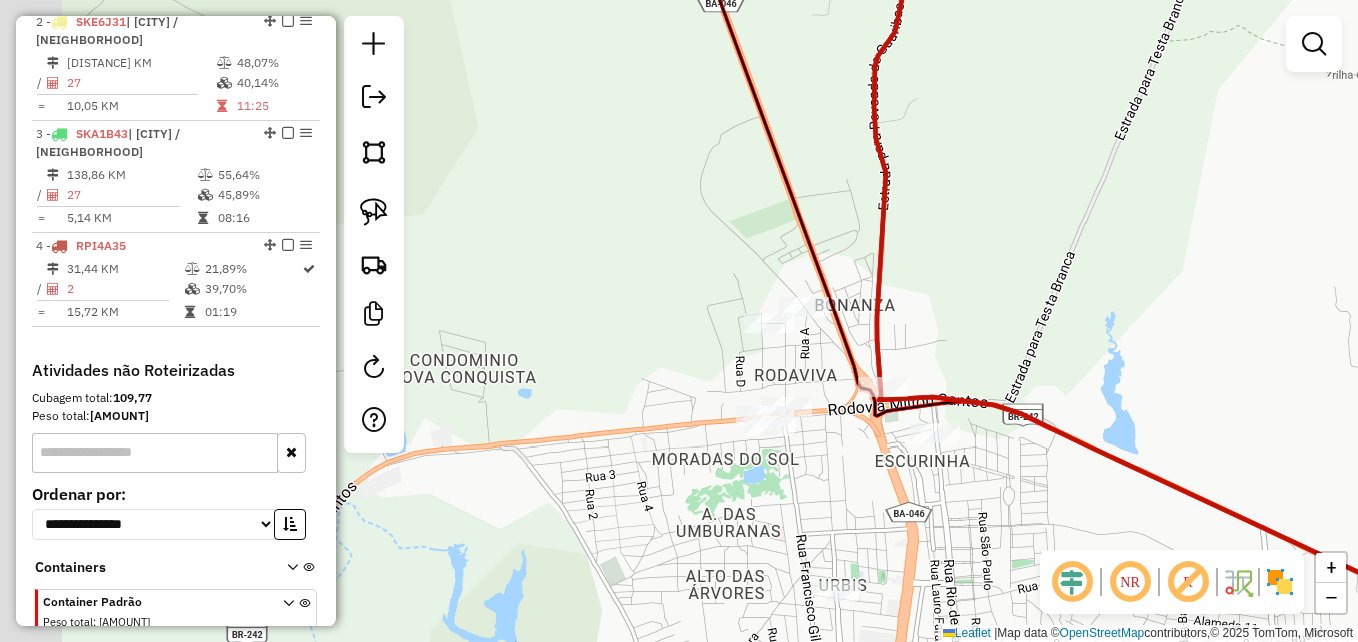 click on "Janela de atendimento Grade de atendimento Capacidade Transportadoras Veículos Cliente Pedidos  Rotas Selecione os dias de semana para filtrar as janelas de atendimento  Seg   Ter   Qua   Qui   Sex   Sáb   Dom  Informe o período da janela de atendimento: De: Até:  Filtrar exatamente a janela do cliente  Considerar janela de atendimento padrão  Selecione os dias de semana para filtrar as grades de atendimento  Seg   Ter   Qua   Qui   Sex   Sáb   Dom   Considerar clientes sem dia de atendimento cadastrado  Clientes fora do dia de atendimento selecionado Filtrar as atividades entre os valores definidos abaixo:  Peso mínimo:   Peso máximo:   Cubagem mínima:   Cubagem máxima:   De:   Até:  Filtrar as atividades entre o tempo de atendimento definido abaixo:  De:   Até:   Considerar capacidade total dos clientes não roteirizados Transportadora: Selecione um ou mais itens Tipo de veículo: Selecione um ou mais itens Veículo: Selecione um ou mais itens Motorista: Selecione um ou mais itens Nome: Rótulo:" 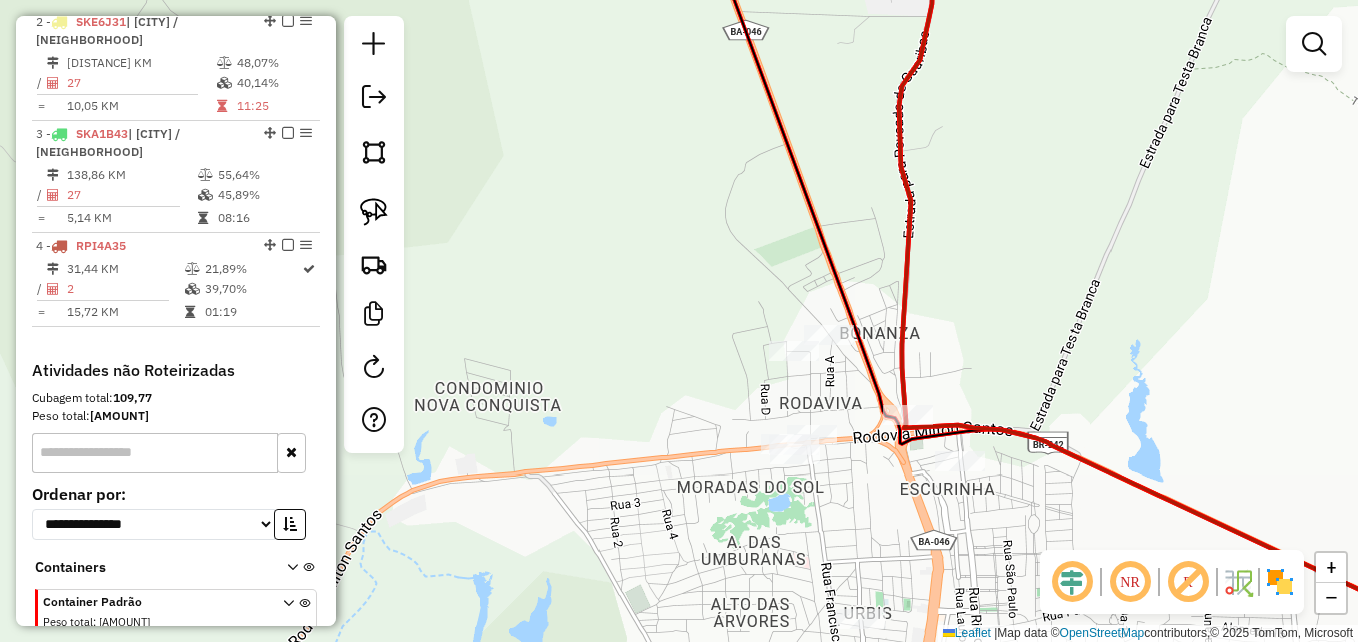 click on "Janela de atendimento Grade de atendimento Capacidade Transportadoras Veículos Cliente Pedidos  Rotas Selecione os dias de semana para filtrar as janelas de atendimento  Seg   Ter   Qua   Qui   Sex   Sáb   Dom  Informe o período da janela de atendimento: De: Até:  Filtrar exatamente a janela do cliente  Considerar janela de atendimento padrão  Selecione os dias de semana para filtrar as grades de atendimento  Seg   Ter   Qua   Qui   Sex   Sáb   Dom   Considerar clientes sem dia de atendimento cadastrado  Clientes fora do dia de atendimento selecionado Filtrar as atividades entre os valores definidos abaixo:  Peso mínimo:   Peso máximo:   Cubagem mínima:   Cubagem máxima:   De:   Até:  Filtrar as atividades entre o tempo de atendimento definido abaixo:  De:   Até:   Considerar capacidade total dos clientes não roteirizados Transportadora: Selecione um ou mais itens Tipo de veículo: Selecione um ou mais itens Veículo: Selecione um ou mais itens Motorista: Selecione um ou mais itens Nome: Rótulo:" 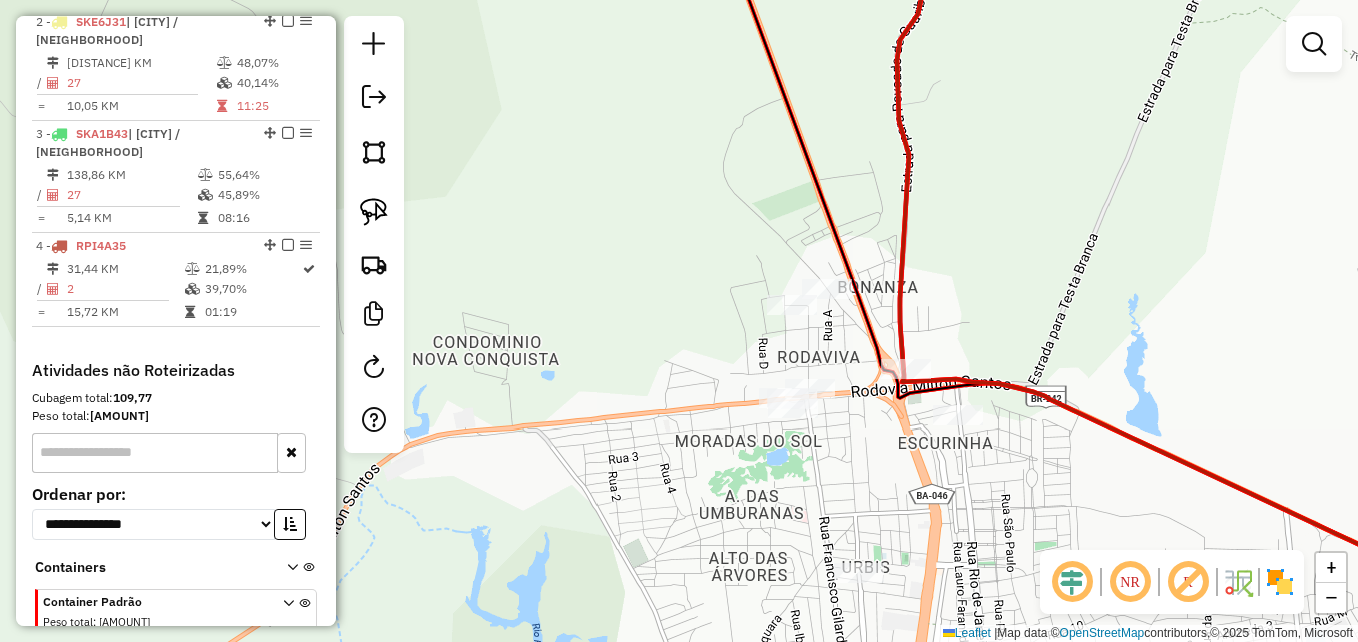 click on "Janela de atendimento Grade de atendimento Capacidade Transportadoras Veículos Cliente Pedidos  Rotas Selecione os dias de semana para filtrar as janelas de atendimento  Seg   Ter   Qua   Qui   Sex   Sáb   Dom  Informe o período da janela de atendimento: De: Até:  Filtrar exatamente a janela do cliente  Considerar janela de atendimento padrão  Selecione os dias de semana para filtrar as grades de atendimento  Seg   Ter   Qua   Qui   Sex   Sáb   Dom   Considerar clientes sem dia de atendimento cadastrado  Clientes fora do dia de atendimento selecionado Filtrar as atividades entre os valores definidos abaixo:  Peso mínimo:   Peso máximo:   Cubagem mínima:   Cubagem máxima:   De:   Até:  Filtrar as atividades entre o tempo de atendimento definido abaixo:  De:   Até:   Considerar capacidade total dos clientes não roteirizados Transportadora: Selecione um ou mais itens Tipo de veículo: Selecione um ou mais itens Veículo: Selecione um ou mais itens Motorista: Selecione um ou mais itens Nome: Rótulo:" 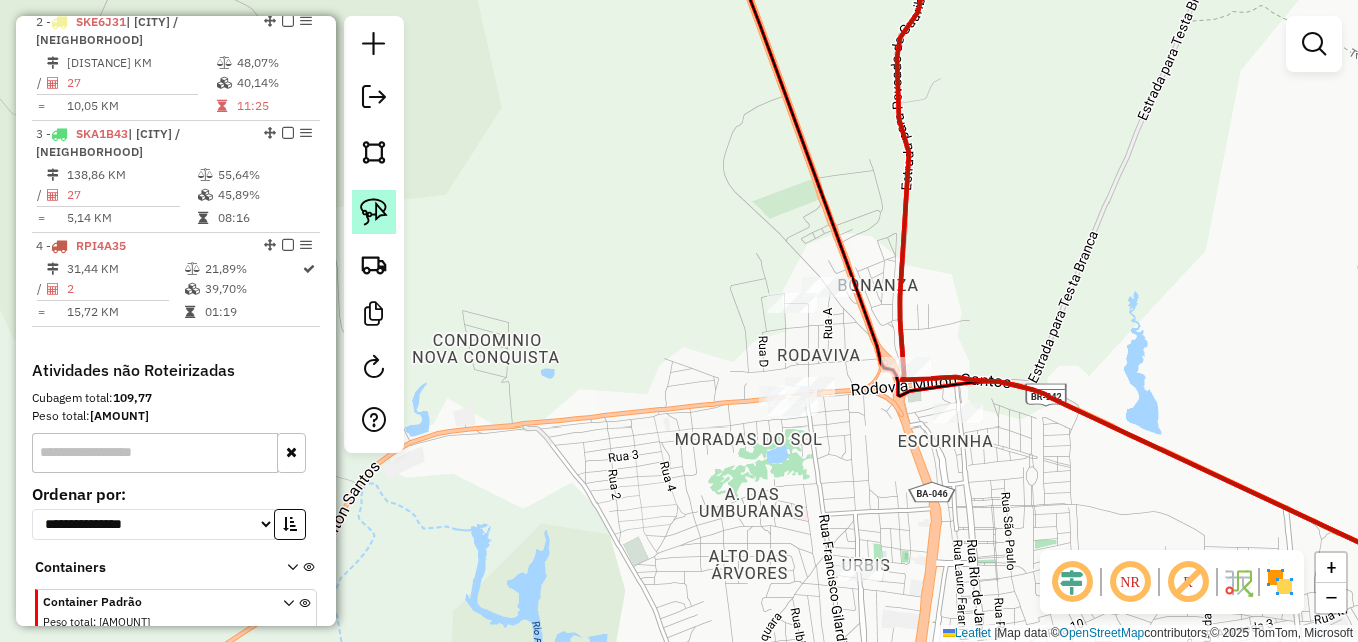 click 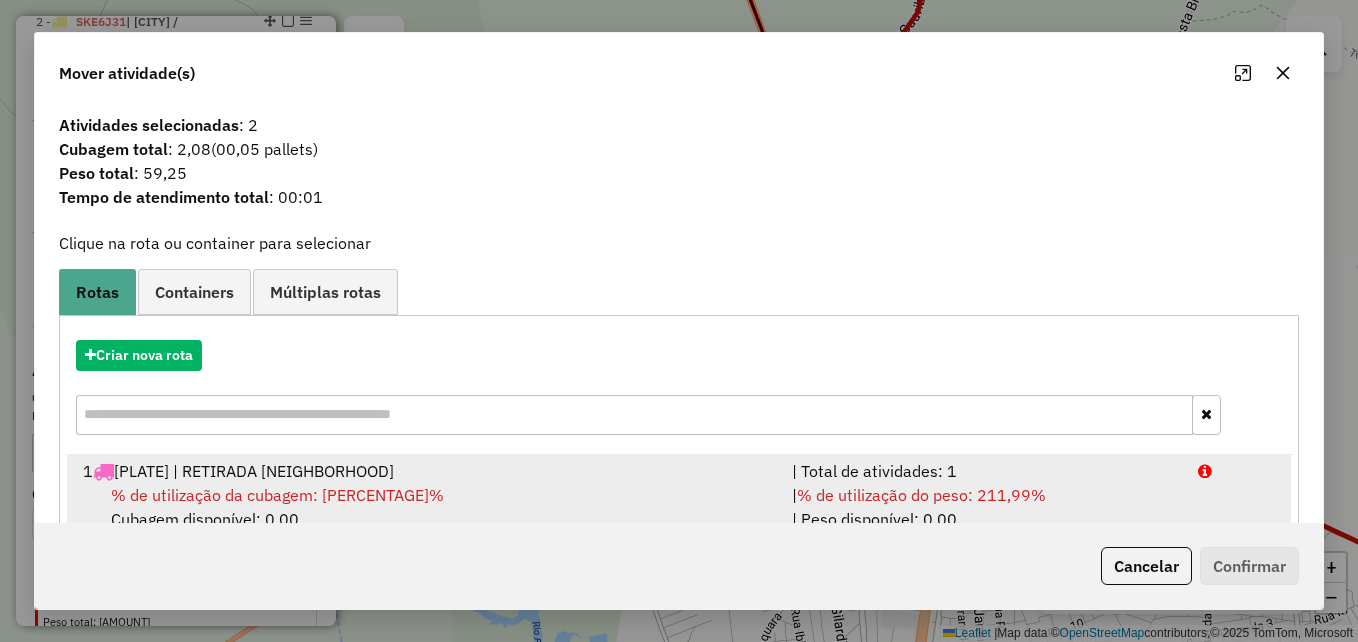 scroll, scrollTop: 290, scrollLeft: 0, axis: vertical 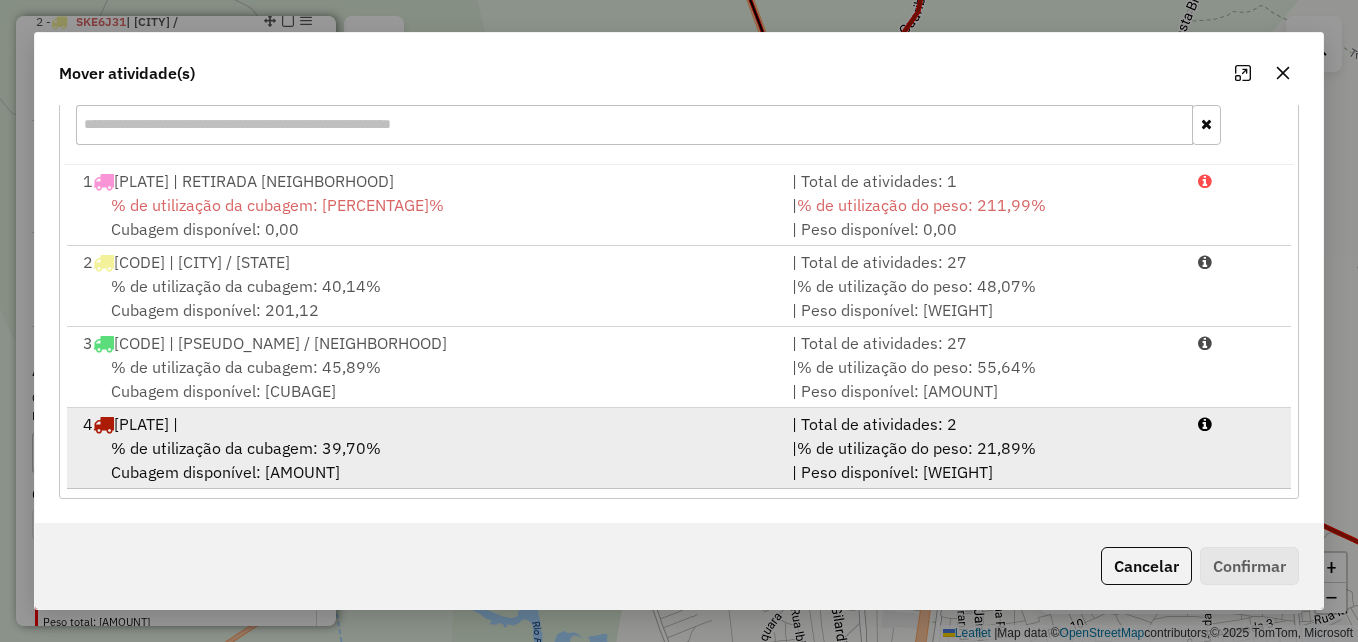 click on "% de utilização da cubagem: [PERCENTAGE]%  Cubagem disponível: [CUBAGE]" at bounding box center [425, 460] 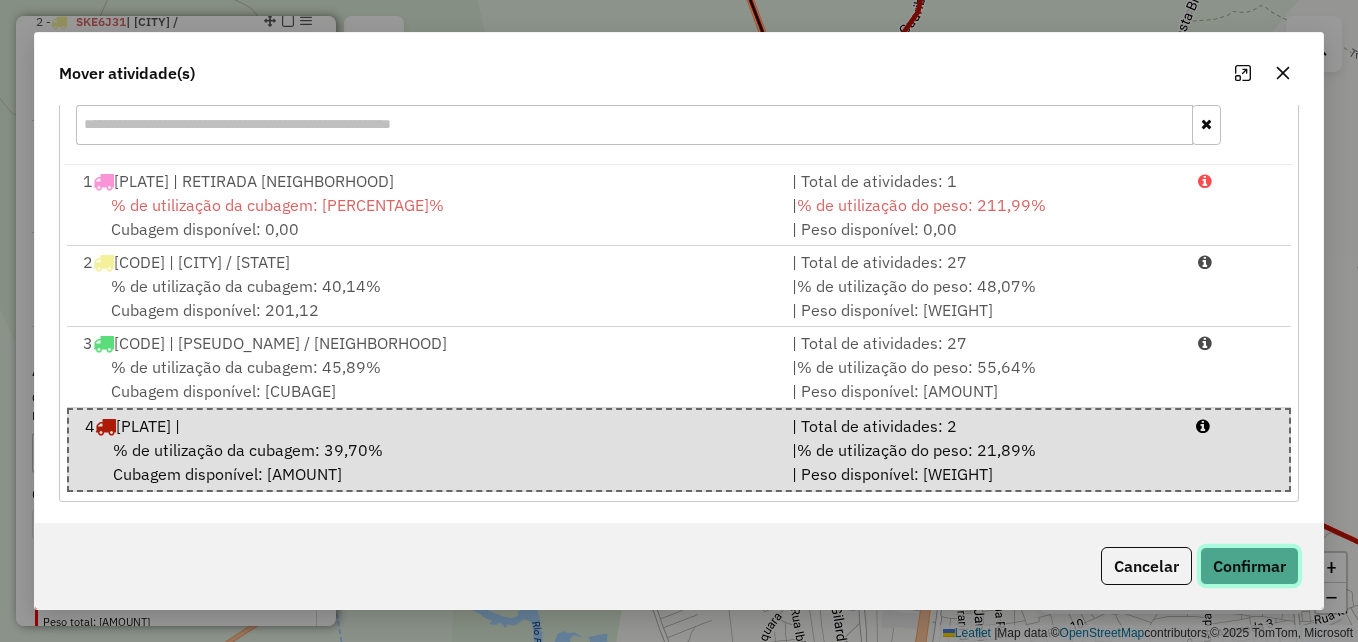 click on "Confirmar" 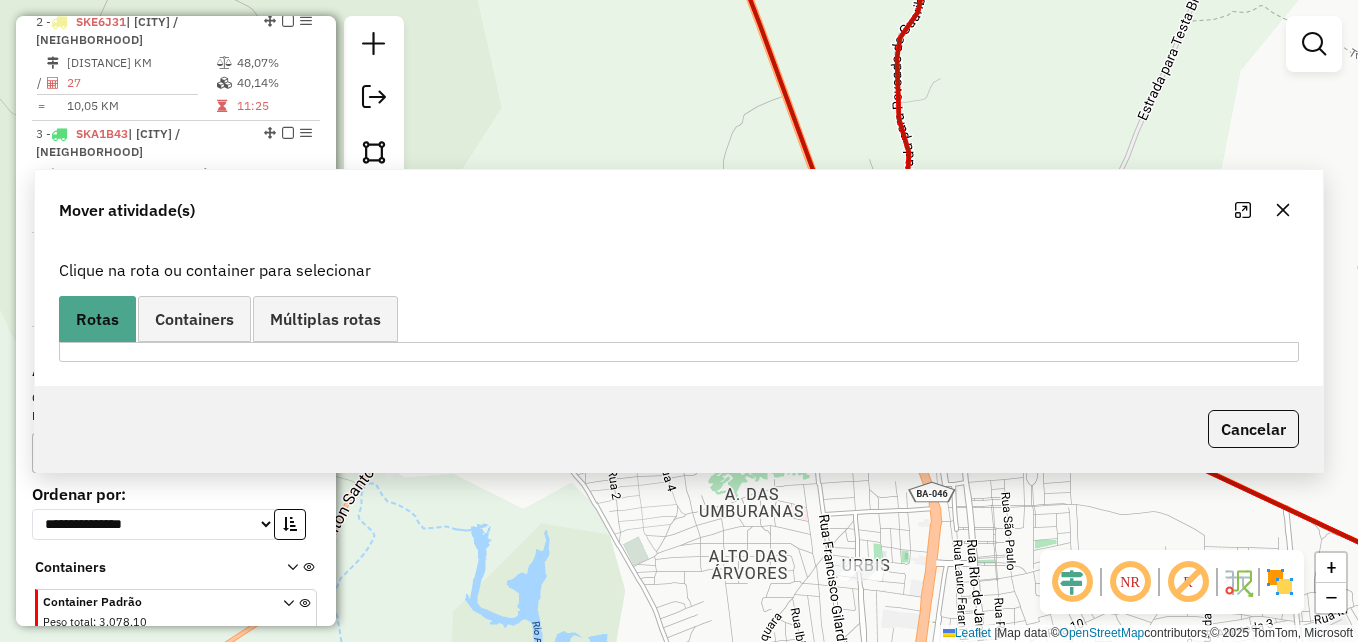 scroll, scrollTop: 0, scrollLeft: 0, axis: both 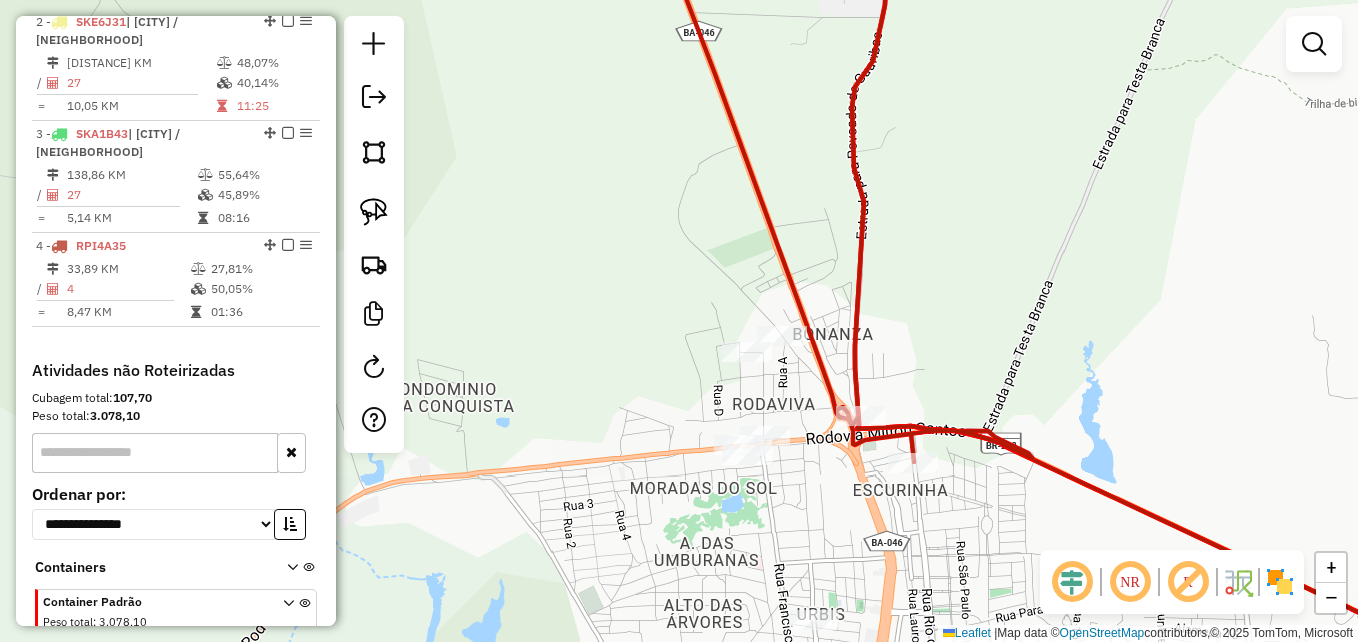 drag, startPoint x: 850, startPoint y: 424, endPoint x: 805, endPoint y: 473, distance: 66.52819 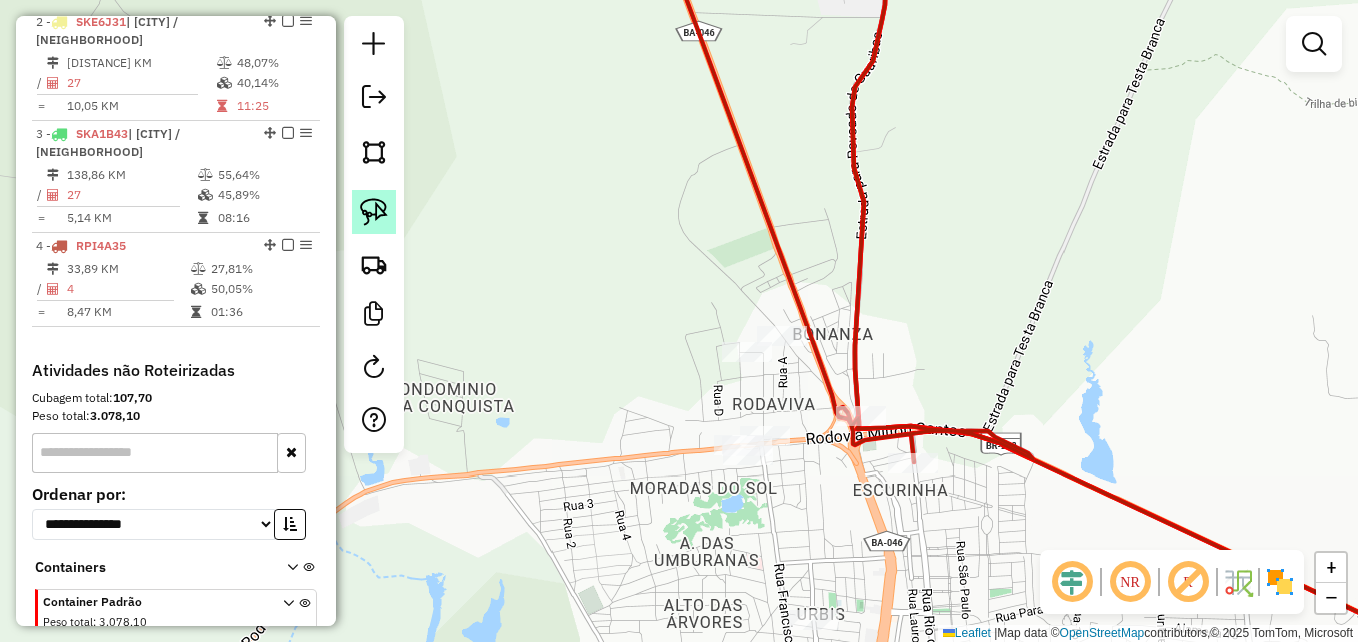click 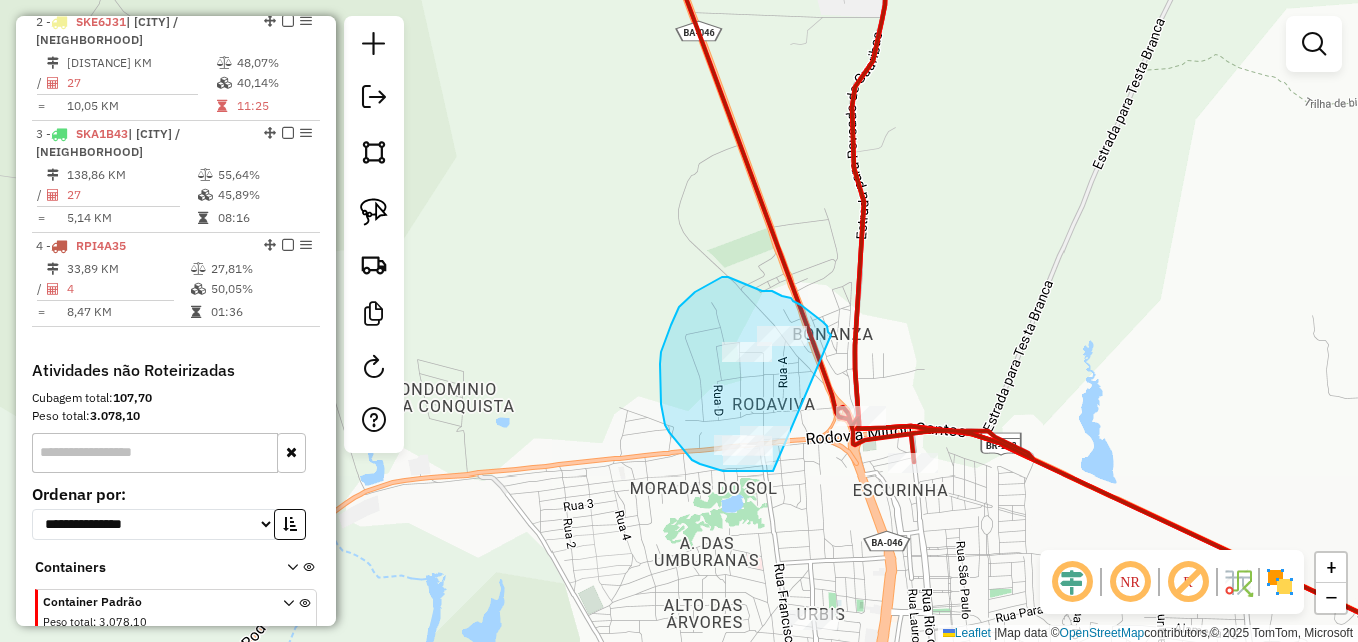 drag, startPoint x: 773, startPoint y: 471, endPoint x: 831, endPoint y: 337, distance: 146.0137 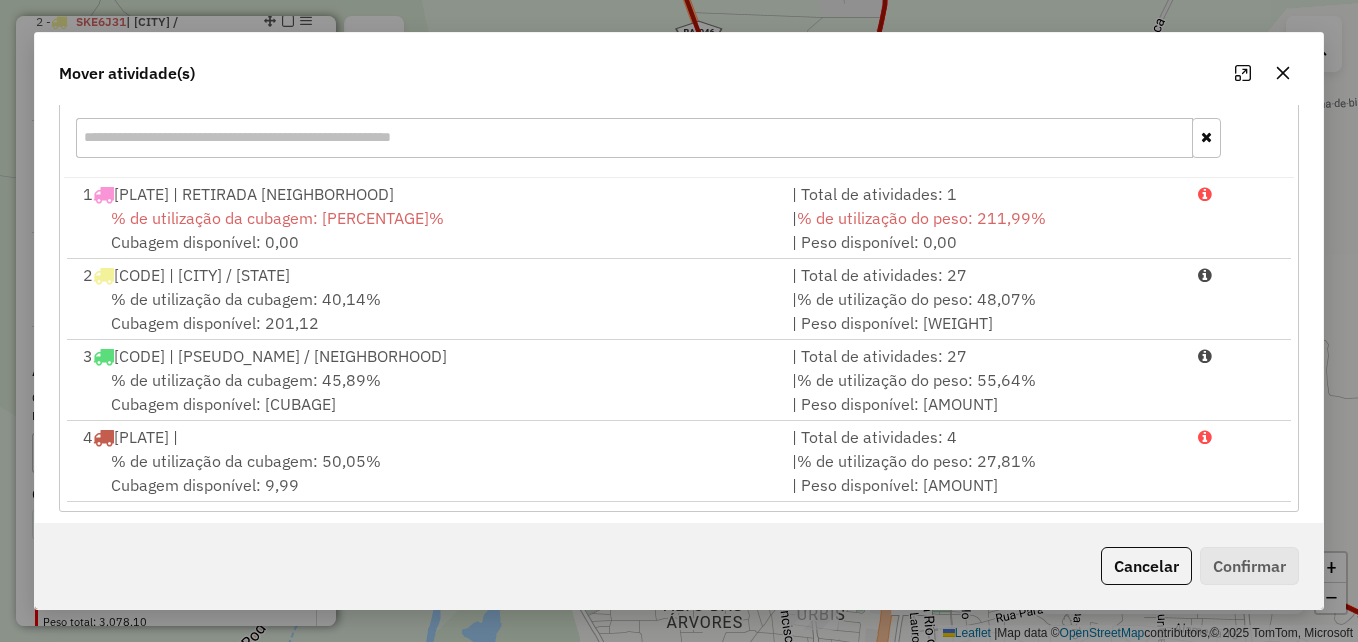 scroll, scrollTop: 290, scrollLeft: 0, axis: vertical 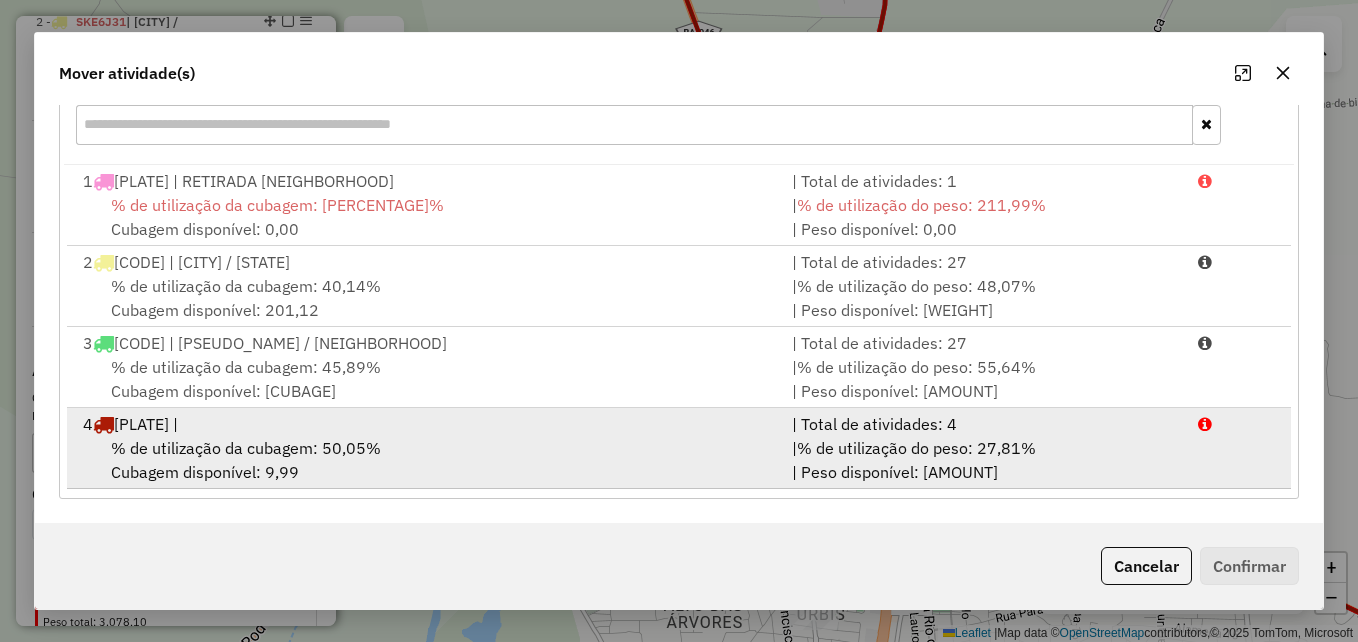click on "% de utilização da cubagem: 50,05%  Cubagem disponível: 9,99" at bounding box center (425, 460) 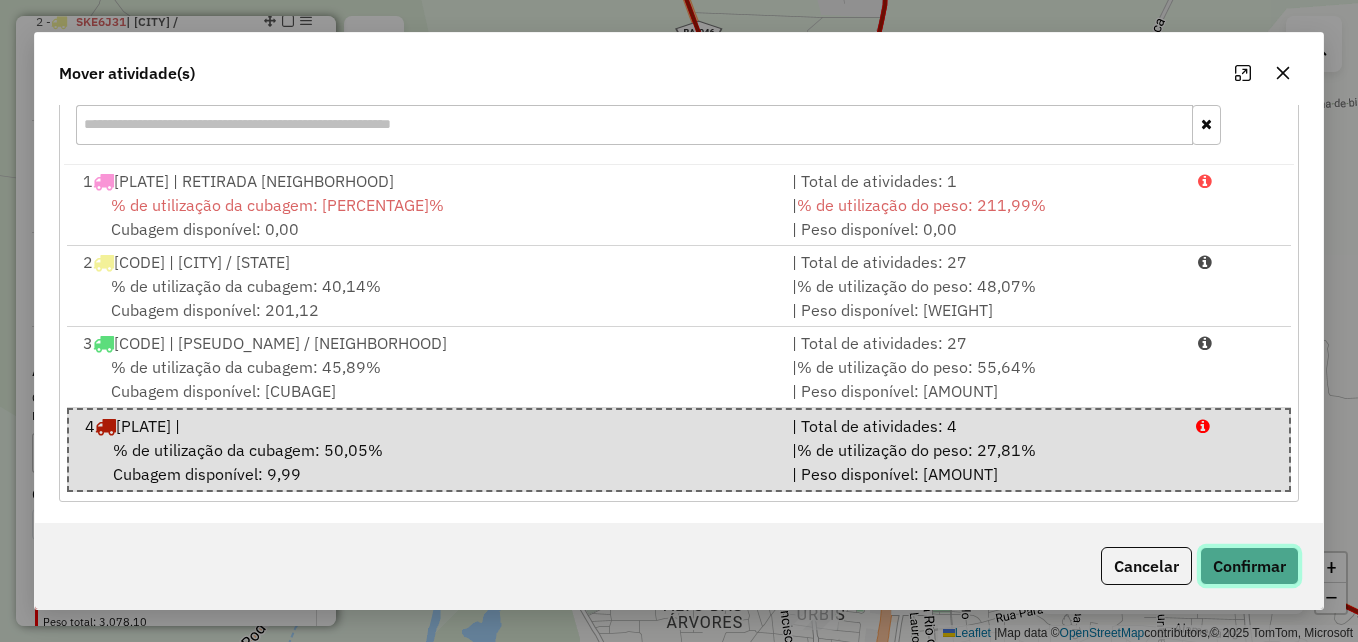 click on "Confirmar" 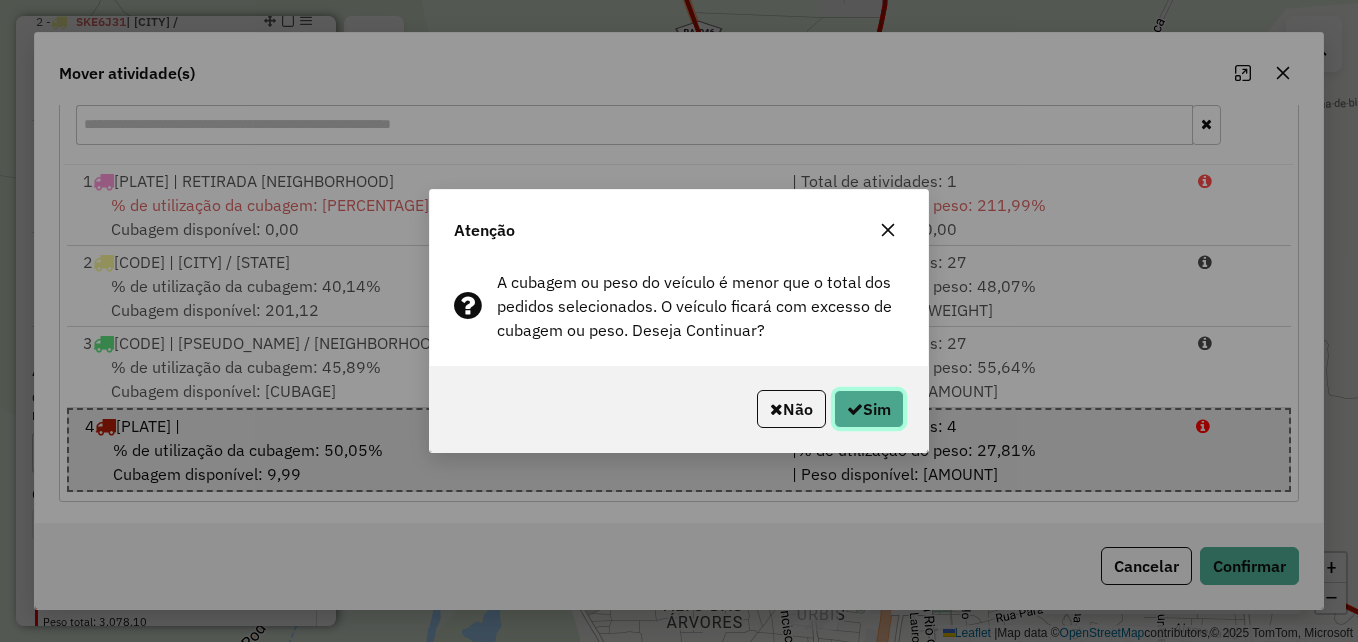 click on "Sim" 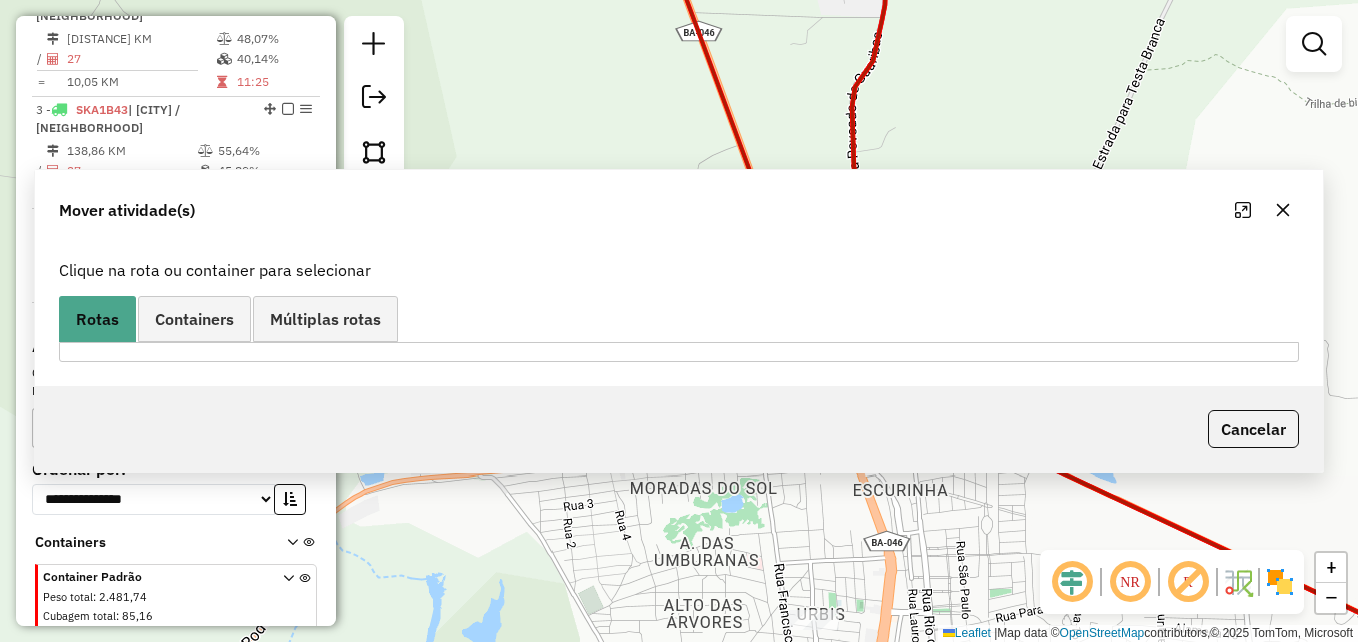 scroll, scrollTop: 0, scrollLeft: 0, axis: both 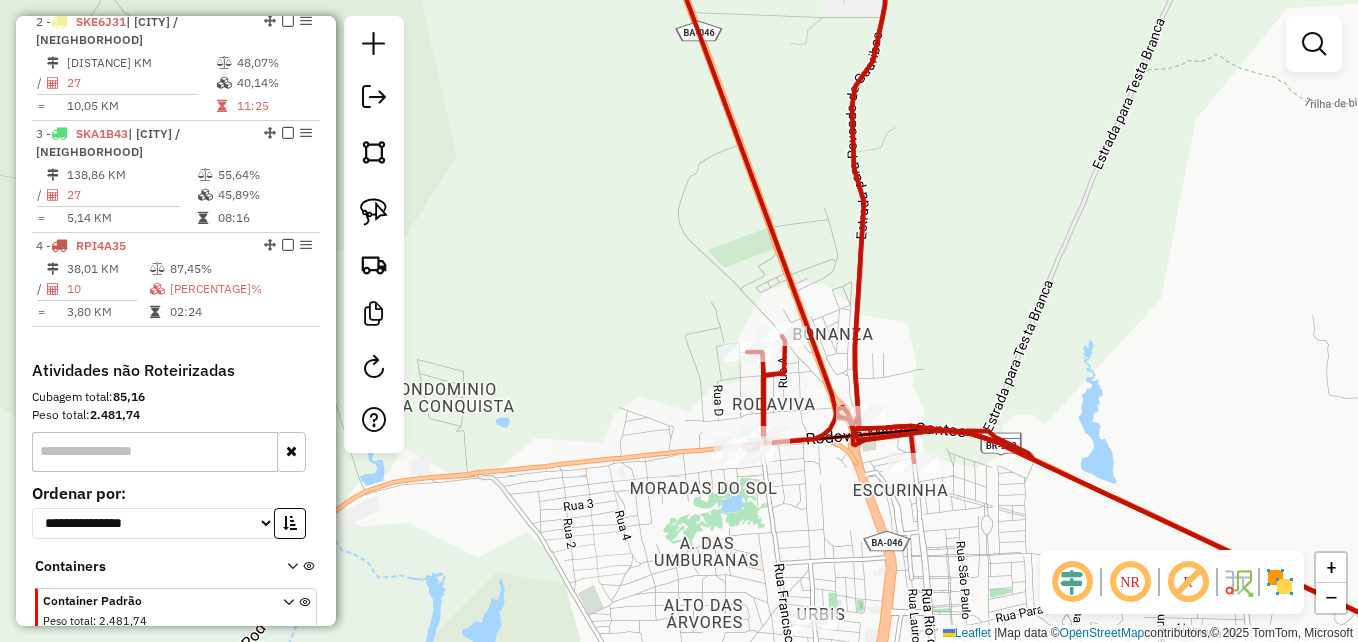 click 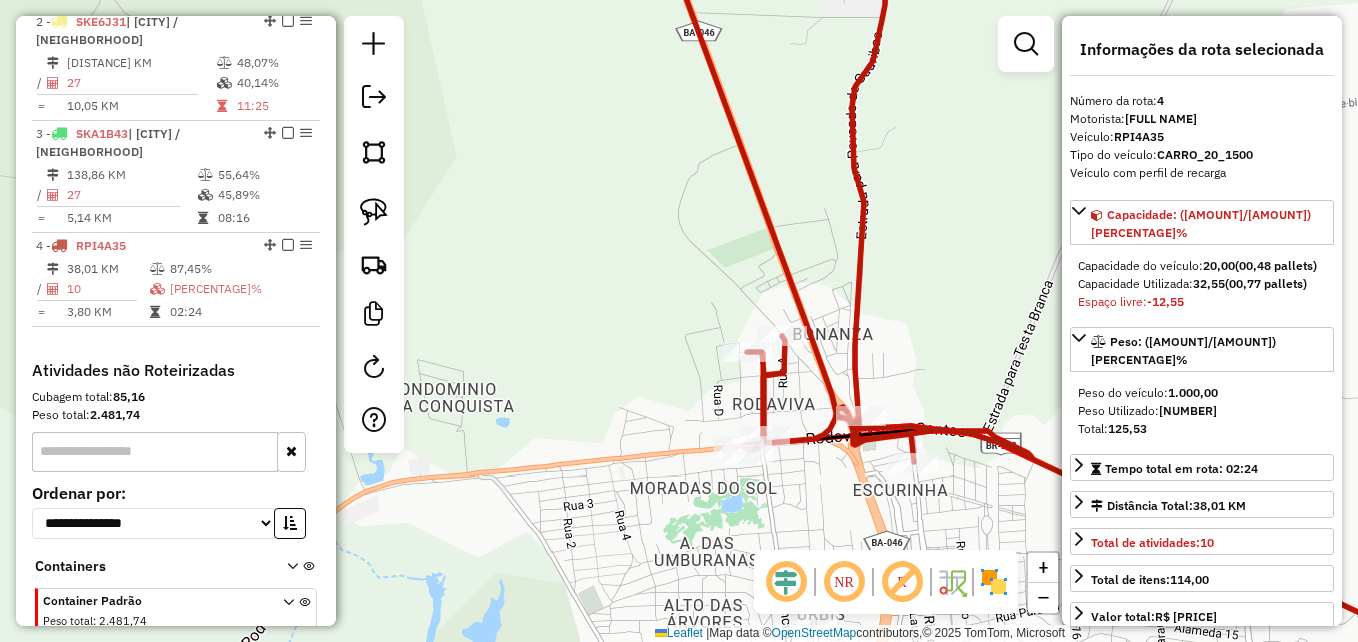scroll, scrollTop: 963, scrollLeft: 0, axis: vertical 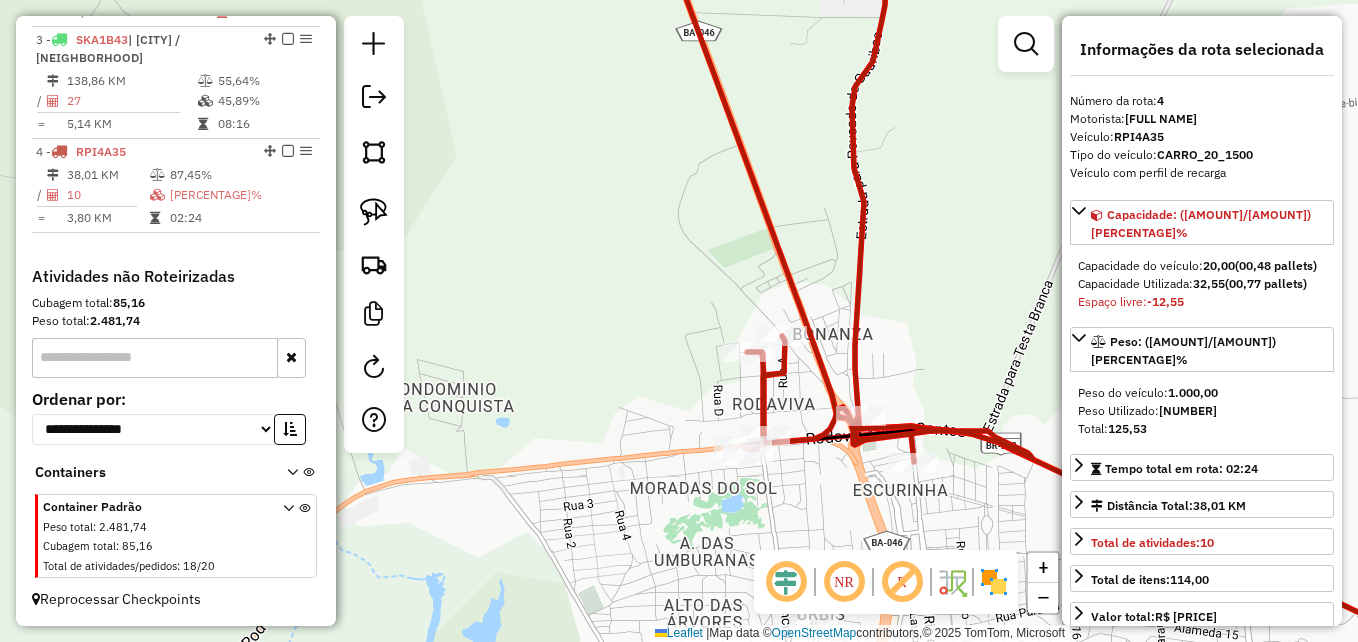 click 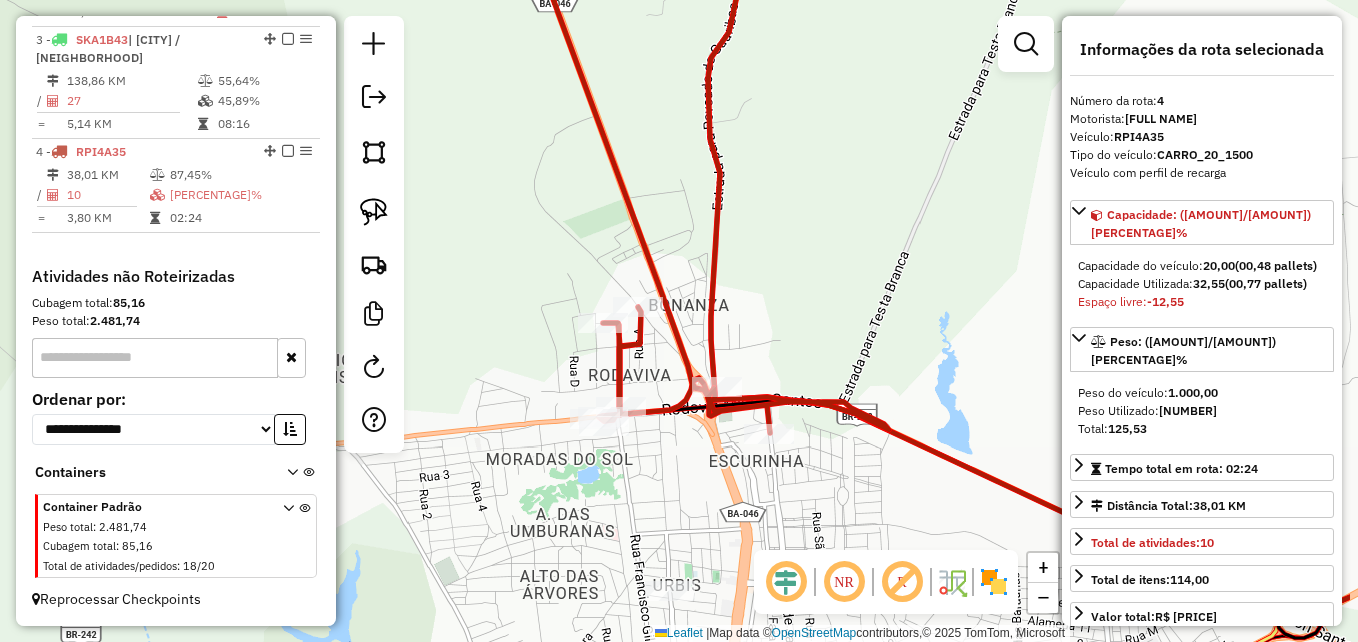 drag, startPoint x: 807, startPoint y: 501, endPoint x: 639, endPoint y: 460, distance: 172.93062 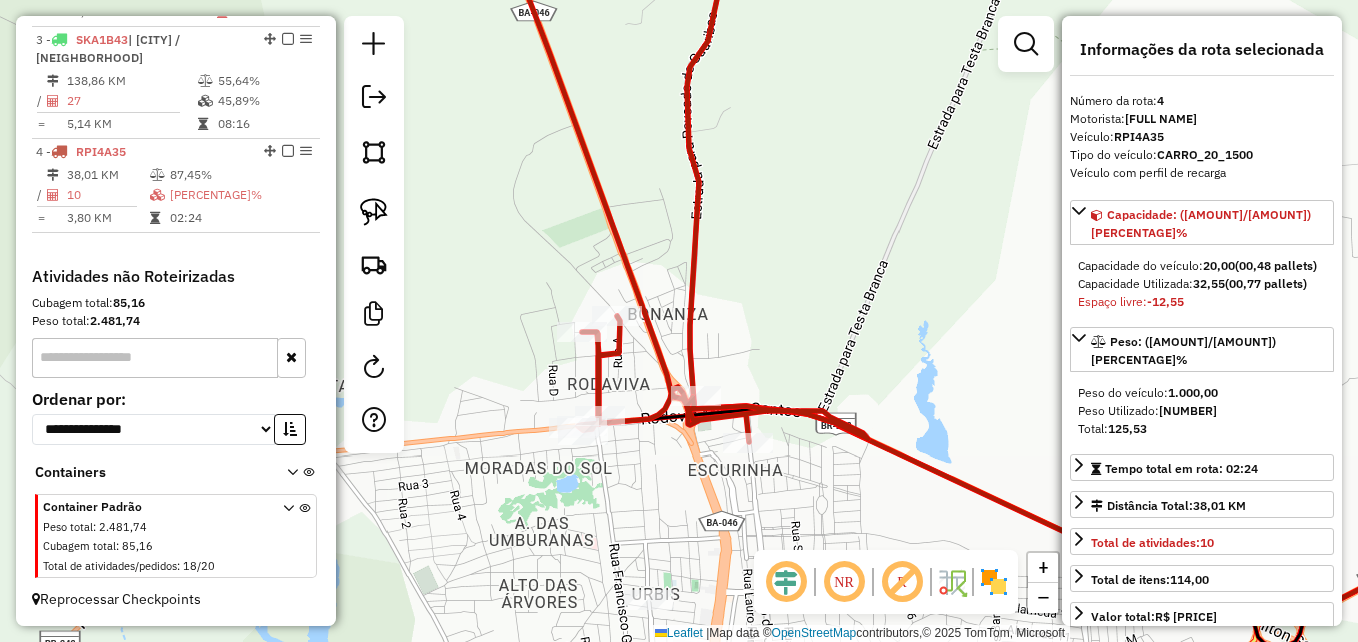 drag, startPoint x: 672, startPoint y: 461, endPoint x: 683, endPoint y: 491, distance: 31.95309 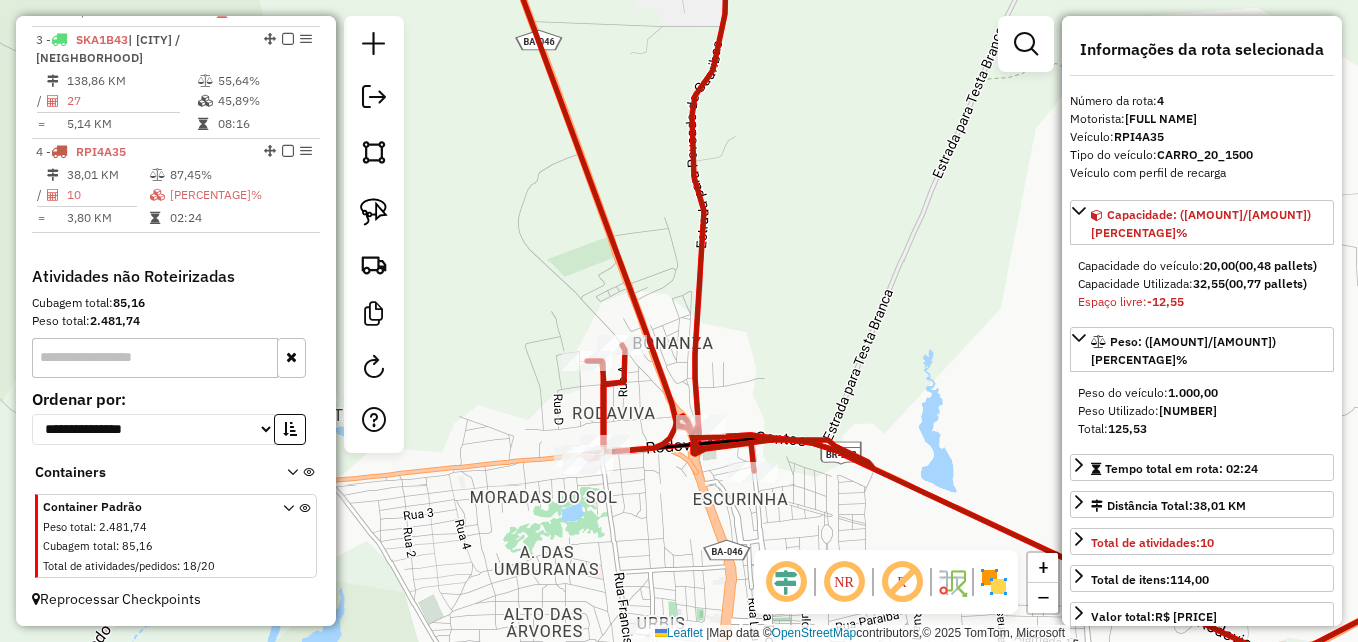 click 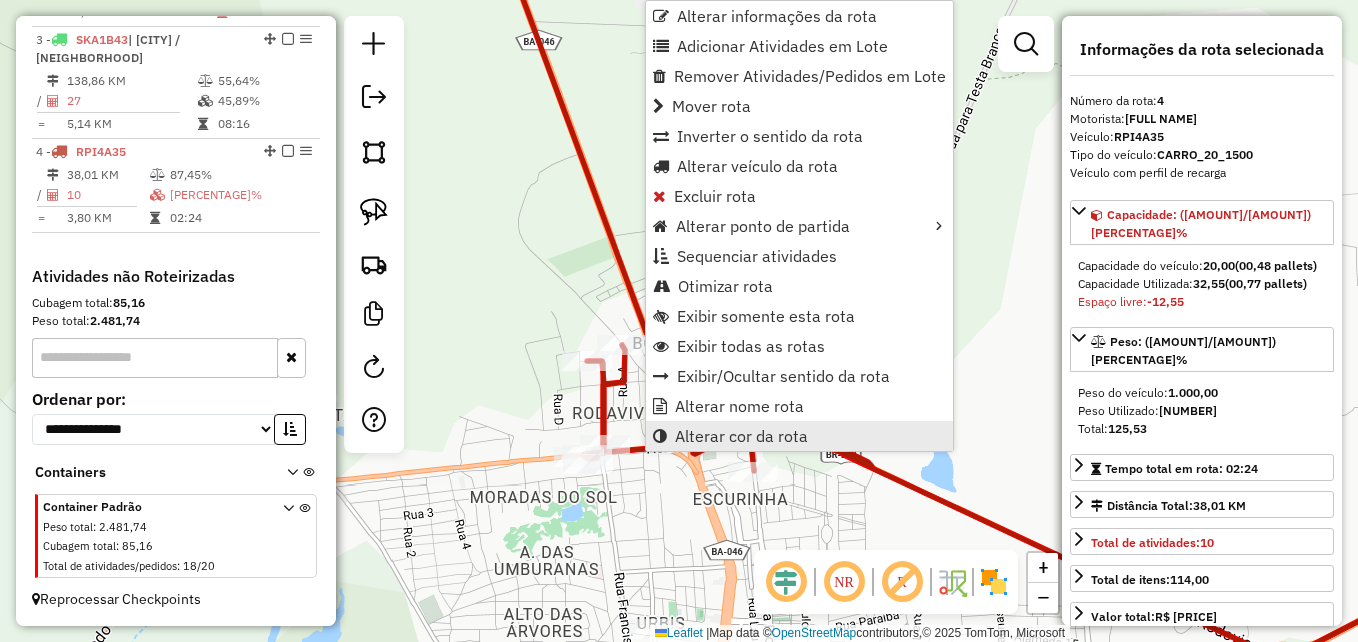 click on "Alterar cor da rota" at bounding box center [741, 436] 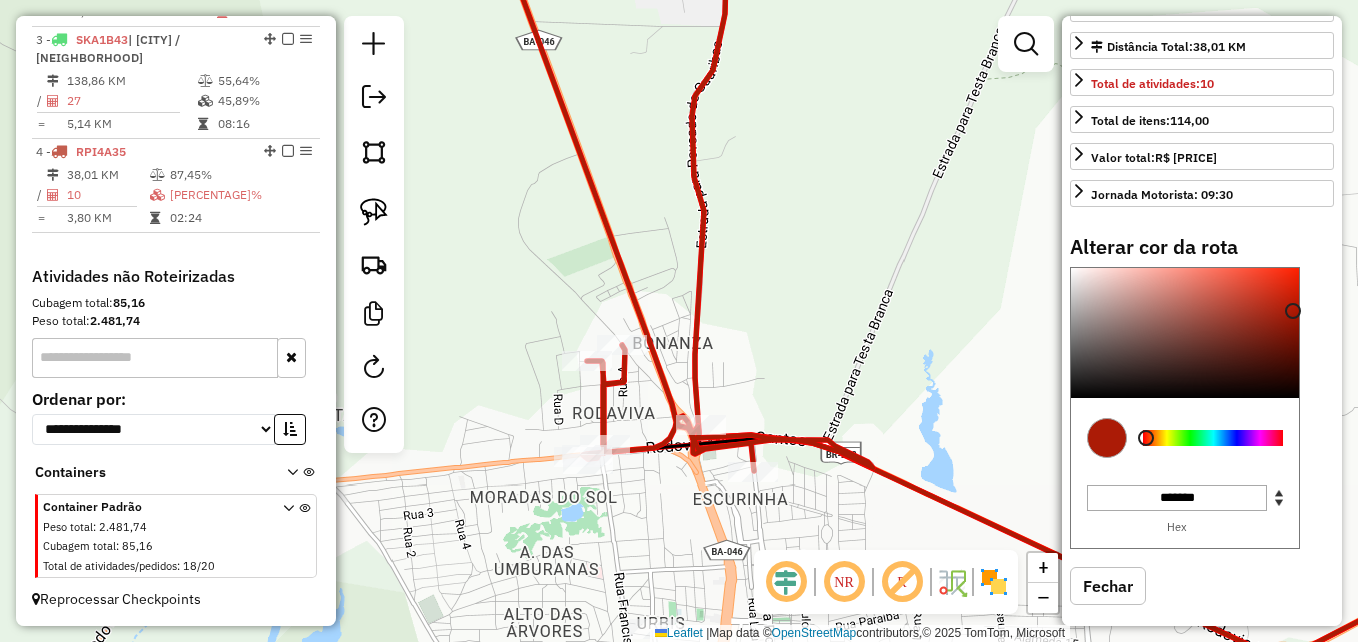 scroll, scrollTop: 476, scrollLeft: 0, axis: vertical 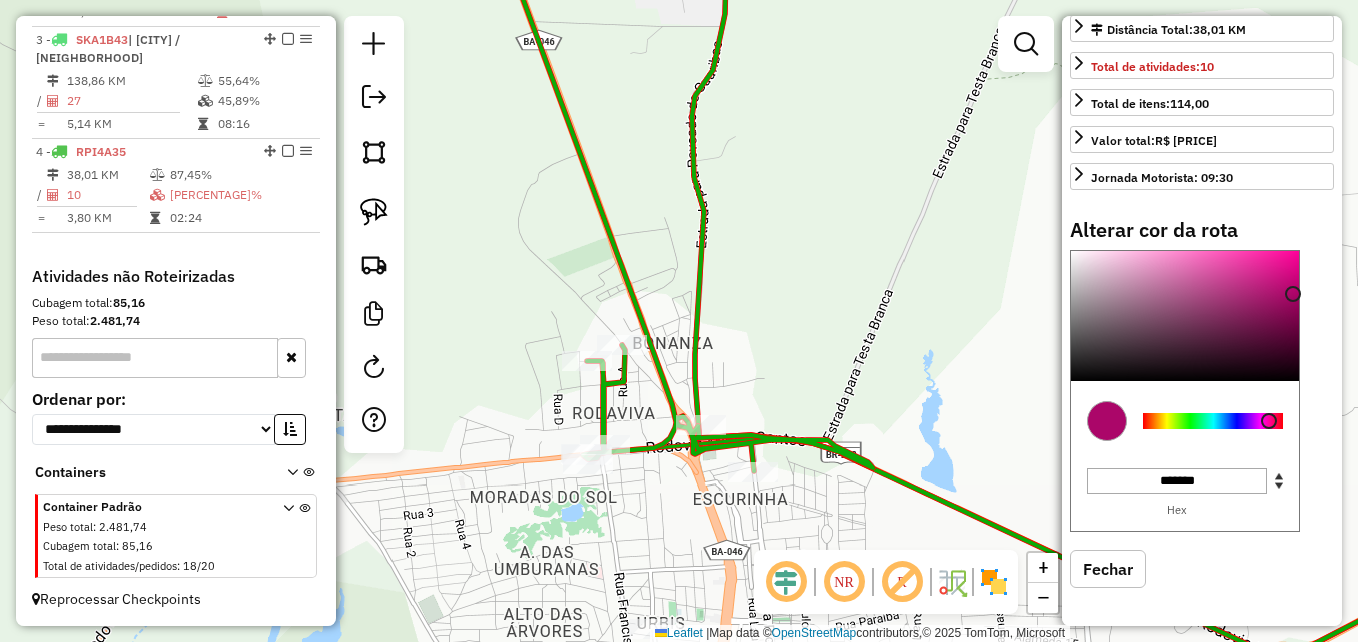 type on "*******" 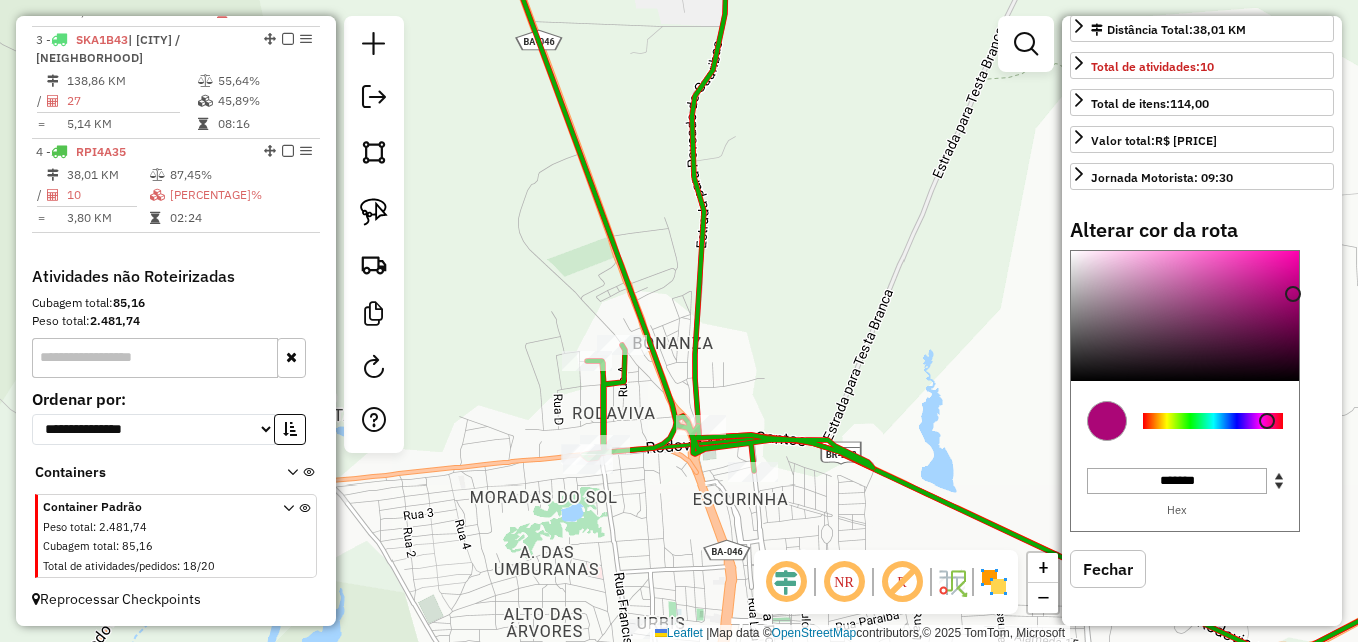 drag, startPoint x: 1146, startPoint y: 421, endPoint x: 1267, endPoint y: 418, distance: 121.037186 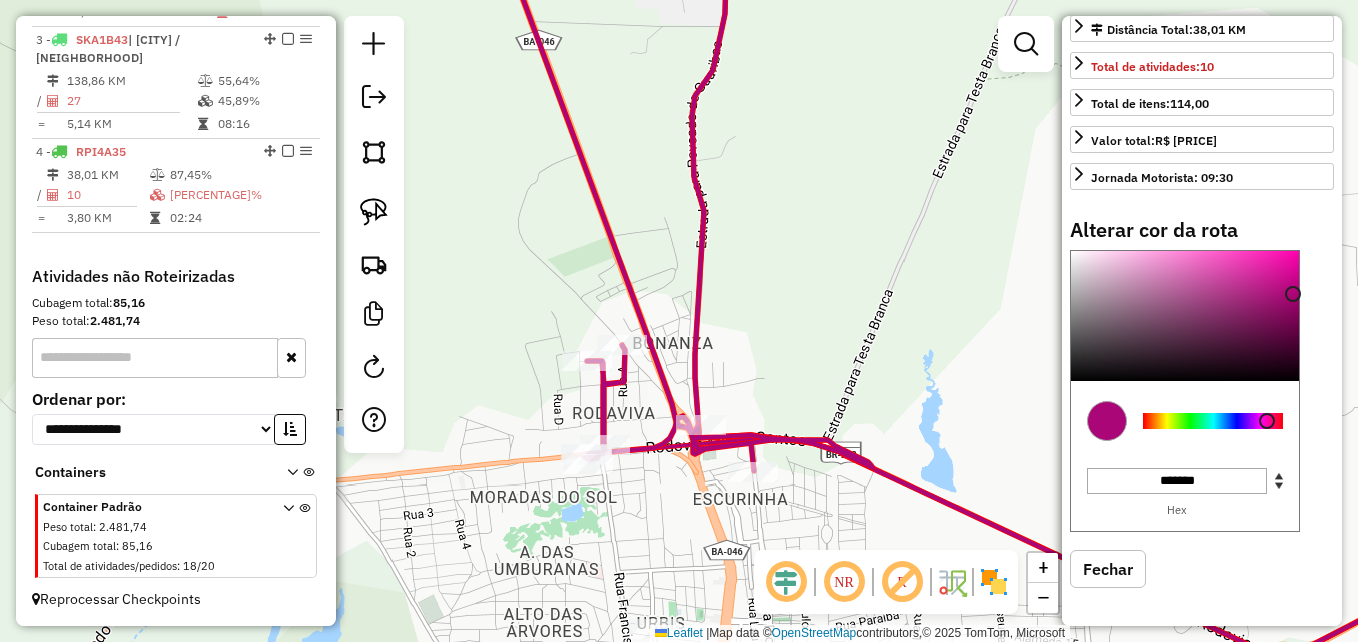 click on "Janela de atendimento Grade de atendimento Capacidade Transportadoras Veículos Cliente Pedidos  Rotas Selecione os dias de semana para filtrar as janelas de atendimento  Seg   Ter   Qua   Qui   Sex   Sáb   Dom  Informe o período da janela de atendimento: De: Até:  Filtrar exatamente a janela do cliente  Considerar janela de atendimento padrão  Selecione os dias de semana para filtrar as grades de atendimento  Seg   Ter   Qua   Qui   Sex   Sáb   Dom   Considerar clientes sem dia de atendimento cadastrado  Clientes fora do dia de atendimento selecionado Filtrar as atividades entre os valores definidos abaixo:  Peso mínimo:   Peso máximo:   Cubagem mínima:   Cubagem máxima:   De:   Até:  Filtrar as atividades entre o tempo de atendimento definido abaixo:  De:   Até:   Considerar capacidade total dos clientes não roteirizados Transportadora: Selecione um ou mais itens Tipo de veículo: Selecione um ou mais itens Veículo: Selecione um ou mais itens Motorista: Selecione um ou mais itens Nome: Rótulo:" 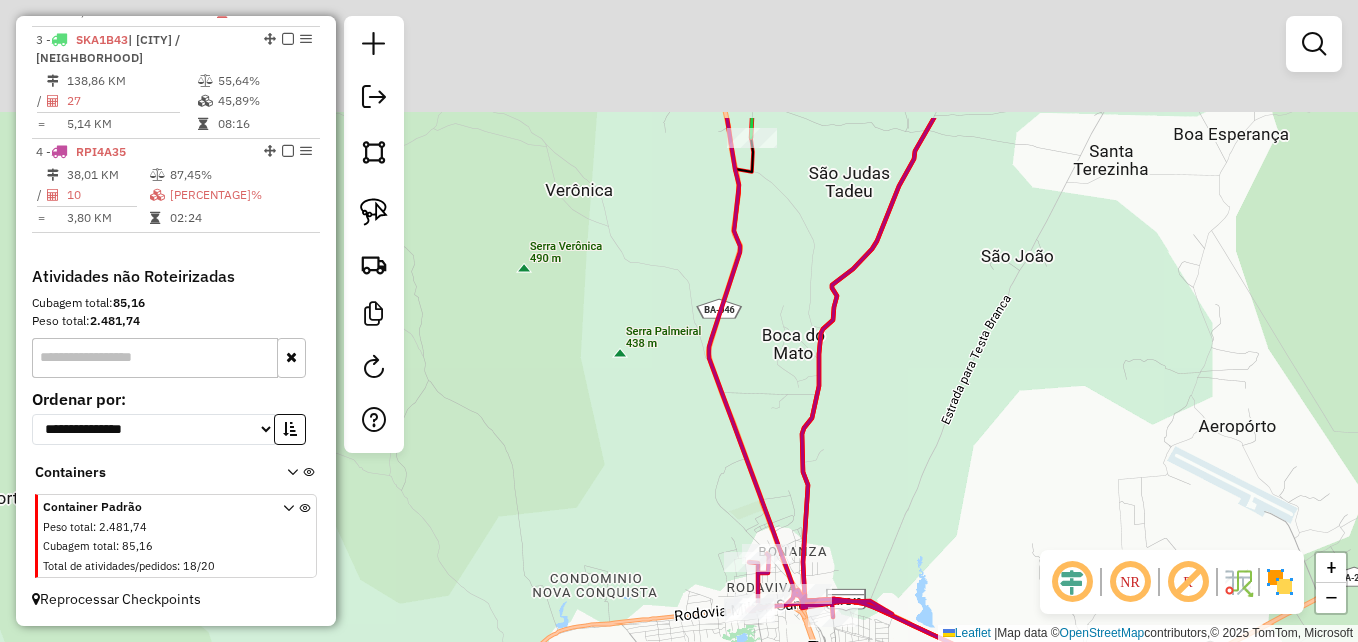 drag, startPoint x: 891, startPoint y: 284, endPoint x: 891, endPoint y: 468, distance: 184 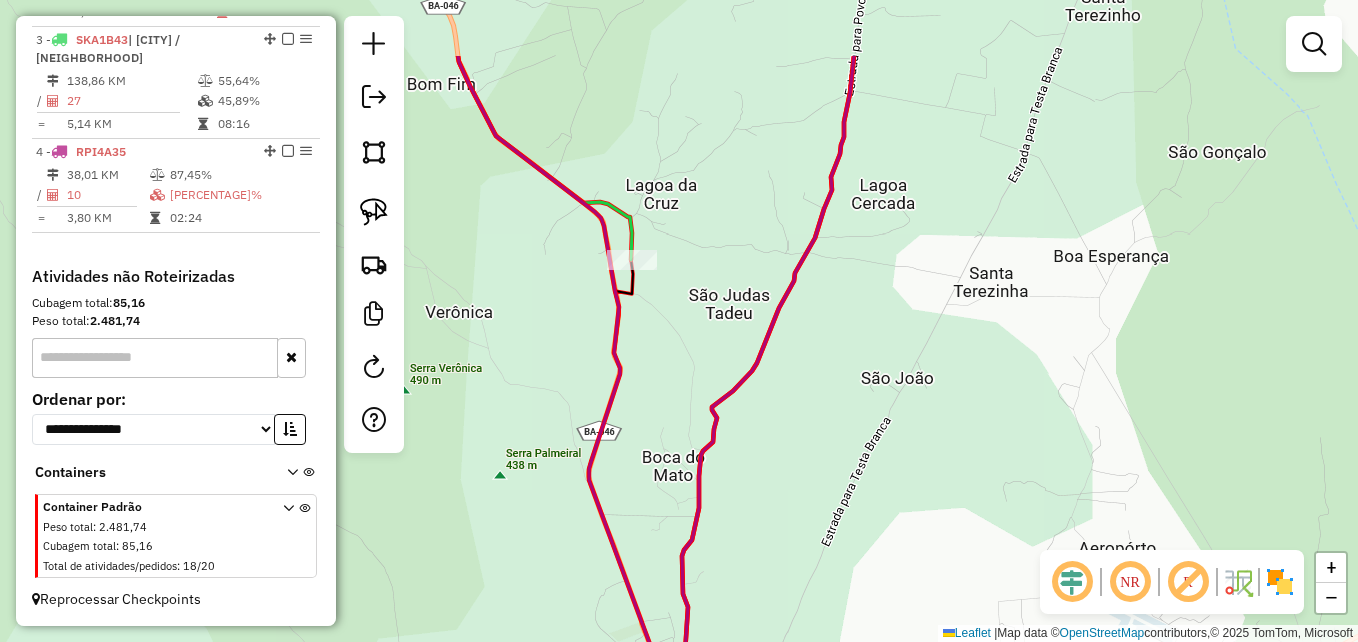 drag, startPoint x: 981, startPoint y: 344, endPoint x: 861, endPoint y: 464, distance: 169.70563 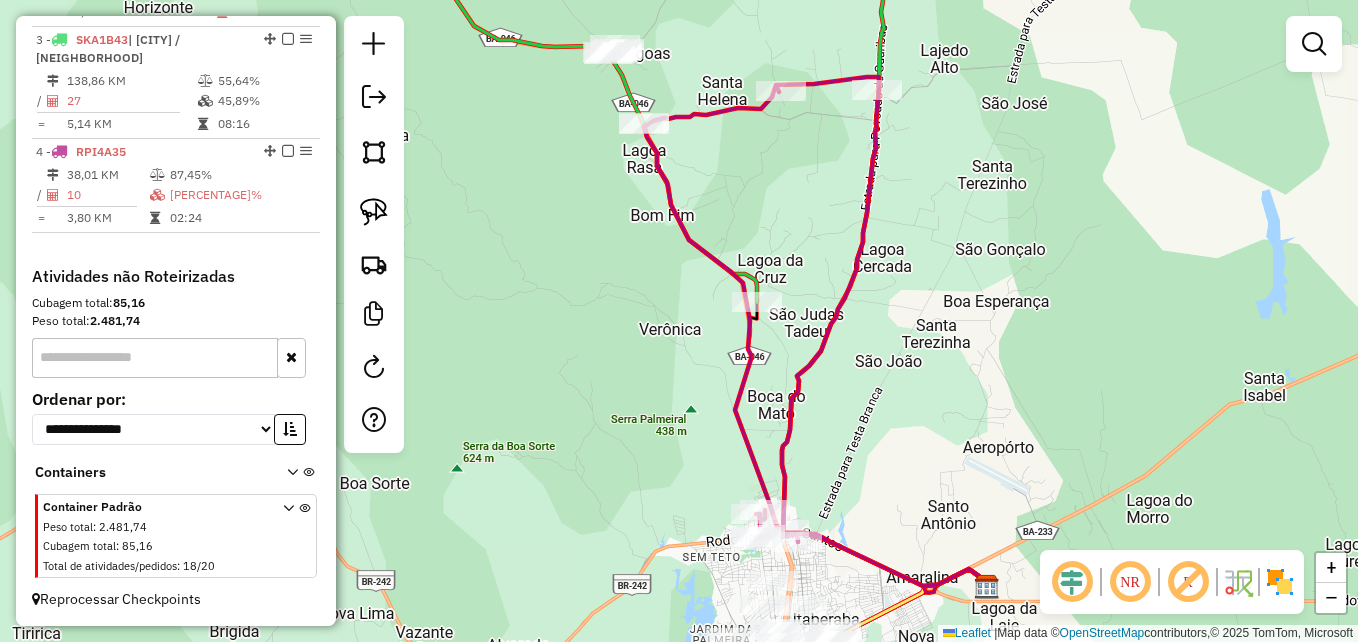 drag, startPoint x: 892, startPoint y: 362, endPoint x: 911, endPoint y: 189, distance: 174.04022 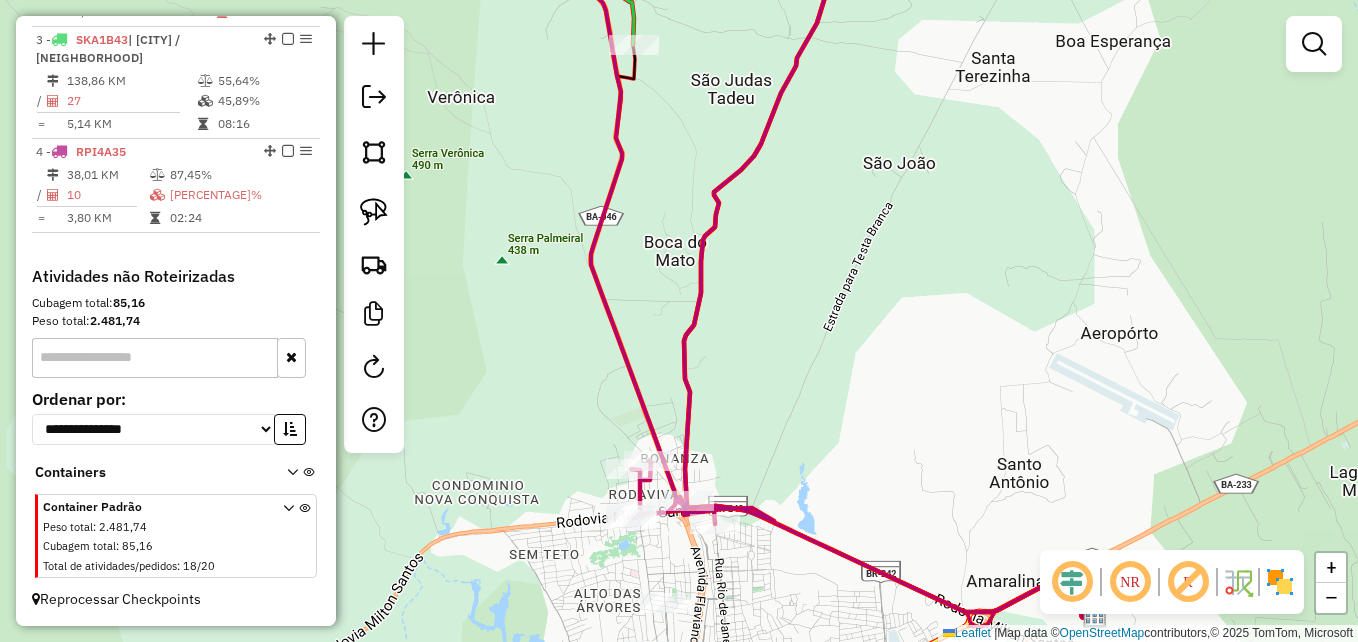 drag, startPoint x: 856, startPoint y: 383, endPoint x: 811, endPoint y: 225, distance: 164.2833 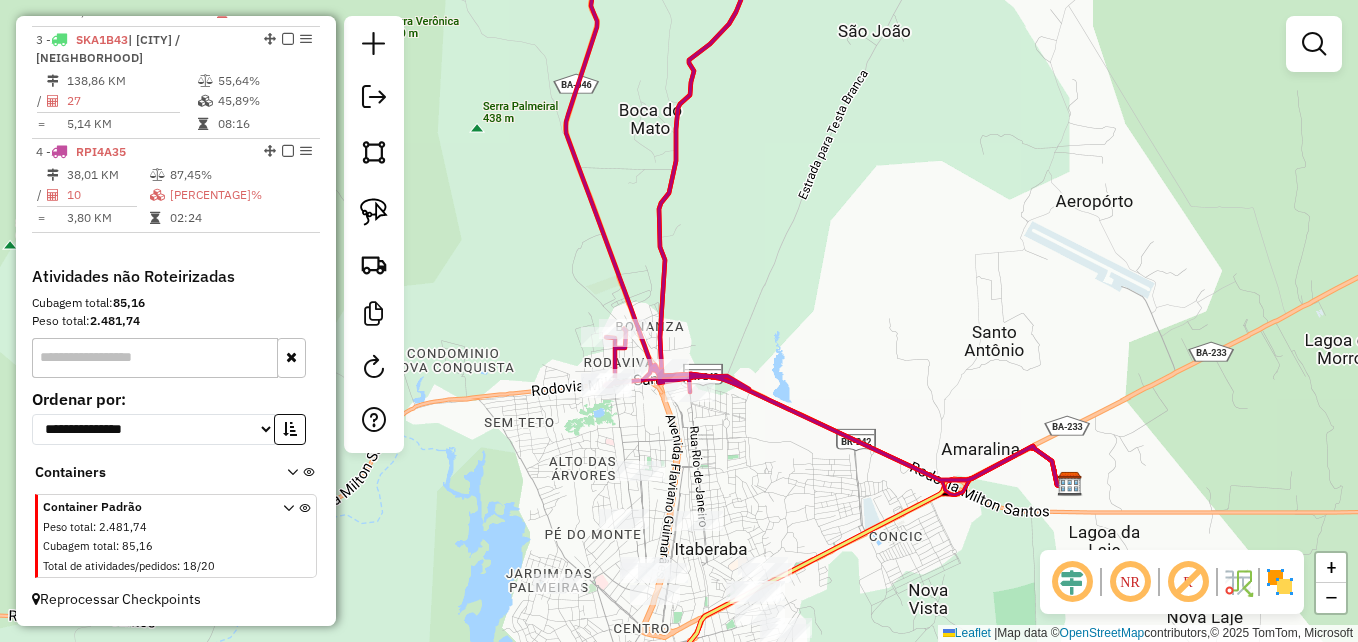 drag, startPoint x: 806, startPoint y: 279, endPoint x: 844, endPoint y: 312, distance: 50.32892 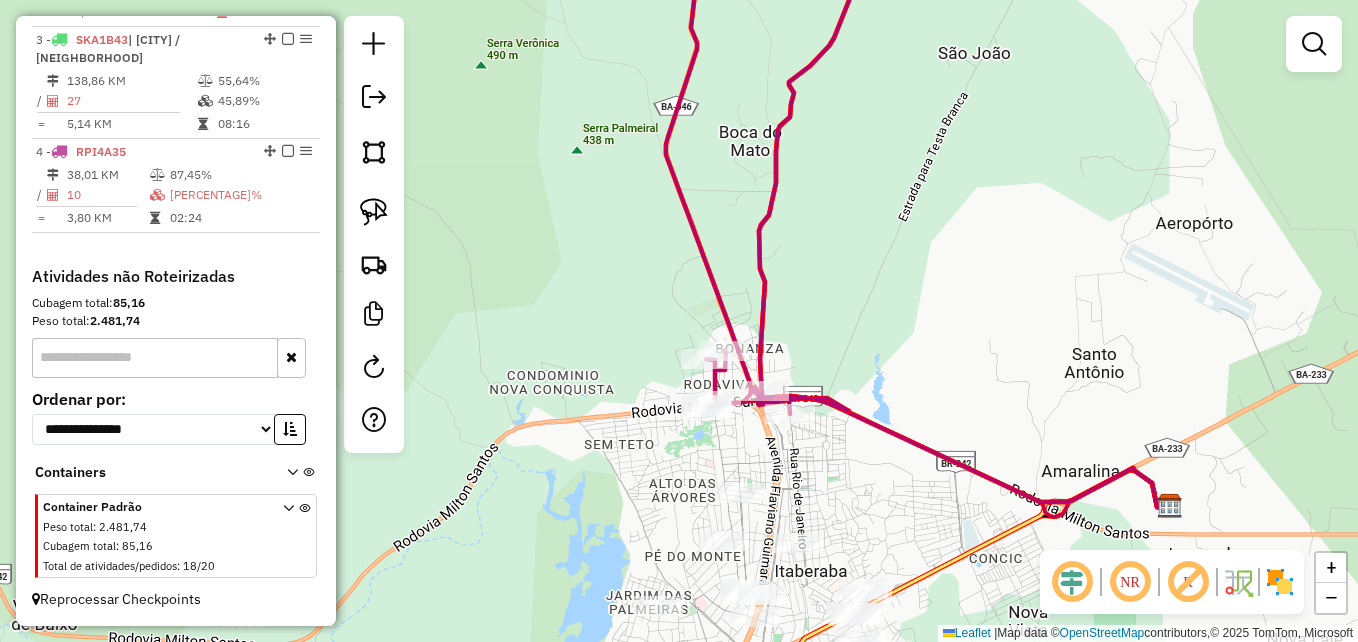 drag, startPoint x: 778, startPoint y: 314, endPoint x: 858, endPoint y: 325, distance: 80.75271 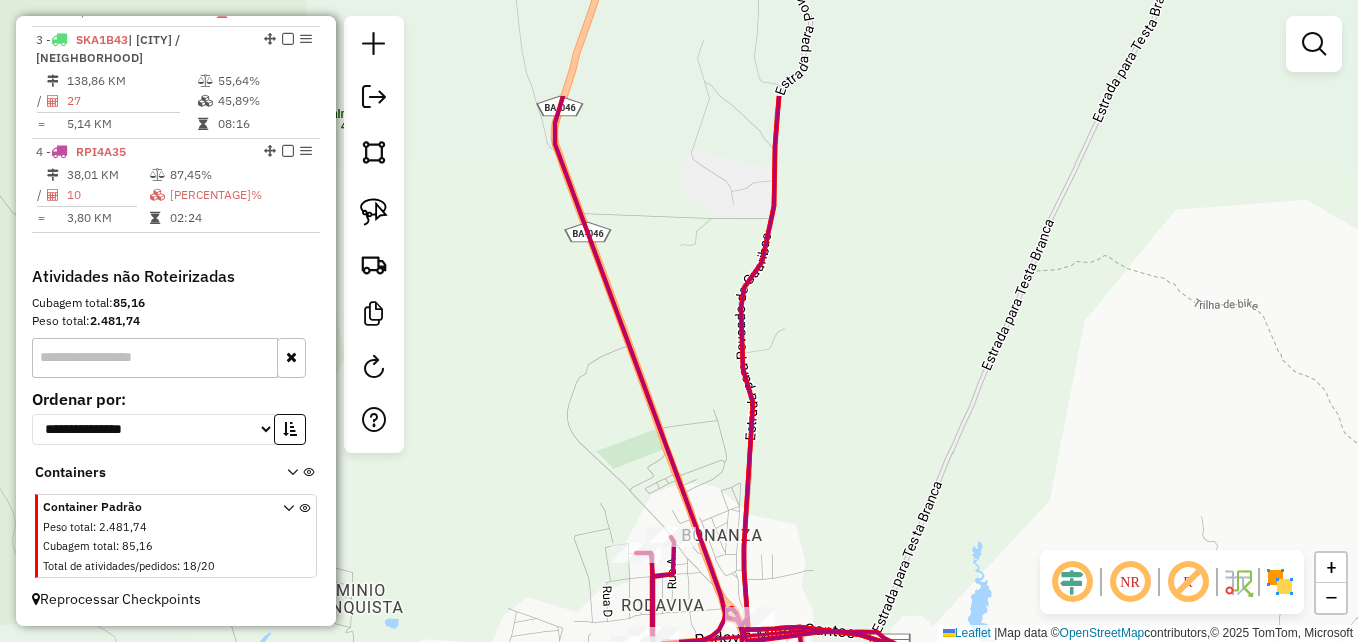drag, startPoint x: 798, startPoint y: 310, endPoint x: 872, endPoint y: 343, distance: 81.02469 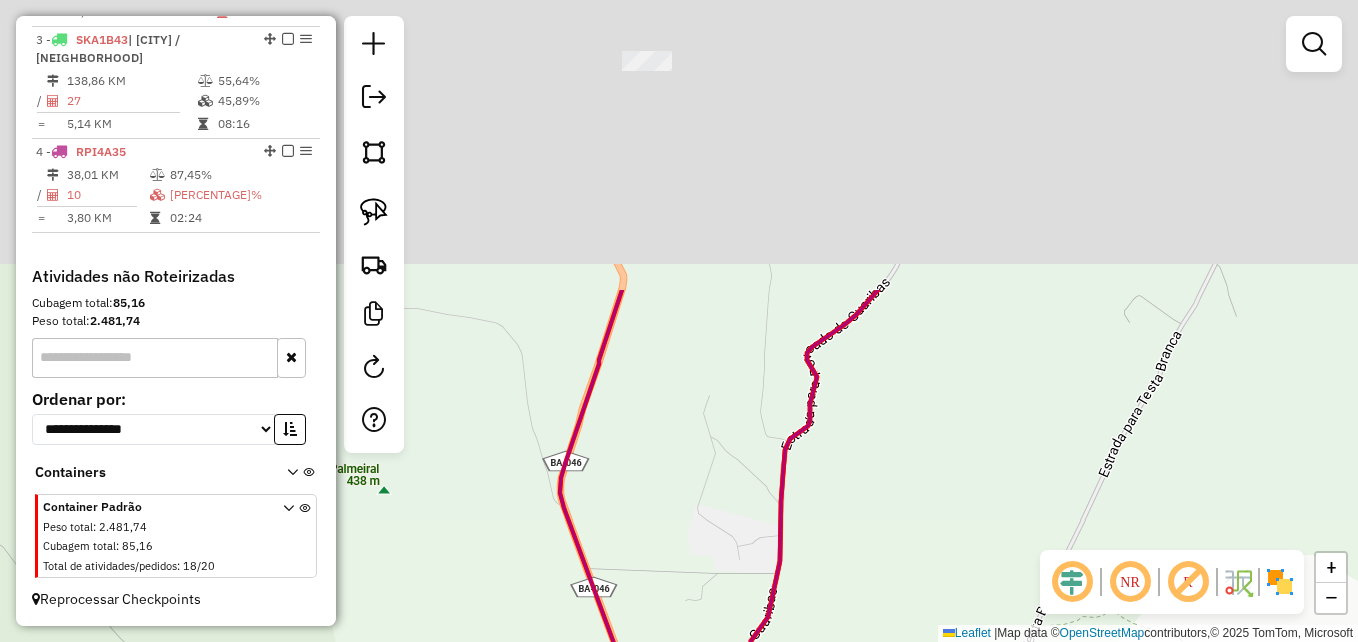 drag, startPoint x: 879, startPoint y: 303, endPoint x: 902, endPoint y: 572, distance: 269.98148 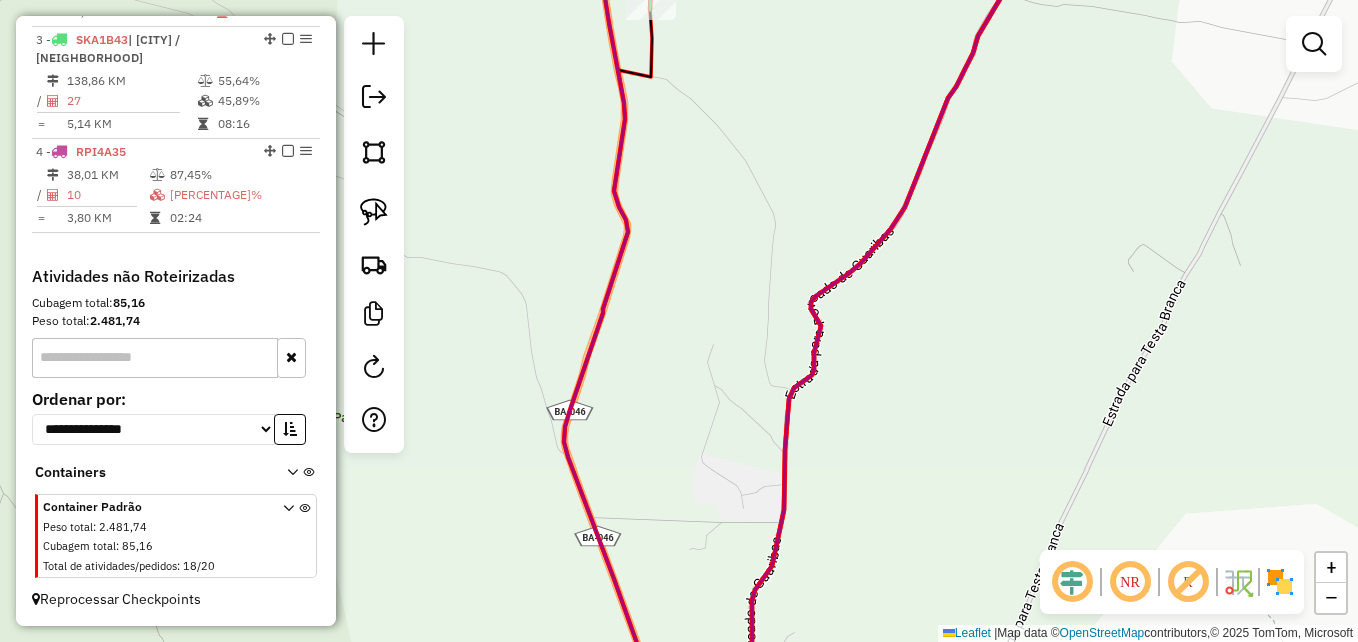 drag, startPoint x: 952, startPoint y: 376, endPoint x: 922, endPoint y: 487, distance: 114.982605 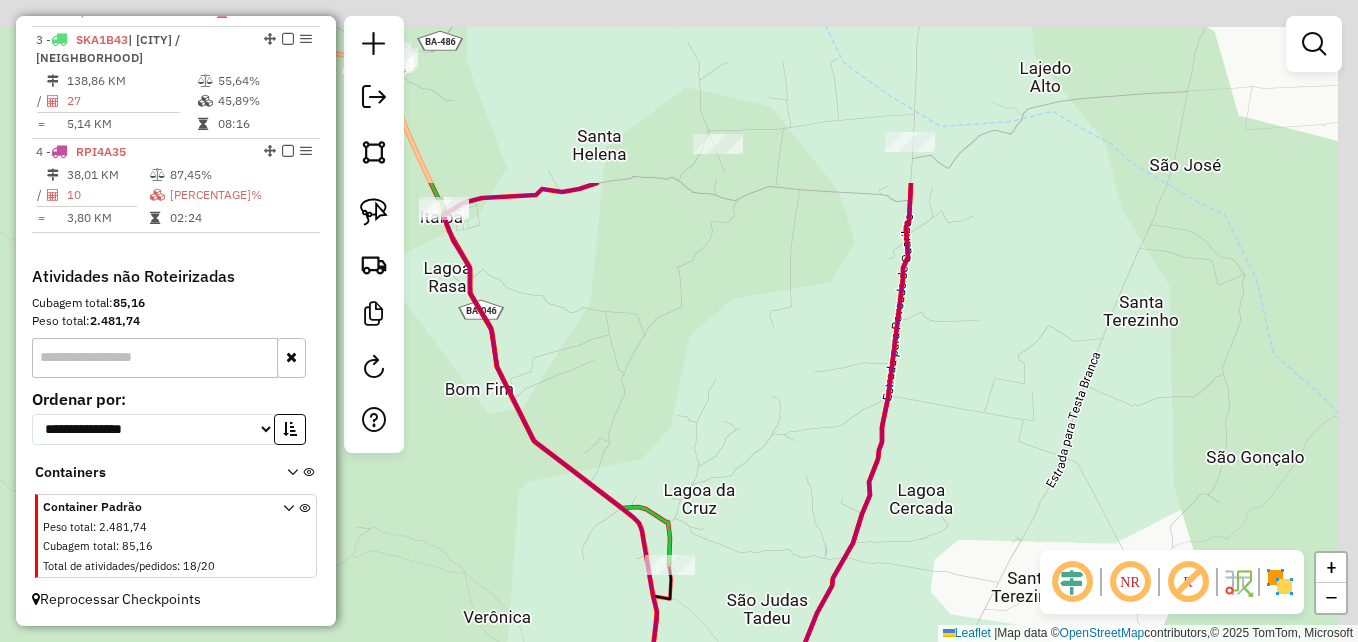 drag, startPoint x: 1057, startPoint y: 296, endPoint x: 931, endPoint y: 582, distance: 312.5252 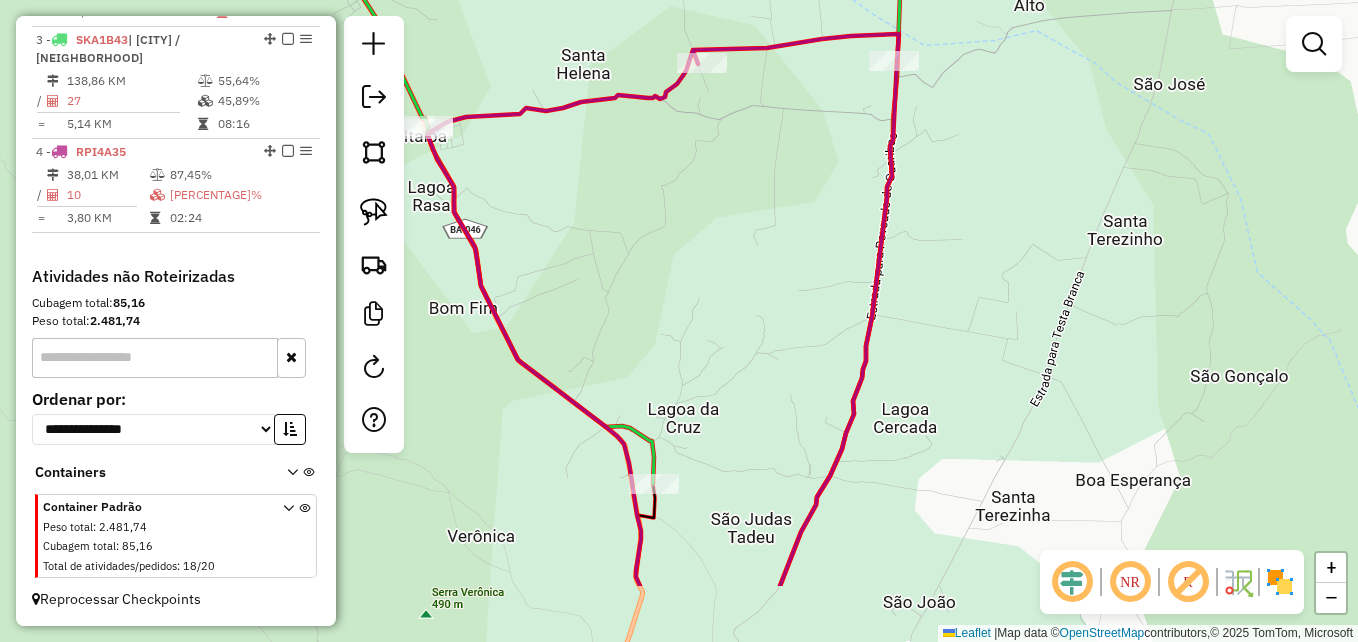 drag, startPoint x: 963, startPoint y: 397, endPoint x: 970, endPoint y: 273, distance: 124.197426 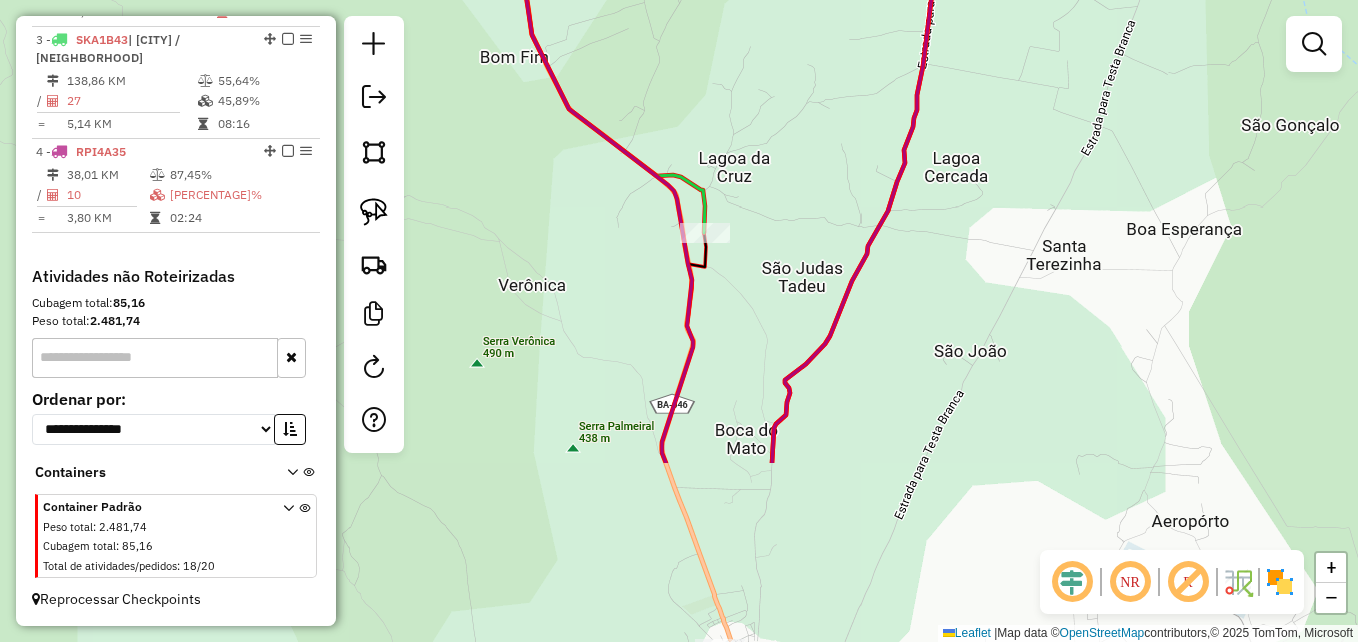 drag, startPoint x: 945, startPoint y: 425, endPoint x: 1011, endPoint y: 163, distance: 270.18512 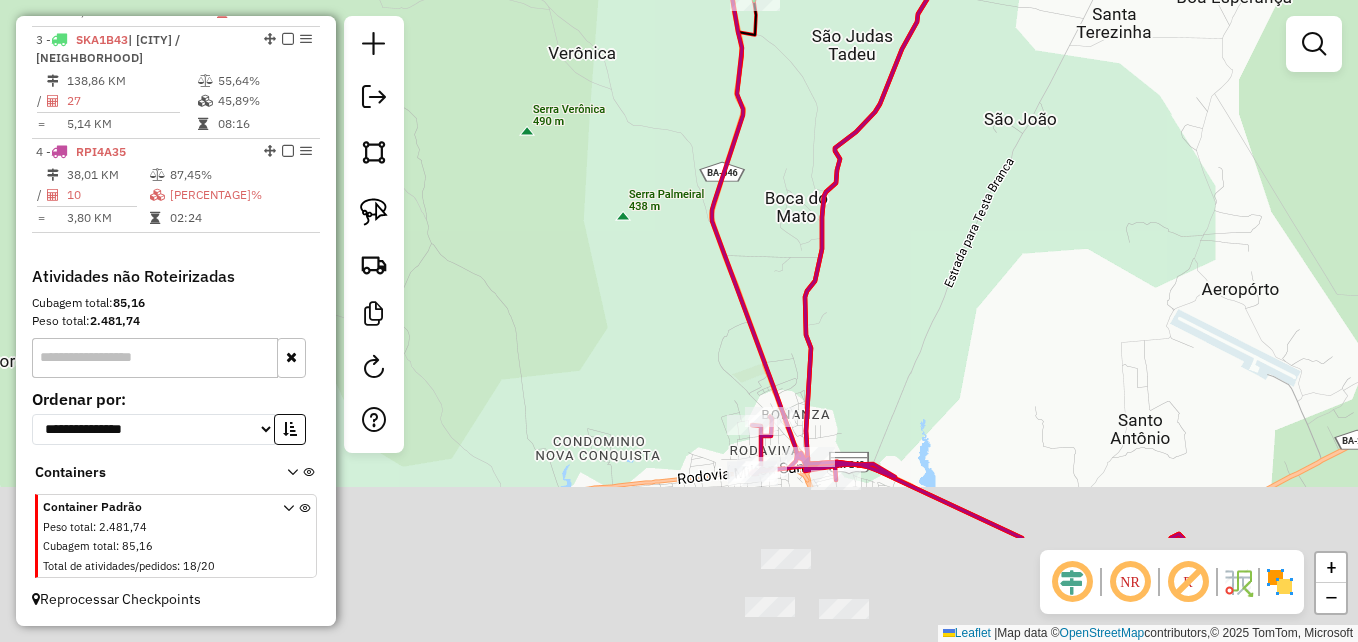 drag, startPoint x: 909, startPoint y: 373, endPoint x: 957, endPoint y: 186, distance: 193.06216 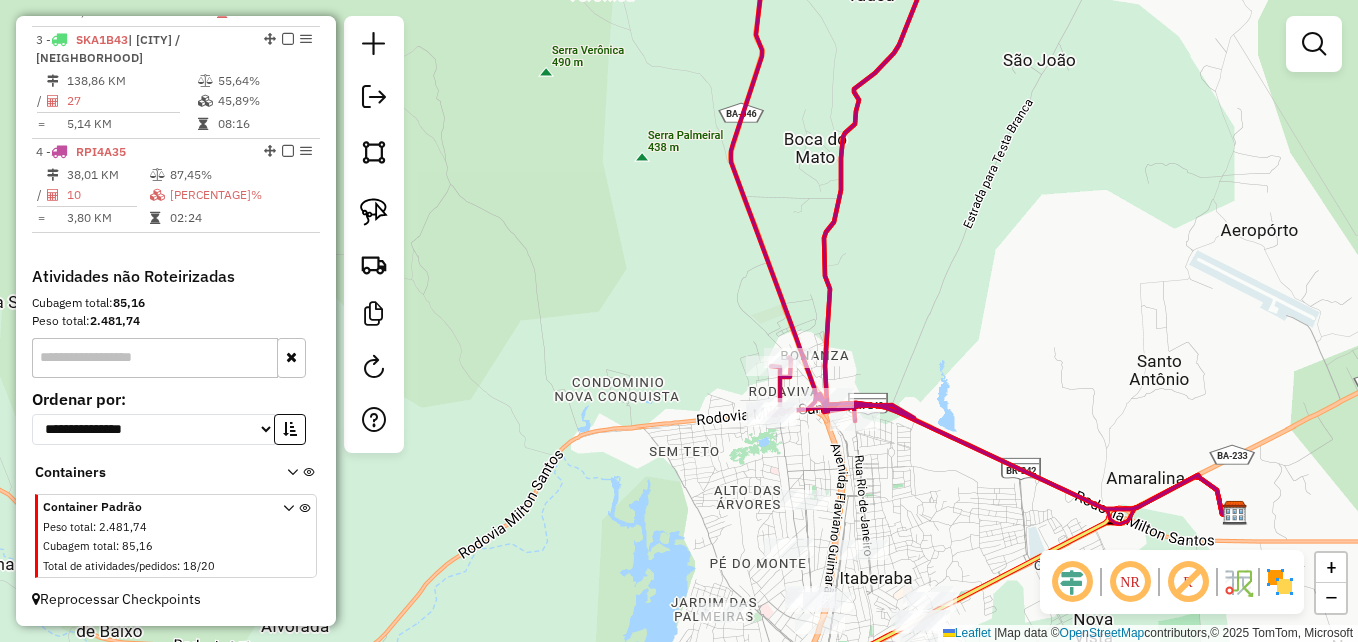 select on "**********" 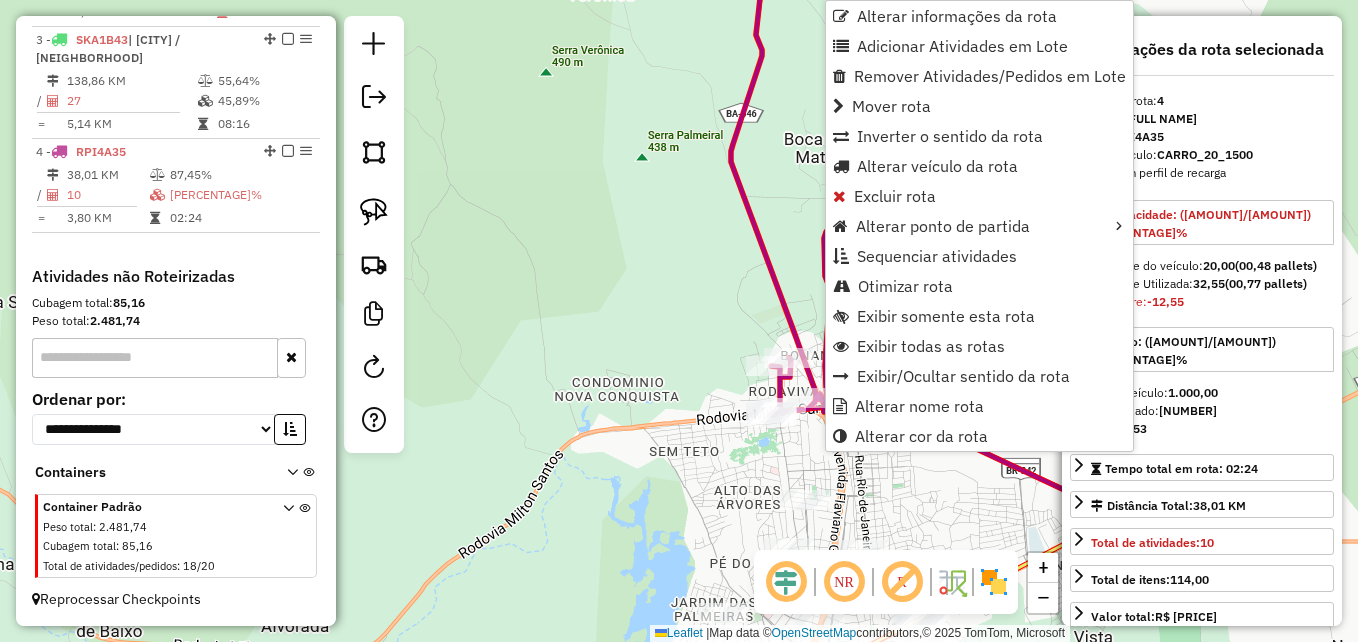 click on "Rota [NUMBER] - Placa [PLATE_NUMBER]  [NUMBER] - [BUSINESS_NAME] (C Janela de atendimento Grade de atendimento Capacidade Transportadoras Veículos Cliente Pedidos  Rotas Selecione os dias de semana para filtrar as janelas de atendimento  Seg   Ter   Qua   Qui   Sex   Sáb   Dom  Informe o período da janela de atendimento: De: Até:  Filtrar exatamente a janela do cliente  Considerar janela de atendimento padrão  Selecione os dias de semana para filtrar as grades de atendimento  Seg   Ter   Qua   Qui   Sex   Sáb   Dom   Considerar clientes sem dia de atendimento cadastrado  Clientes fora do dia de atendimento selecionado Filtrar as atividades entre os valores definidos abaixo:  Peso mínimo:   Peso máximo:   Cubagem mínima:   Cubagem máxima:   De:   Até:  Filtrar as atividades entre o tempo de atendimento definido abaixo:  De:   Até:   Considerar capacidade total dos clientes não roteirizados Transportadora: Selecione um ou mais itens Tipo de veículo: Selecione um ou mais itens Veículo: Selecione um ou mais itens +" 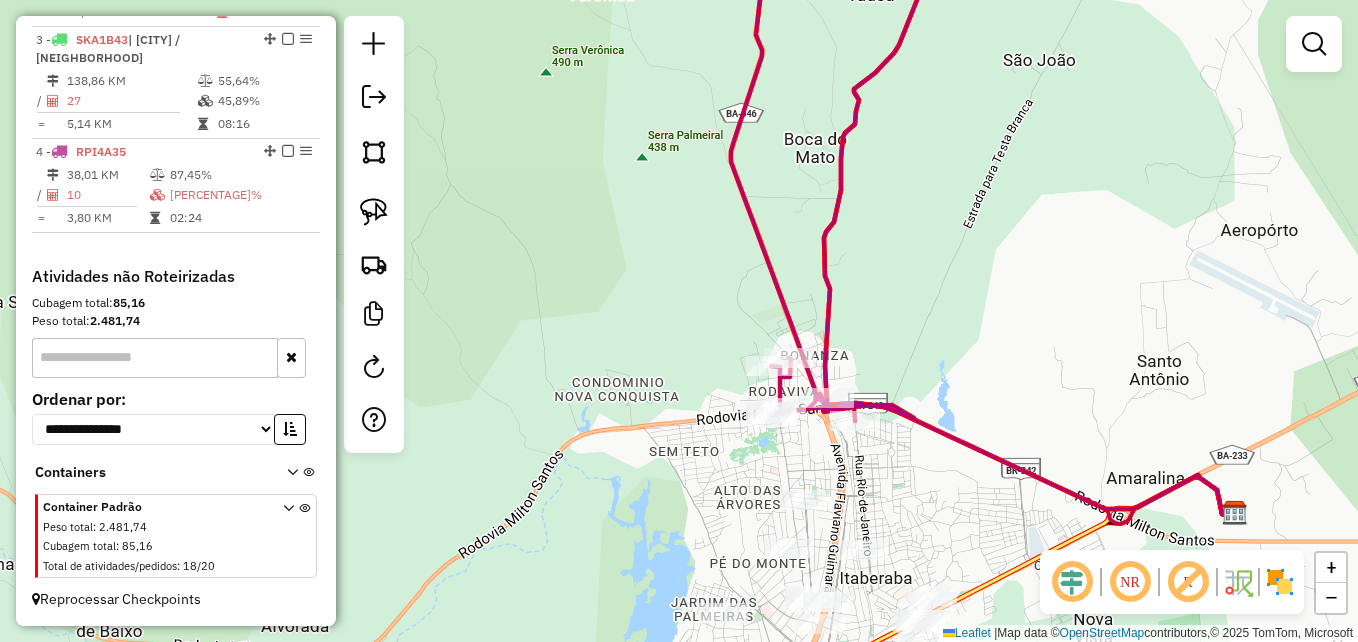 click 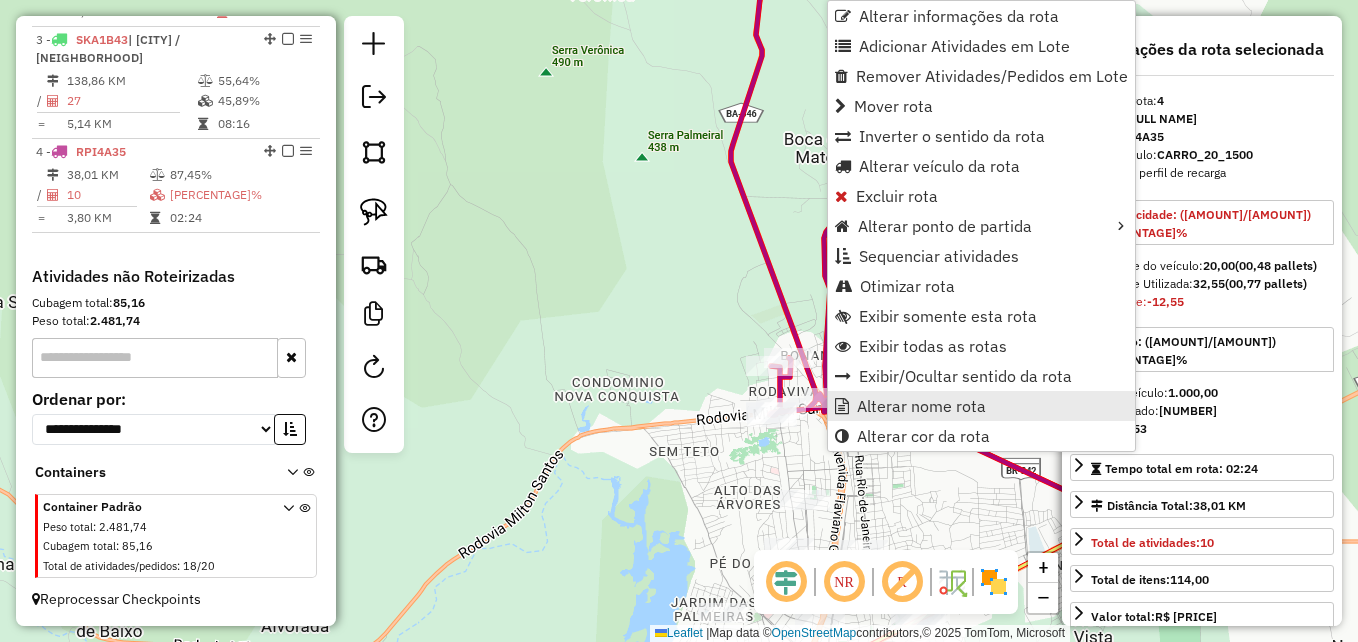 click on "Alterar nome rota" at bounding box center (921, 406) 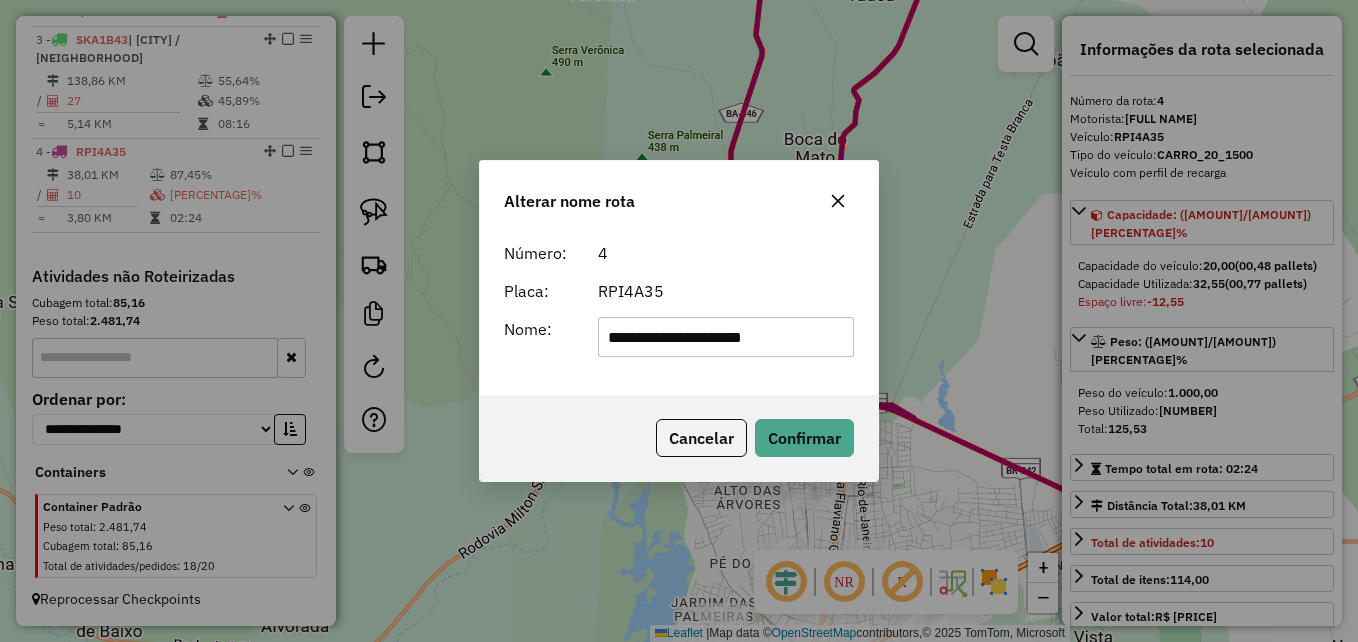 type on "**********" 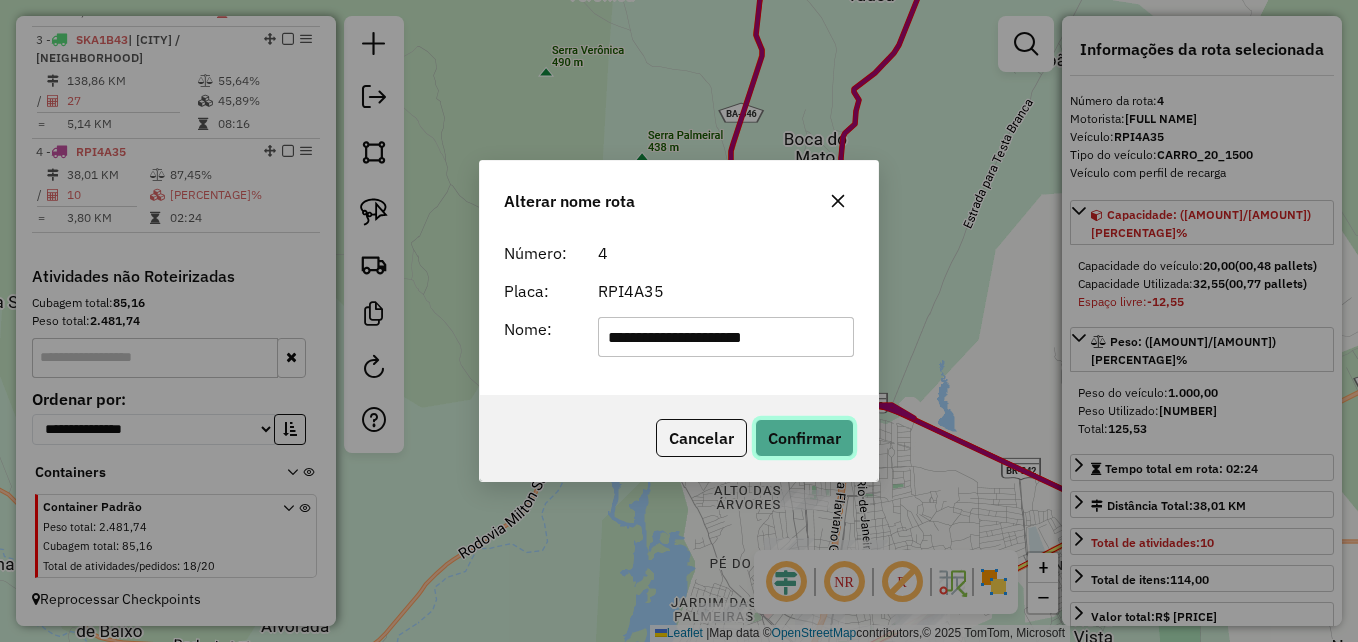 click on "Confirmar" 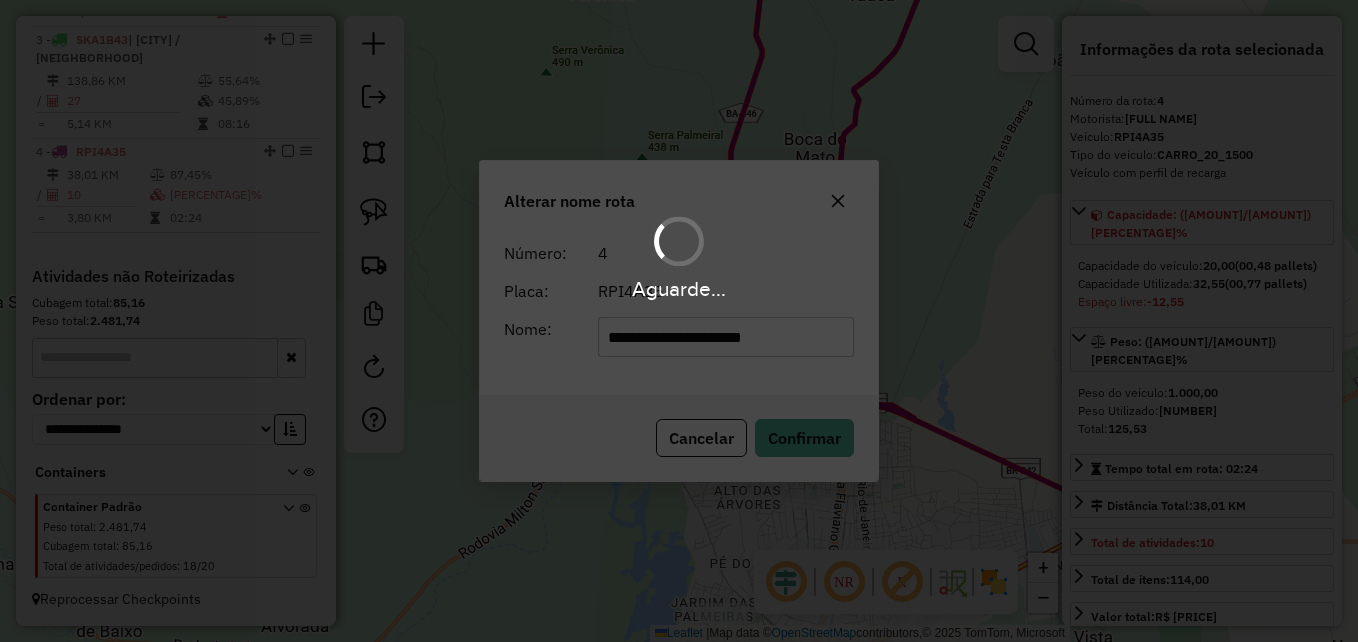 type 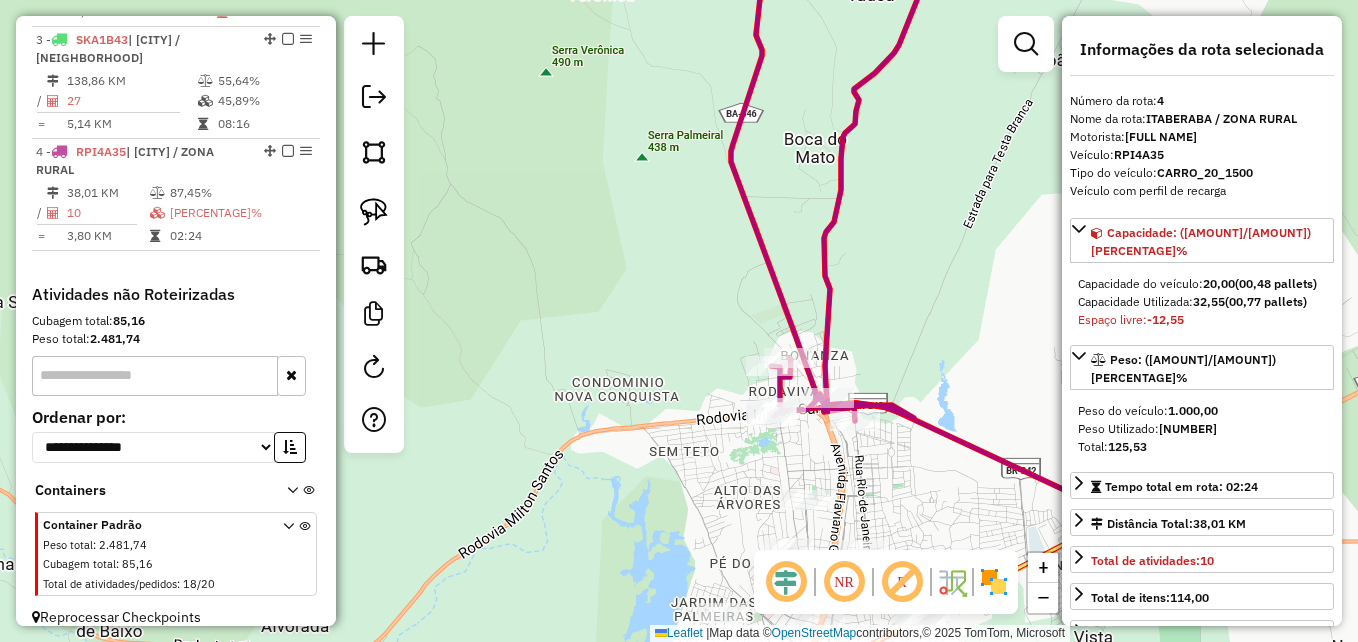 click 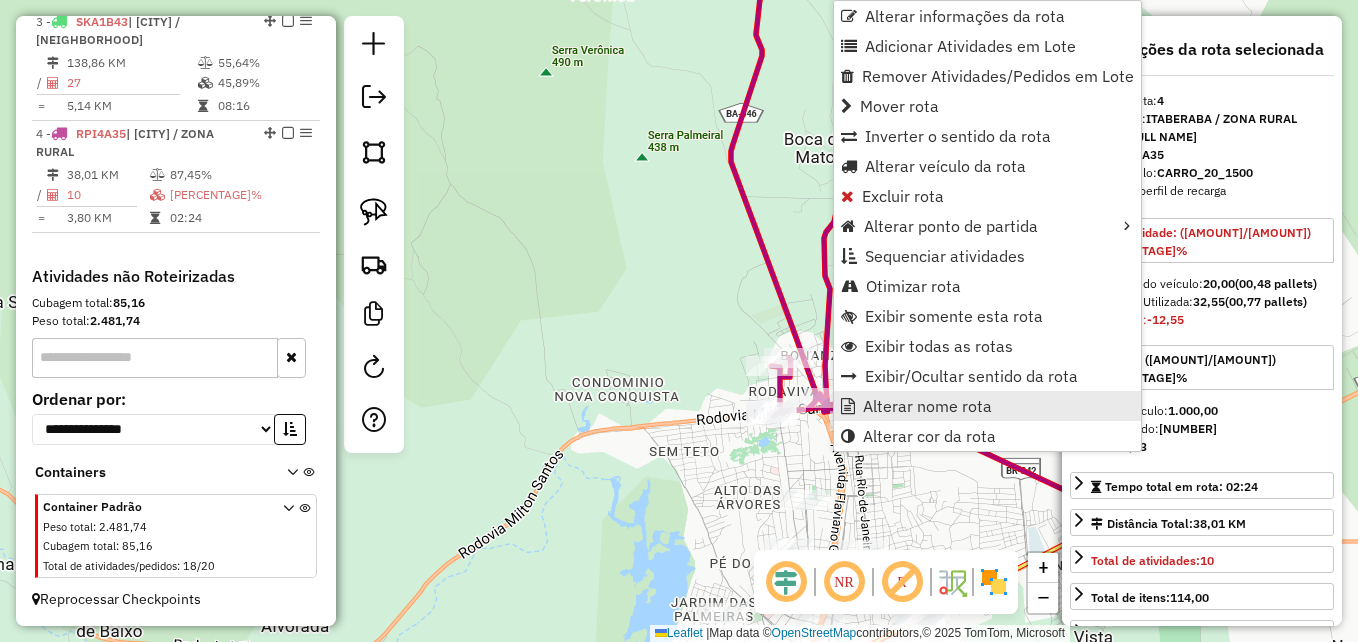 click on "Alterar nome rota" at bounding box center [927, 406] 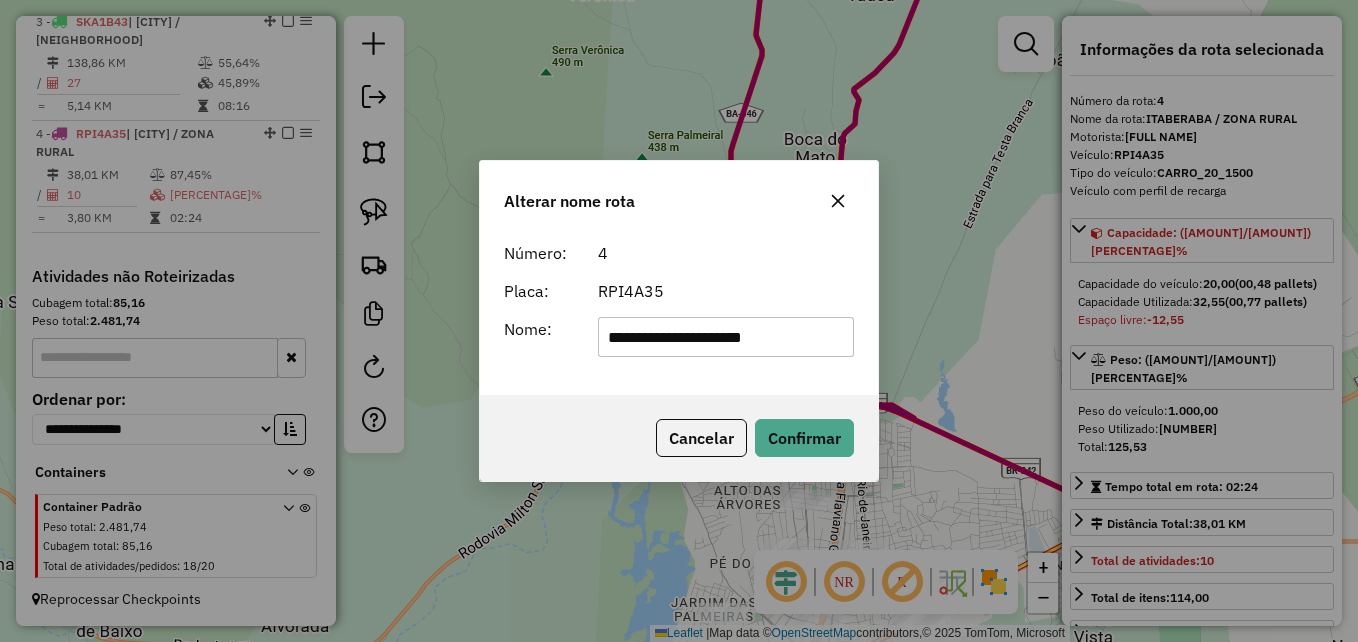 click on "**********" 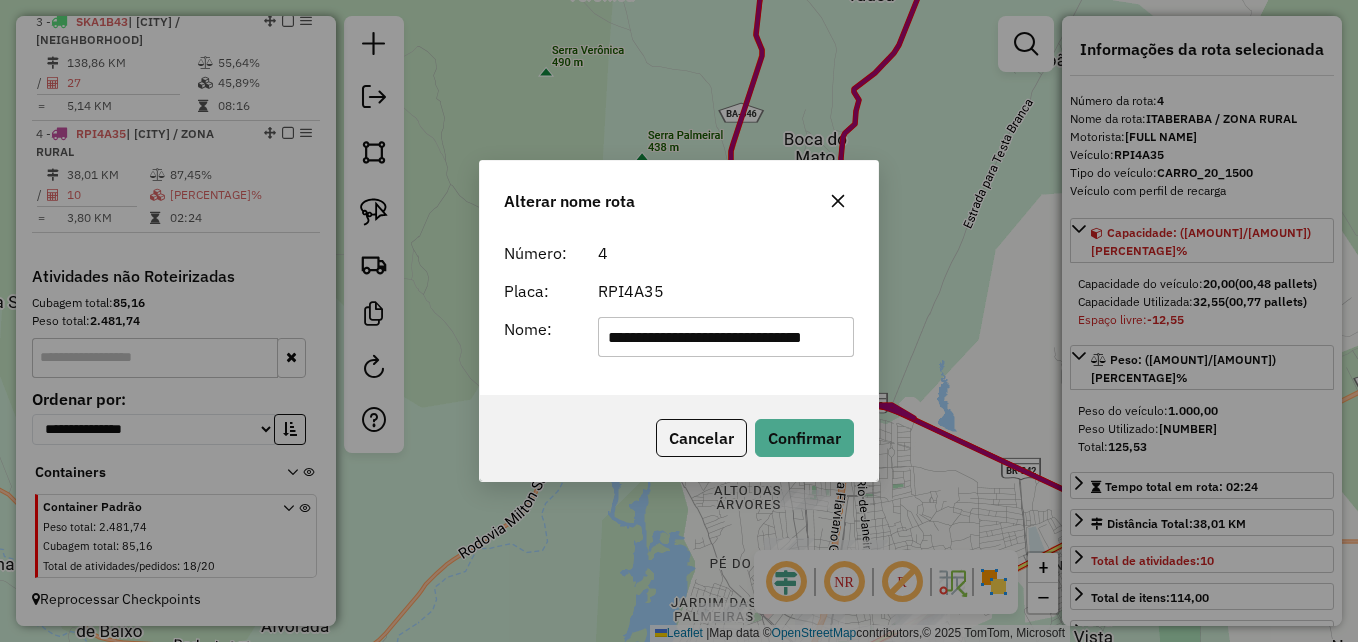 scroll, scrollTop: 0, scrollLeft: 38, axis: horizontal 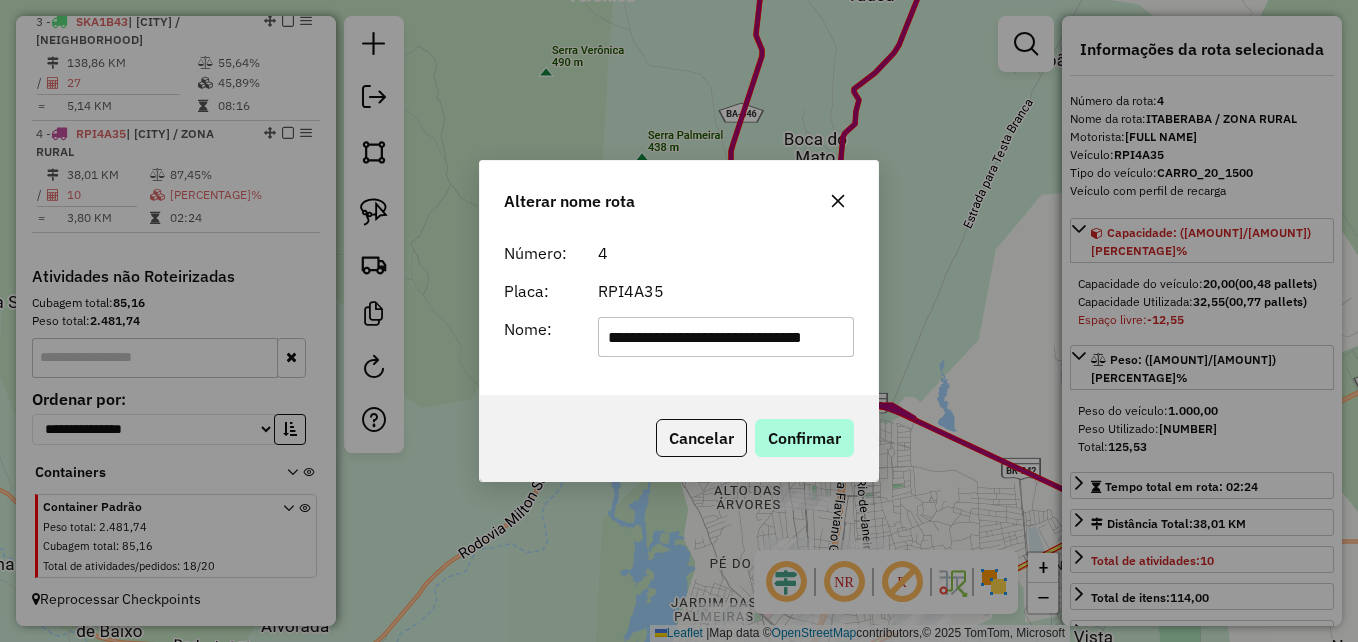 type on "**********" 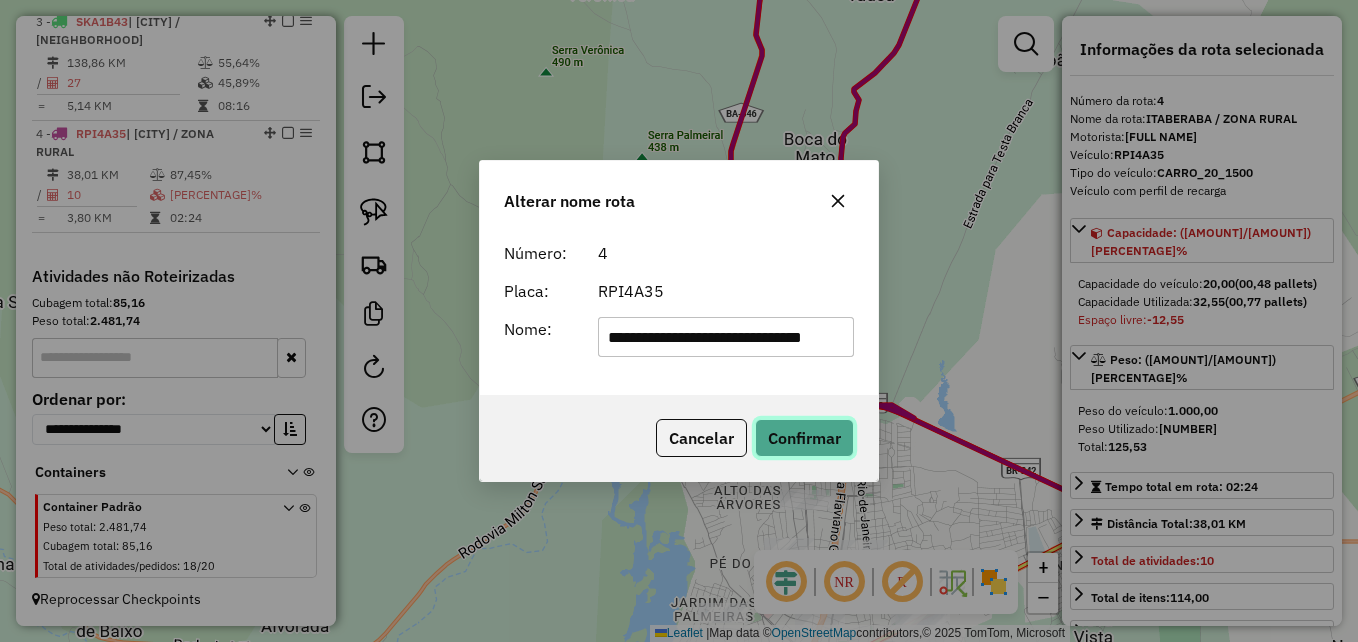 click on "Confirmar" 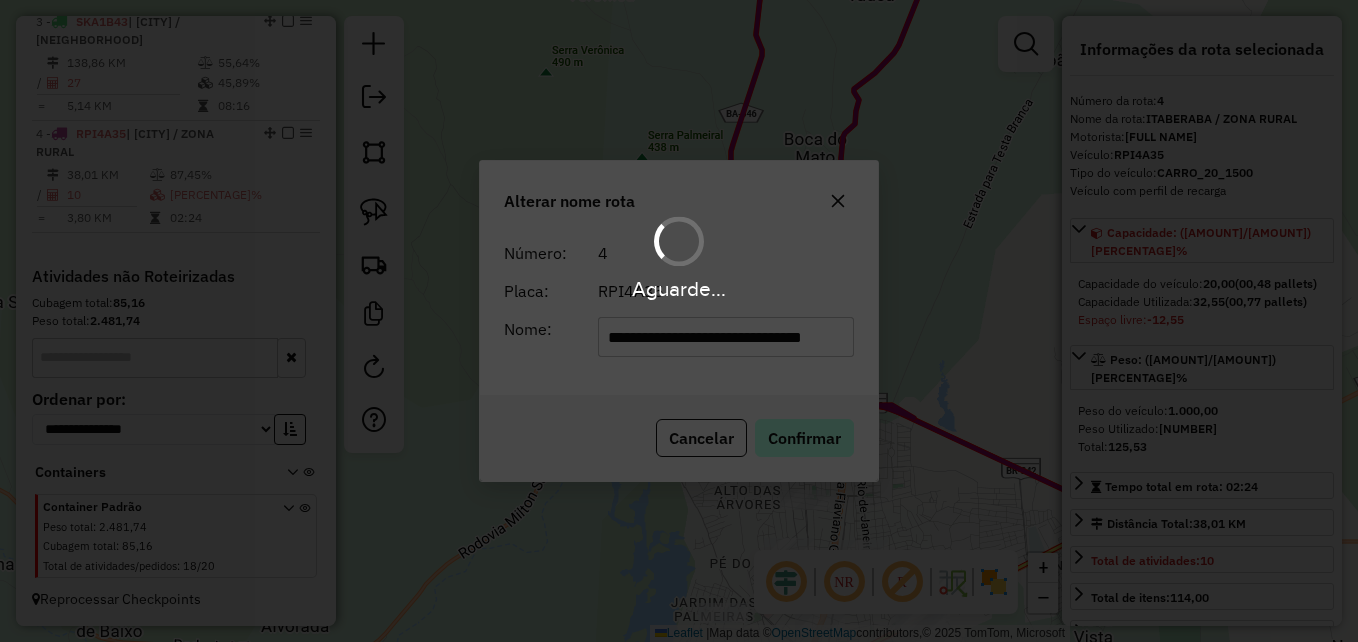 type 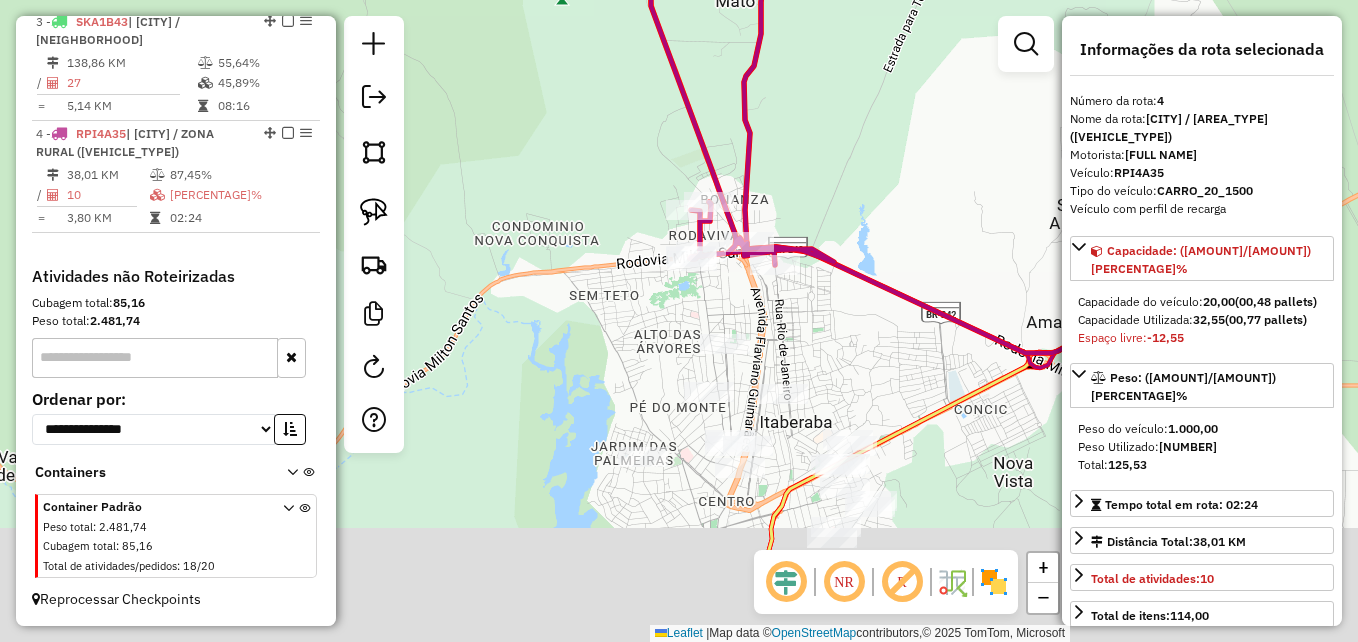 drag, startPoint x: 725, startPoint y: 457, endPoint x: 642, endPoint y: 294, distance: 182.91528 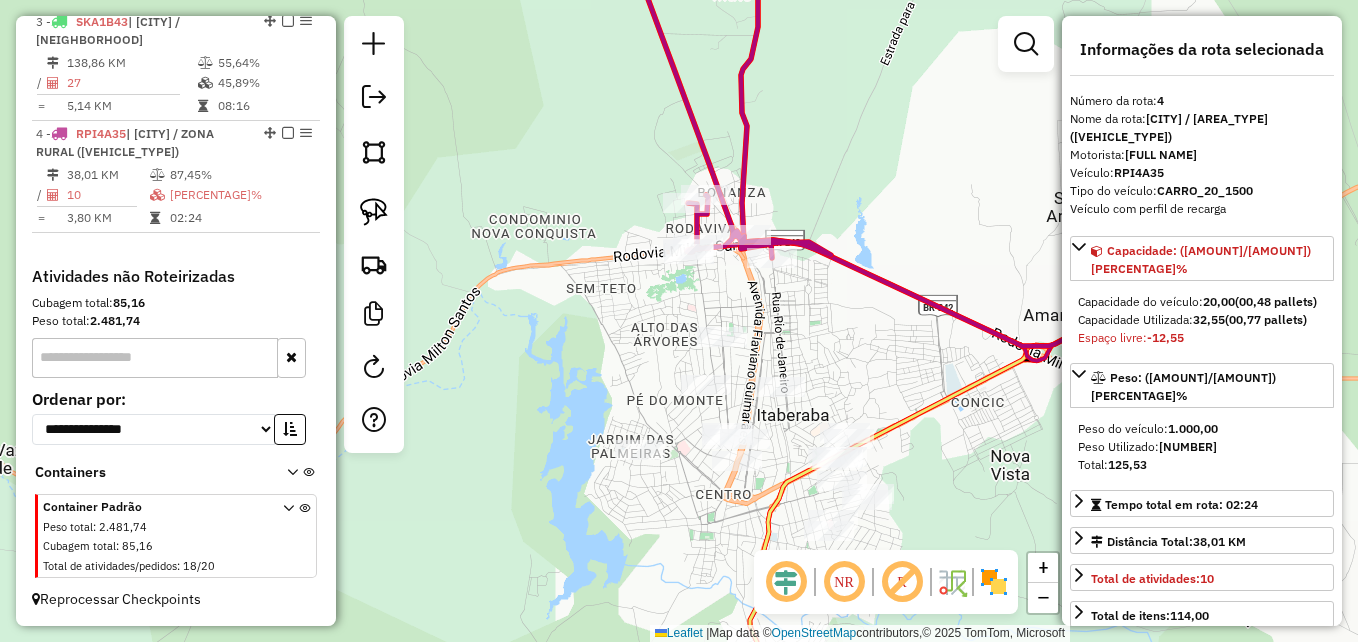 drag, startPoint x: 597, startPoint y: 335, endPoint x: 555, endPoint y: 236, distance: 107.54069 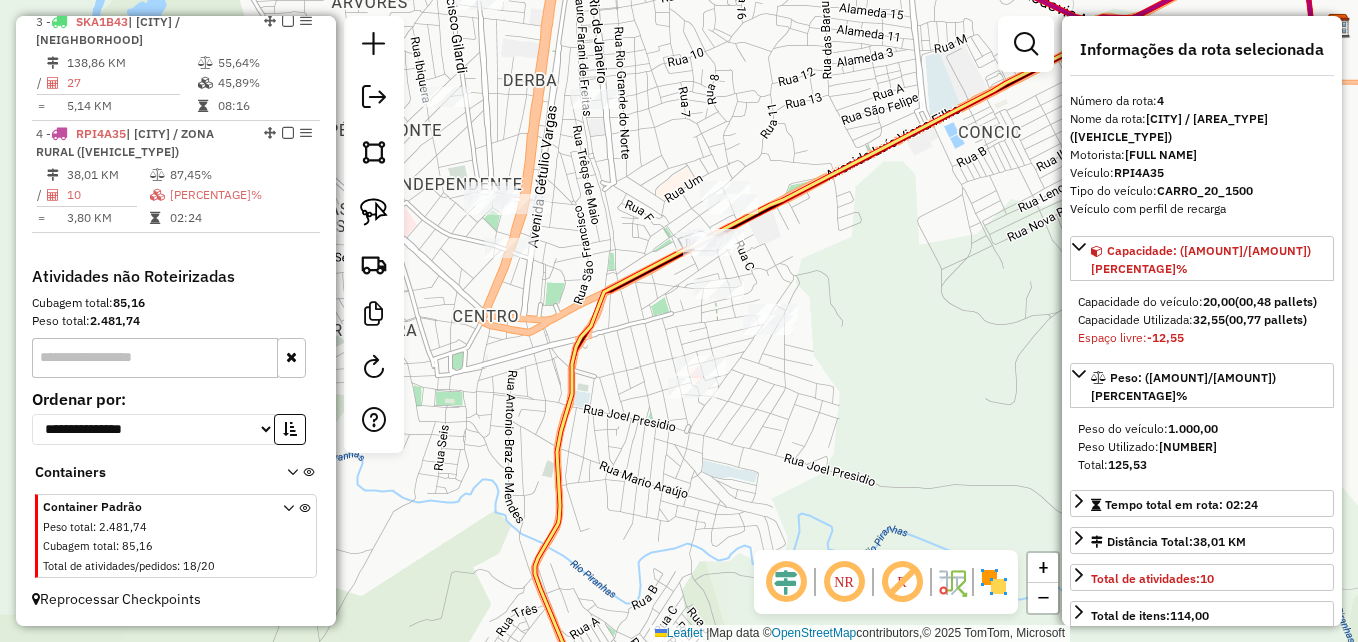 drag, startPoint x: 838, startPoint y: 321, endPoint x: 906, endPoint y: 451, distance: 146.7106 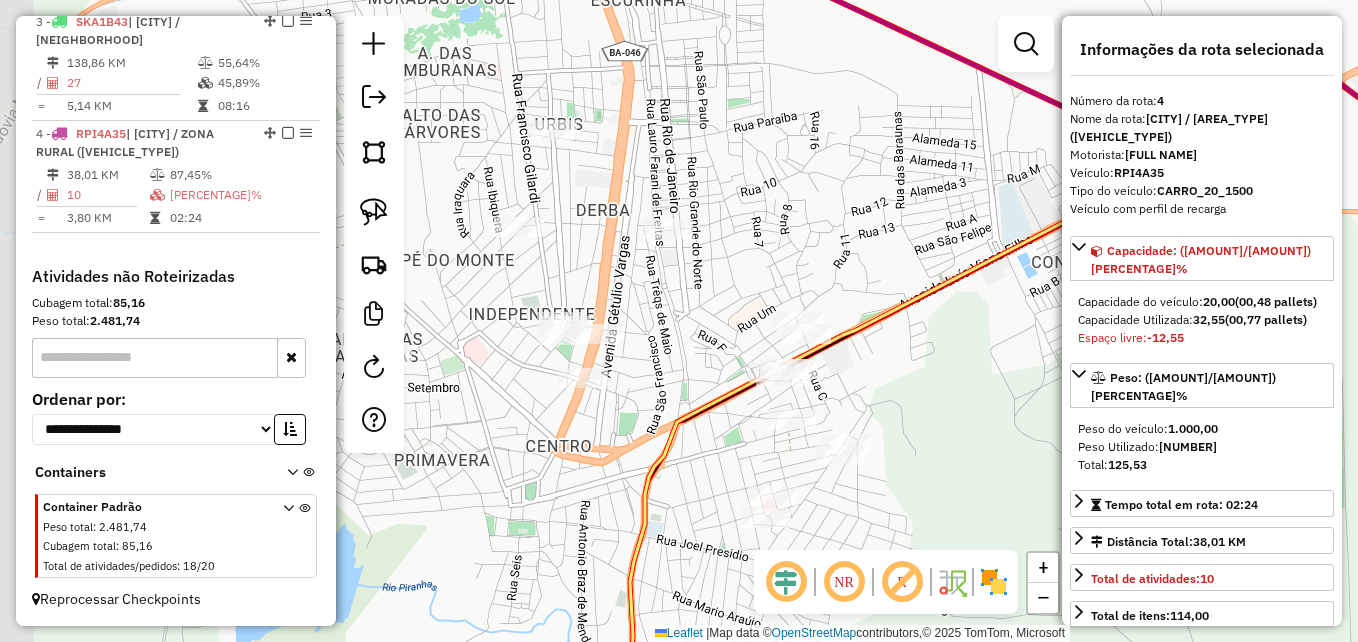 drag, startPoint x: 921, startPoint y: 301, endPoint x: 933, endPoint y: 342, distance: 42.72002 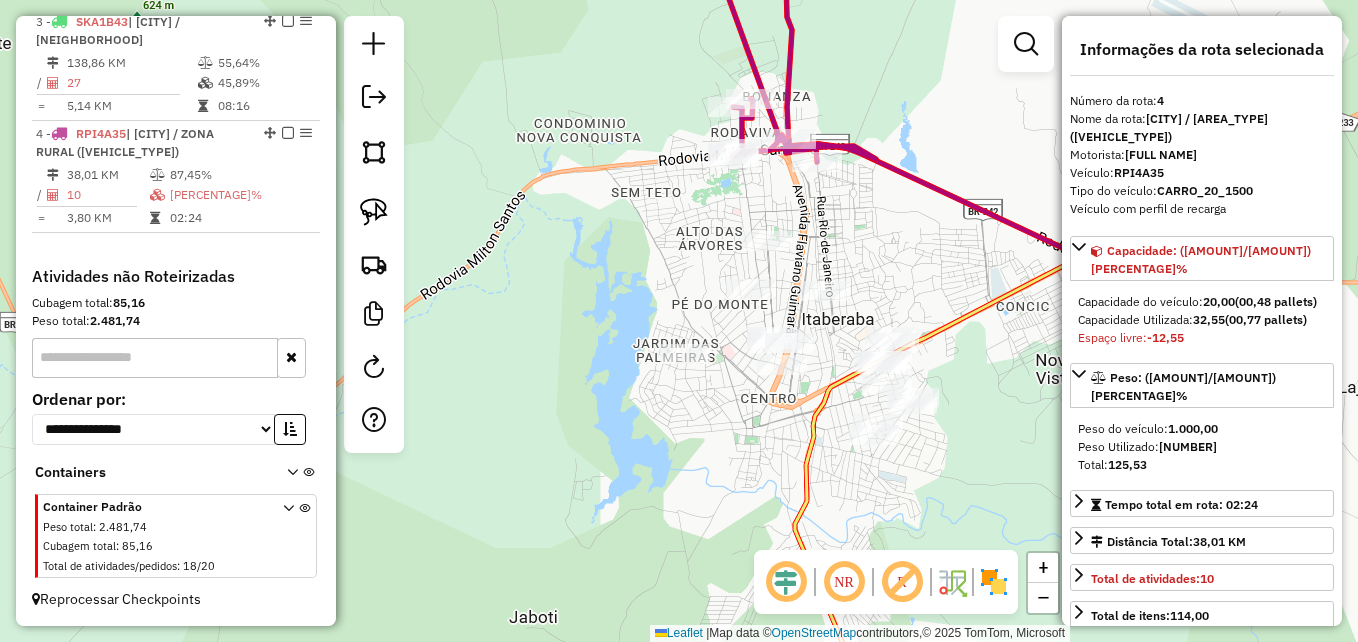 drag, startPoint x: 930, startPoint y: 382, endPoint x: 948, endPoint y: 365, distance: 24.758837 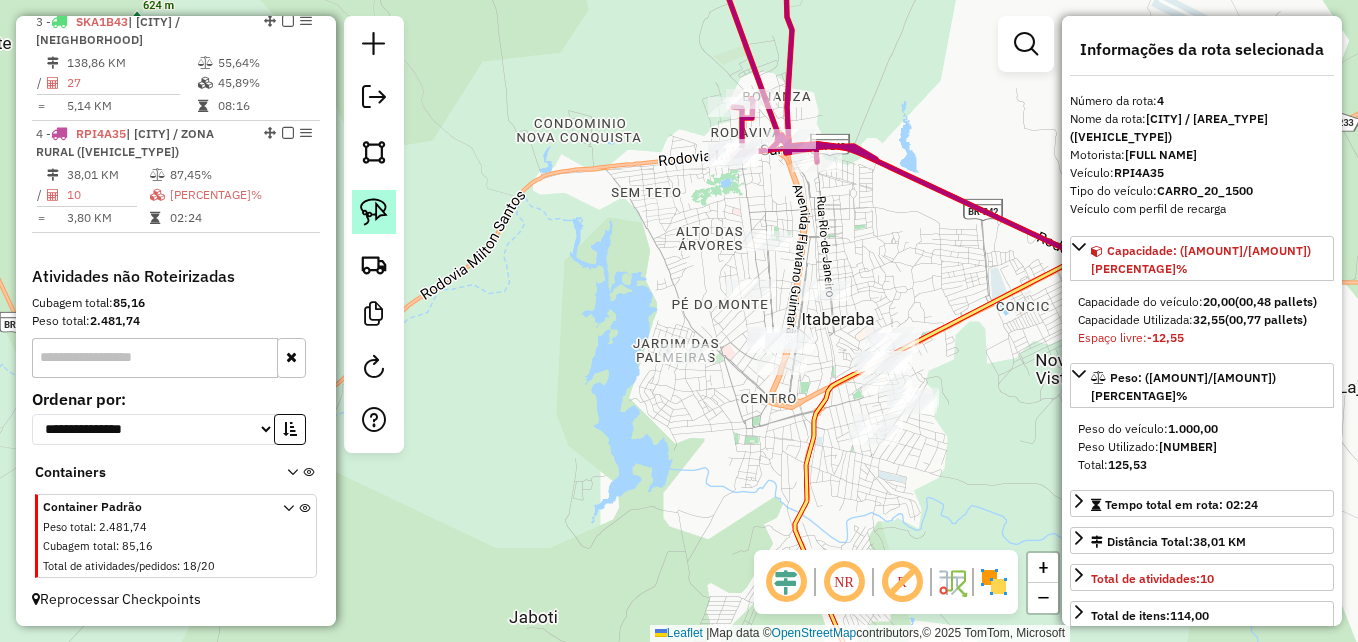 click 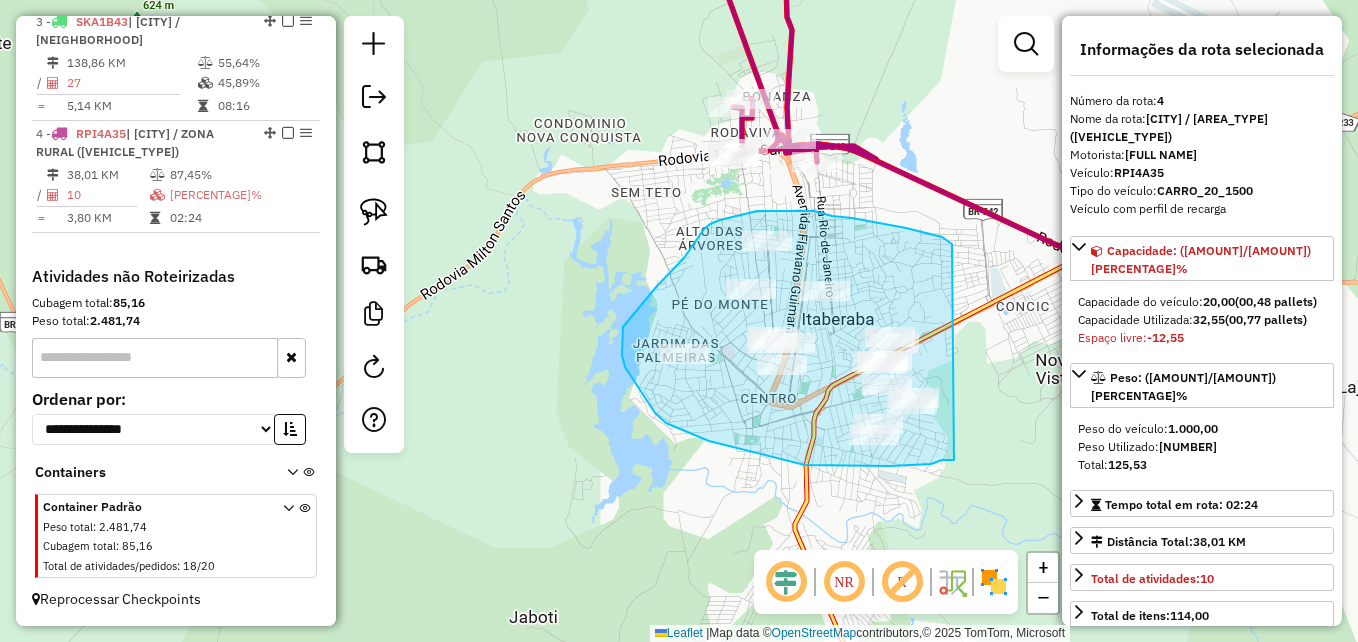 drag, startPoint x: 954, startPoint y: 460, endPoint x: 954, endPoint y: 255, distance: 205 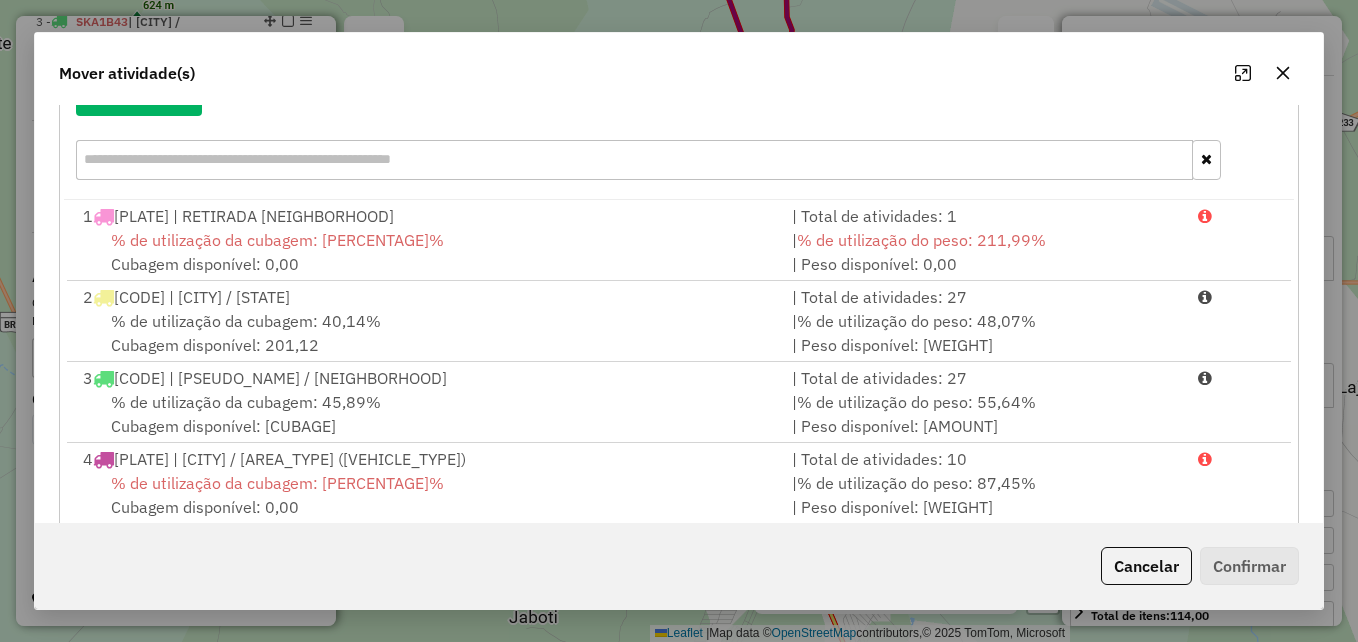 scroll, scrollTop: 290, scrollLeft: 0, axis: vertical 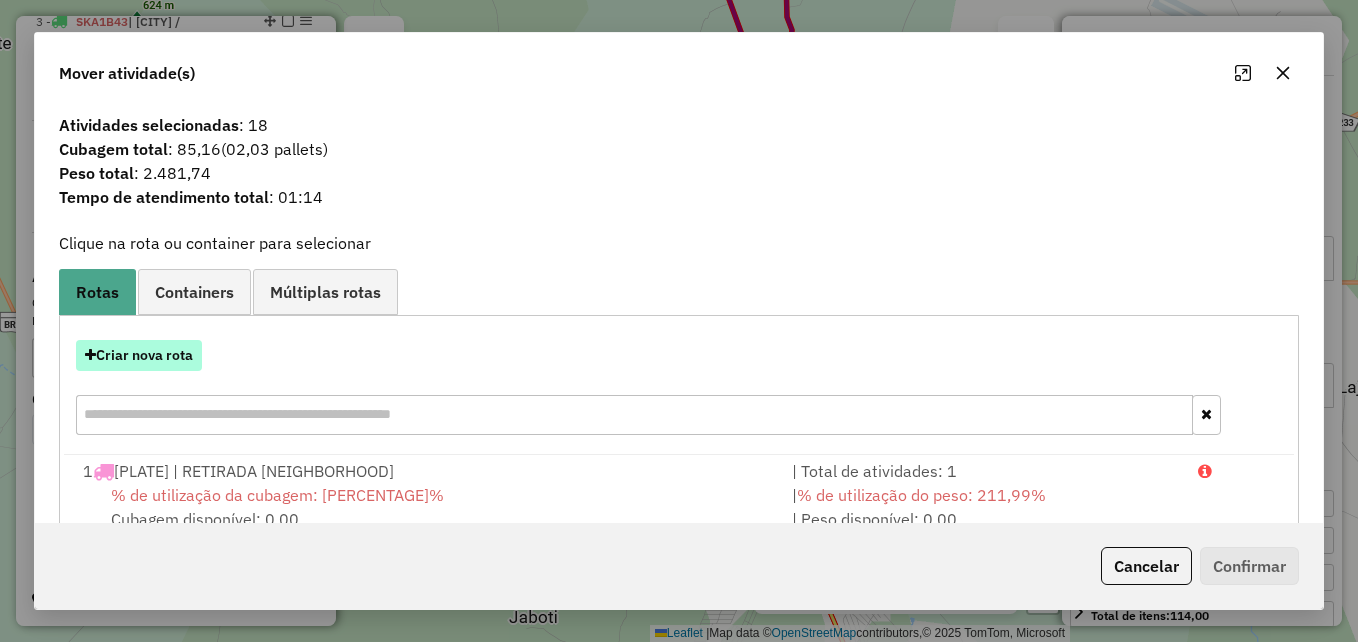 click on "Criar nova rota" at bounding box center (139, 355) 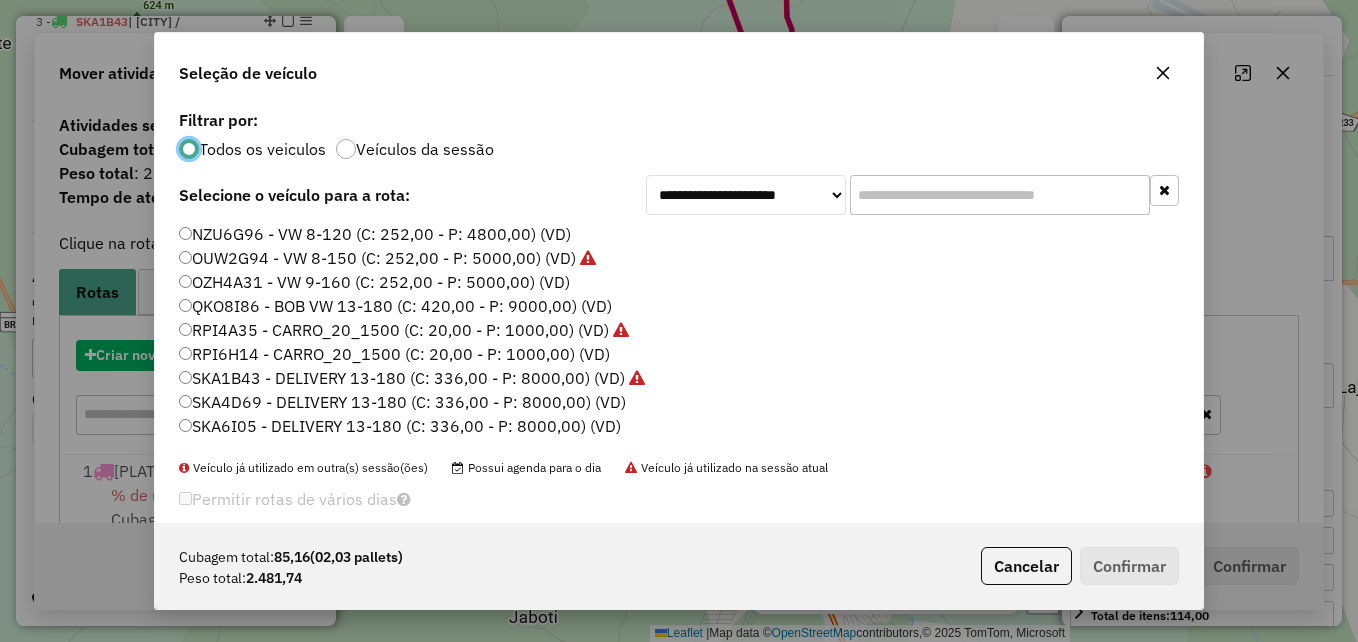 scroll, scrollTop: 11, scrollLeft: 6, axis: both 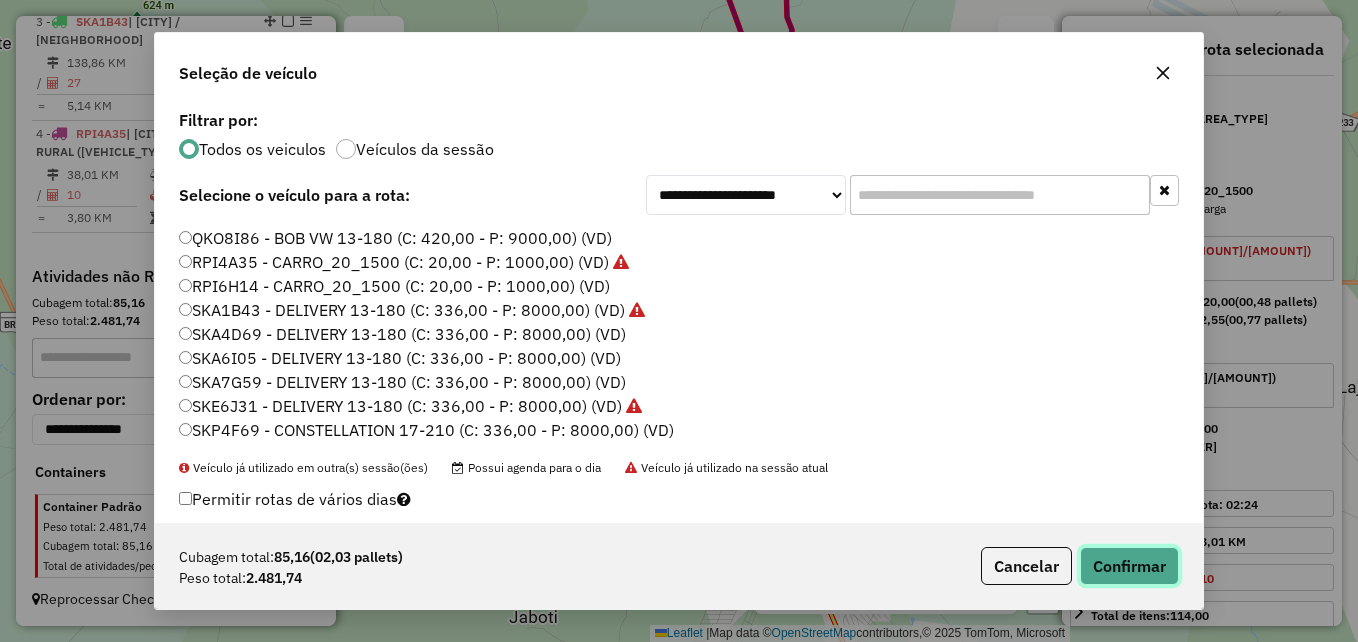 click on "Confirmar" 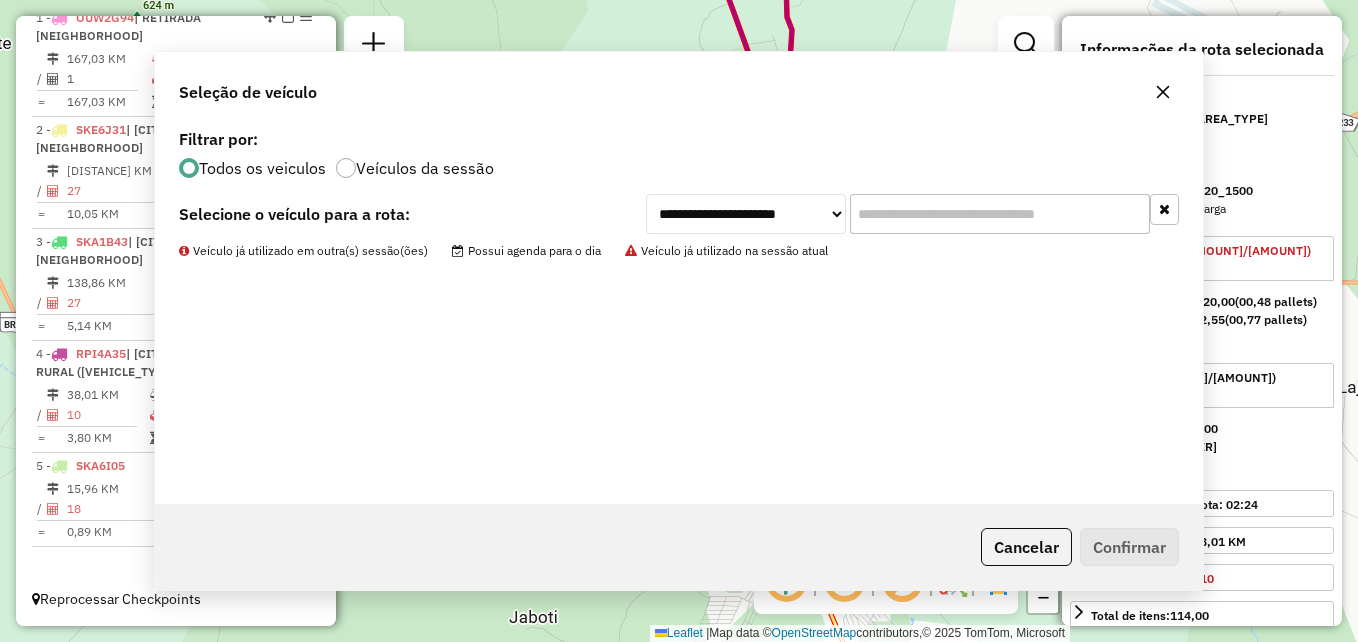 scroll, scrollTop: 785, scrollLeft: 0, axis: vertical 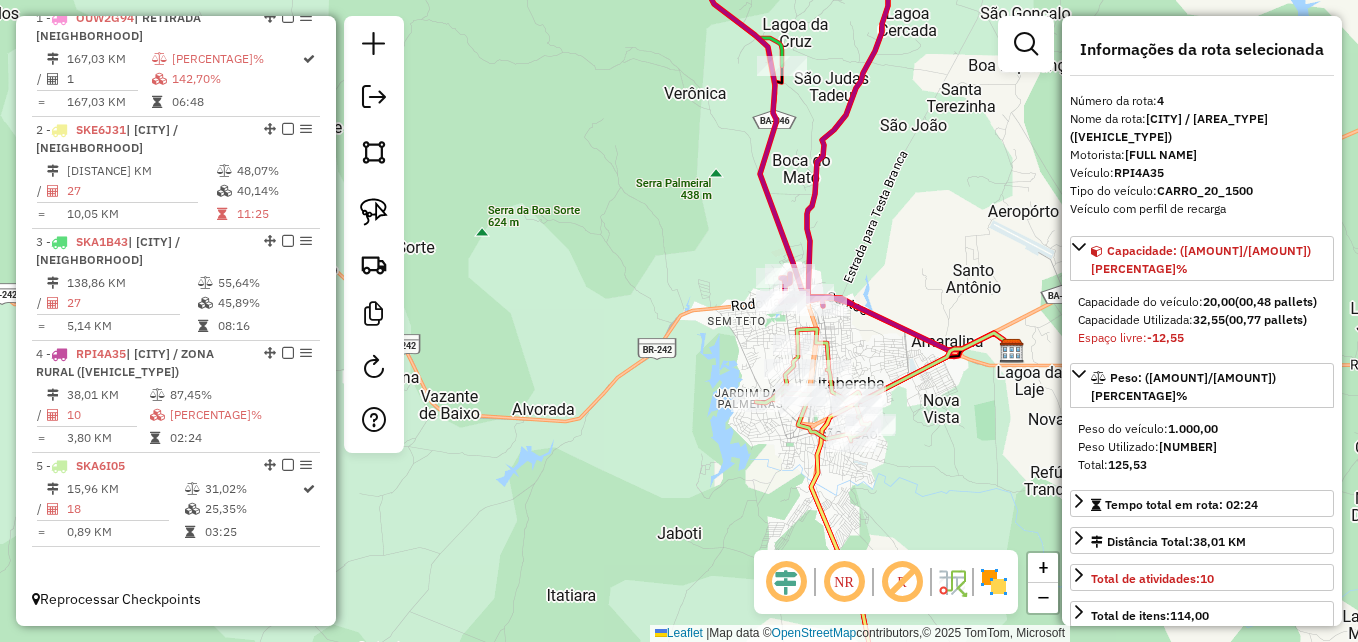 drag, startPoint x: 943, startPoint y: 451, endPoint x: 748, endPoint y: 467, distance: 195.6553 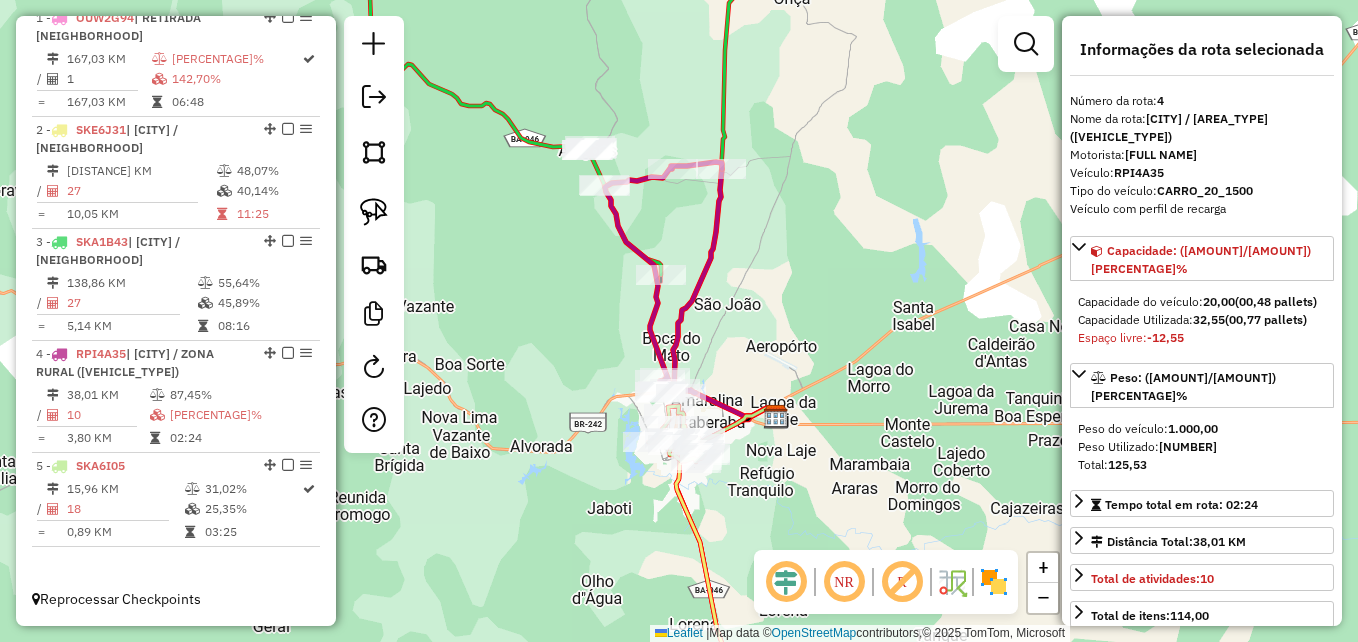drag, startPoint x: 862, startPoint y: 479, endPoint x: 798, endPoint y: 513, distance: 72.47068 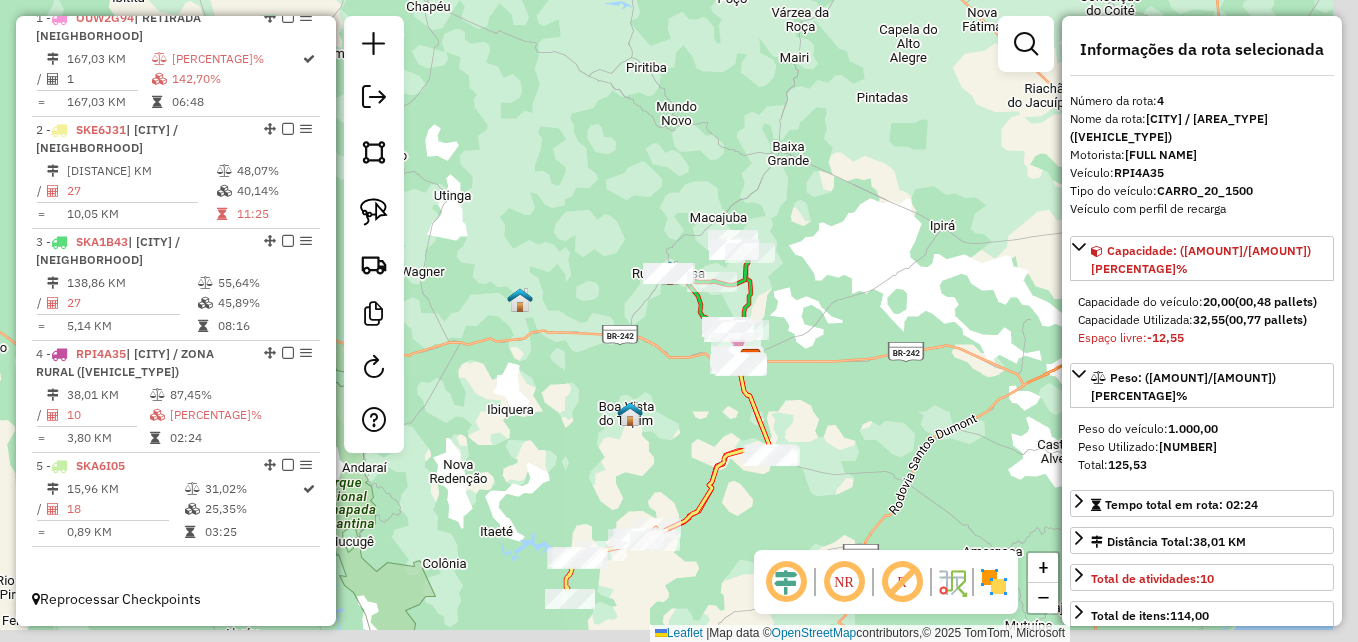 drag, startPoint x: 880, startPoint y: 438, endPoint x: 818, endPoint y: 311, distance: 141.32587 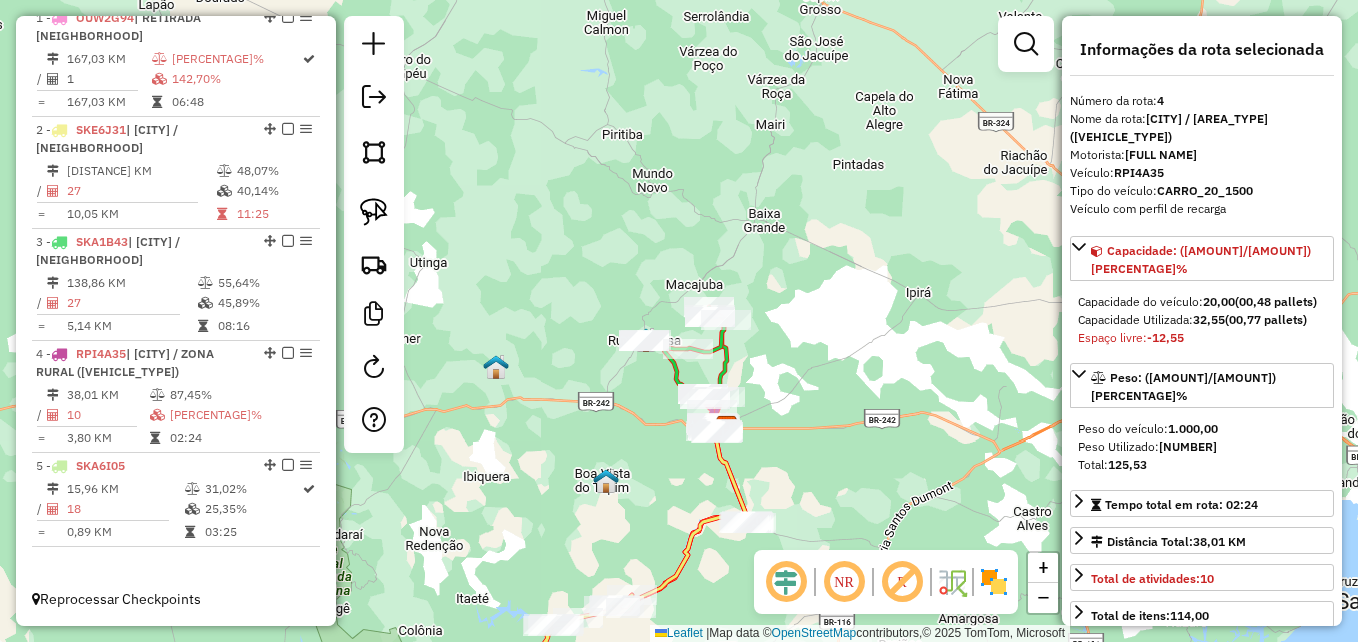 drag, startPoint x: 898, startPoint y: 355, endPoint x: 881, endPoint y: 434, distance: 80.80842 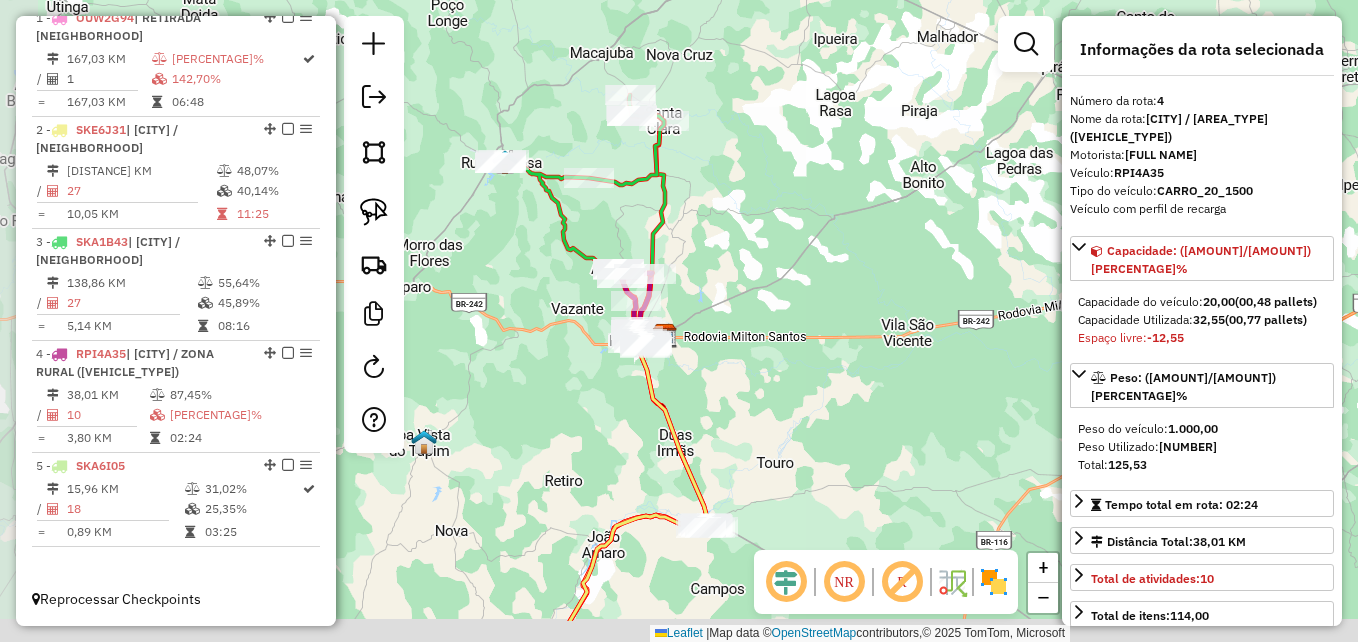drag, startPoint x: 667, startPoint y: 309, endPoint x: 747, endPoint y: 228, distance: 113.84639 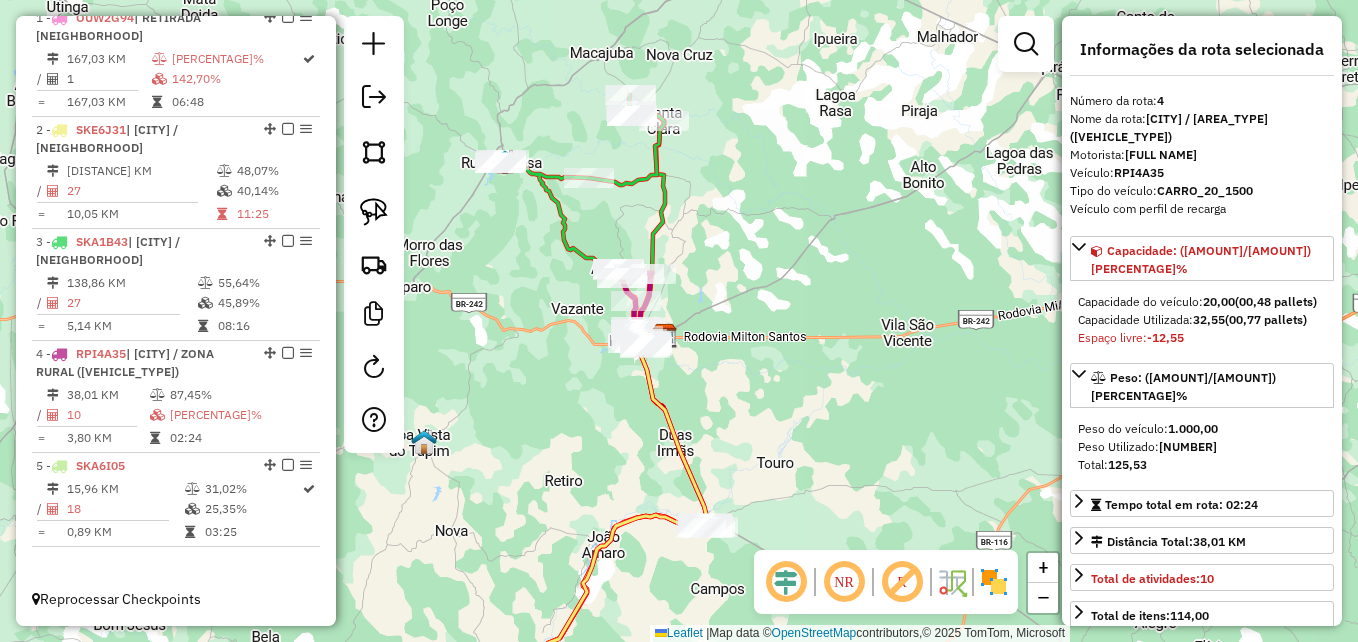 click on "Janela de atendimento Grade de atendimento Capacidade Transportadoras Veículos Cliente Pedidos  Rotas Selecione os dias de semana para filtrar as janelas de atendimento  Seg   Ter   Qua   Qui   Sex   Sáb   Dom  Informe o período da janela de atendimento: De: Até:  Filtrar exatamente a janela do cliente  Considerar janela de atendimento padrão  Selecione os dias de semana para filtrar as grades de atendimento  Seg   Ter   Qua   Qui   Sex   Sáb   Dom   Considerar clientes sem dia de atendimento cadastrado  Clientes fora do dia de atendimento selecionado Filtrar as atividades entre os valores definidos abaixo:  Peso mínimo:   Peso máximo:   Cubagem mínima:   Cubagem máxima:   De:   Até:  Filtrar as atividades entre o tempo de atendimento definido abaixo:  De:   Até:   Considerar capacidade total dos clientes não roteirizados Transportadora: Selecione um ou mais itens Tipo de veículo: Selecione um ou mais itens Veículo: Selecione um ou mais itens Motorista: Selecione um ou mais itens Nome: Rótulo:" 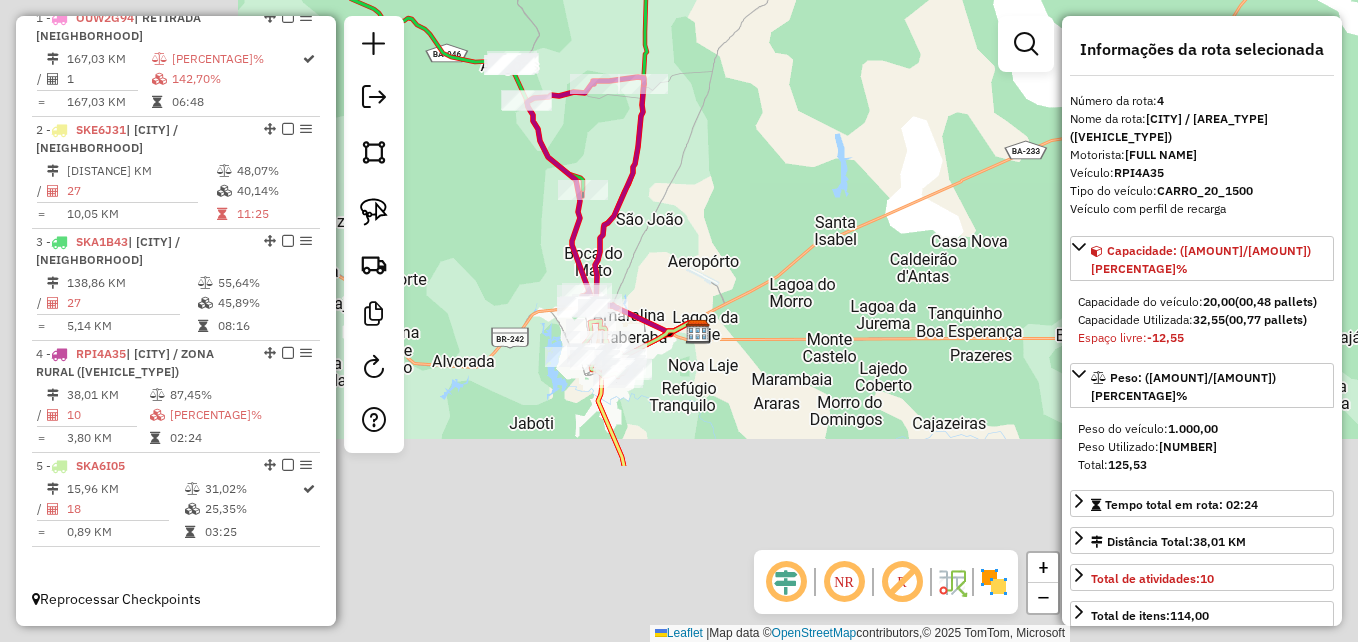 drag, startPoint x: 536, startPoint y: 460, endPoint x: 832, endPoint y: 222, distance: 379.81573 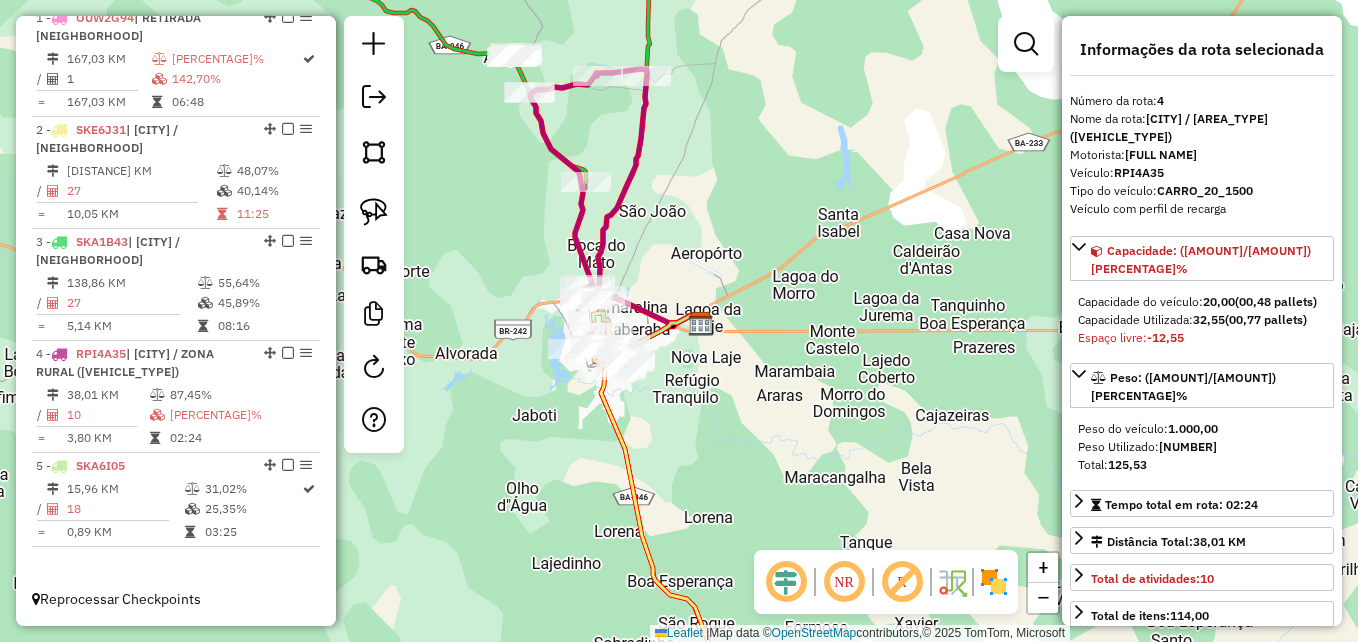 drag, startPoint x: 473, startPoint y: 445, endPoint x: 587, endPoint y: 467, distance: 116.1034 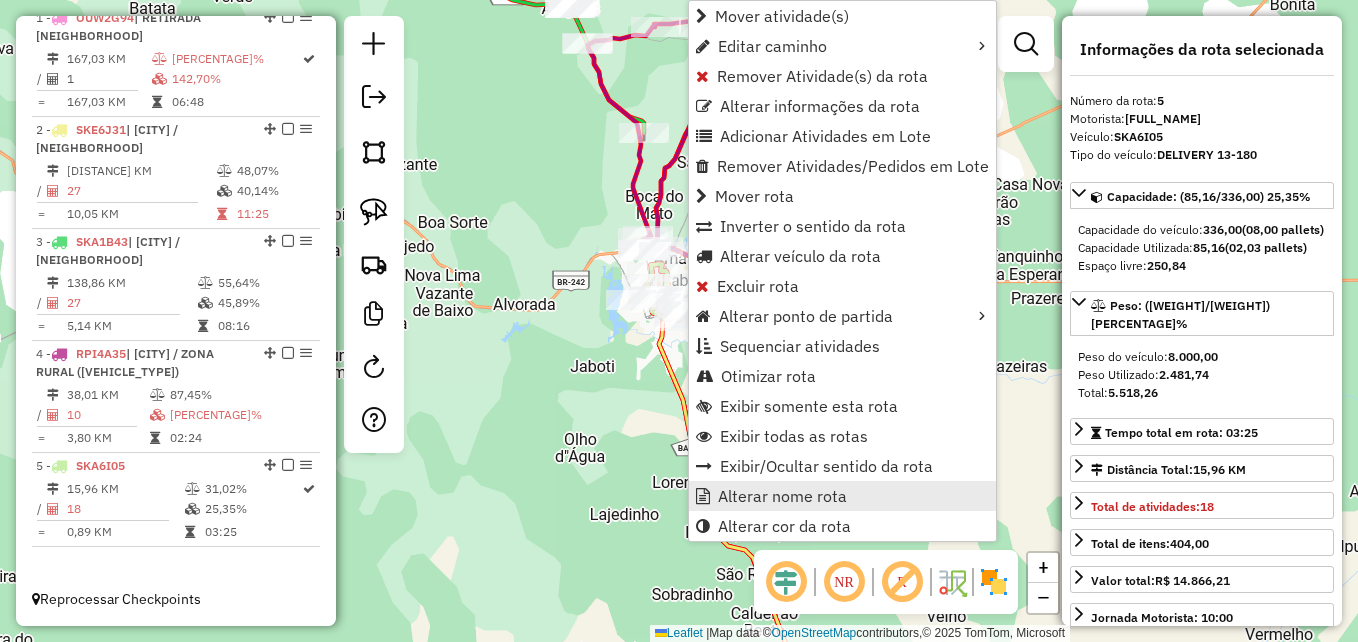 click on "Alterar nome rota" at bounding box center [842, 496] 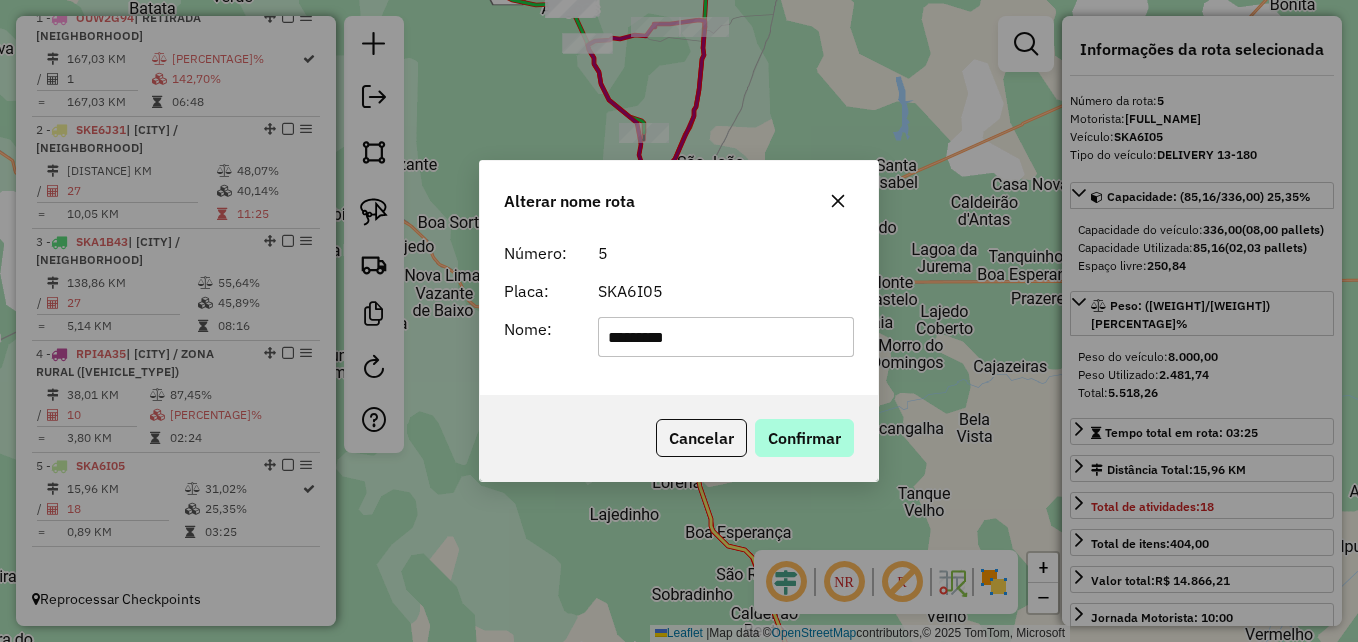 type on "*********" 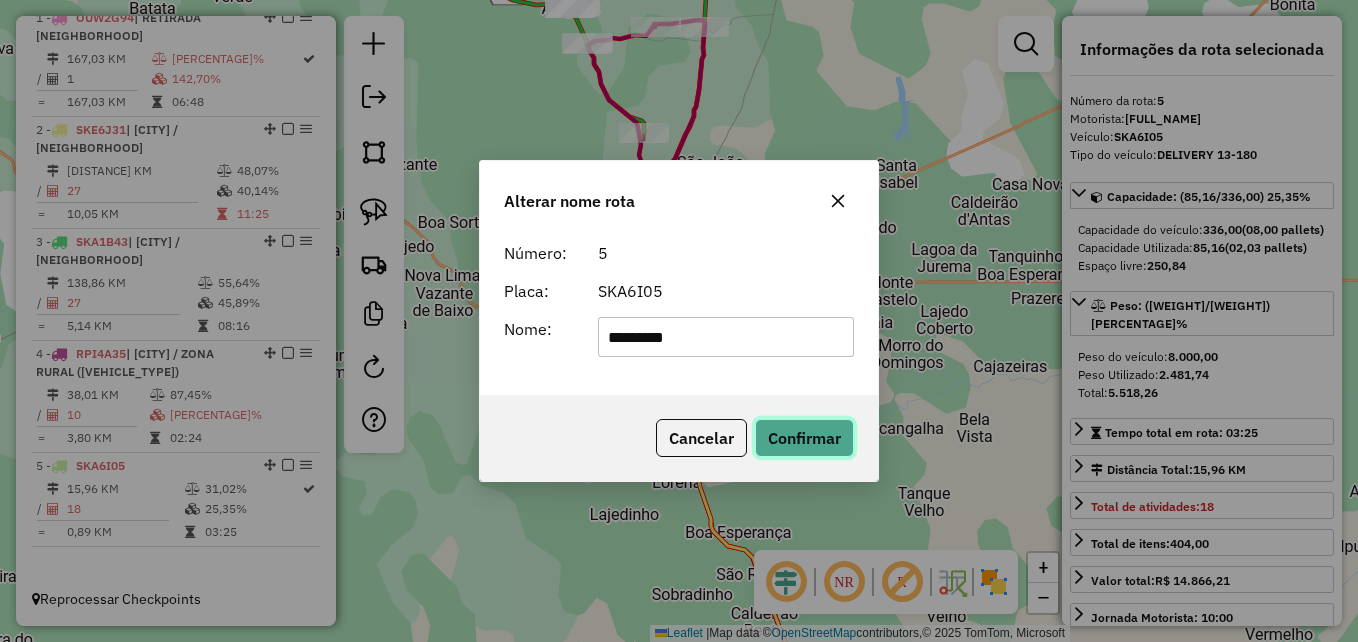 click on "Confirmar" 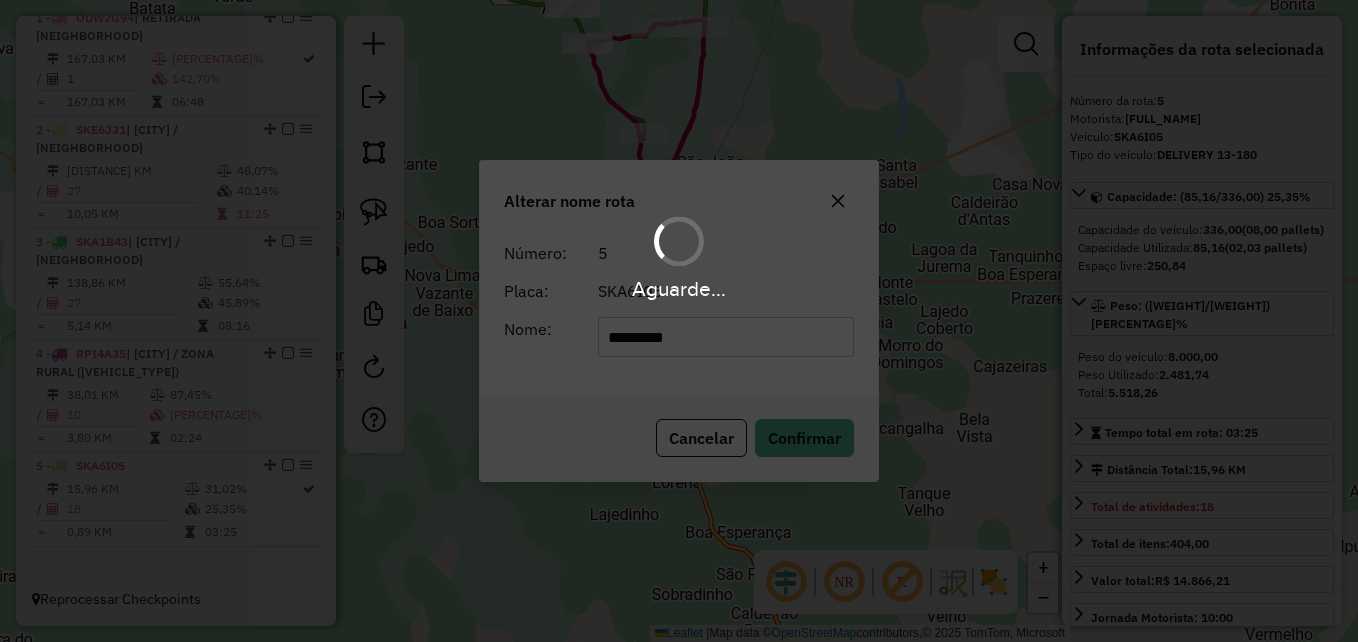 type 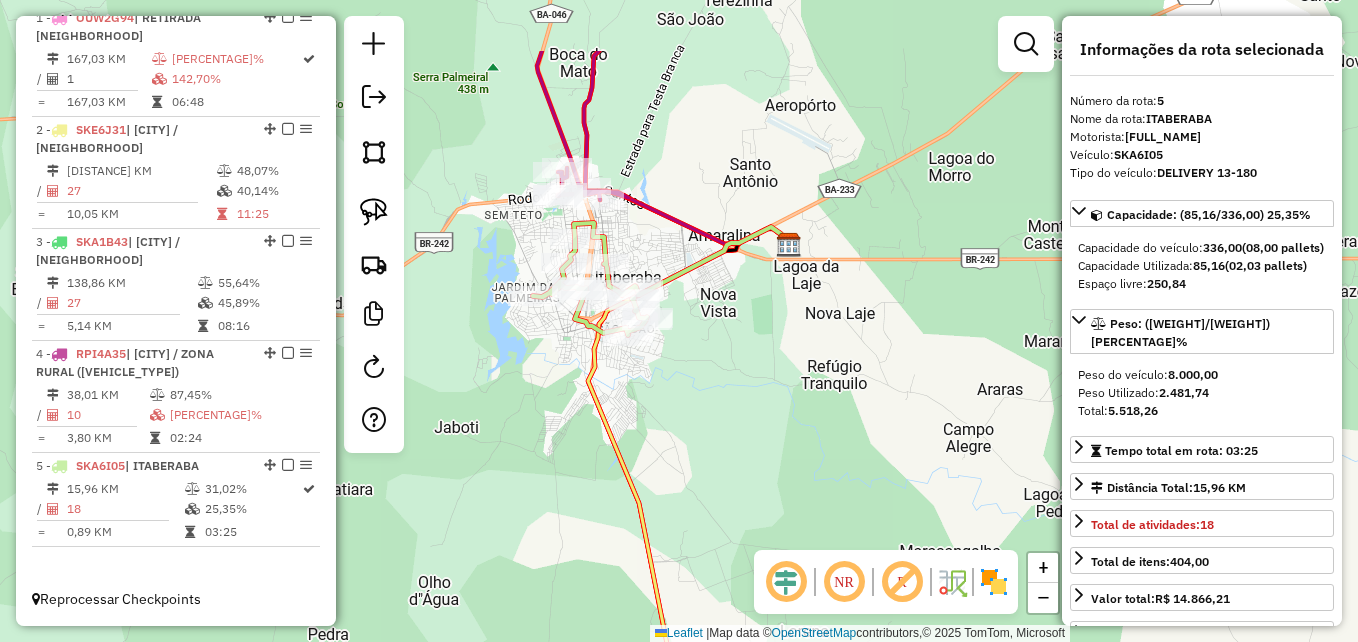 drag, startPoint x: 774, startPoint y: 430, endPoint x: 818, endPoint y: 500, distance: 82.68011 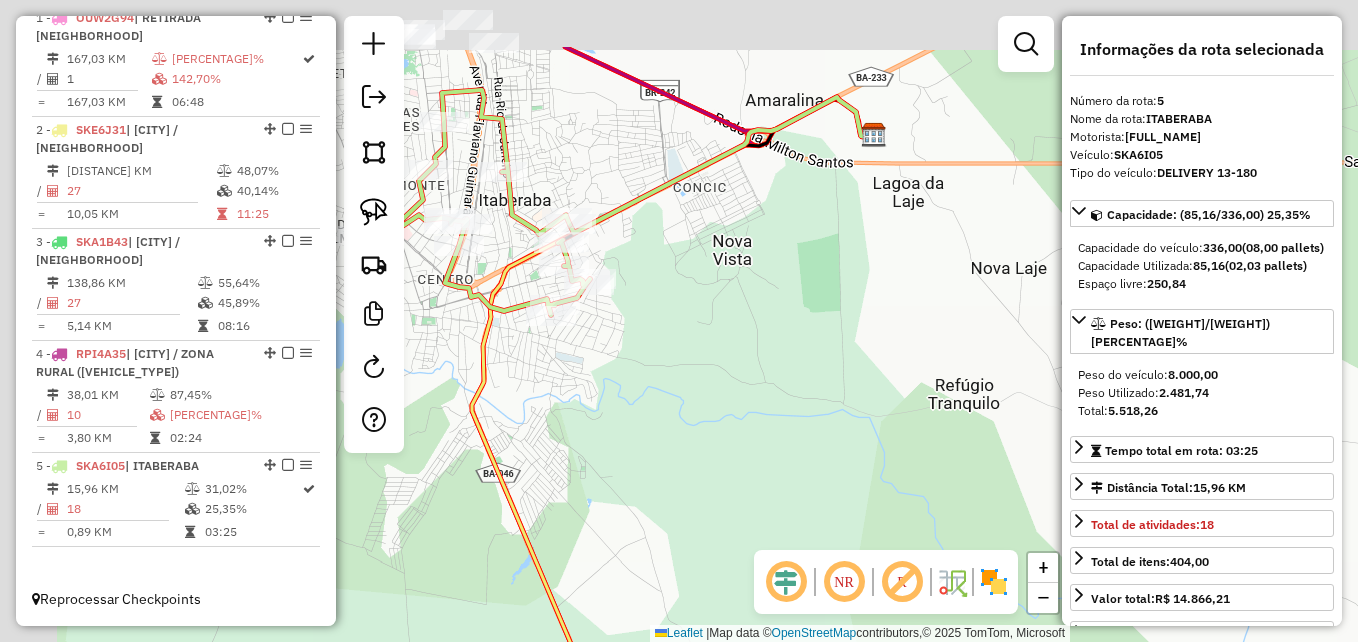 drag, startPoint x: 741, startPoint y: 440, endPoint x: 870, endPoint y: 528, distance: 156.15697 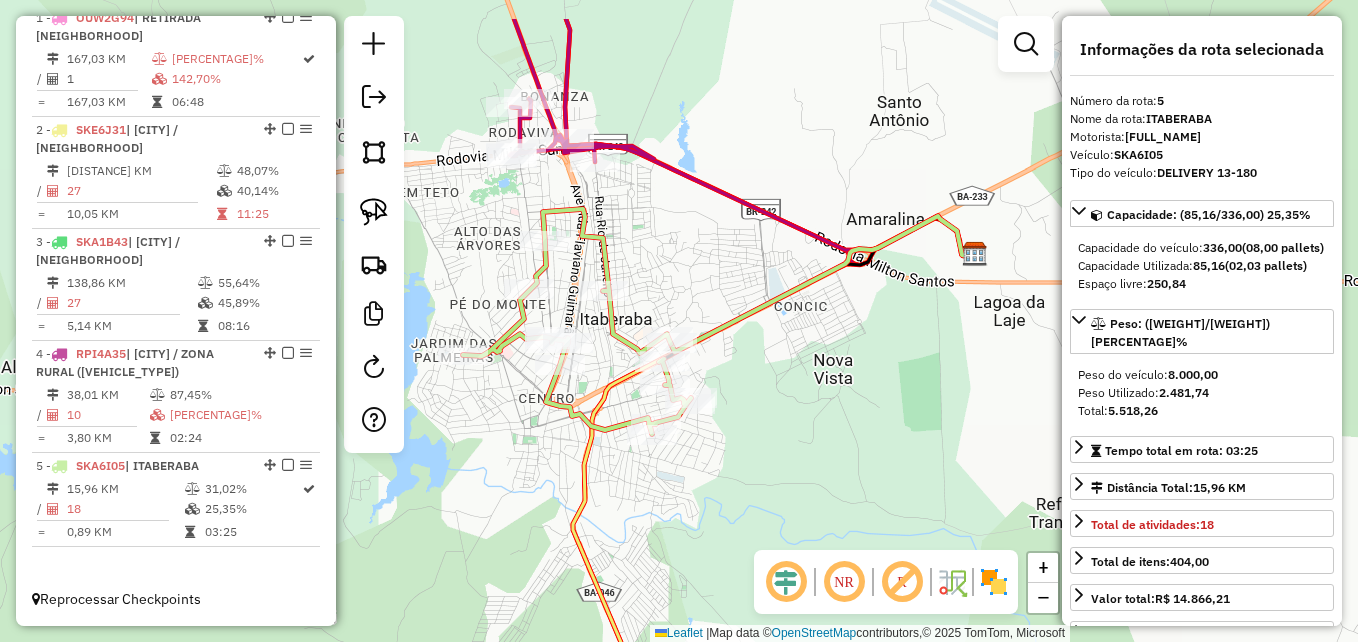 drag, startPoint x: 519, startPoint y: 476, endPoint x: 601, endPoint y: 565, distance: 121.016525 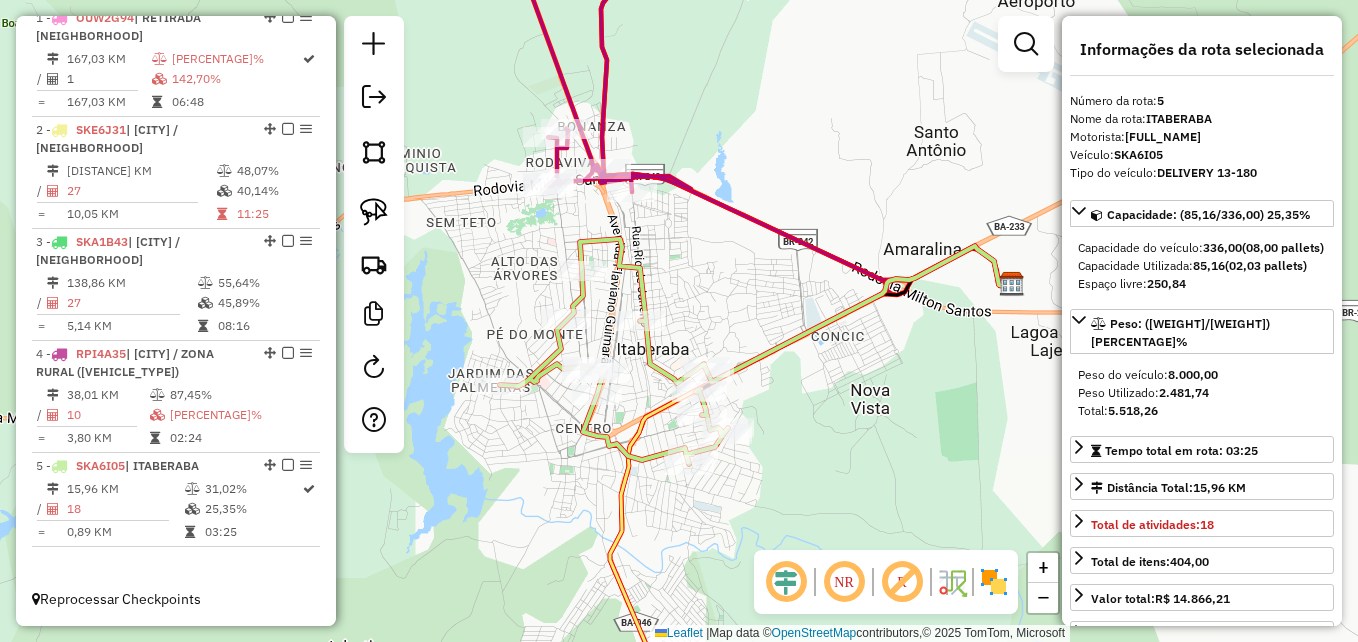 click 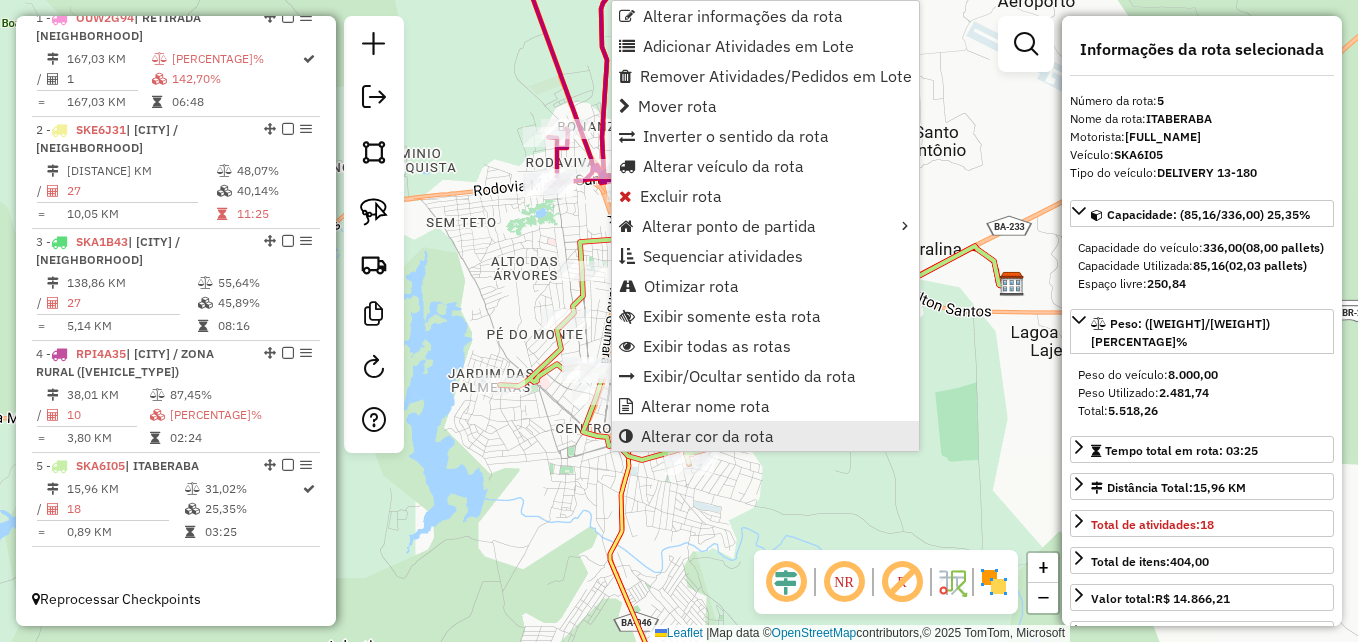 drag, startPoint x: 645, startPoint y: 436, endPoint x: 667, endPoint y: 426, distance: 24.166092 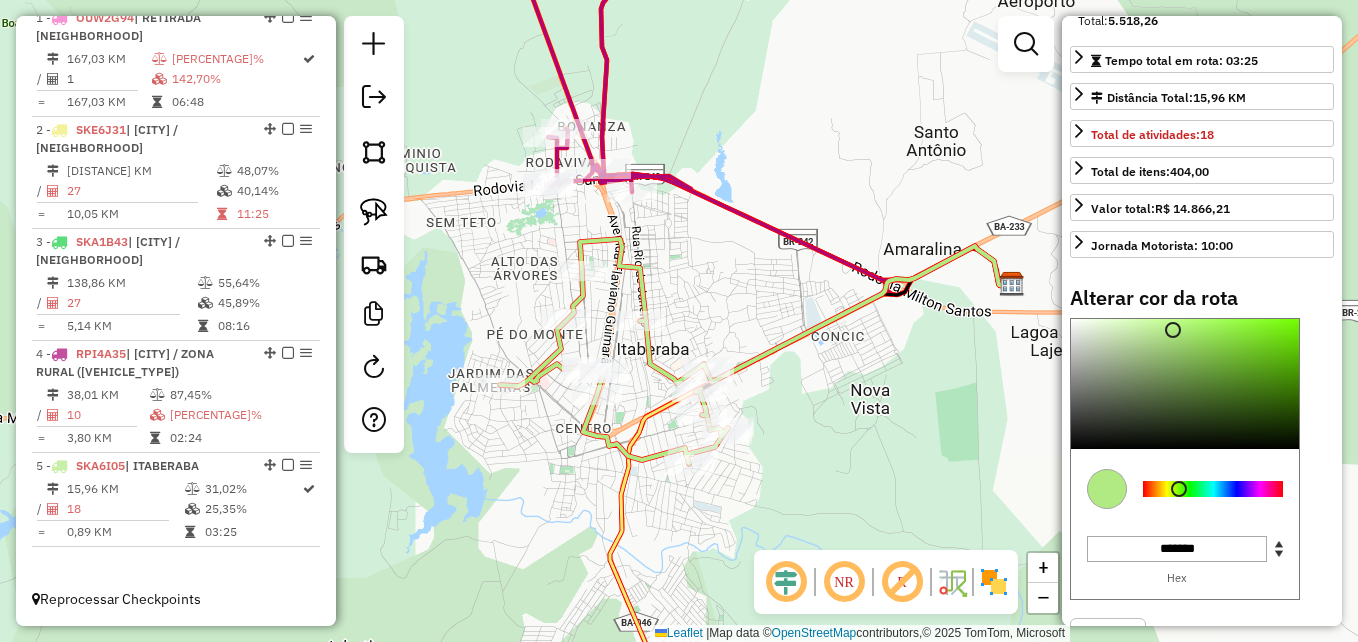 scroll, scrollTop: 458, scrollLeft: 0, axis: vertical 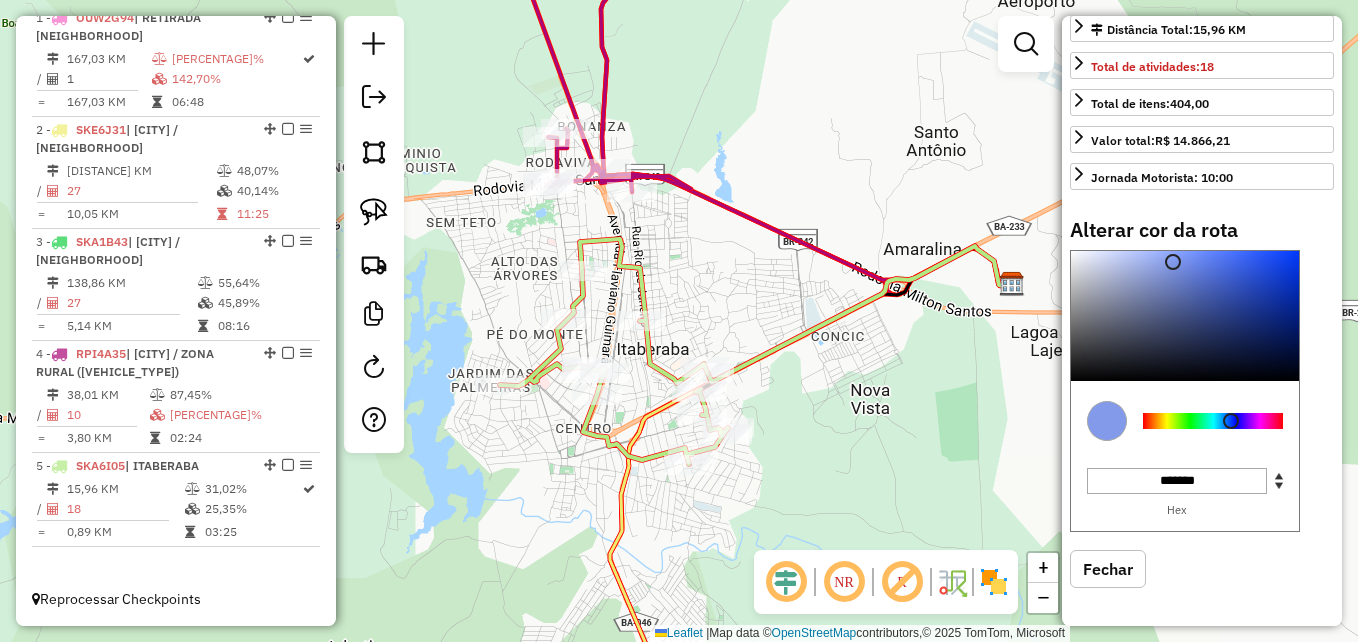type on "*******" 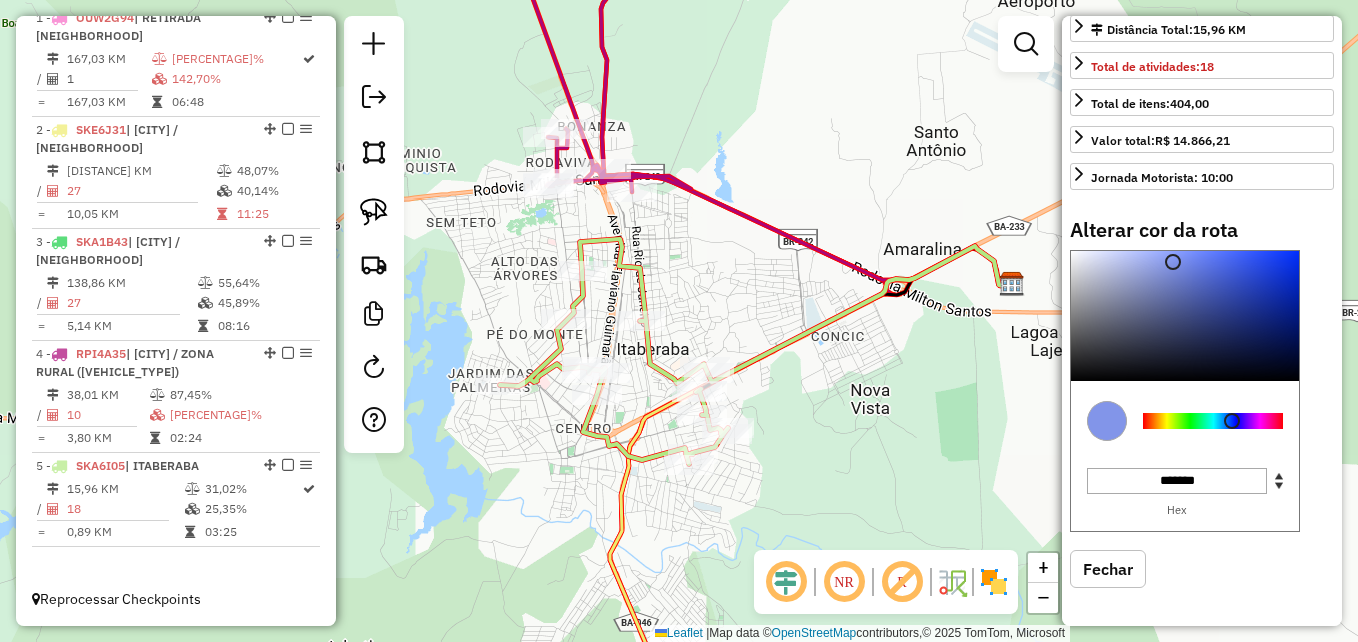 drag, startPoint x: 1181, startPoint y: 422, endPoint x: 1232, endPoint y: 424, distance: 51.0392 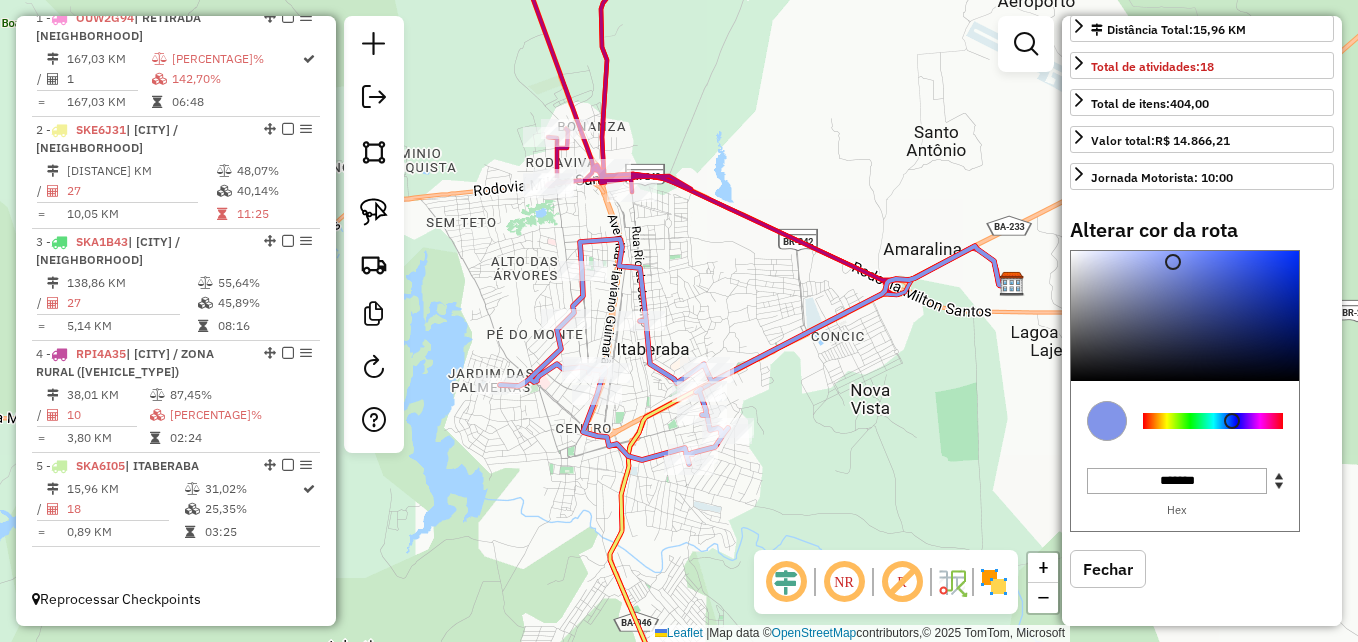 click on "Janela de atendimento Grade de atendimento Capacidade Transportadoras Veículos Cliente Pedidos  Rotas Selecione os dias de semana para filtrar as janelas de atendimento  Seg   Ter   Qua   Qui   Sex   Sáb   Dom  Informe o período da janela de atendimento: De: Até:  Filtrar exatamente a janela do cliente  Considerar janela de atendimento padrão  Selecione os dias de semana para filtrar as grades de atendimento  Seg   Ter   Qua   Qui   Sex   Sáb   Dom   Considerar clientes sem dia de atendimento cadastrado  Clientes fora do dia de atendimento selecionado Filtrar as atividades entre os valores definidos abaixo:  Peso mínimo:   Peso máximo:   Cubagem mínima:   Cubagem máxima:   De:   Até:  Filtrar as atividades entre o tempo de atendimento definido abaixo:  De:   Até:   Considerar capacidade total dos clientes não roteirizados Transportadora: Selecione um ou mais itens Tipo de veículo: Selecione um ou mais itens Veículo: Selecione um ou mais itens Motorista: Selecione um ou mais itens Nome: Rótulo:" 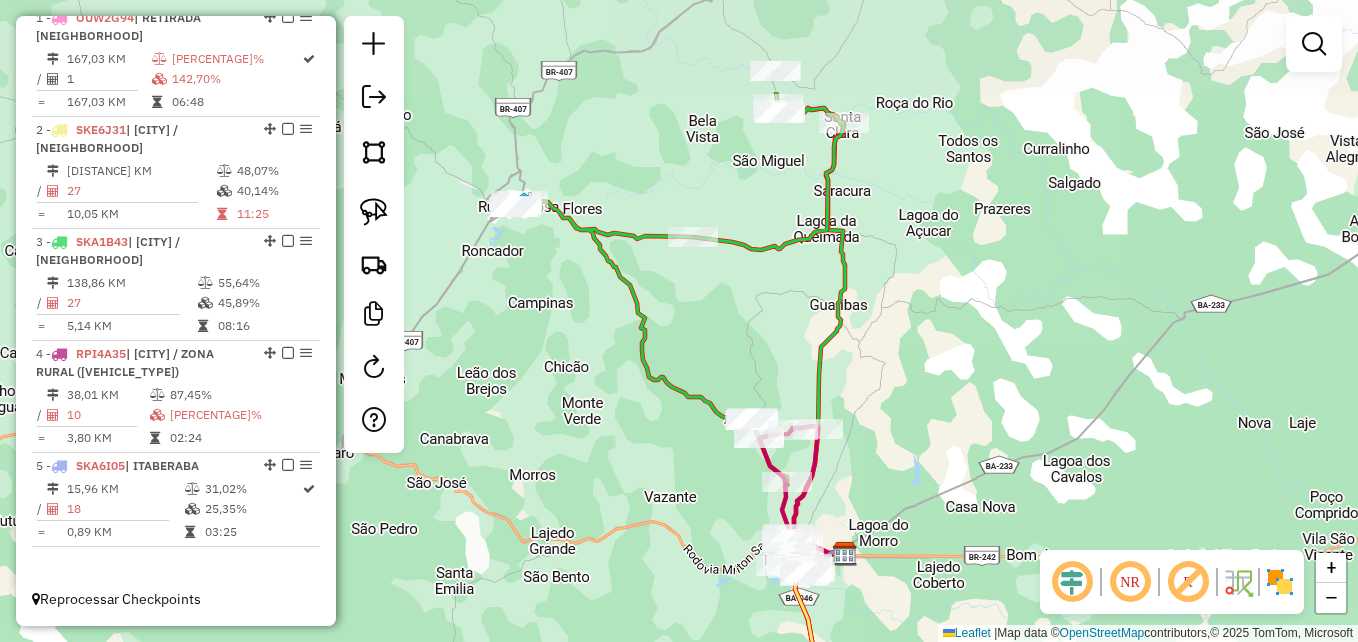 drag, startPoint x: 1022, startPoint y: 307, endPoint x: 823, endPoint y: 410, distance: 224.07588 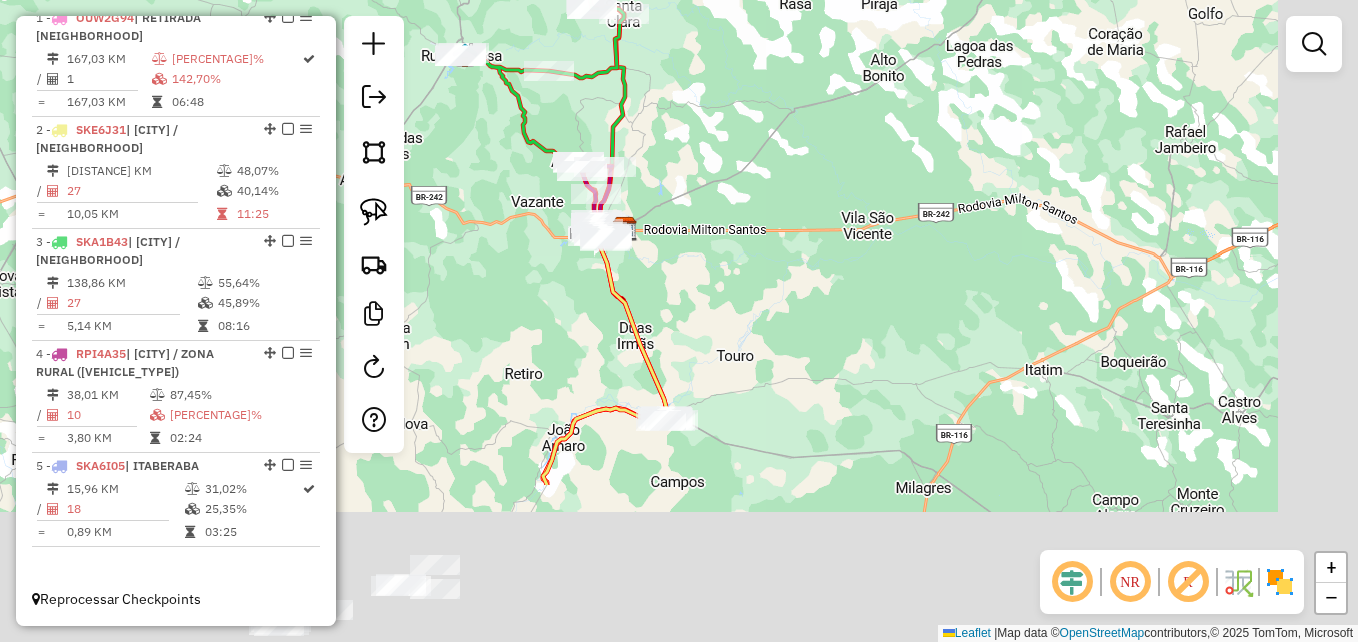 drag, startPoint x: 871, startPoint y: 506, endPoint x: 723, endPoint y: 276, distance: 273.5032 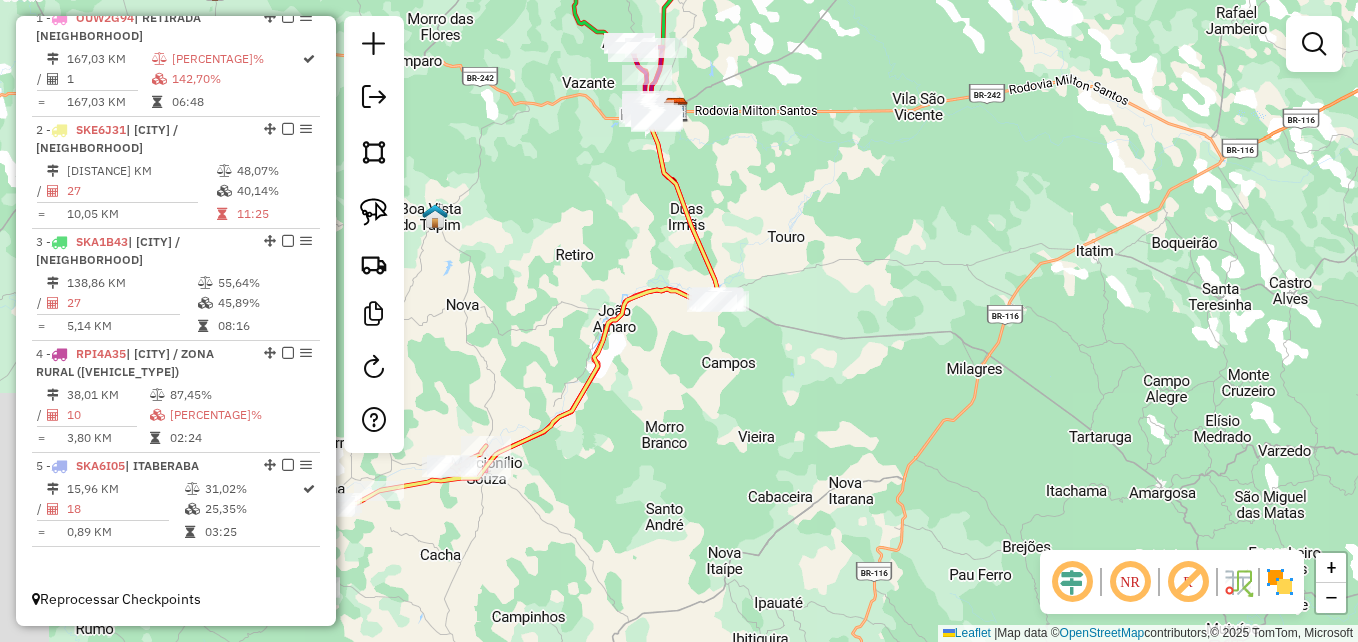 drag, startPoint x: 808, startPoint y: 275, endPoint x: 873, endPoint y: 237, distance: 75.29276 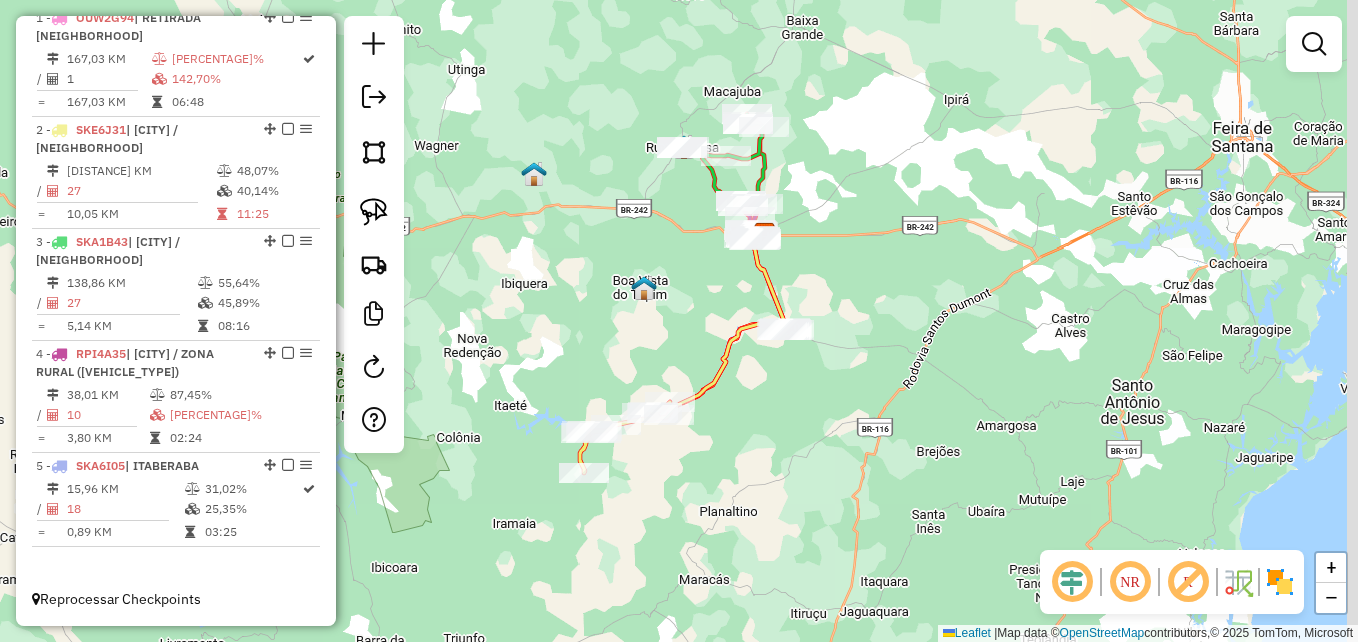 drag, startPoint x: 889, startPoint y: 235, endPoint x: 856, endPoint y: 424, distance: 191.85933 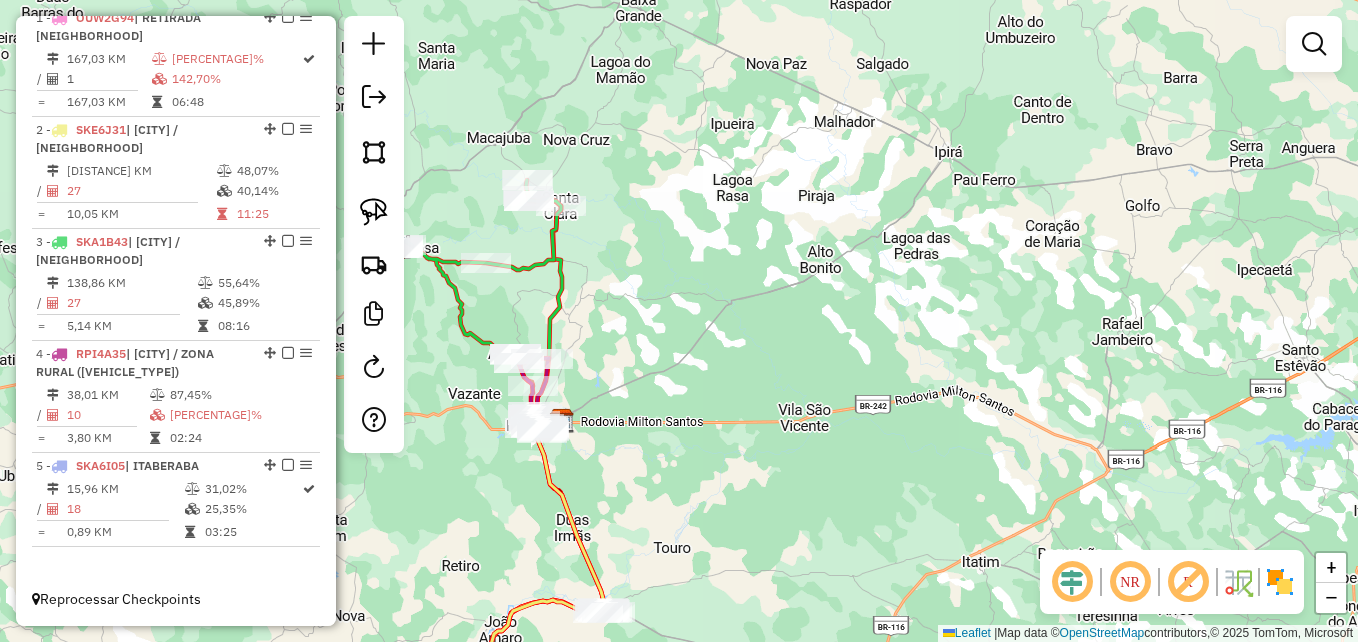 drag, startPoint x: 845, startPoint y: 283, endPoint x: 940, endPoint y: 319, distance: 101.59232 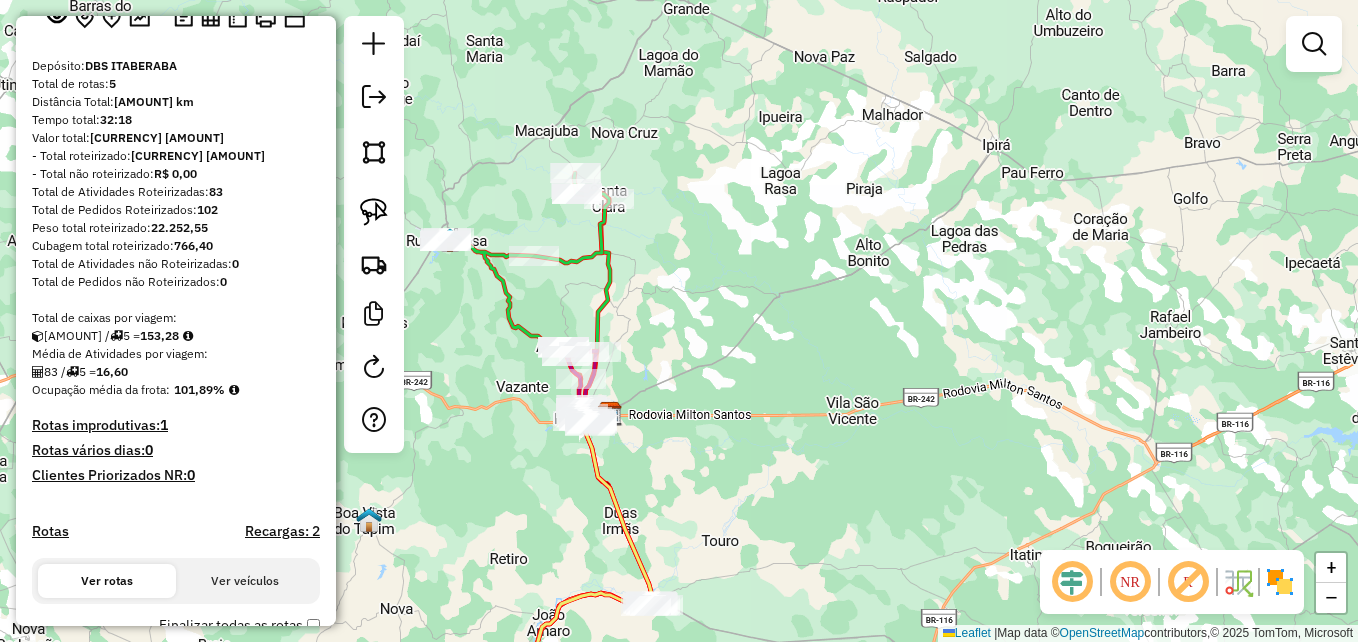 scroll, scrollTop: 0, scrollLeft: 0, axis: both 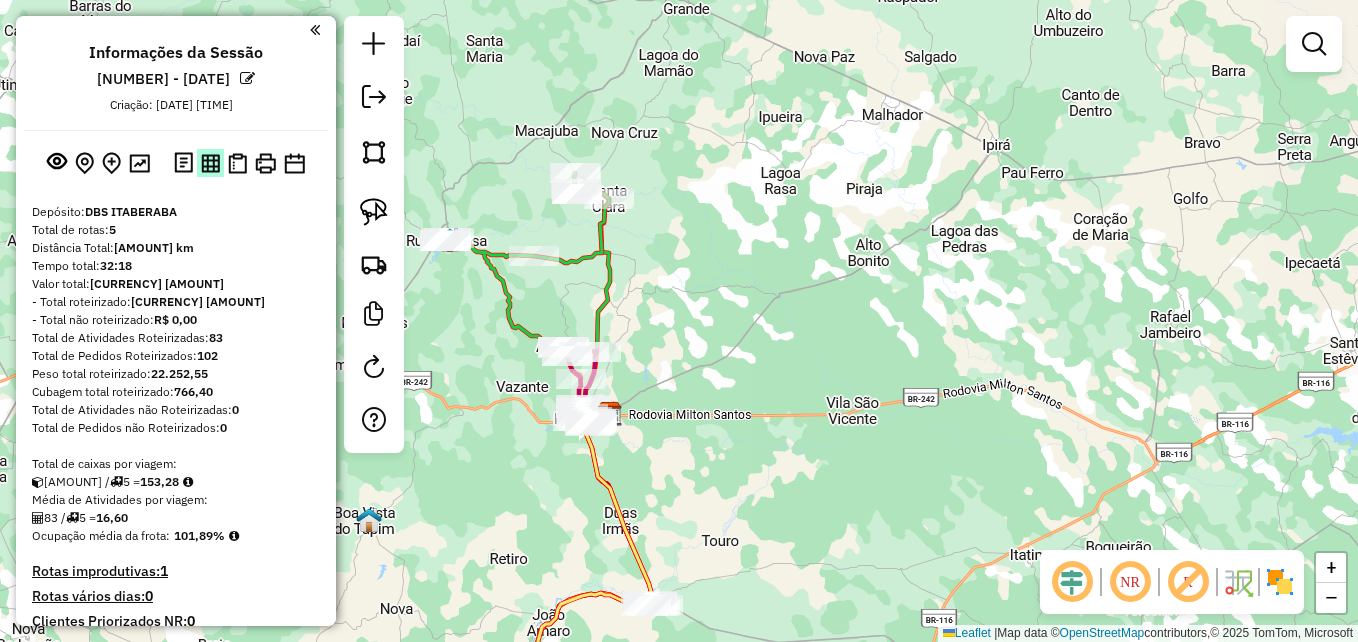 click at bounding box center [210, 163] 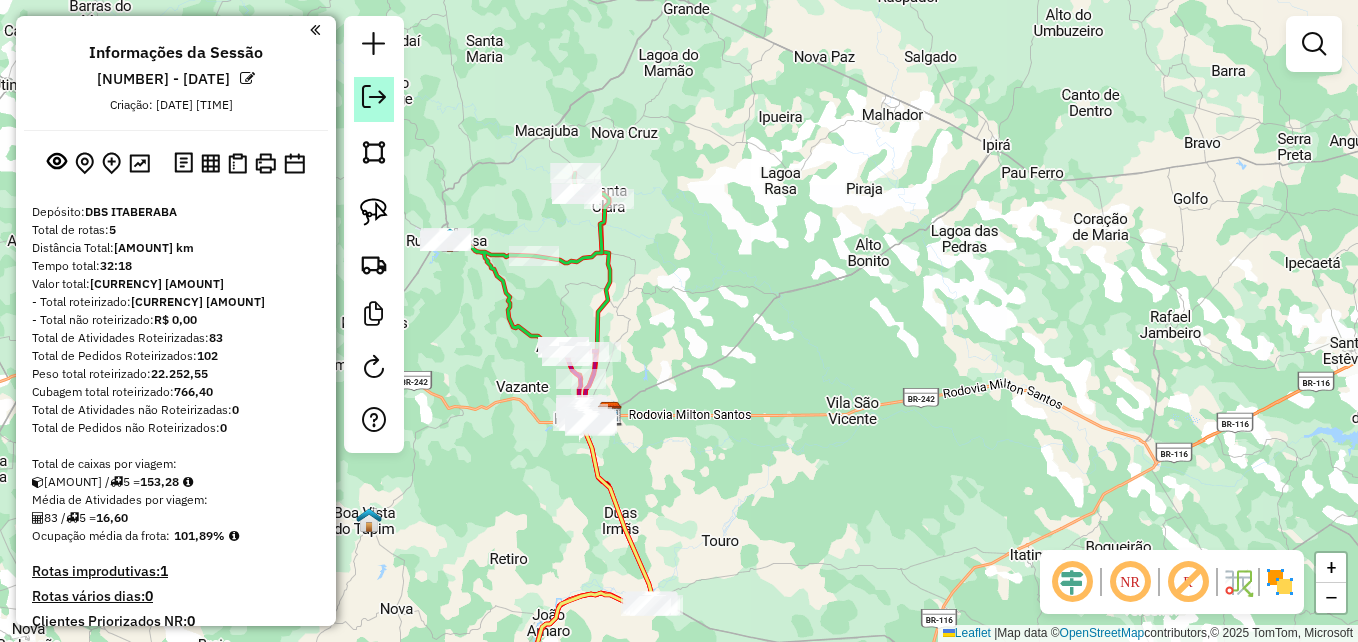 click 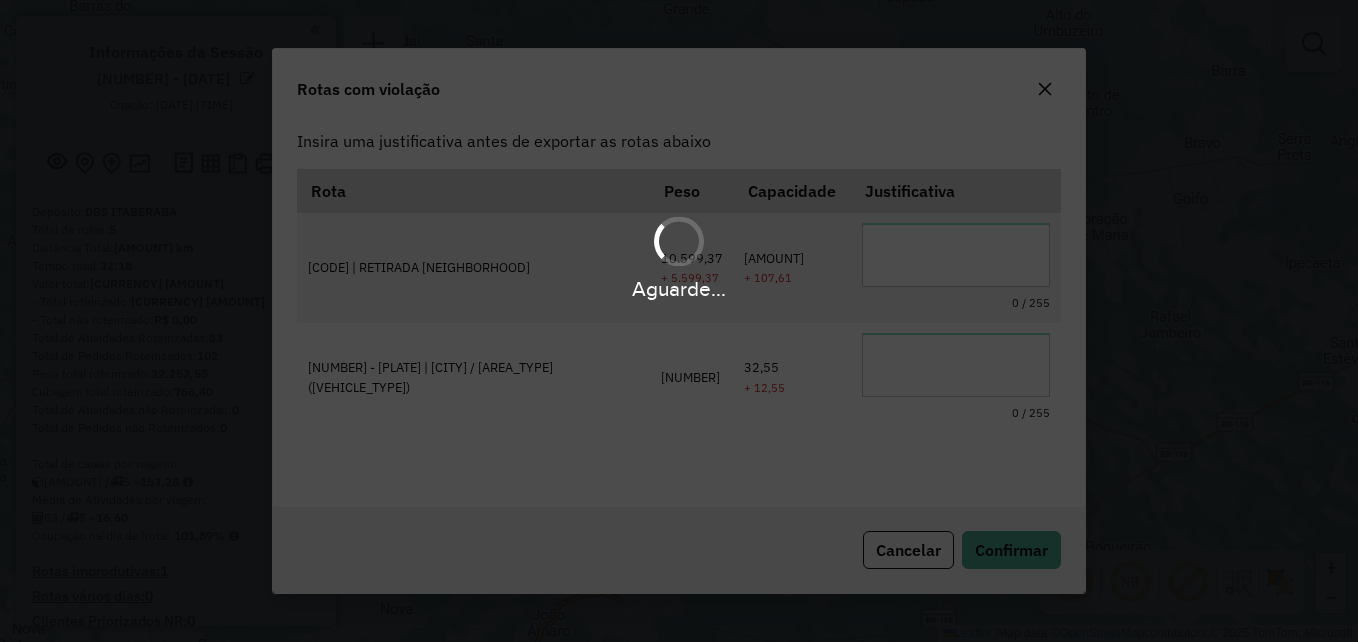 scroll, scrollTop: 36, scrollLeft: 0, axis: vertical 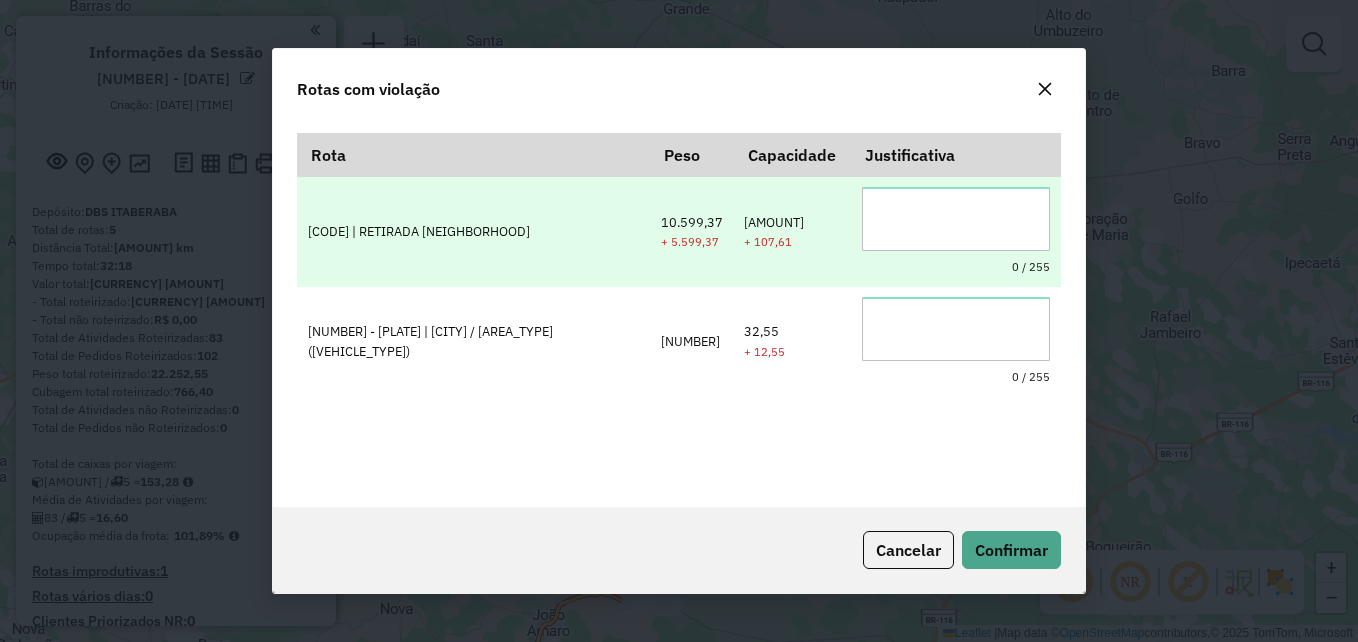 click at bounding box center (956, 219) 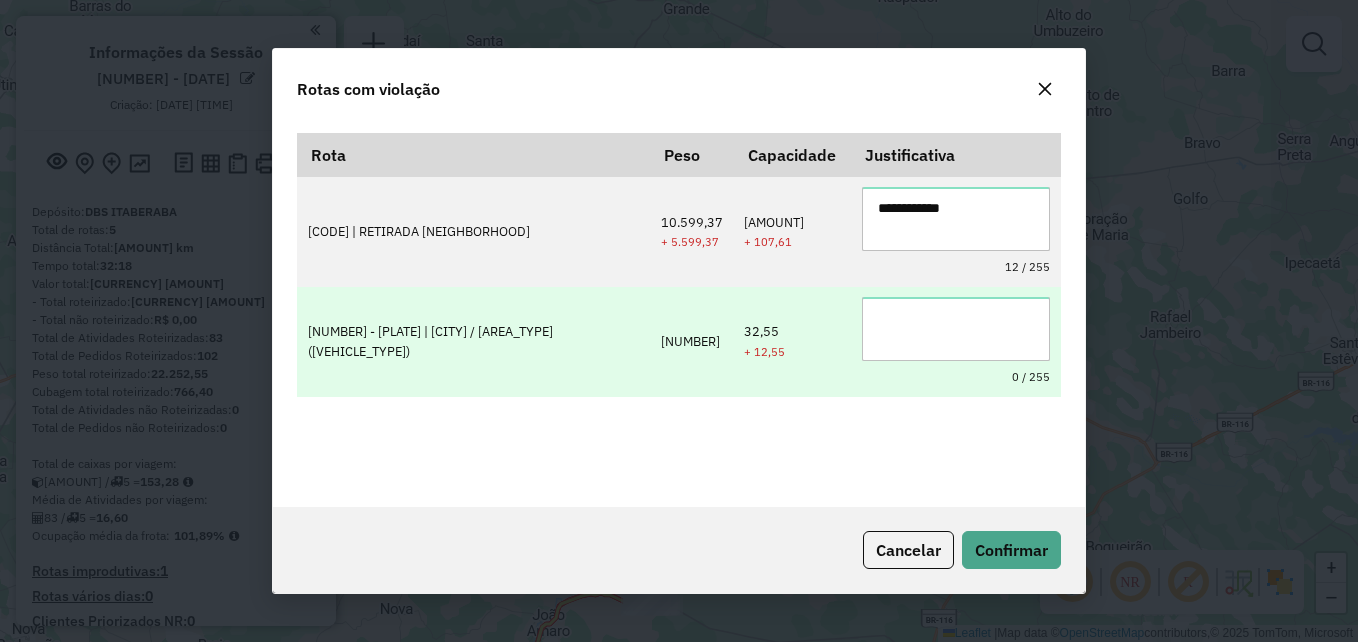 type on "**********" 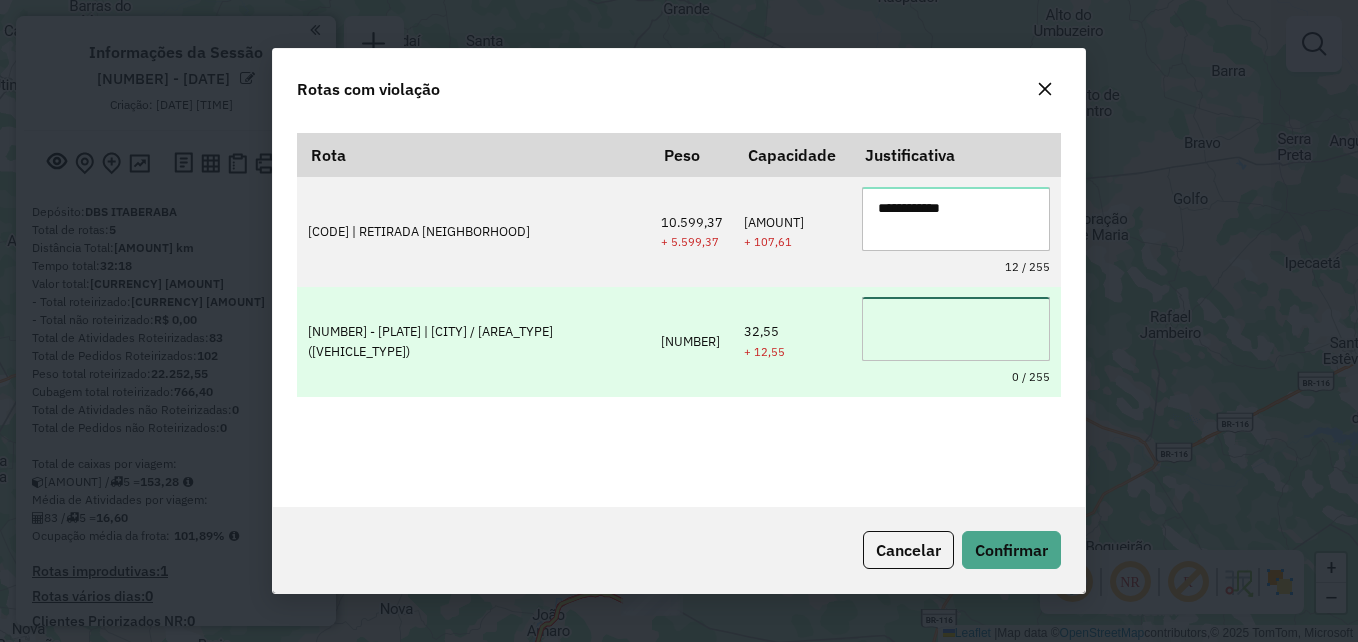 click at bounding box center [956, 329] 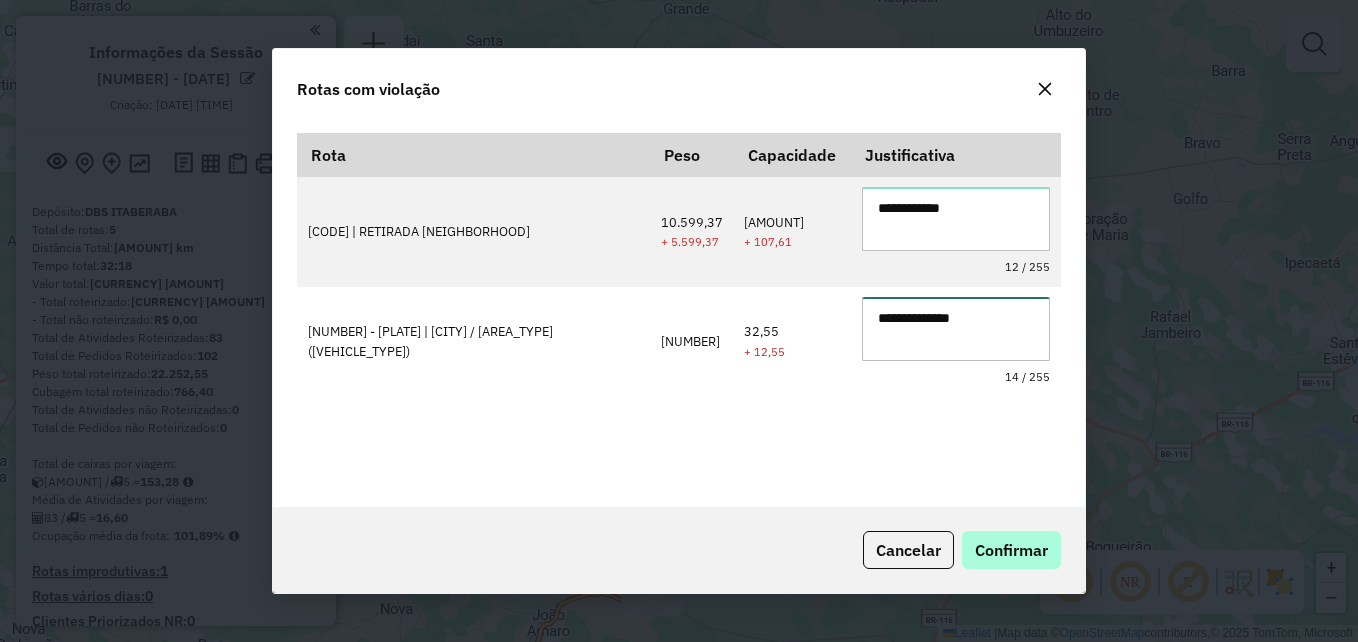 type on "**********" 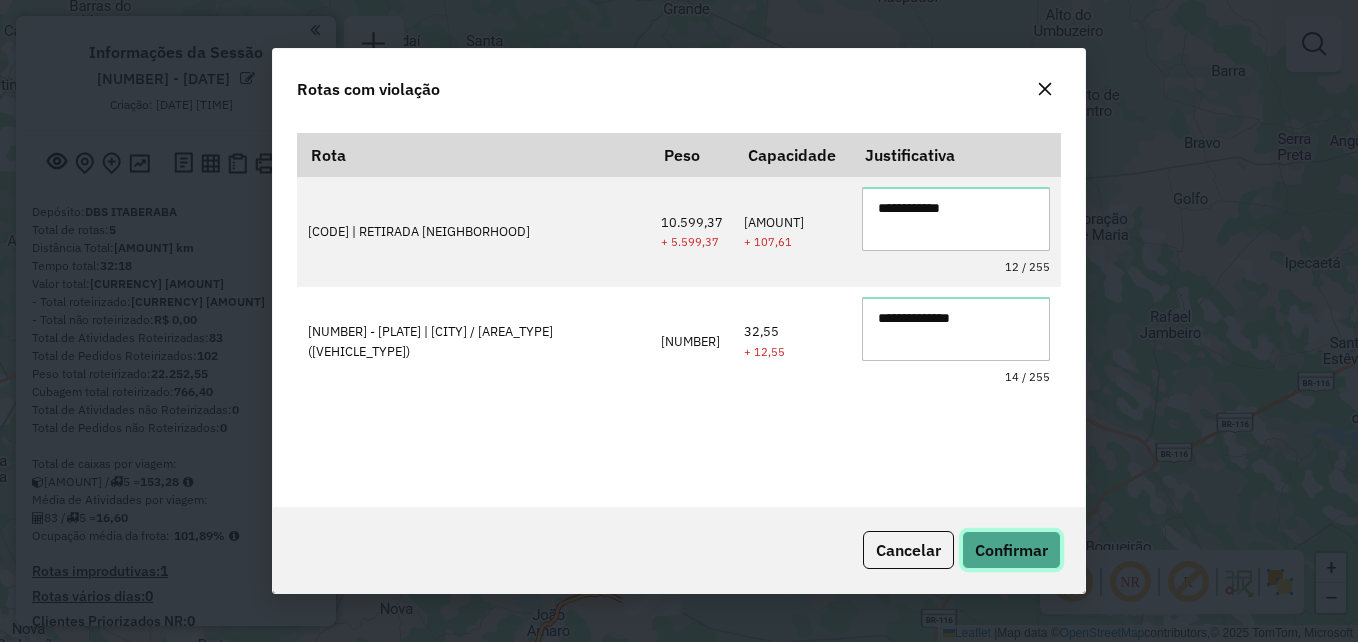 click on "Confirmar" 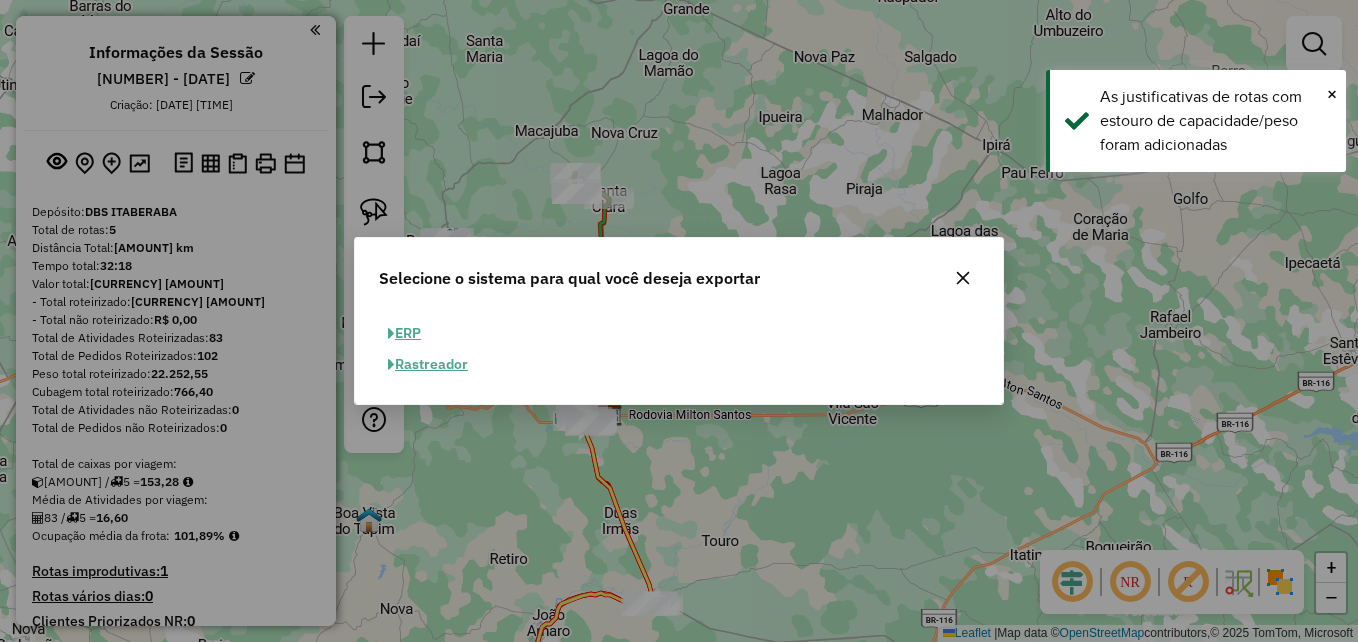 click on "ERP" 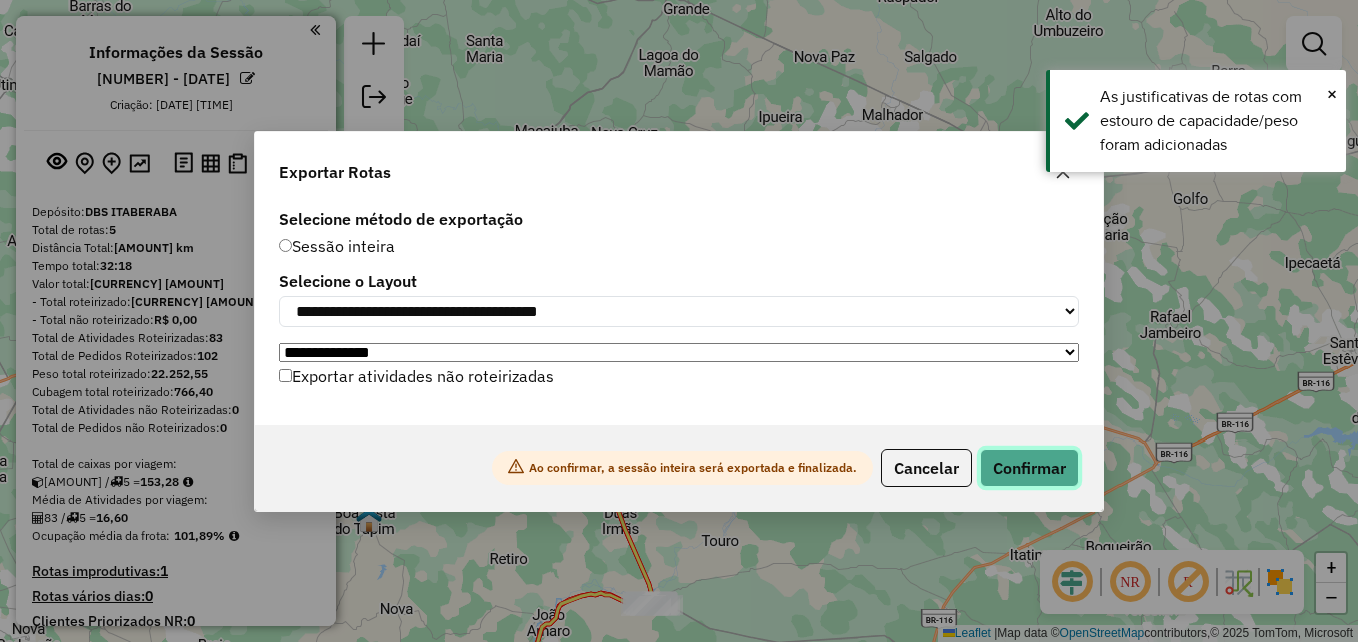 click on "Confirmar" 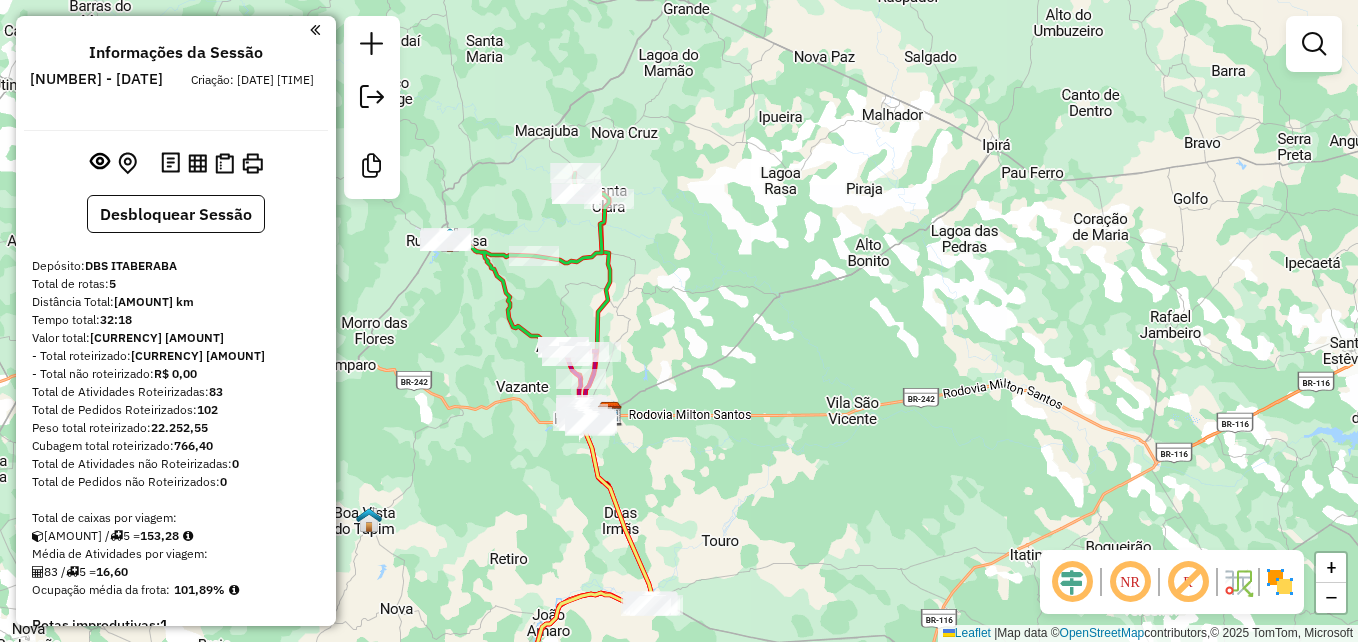 drag, startPoint x: 1022, startPoint y: 188, endPoint x: 954, endPoint y: 311, distance: 140.54536 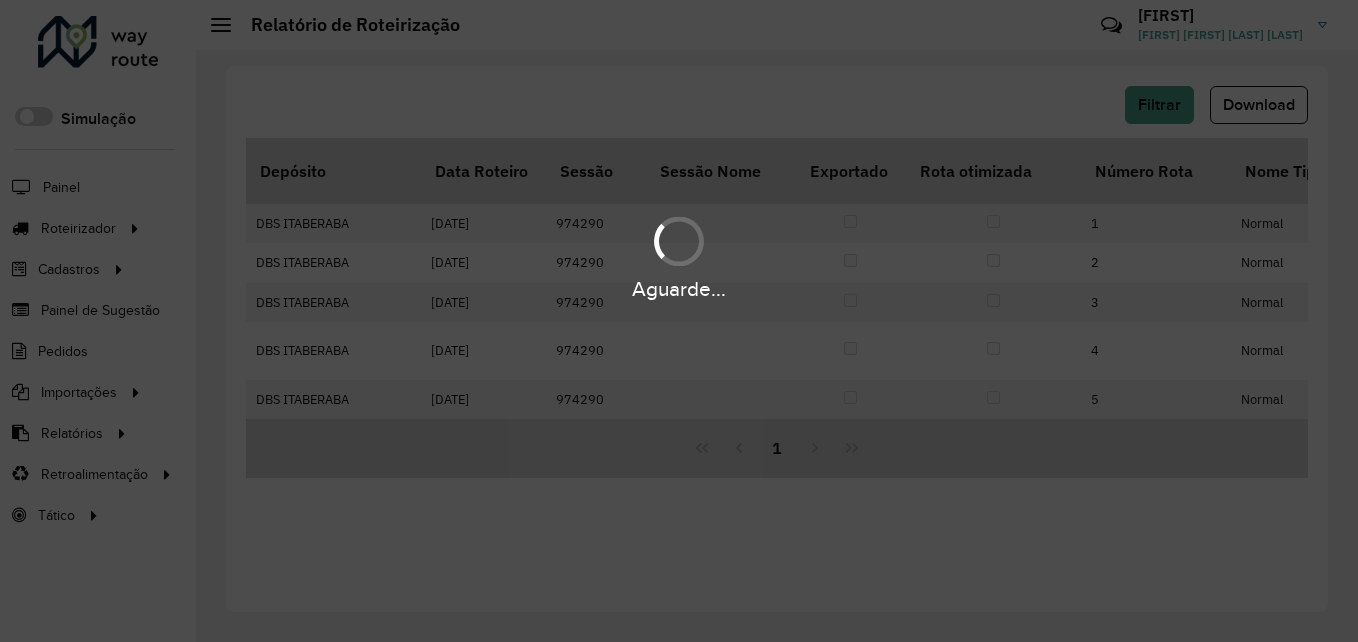 scroll, scrollTop: 0, scrollLeft: 0, axis: both 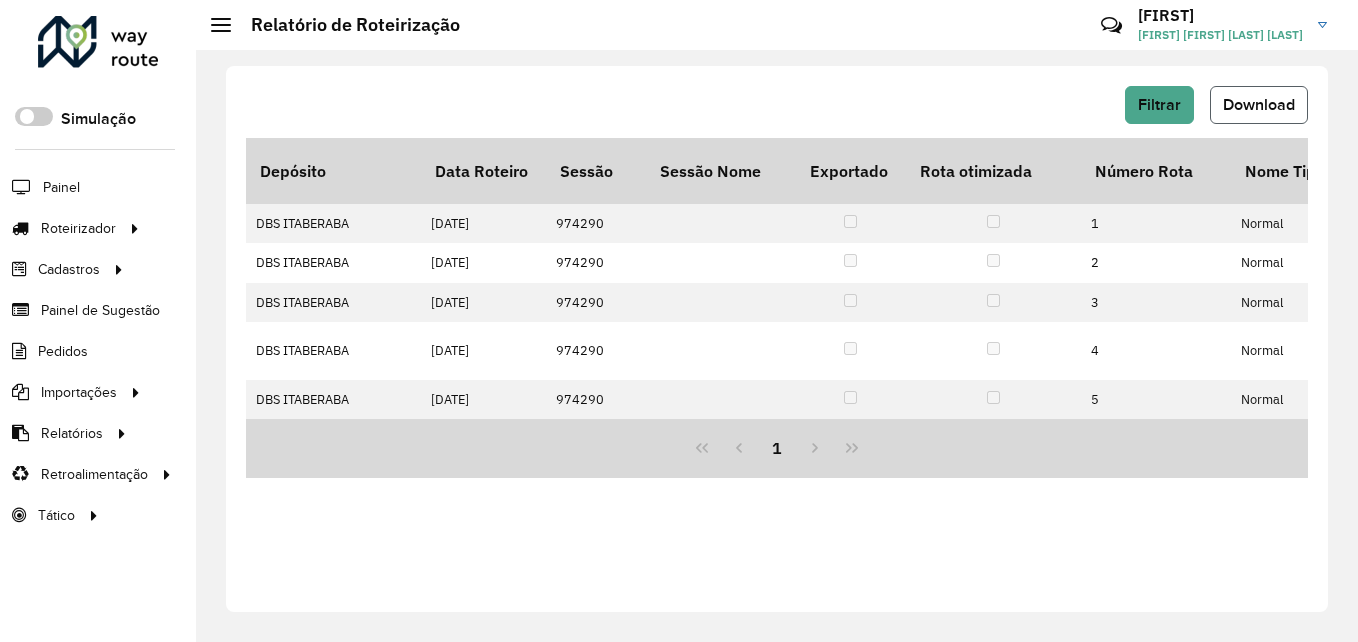 click on "Download" 